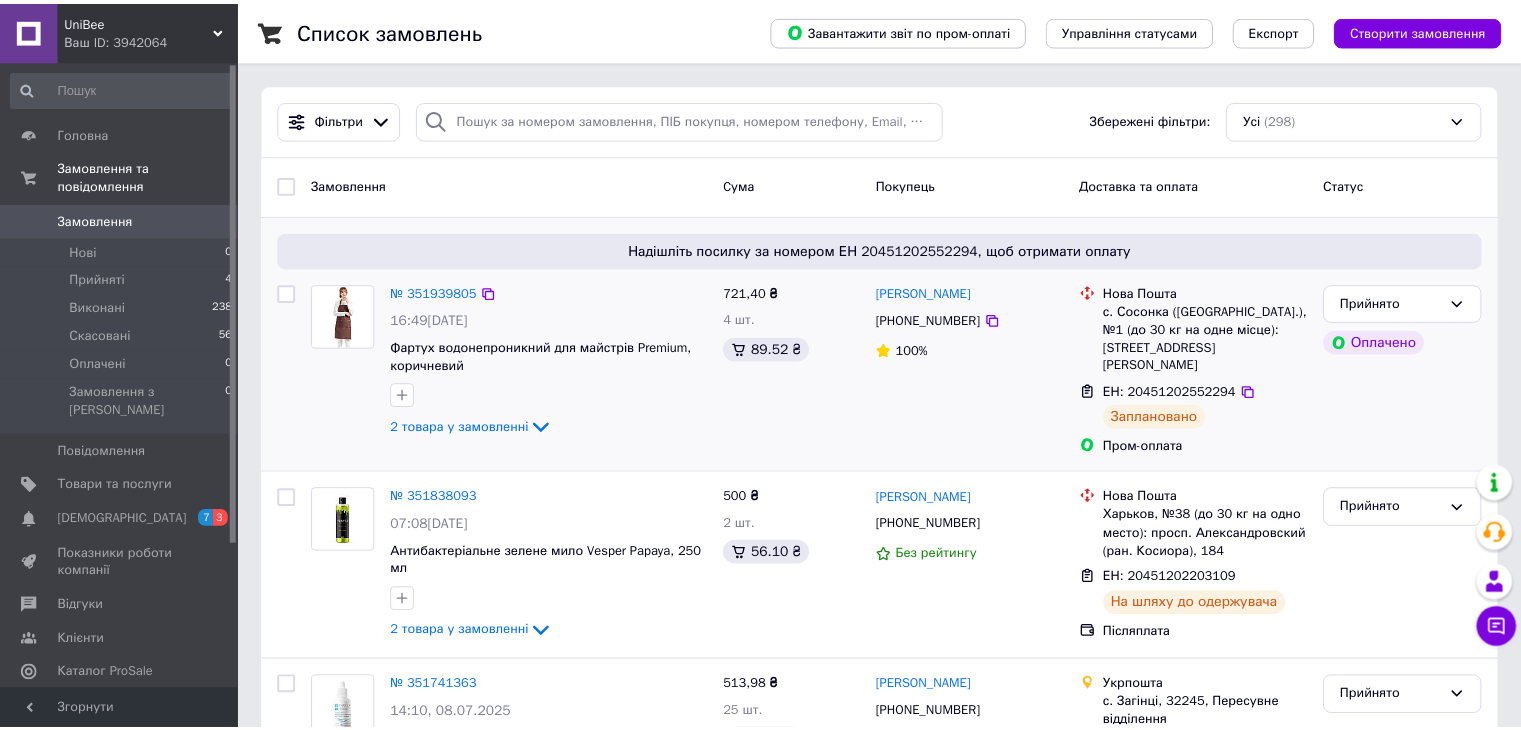scroll, scrollTop: 0, scrollLeft: 0, axis: both 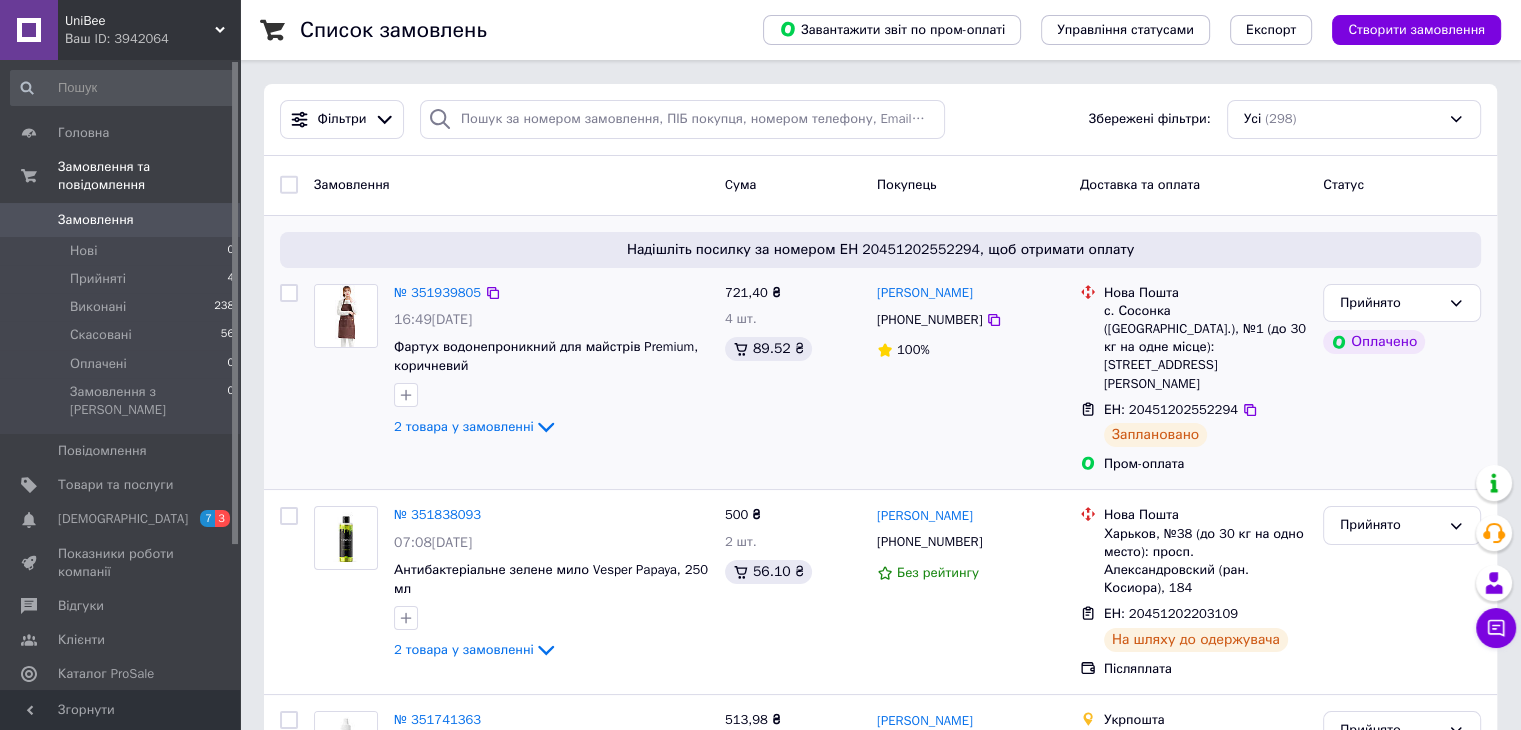 click on "ЕН: 20451202552294" at bounding box center (1171, 409) 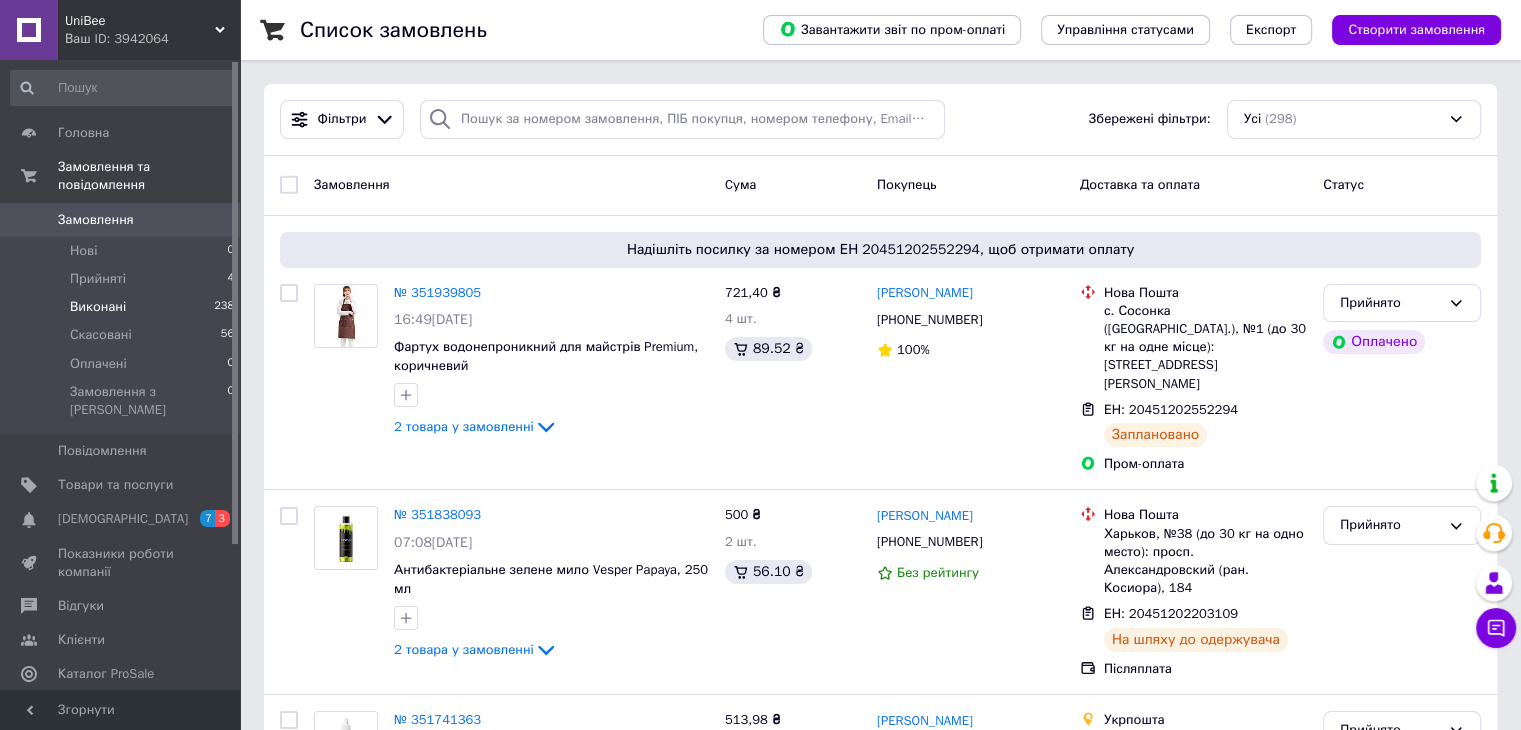 click on "Виконані" at bounding box center [98, 307] 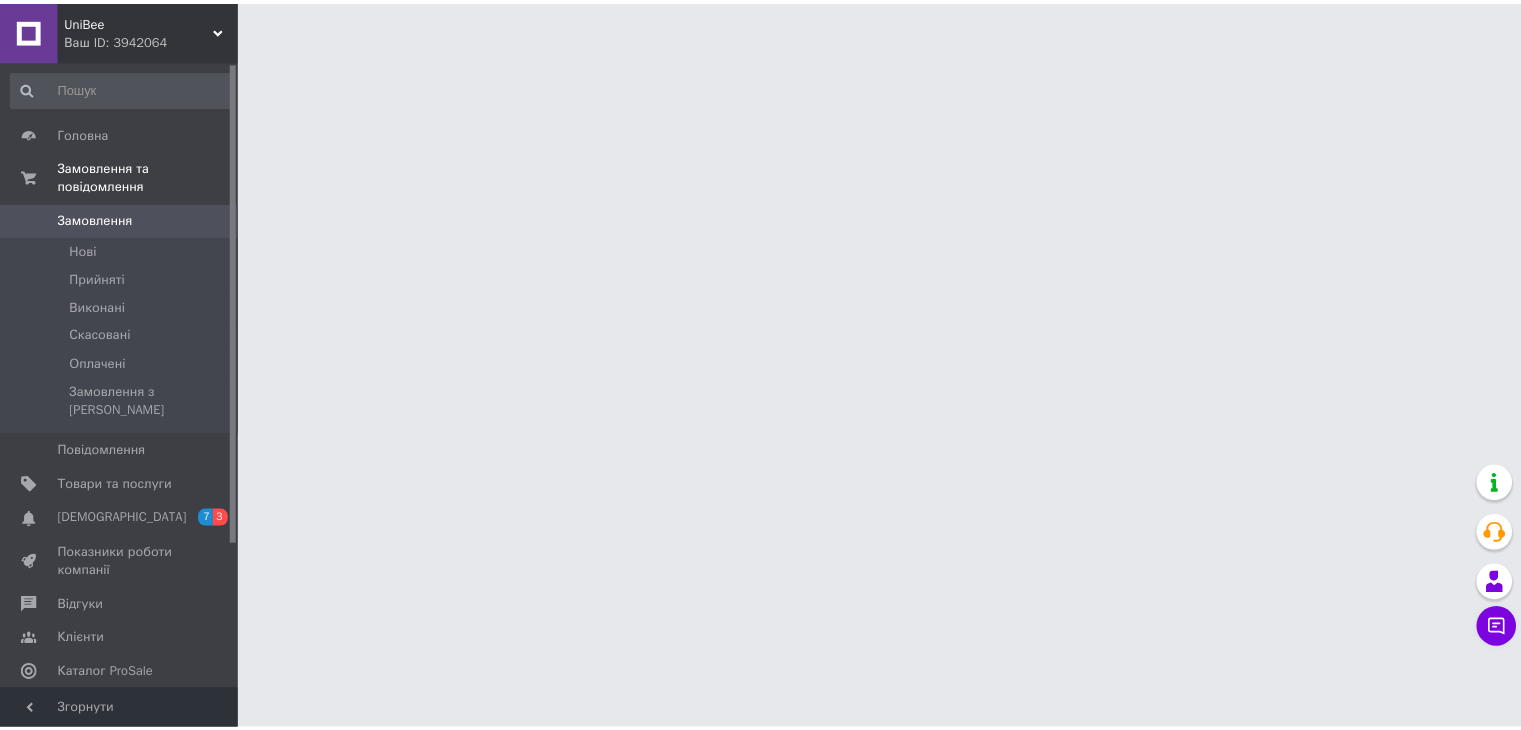scroll, scrollTop: 0, scrollLeft: 0, axis: both 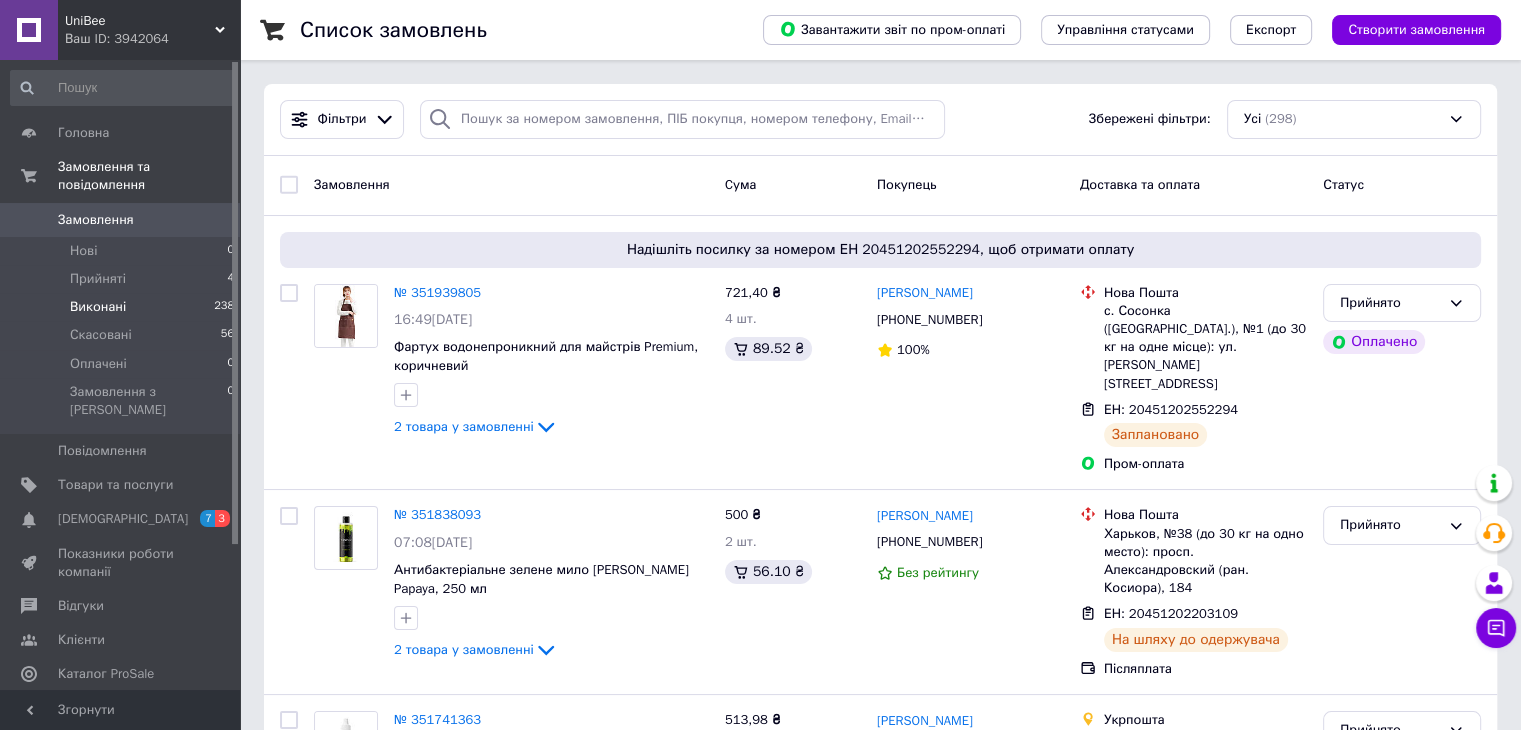 click on "Виконані" at bounding box center (98, 307) 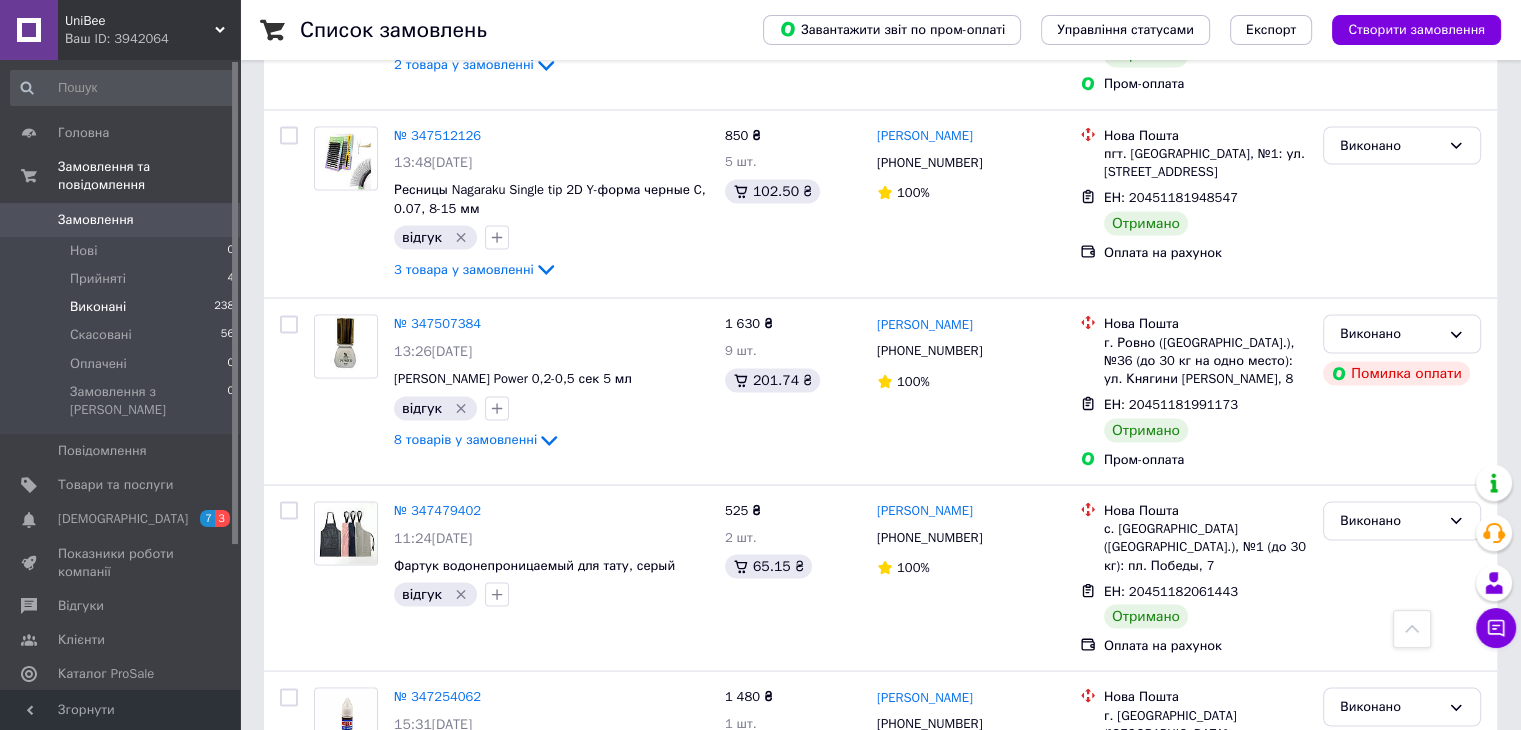 scroll, scrollTop: 4100, scrollLeft: 0, axis: vertical 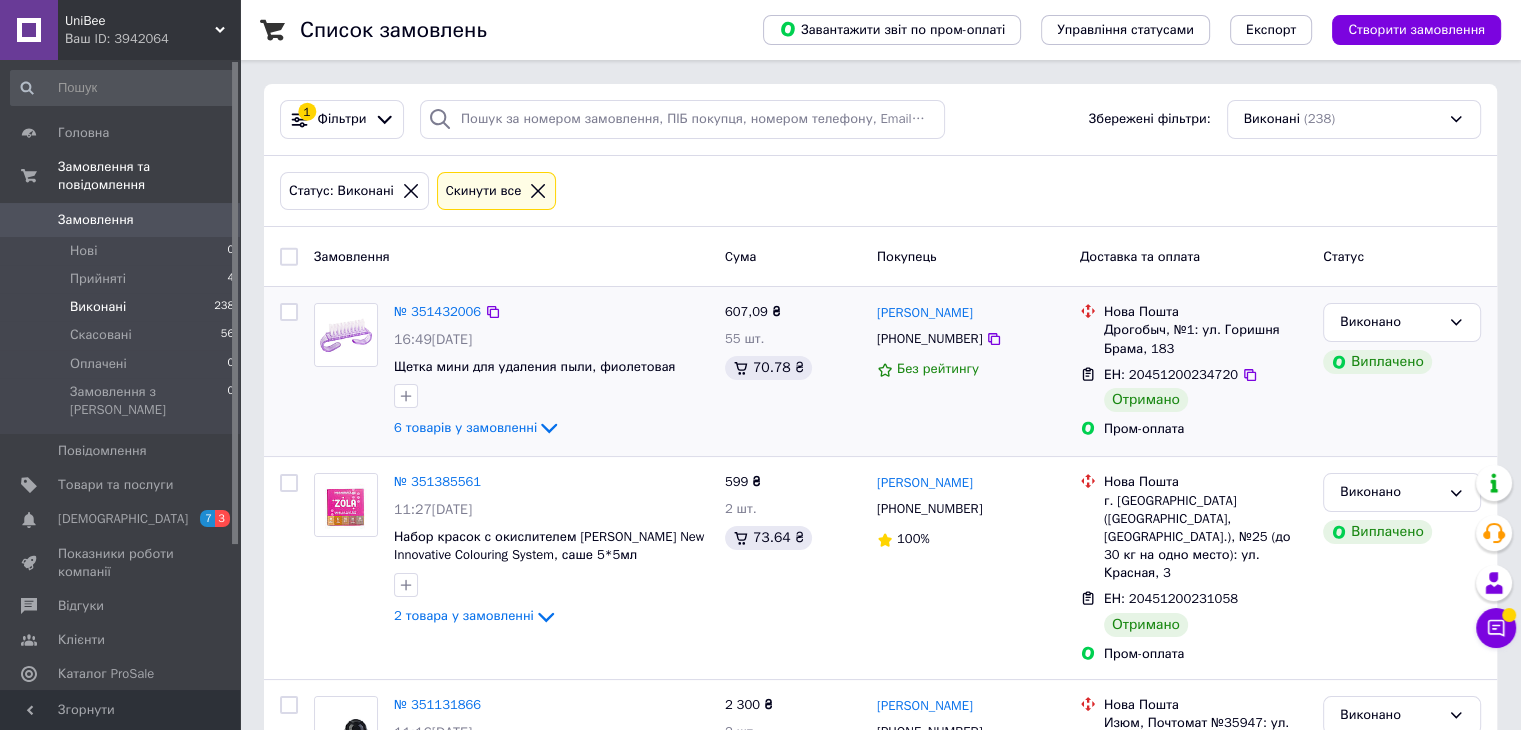 click at bounding box center [289, 312] 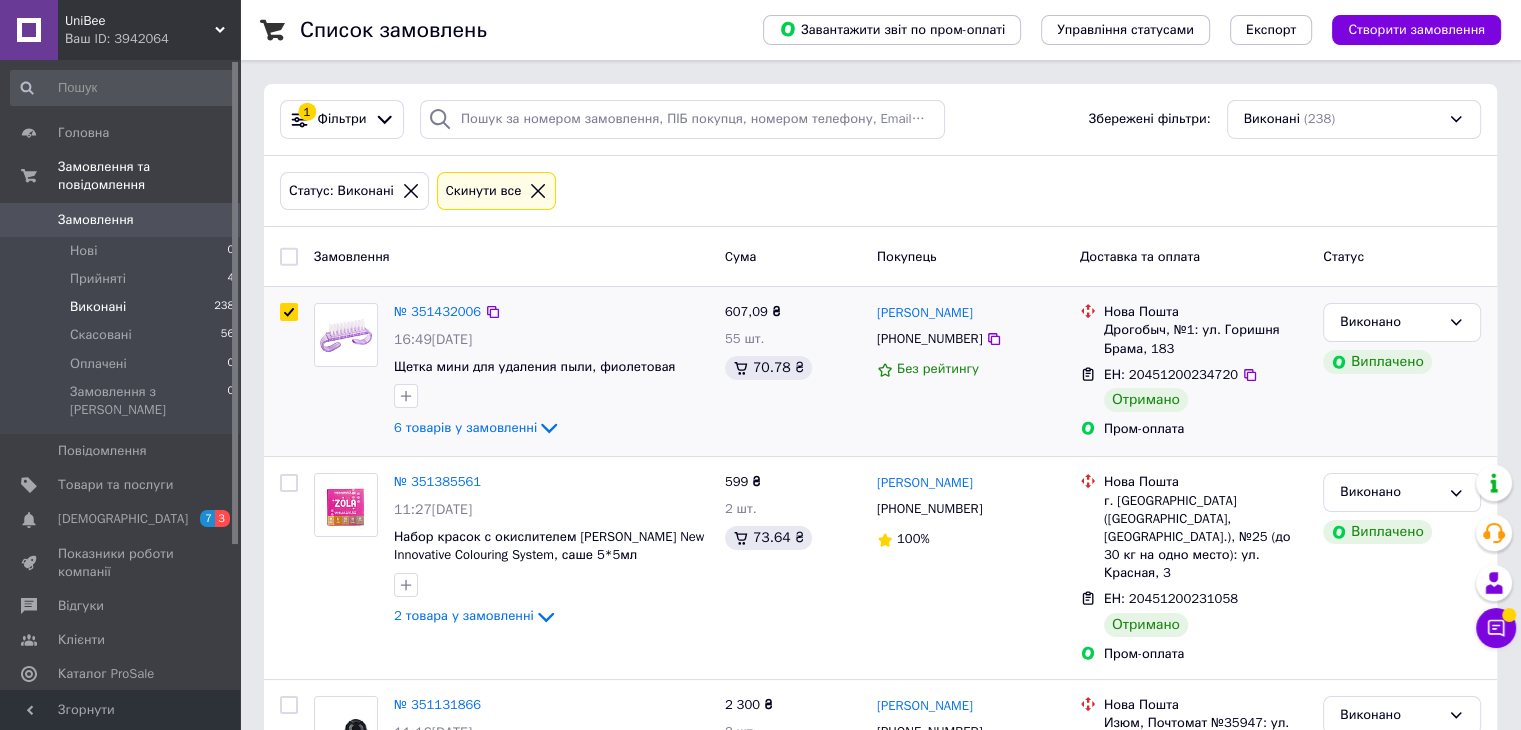 checkbox on "true" 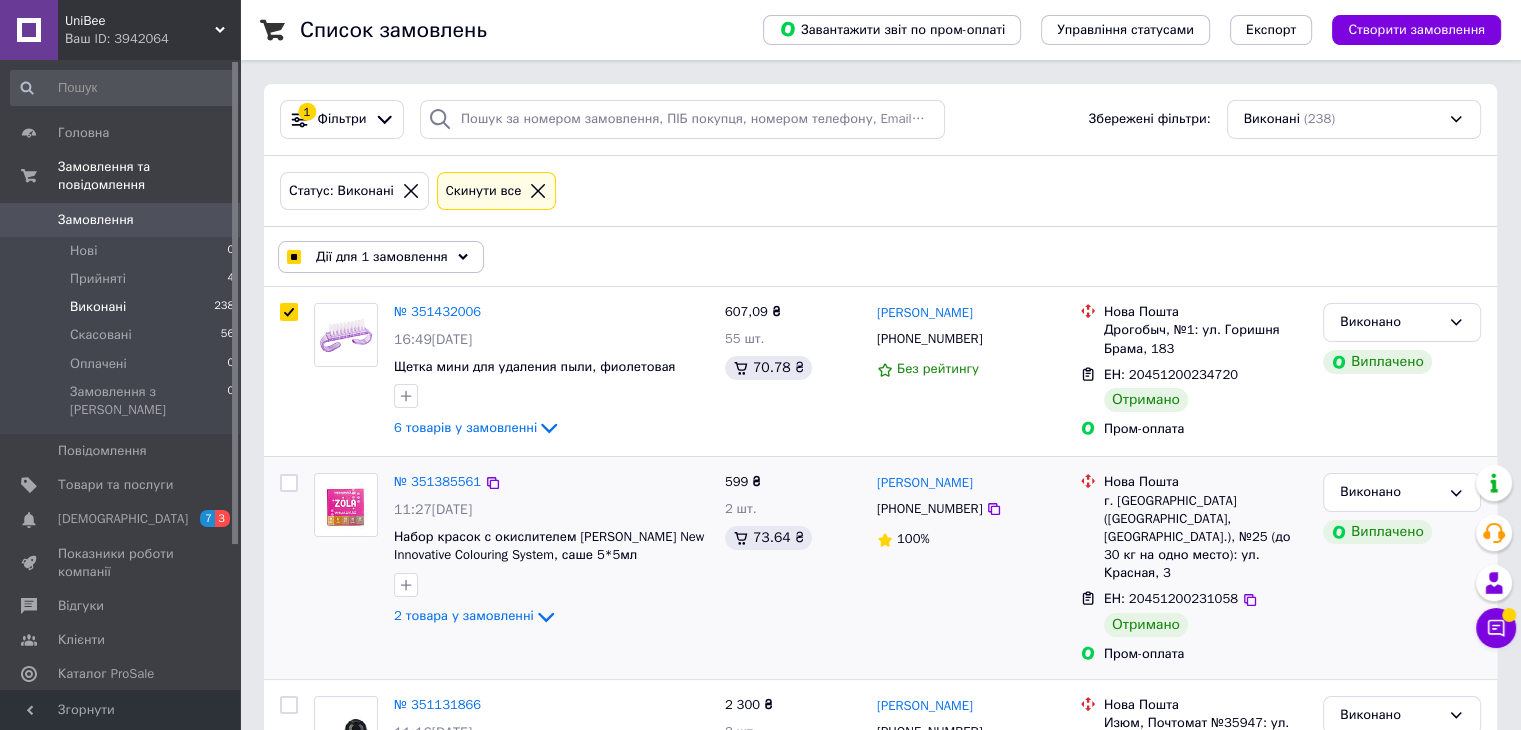 click at bounding box center (289, 483) 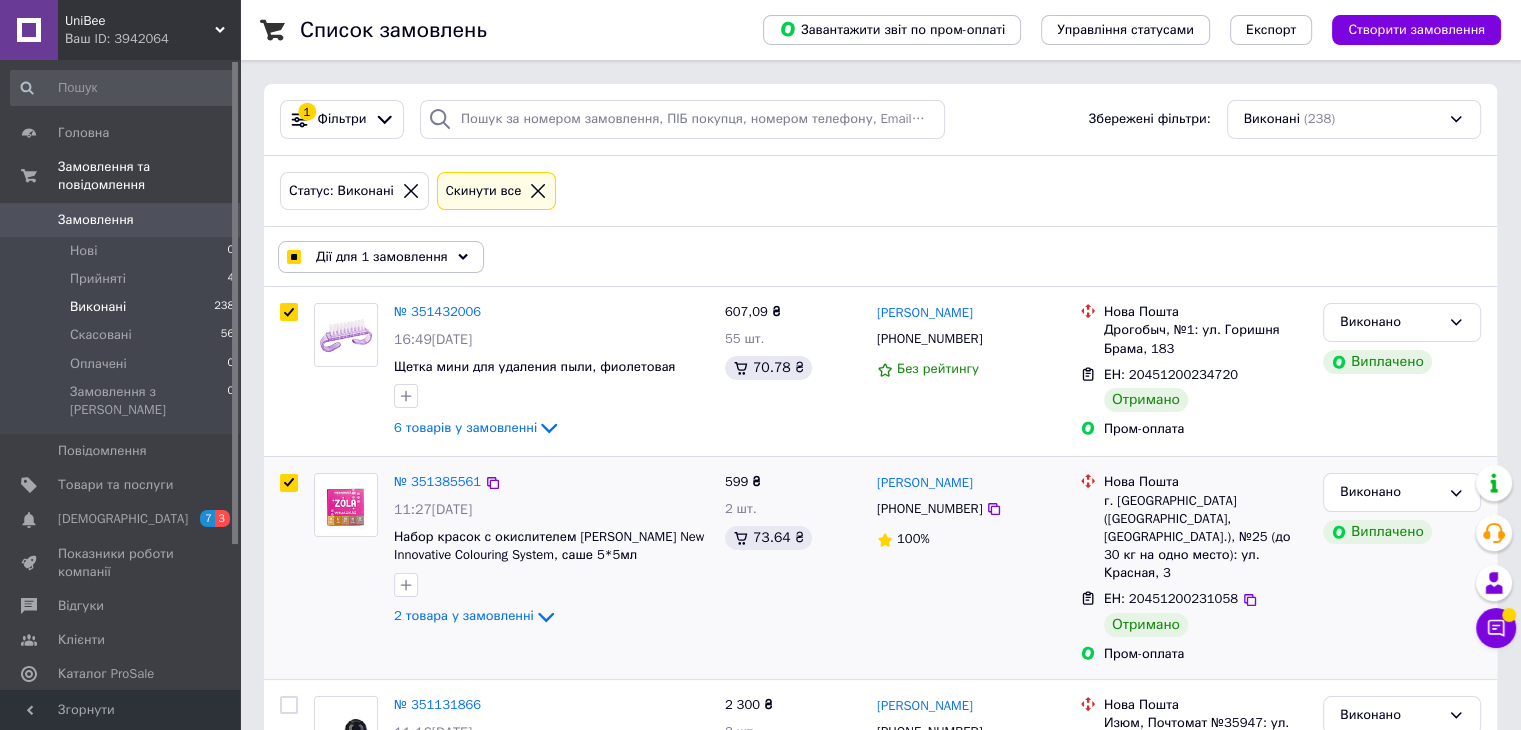 checkbox on "true" 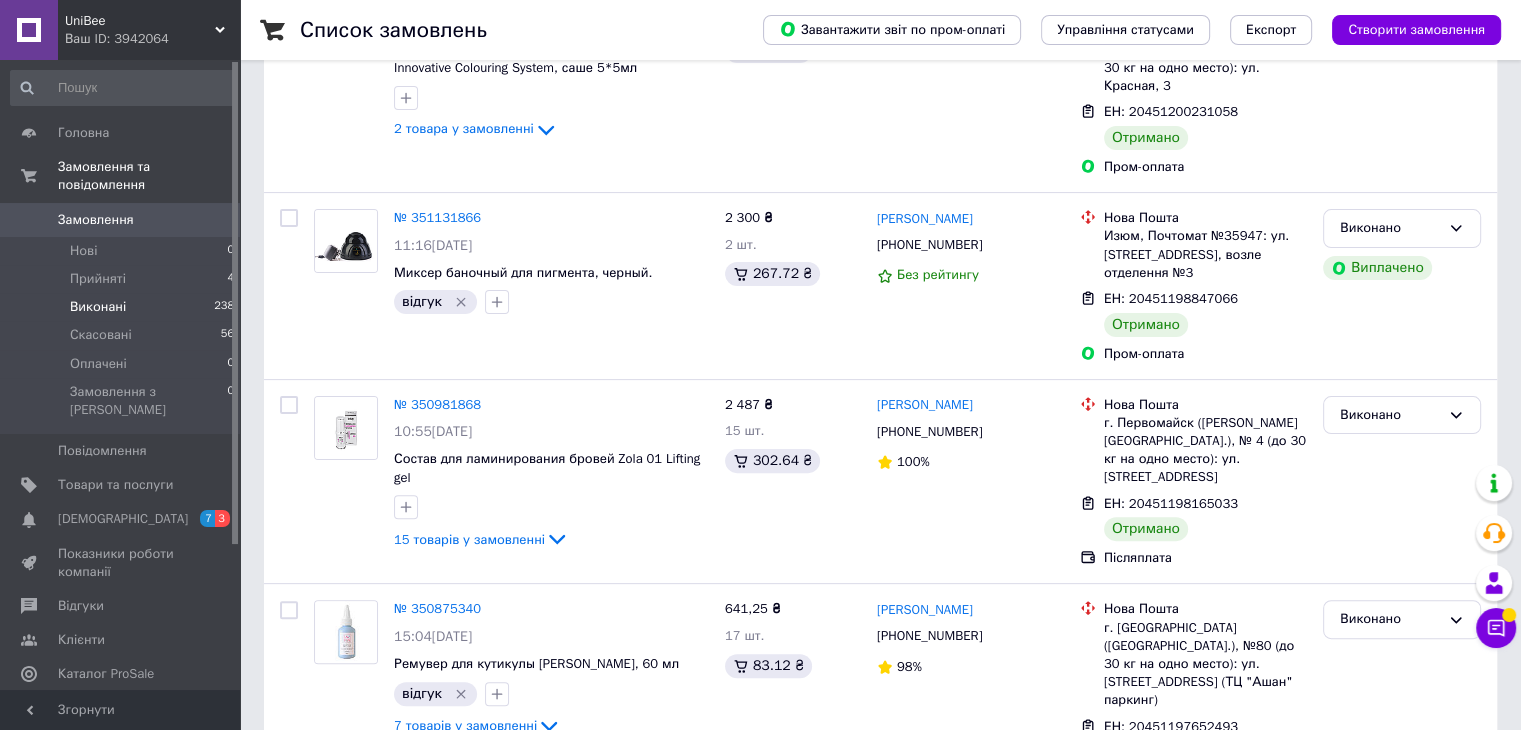 scroll, scrollTop: 500, scrollLeft: 0, axis: vertical 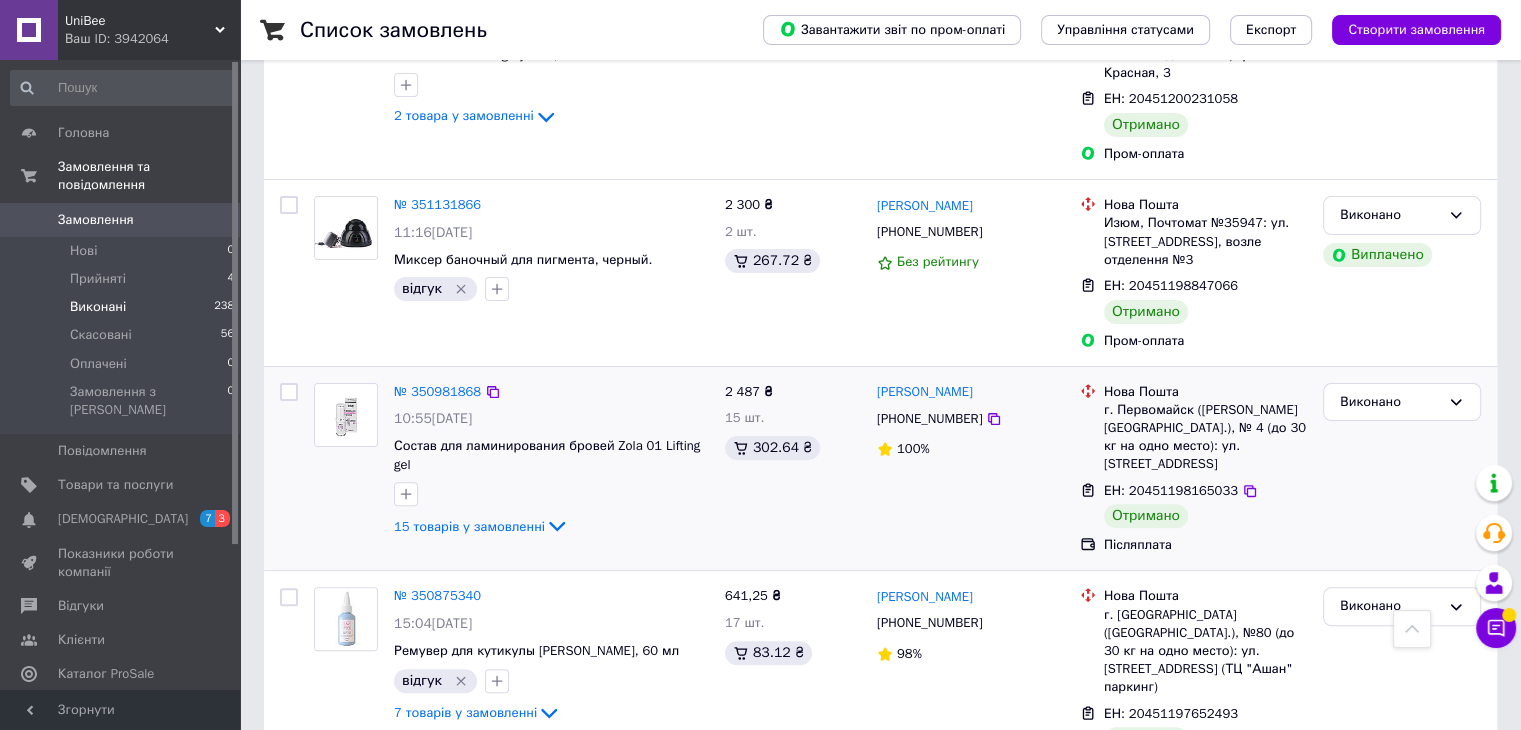 click at bounding box center [289, 392] 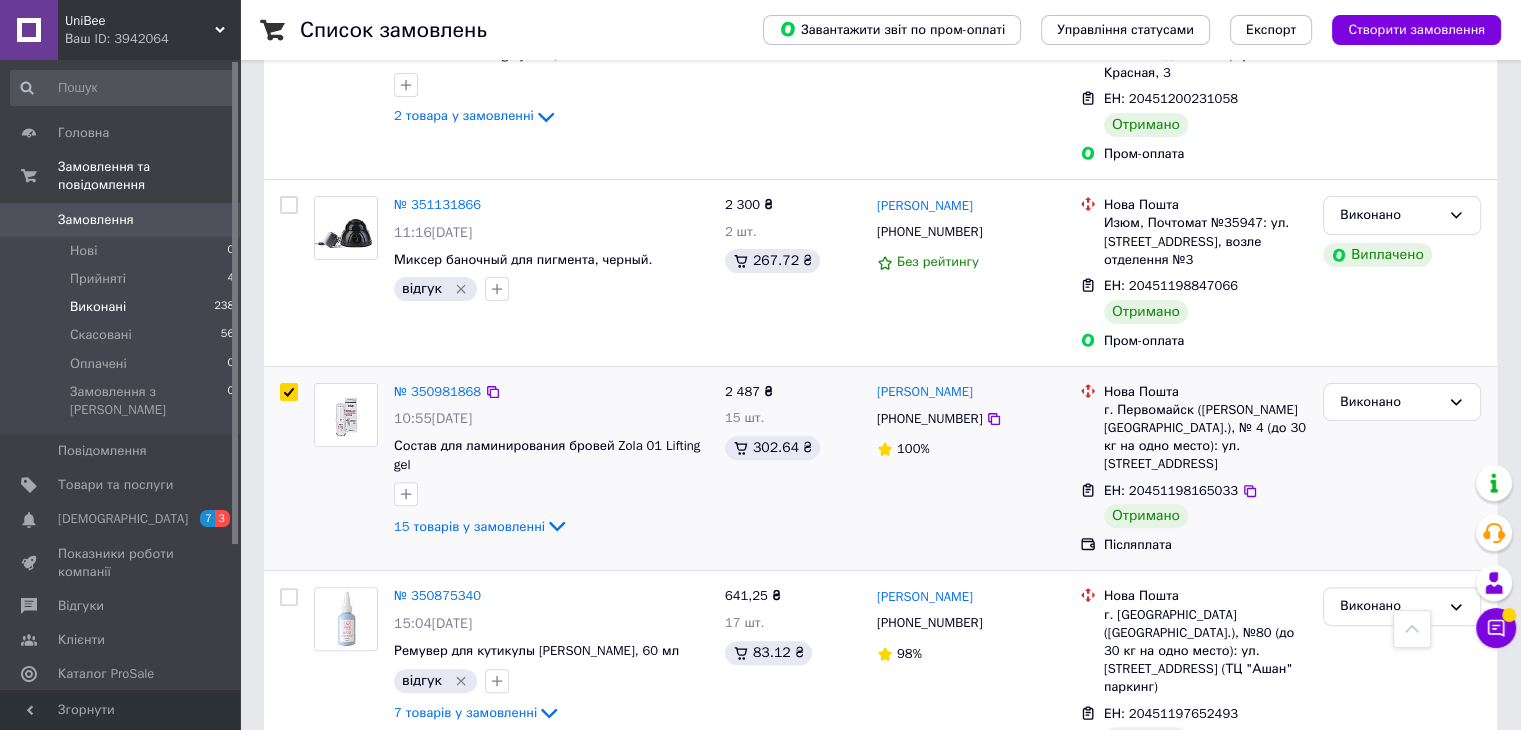 checkbox on "true" 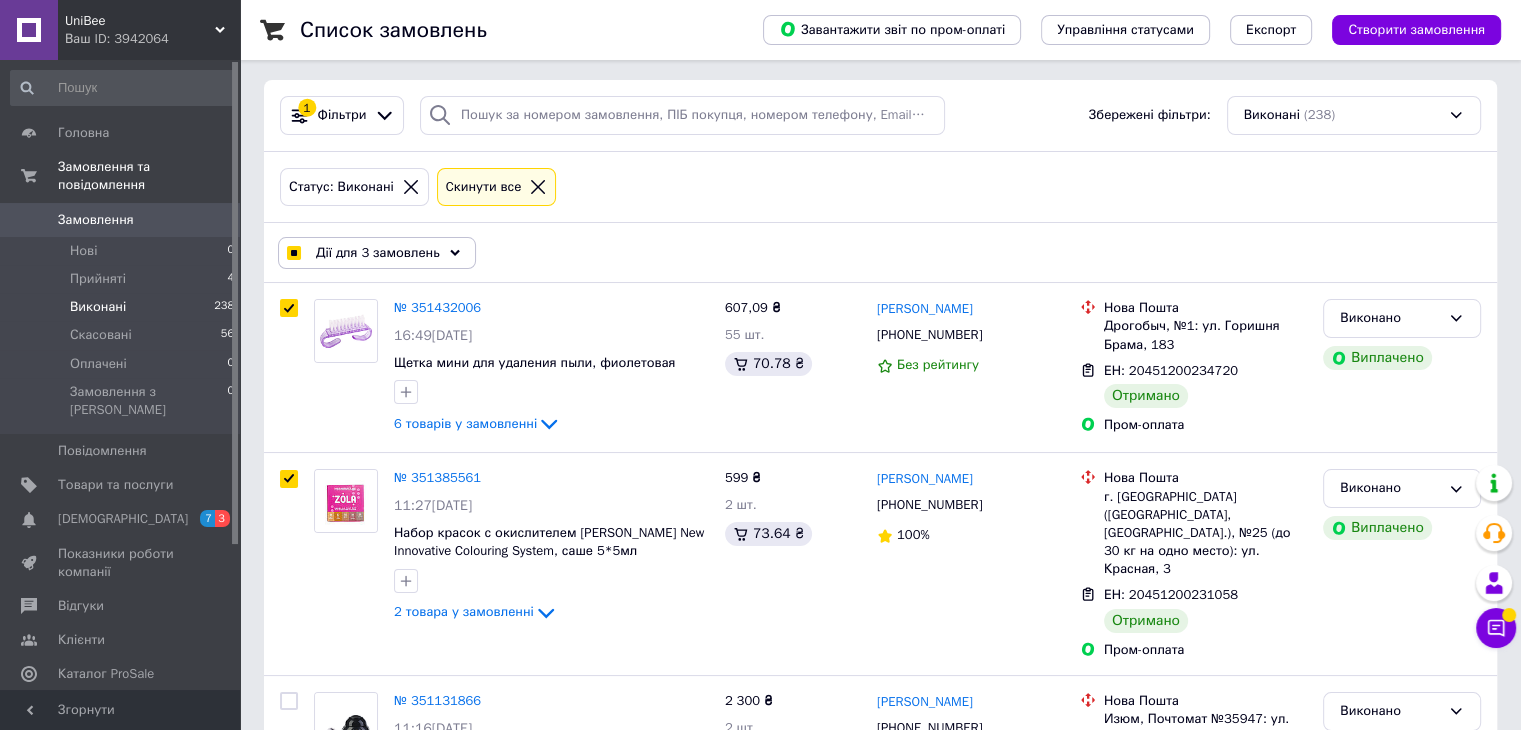 scroll, scrollTop: 0, scrollLeft: 0, axis: both 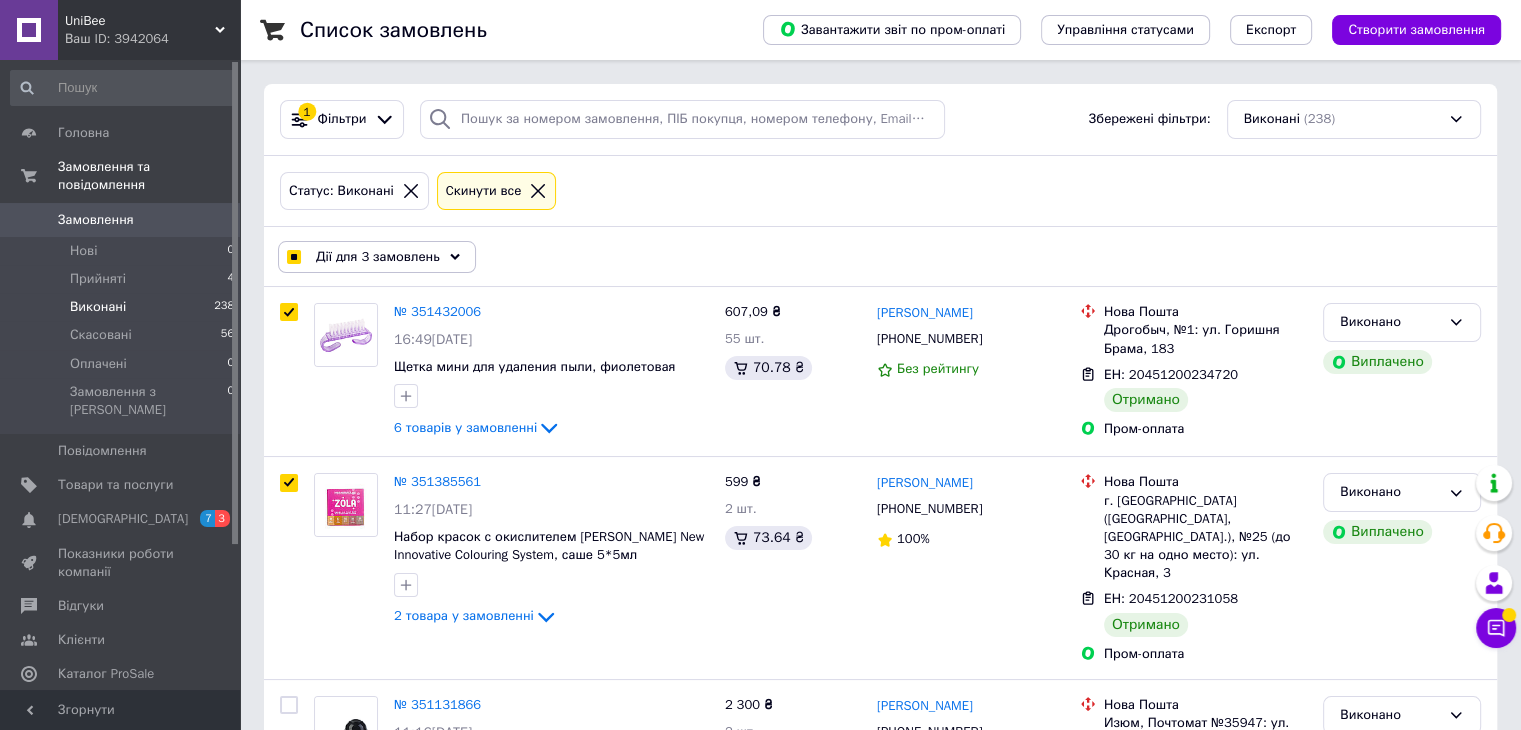 click on "Дії для 3 замовлень" at bounding box center (377, 257) 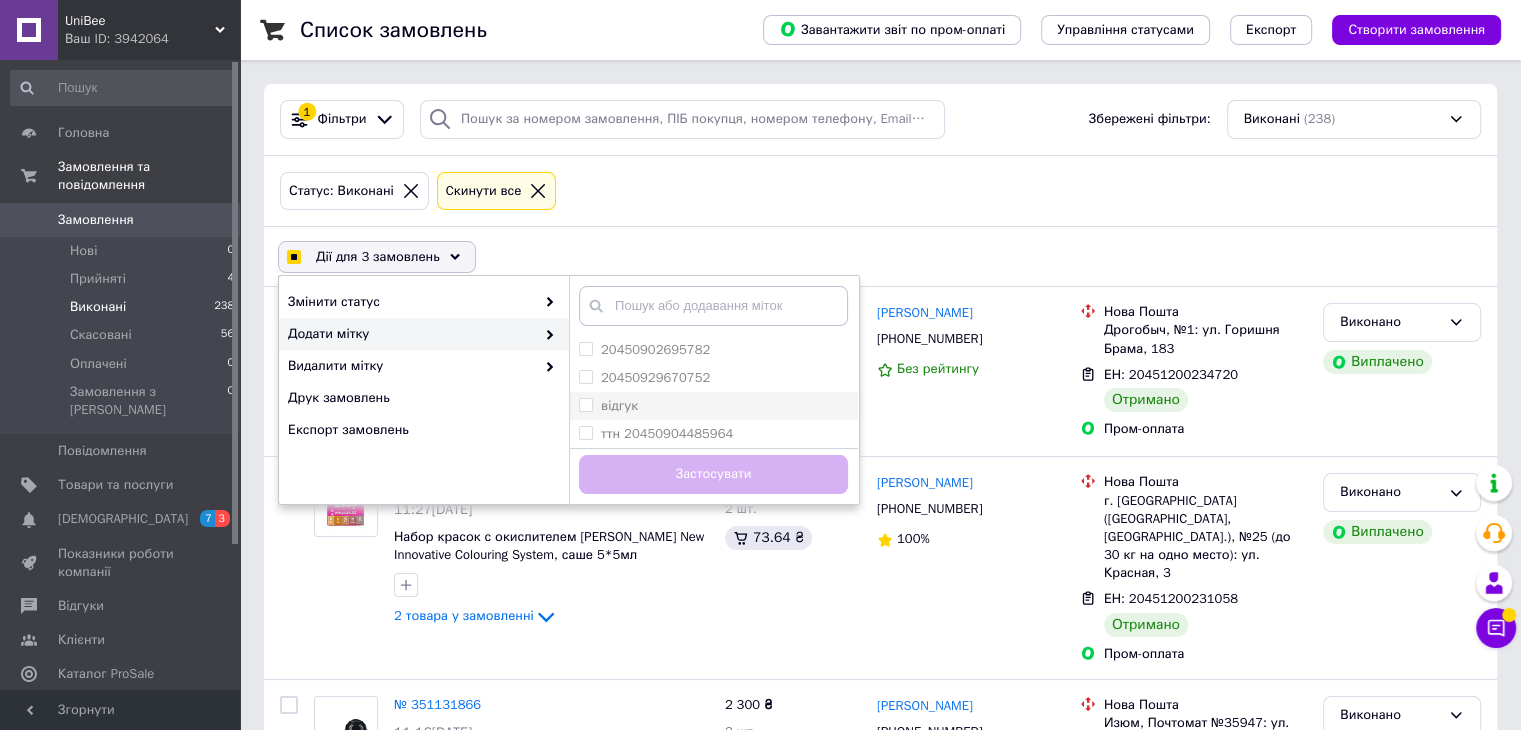 checkbox on "true" 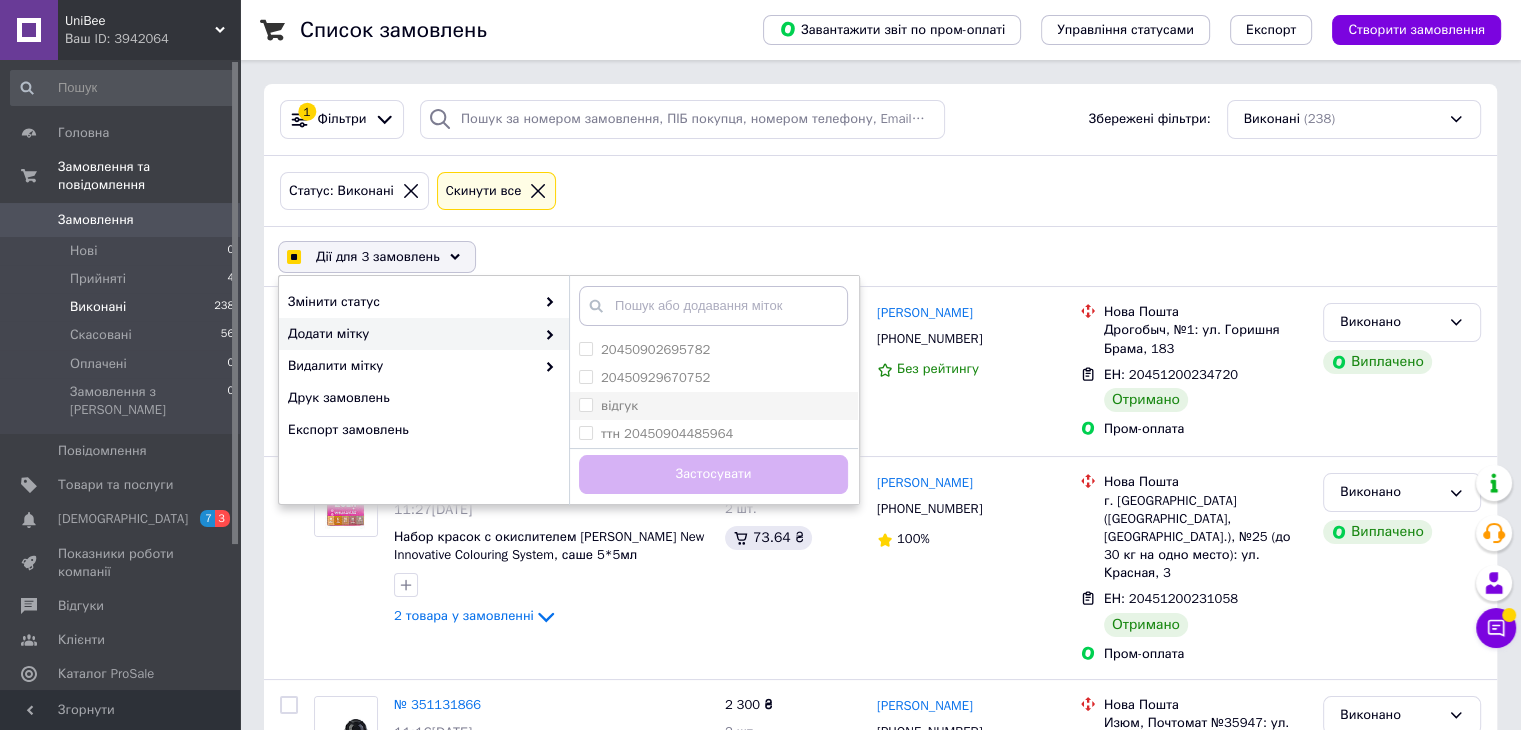 click on "відгук" at bounding box center (585, 404) 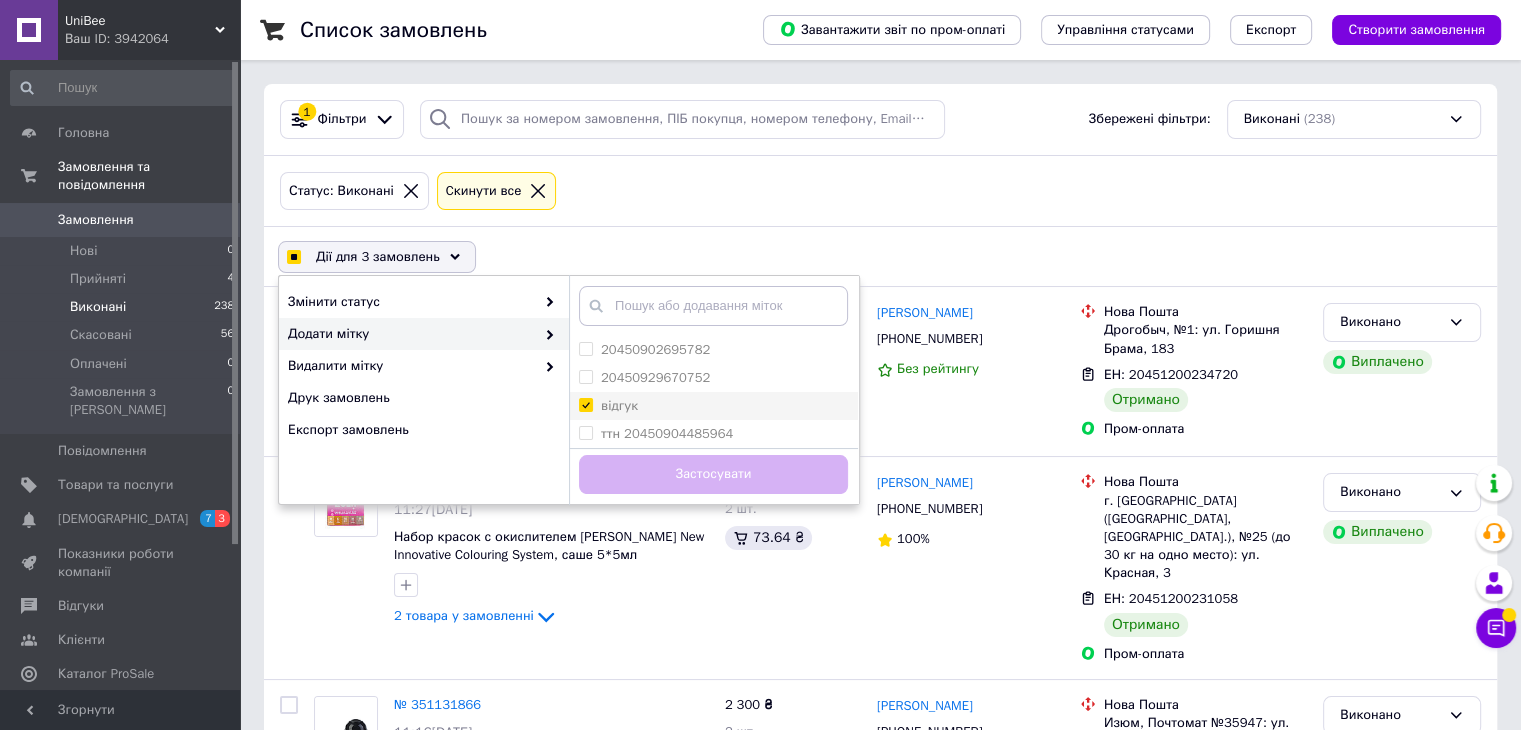 checkbox on "true" 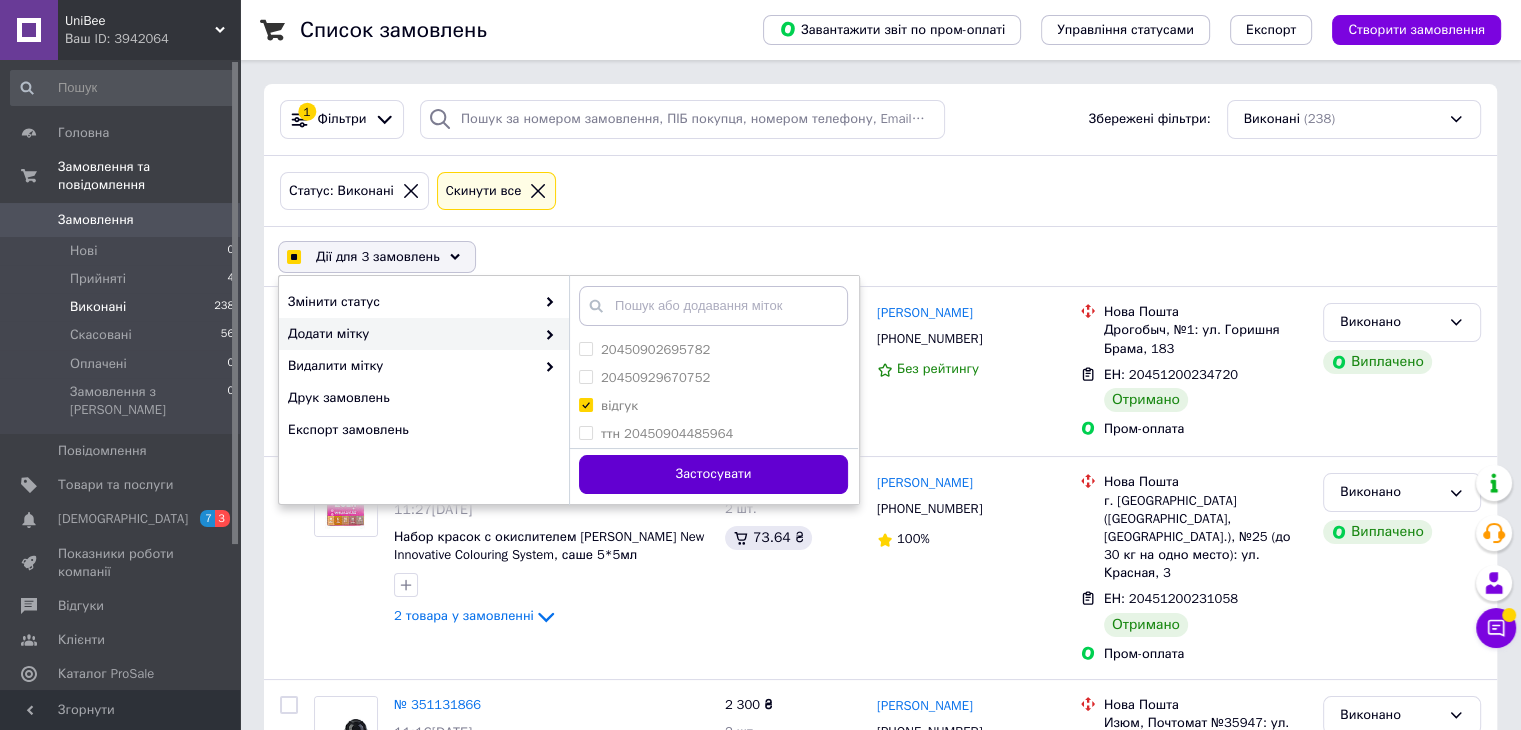 checkbox on "true" 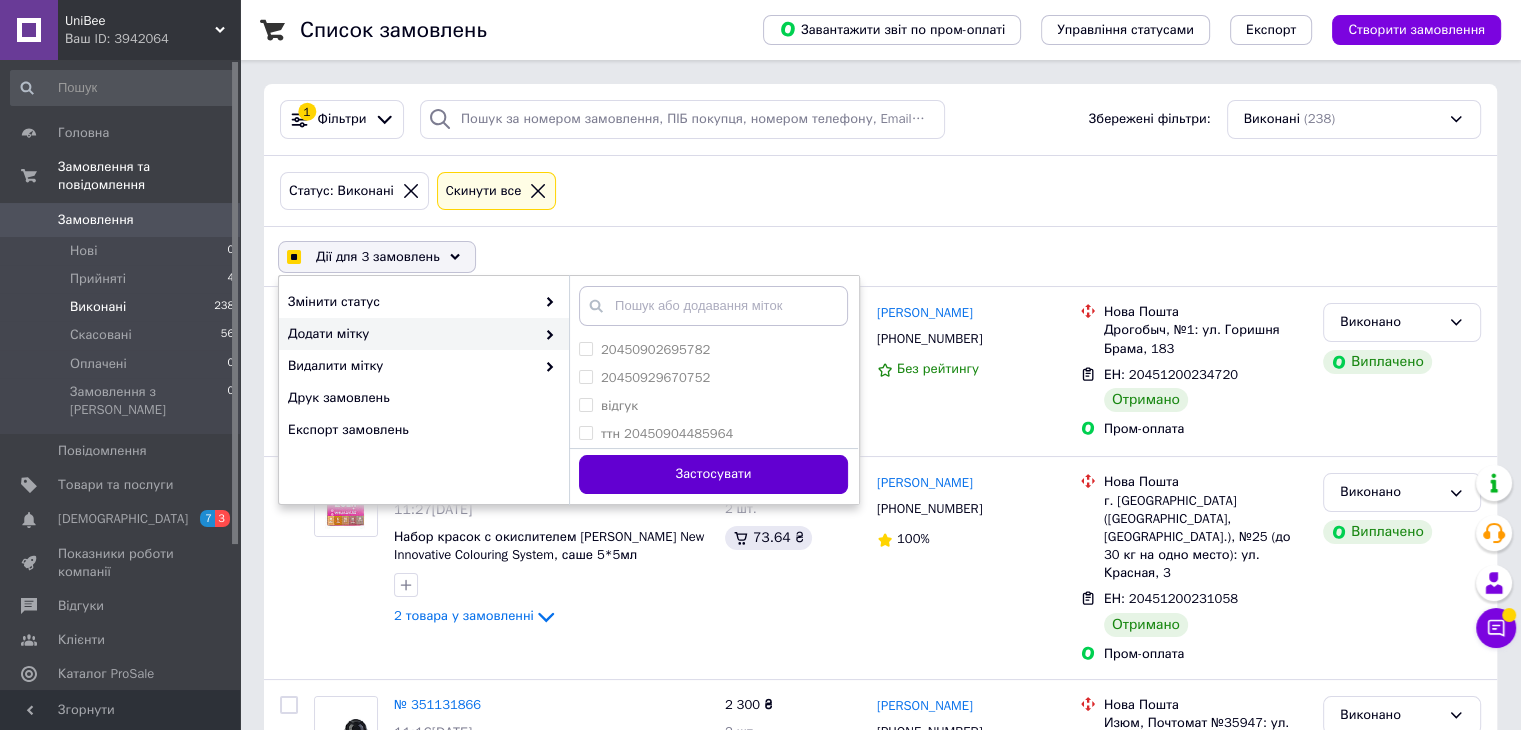 checkbox on "false" 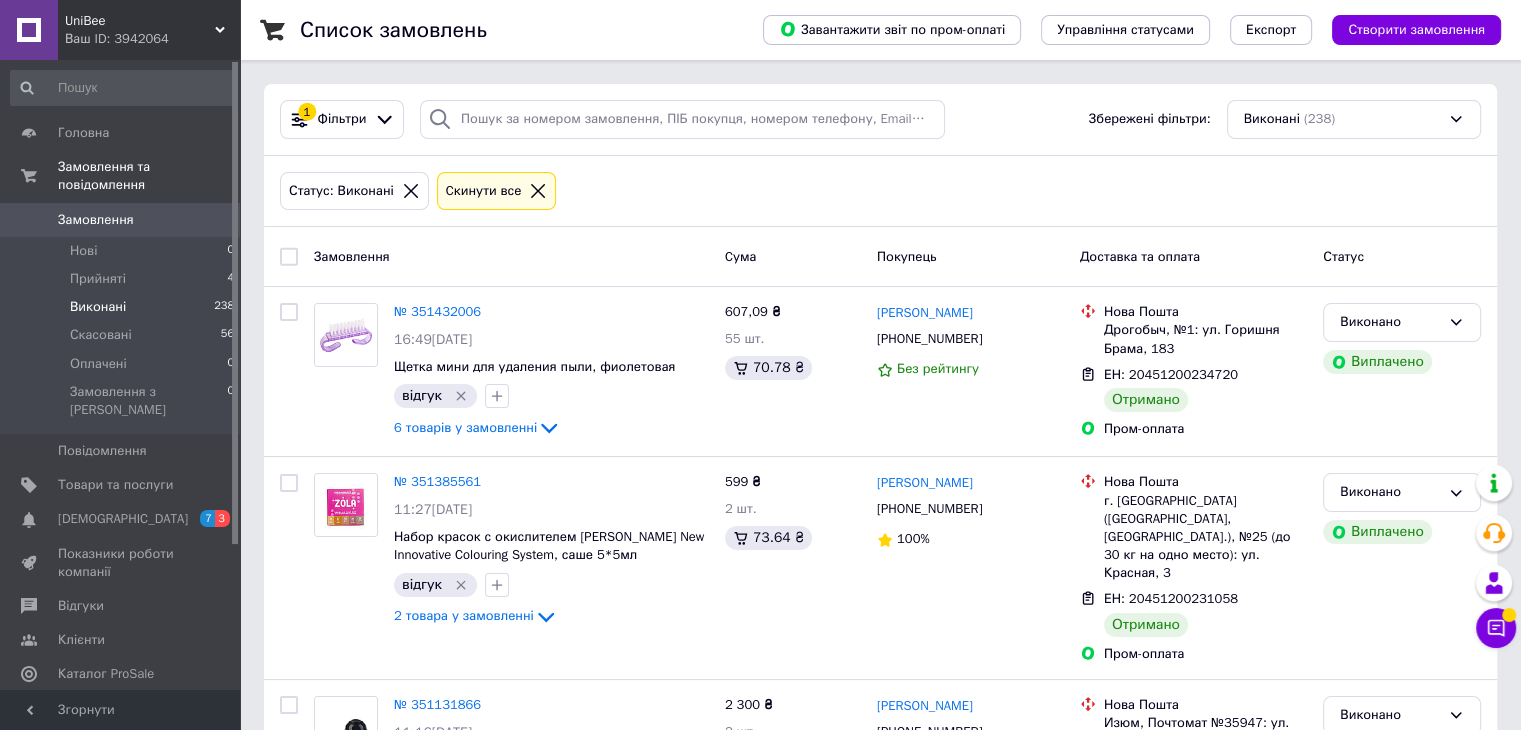 click on "UniBee" at bounding box center (140, 21) 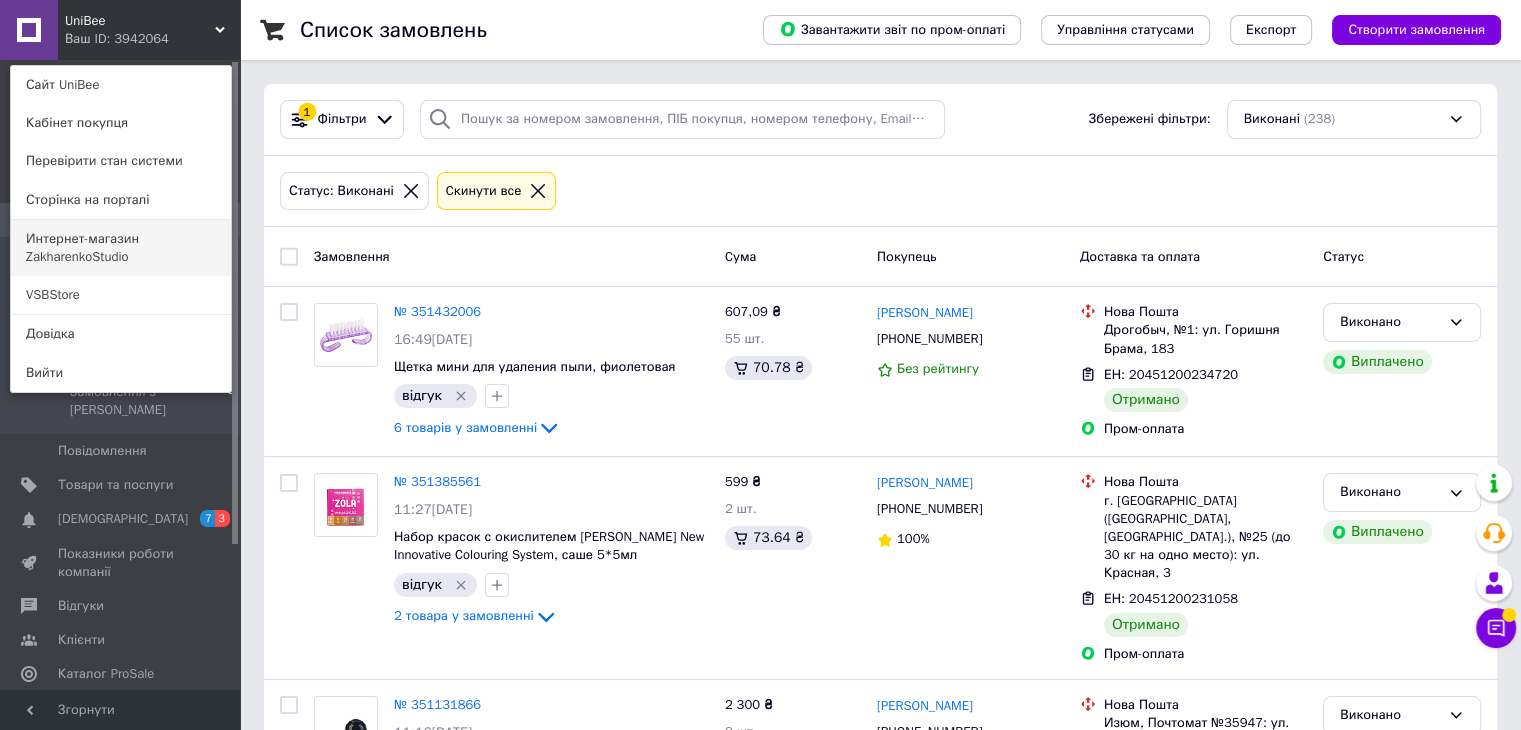 click on "Интернет-магазин ZakharenkoStudio" at bounding box center [121, 248] 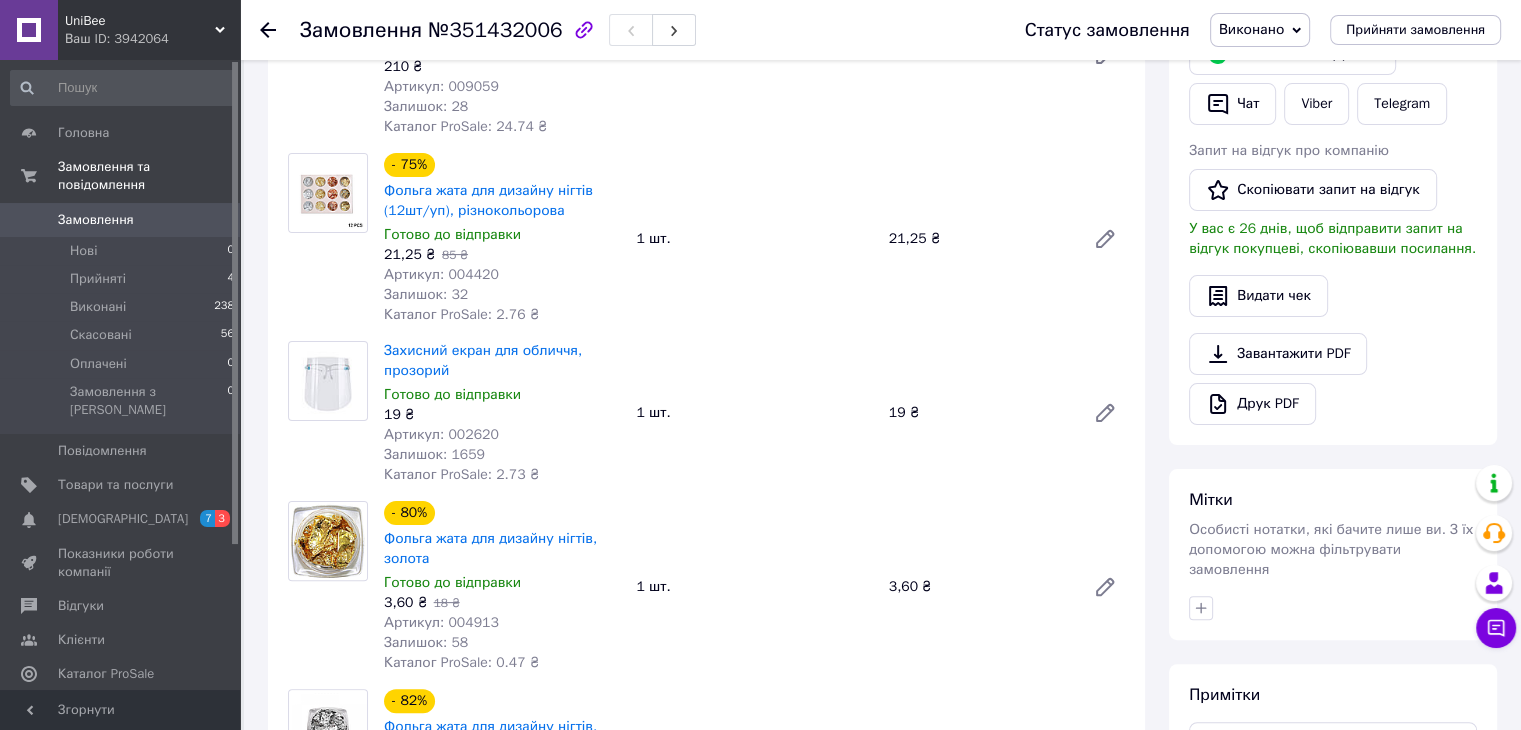 scroll, scrollTop: 200, scrollLeft: 0, axis: vertical 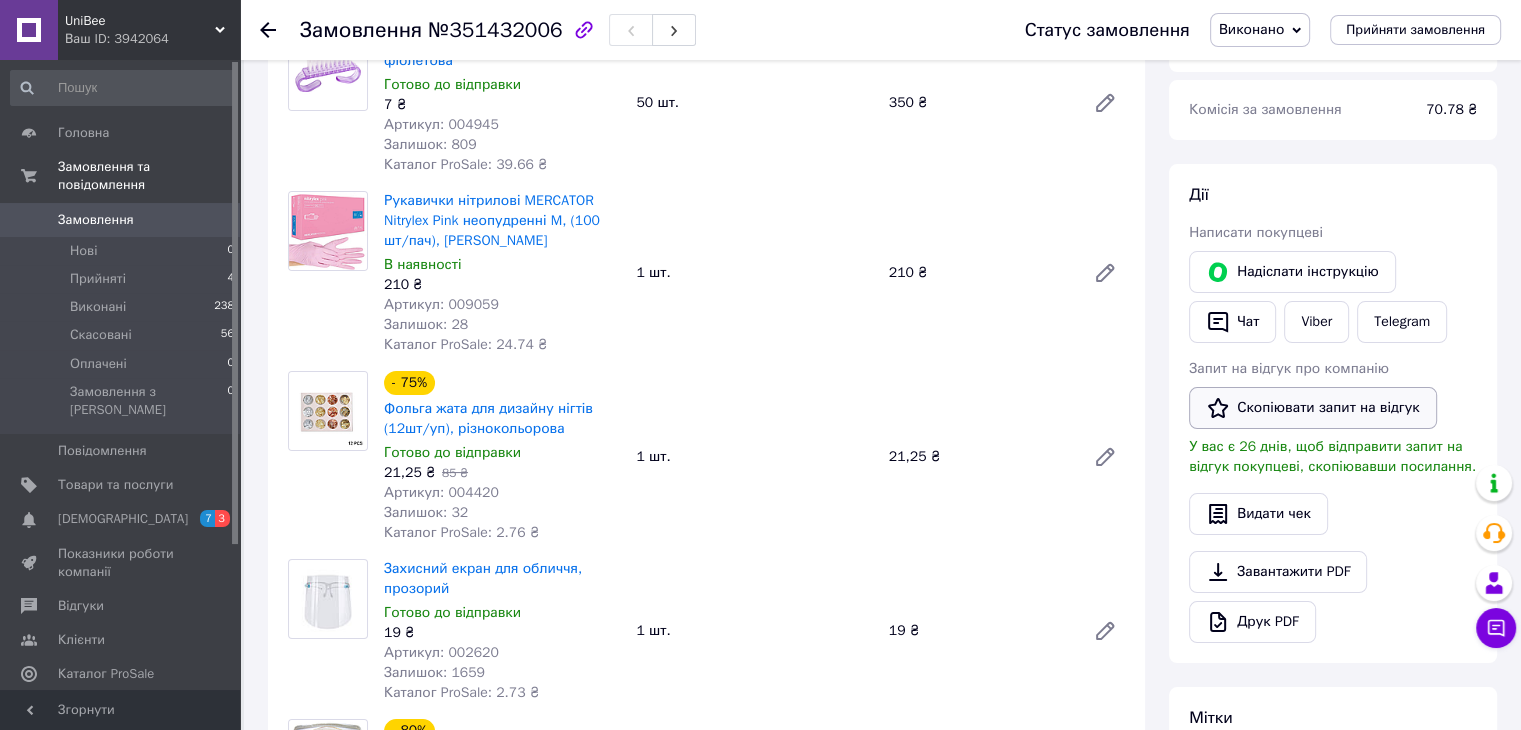 click on "Скопіювати запит на відгук" at bounding box center (1313, 408) 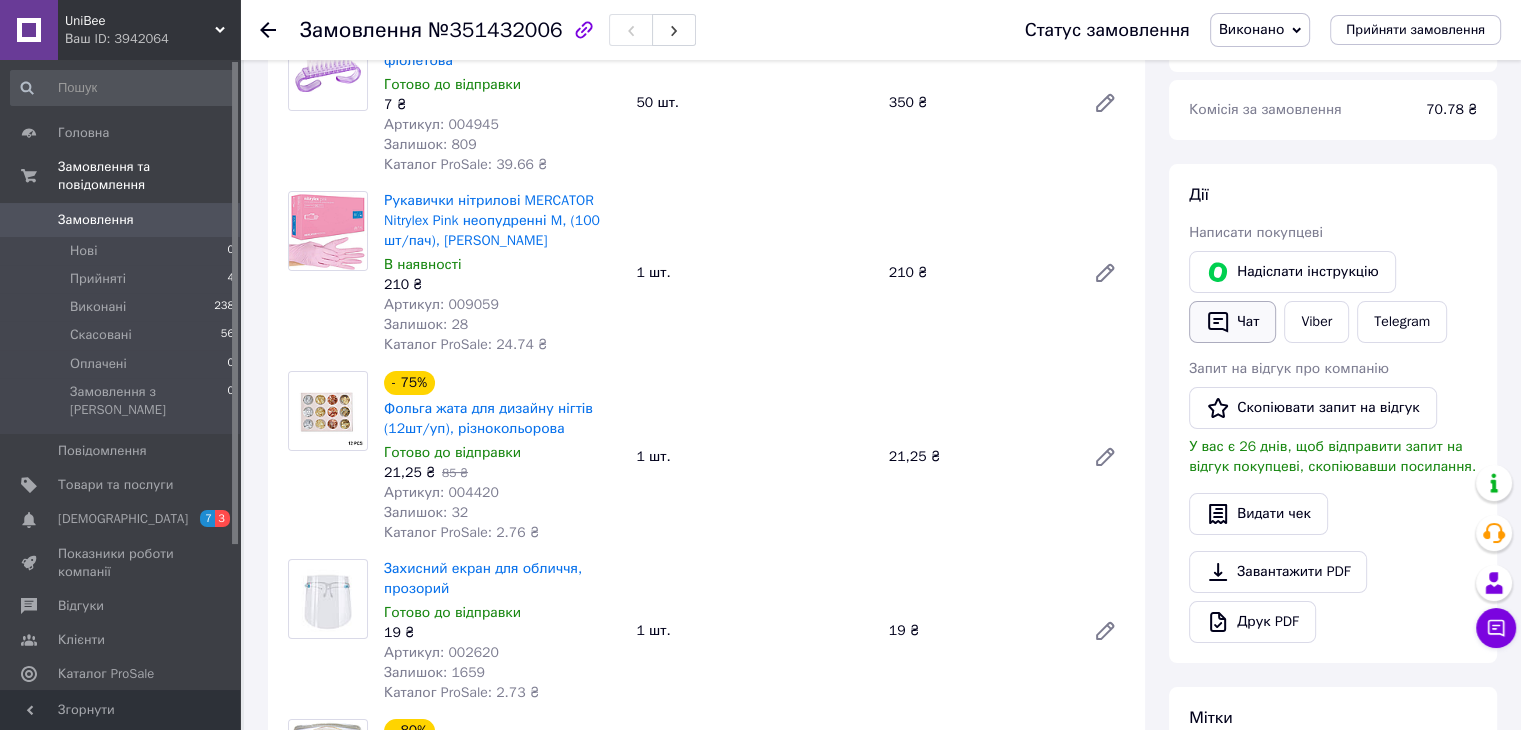 click on "Чат" at bounding box center (1232, 322) 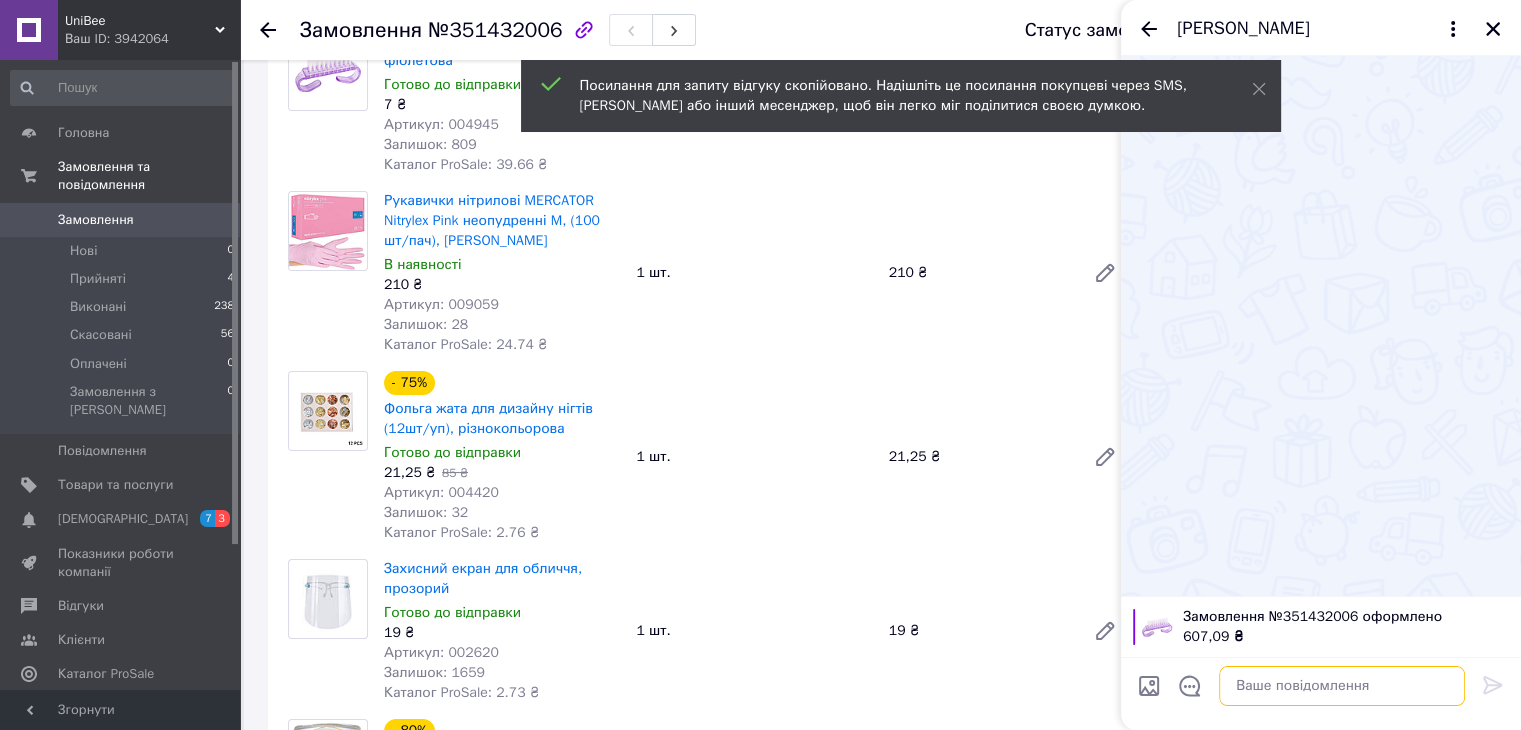 click at bounding box center (1342, 686) 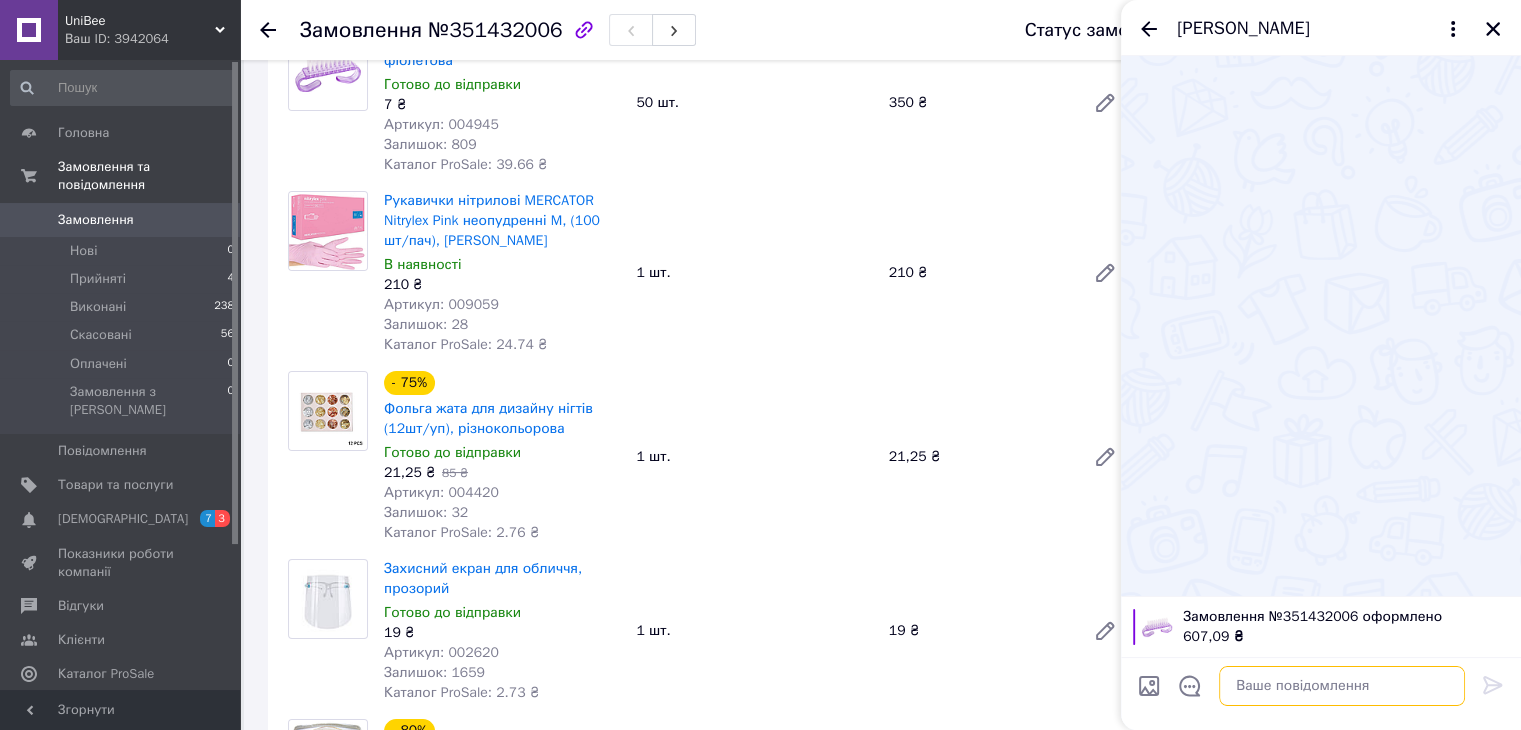 paste on "https://s.prom.st/RGeH0wE8ZWS" 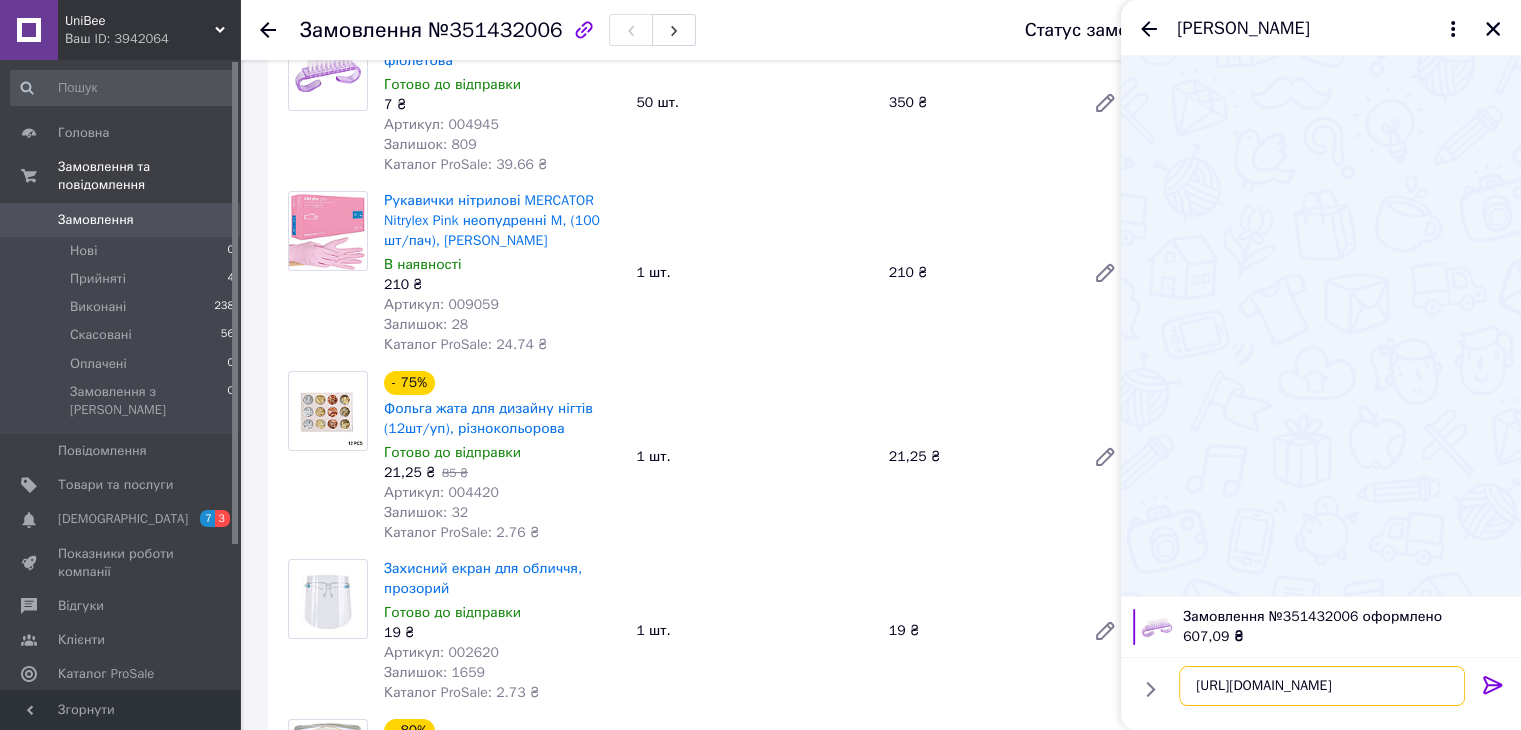 type on "https://s.prom.st/RGeH0wE8ZWS" 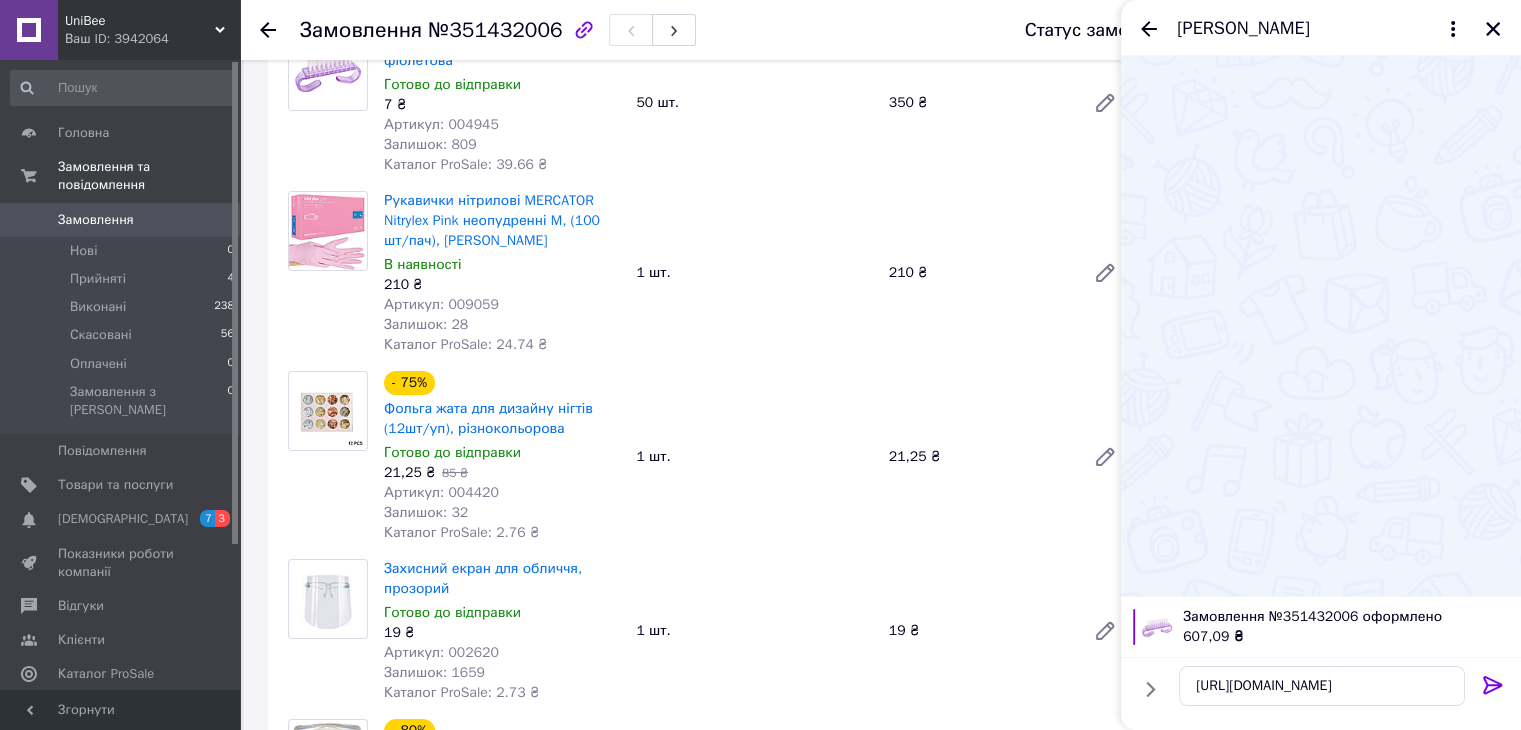 click 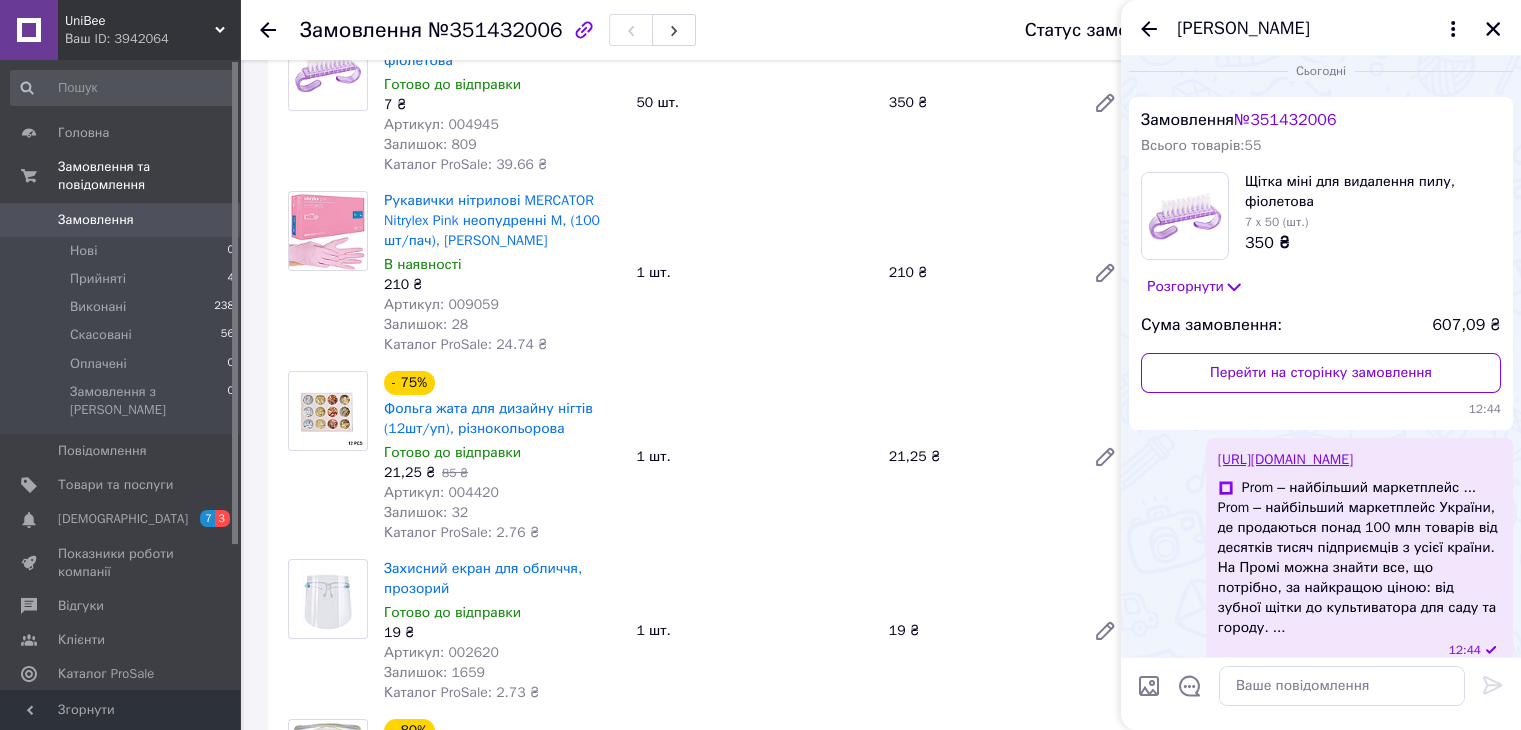 scroll, scrollTop: 13, scrollLeft: 0, axis: vertical 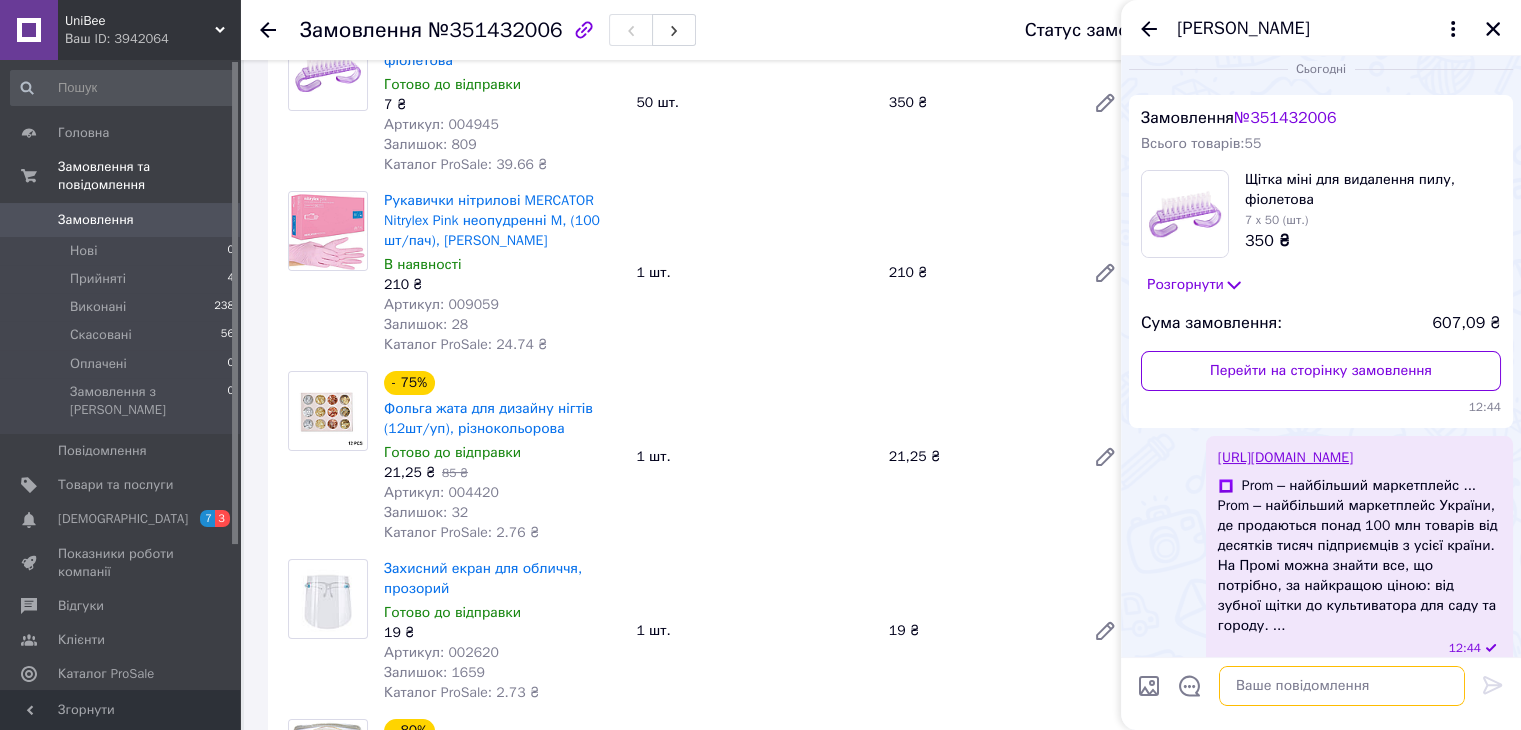 click at bounding box center [1342, 686] 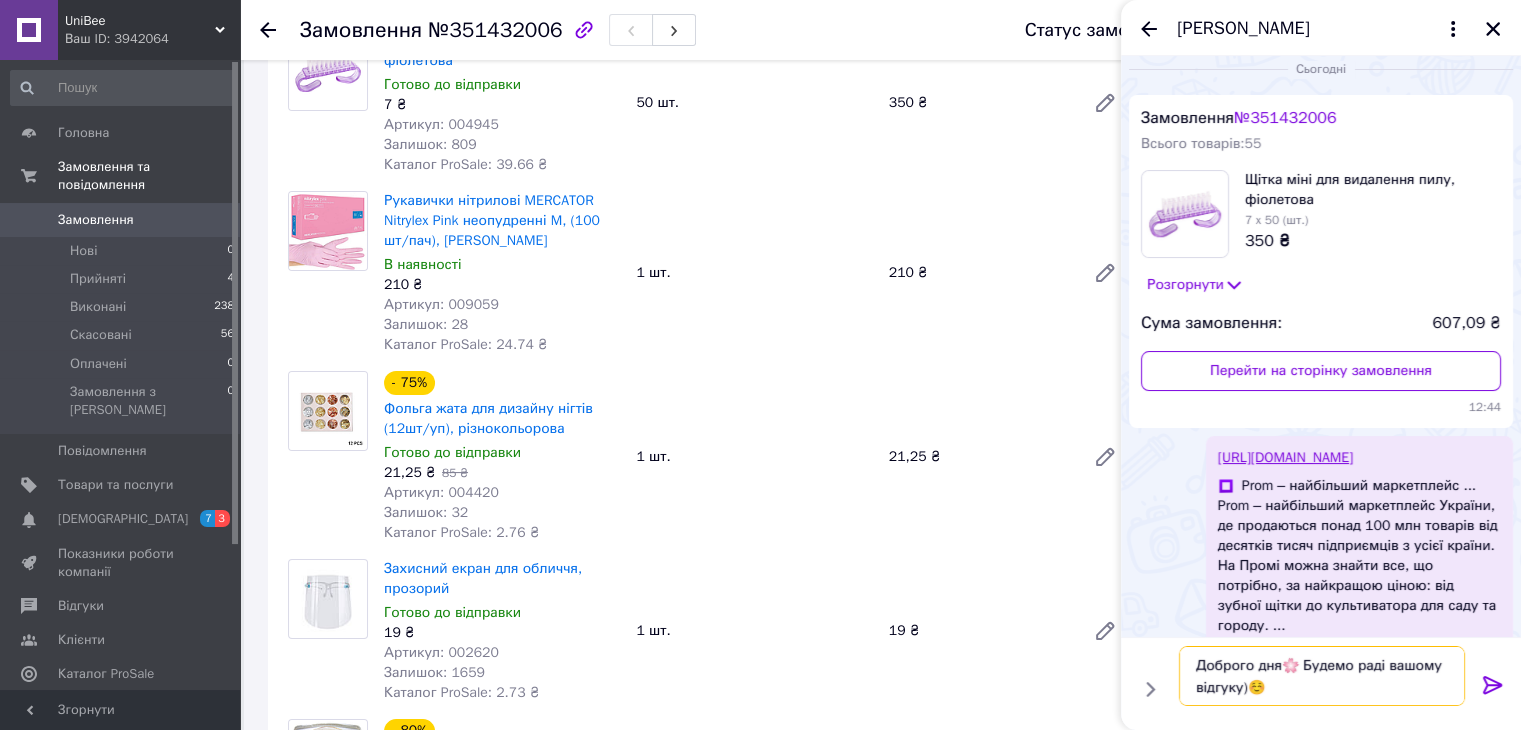 type 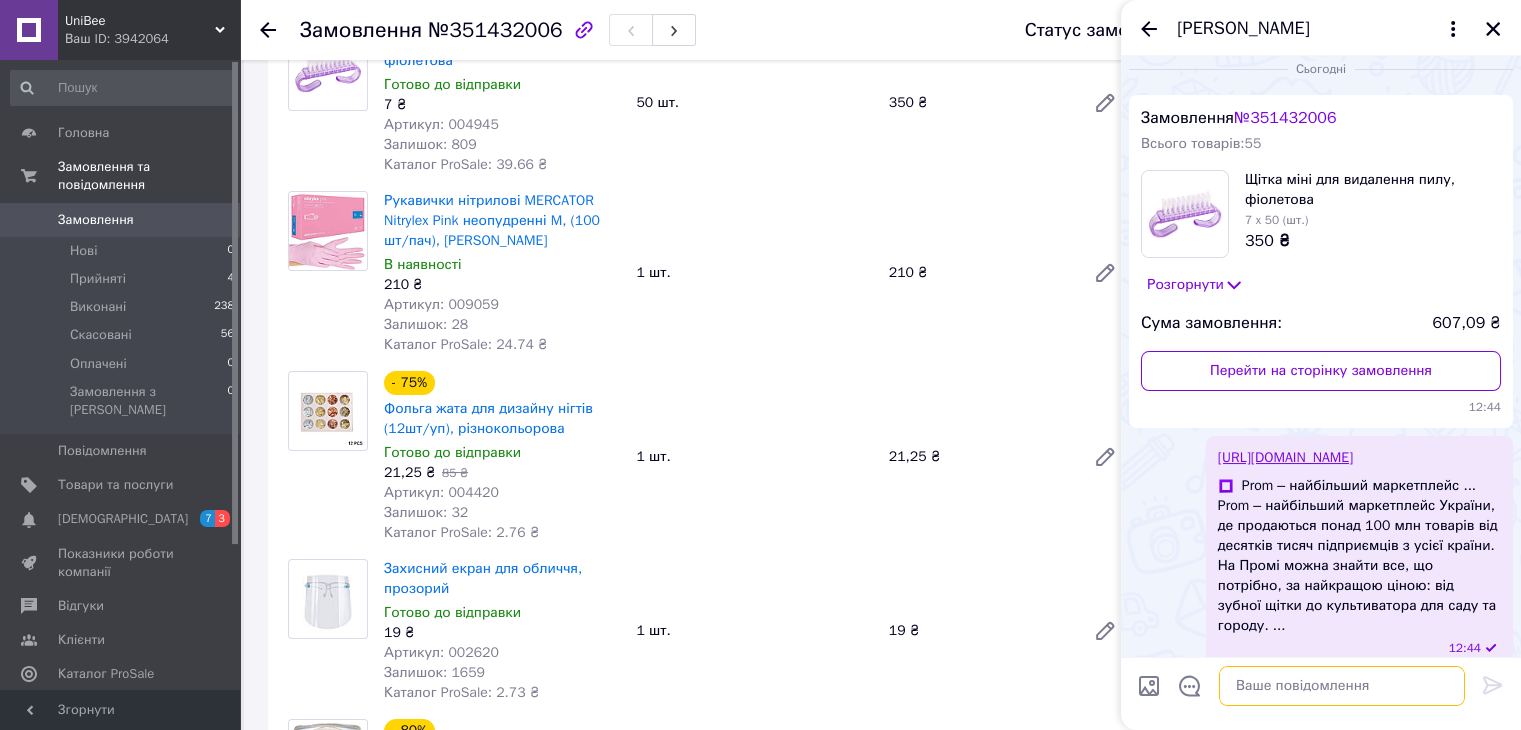scroll, scrollTop: 107, scrollLeft: 0, axis: vertical 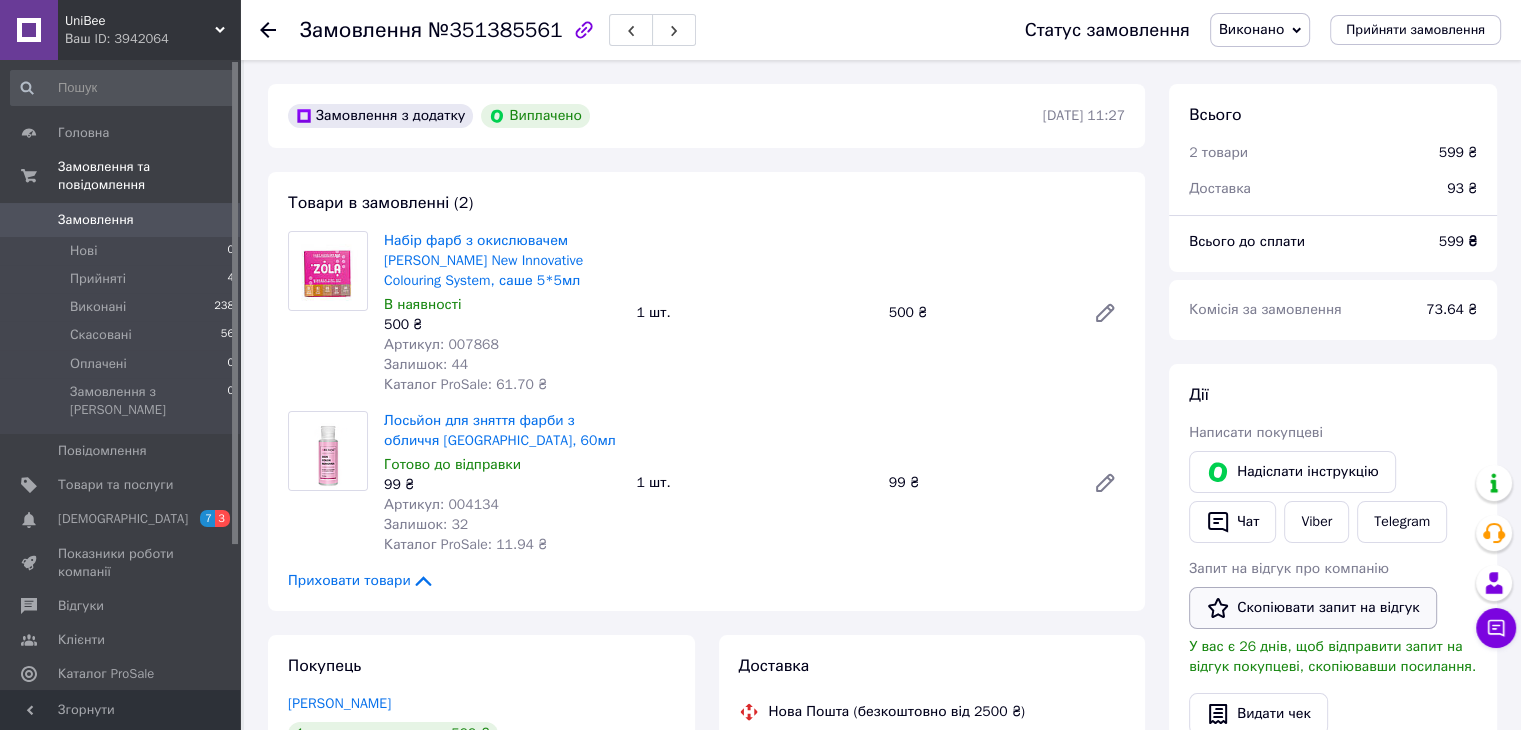 click on "Скопіювати запит на відгук" at bounding box center (1313, 608) 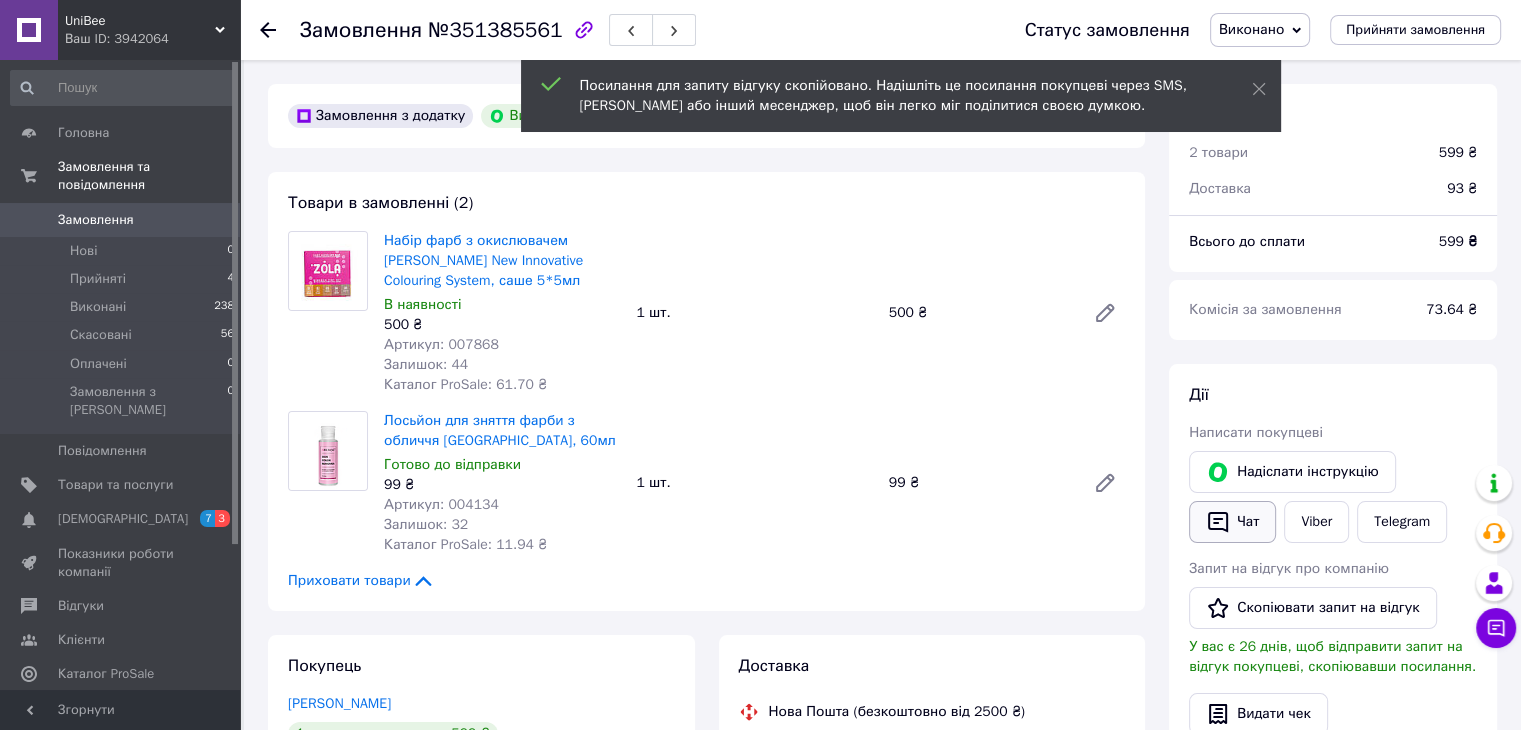 click on "Чат" at bounding box center (1232, 522) 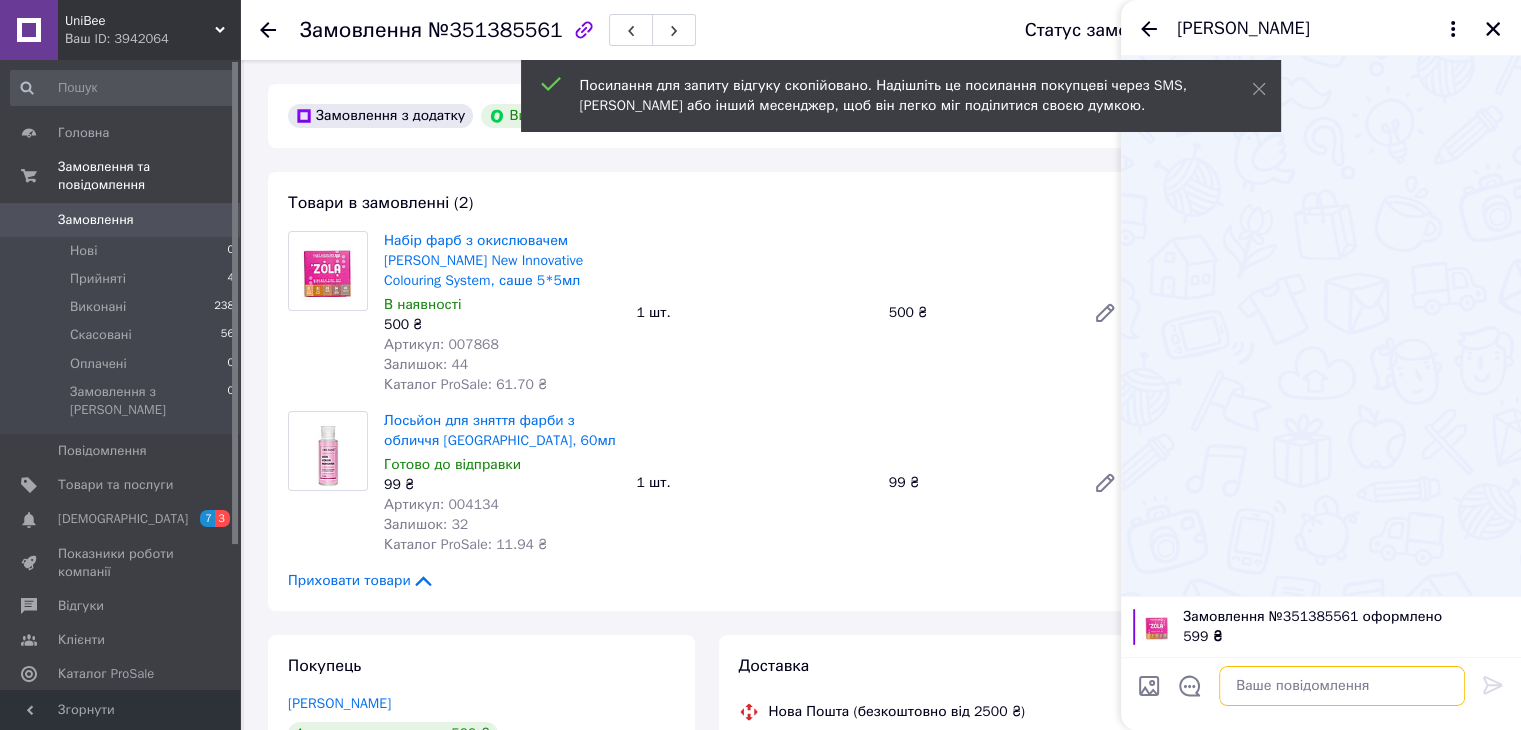 click at bounding box center [1342, 686] 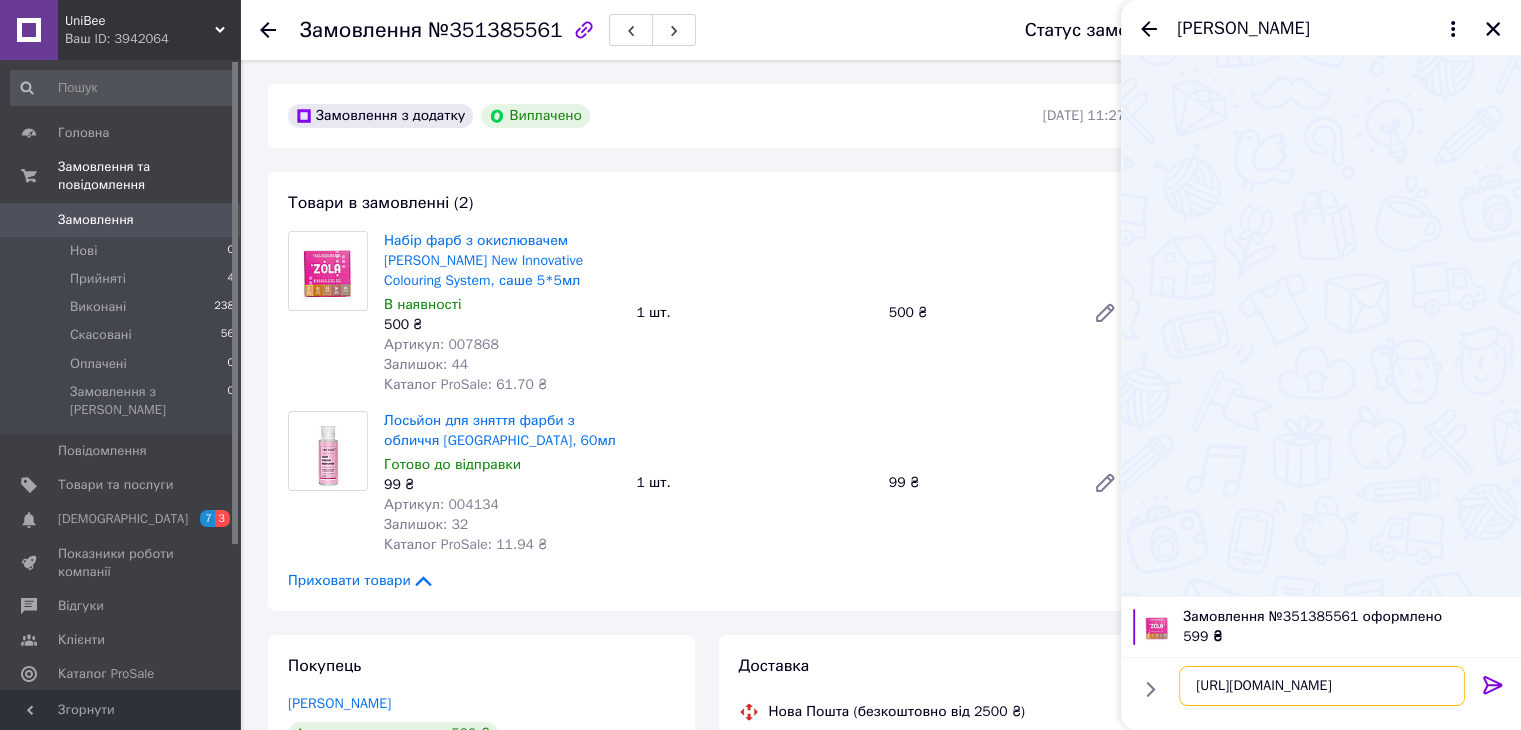 click on "[URL][DOMAIN_NAME]" at bounding box center (1322, 686) 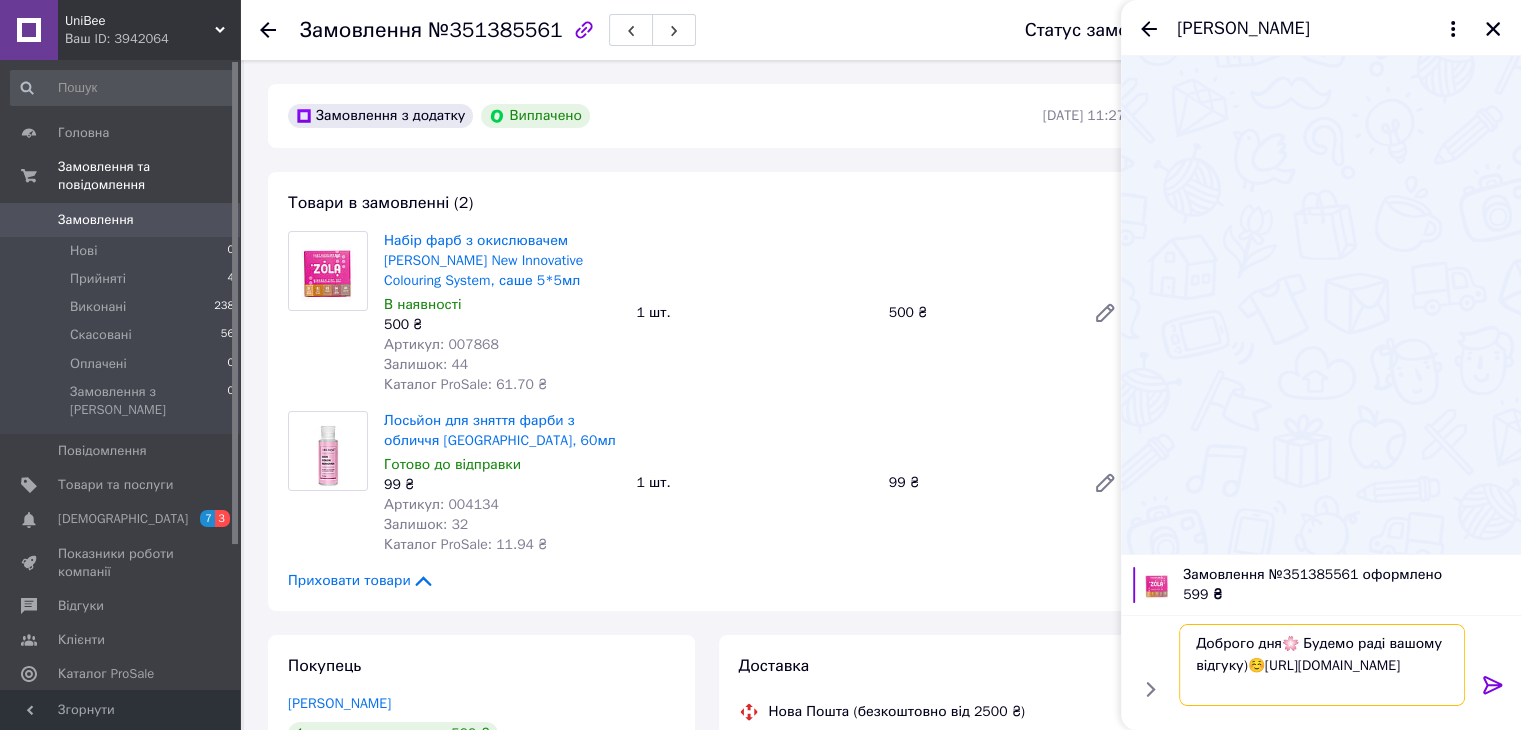 type on "Доброго дня🌸 Будемо раді вашому відгуку)☺️[URL][DOMAIN_NAME]" 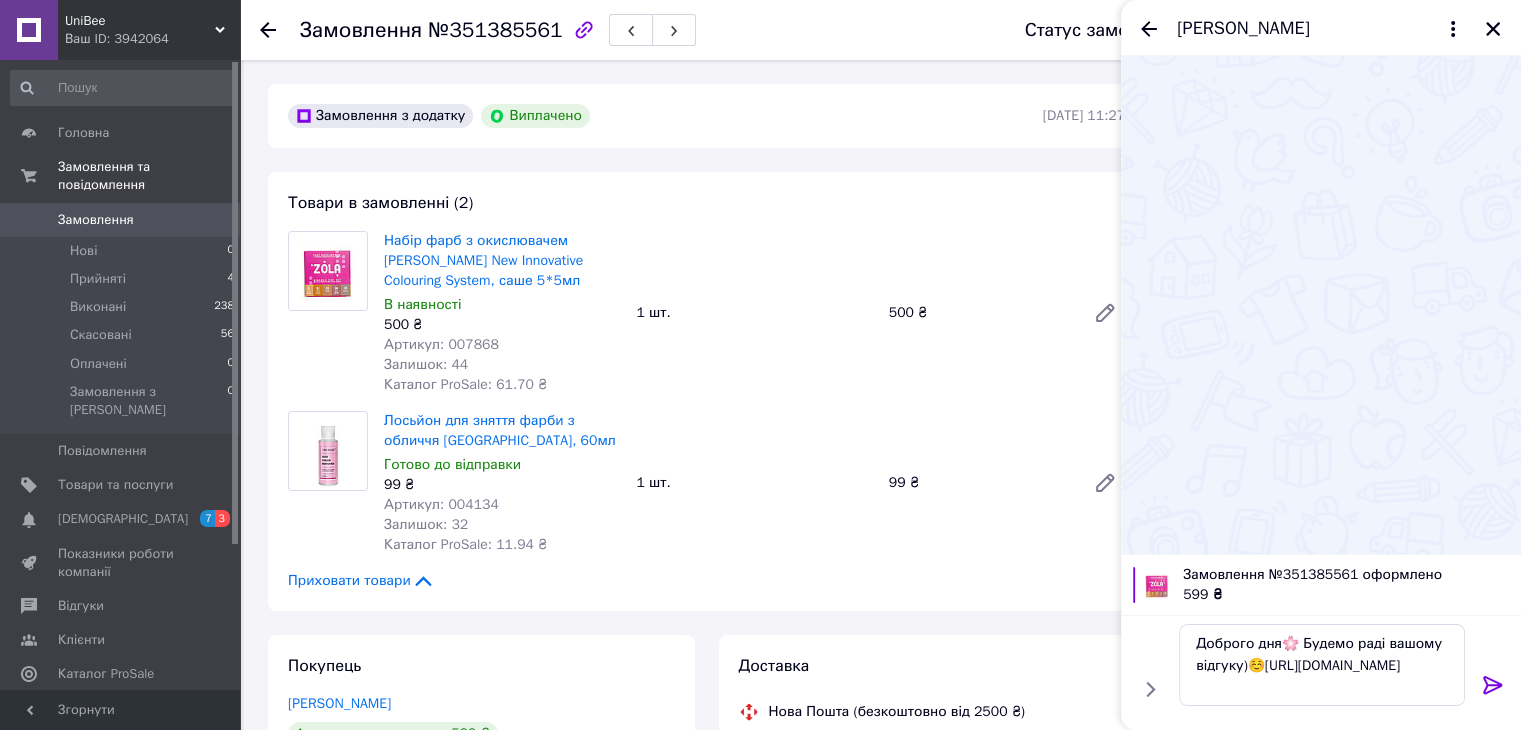 click 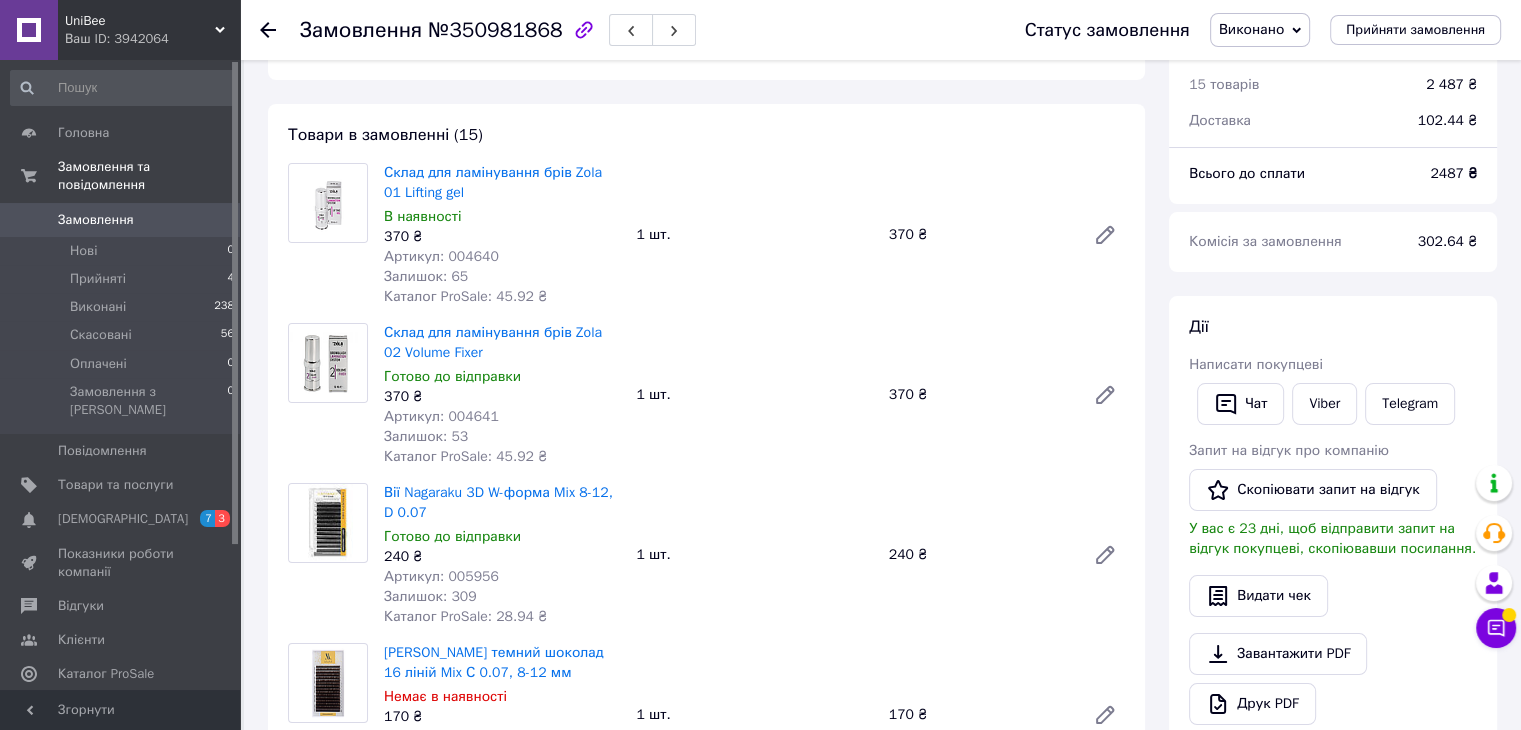 scroll, scrollTop: 0, scrollLeft: 0, axis: both 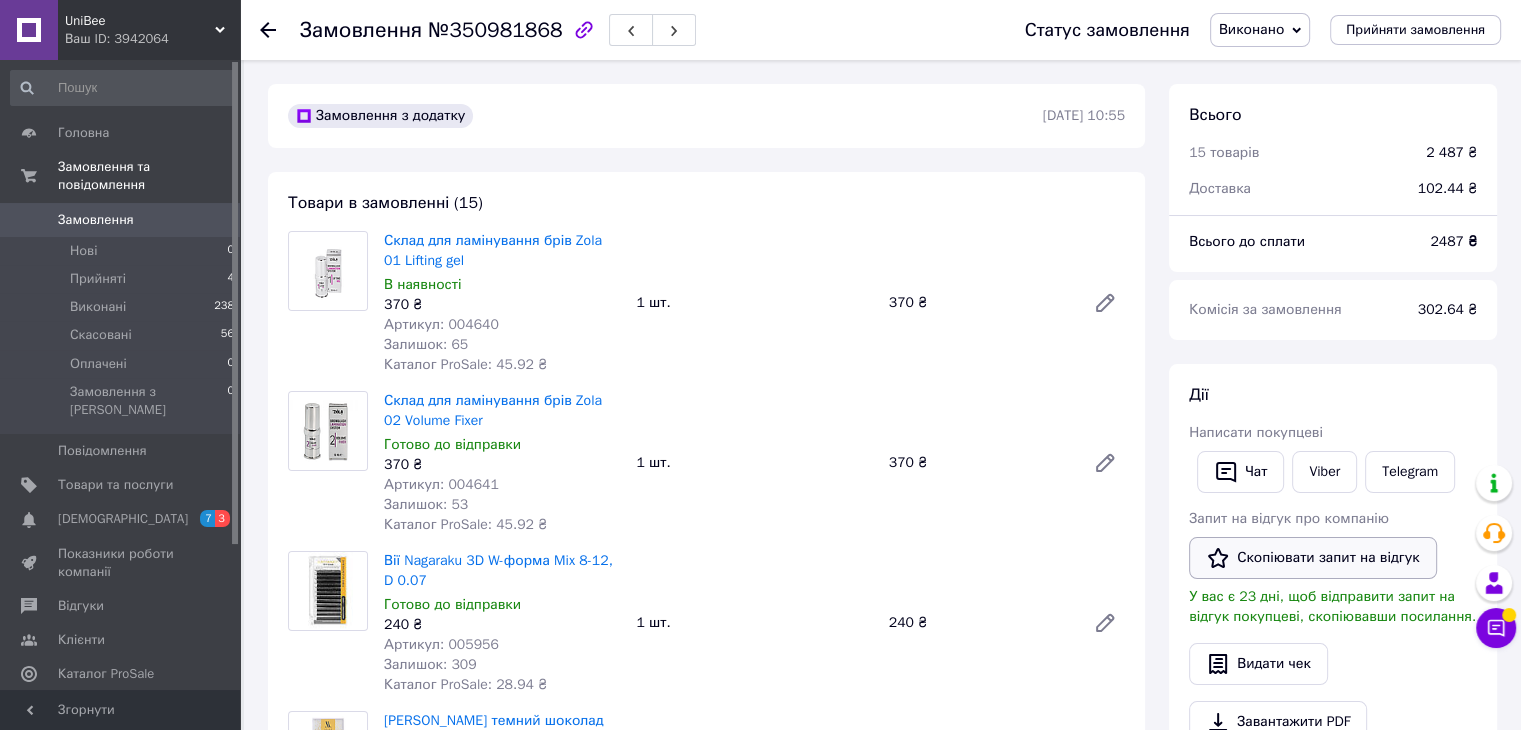 click on "Скопіювати запит на відгук" at bounding box center (1313, 558) 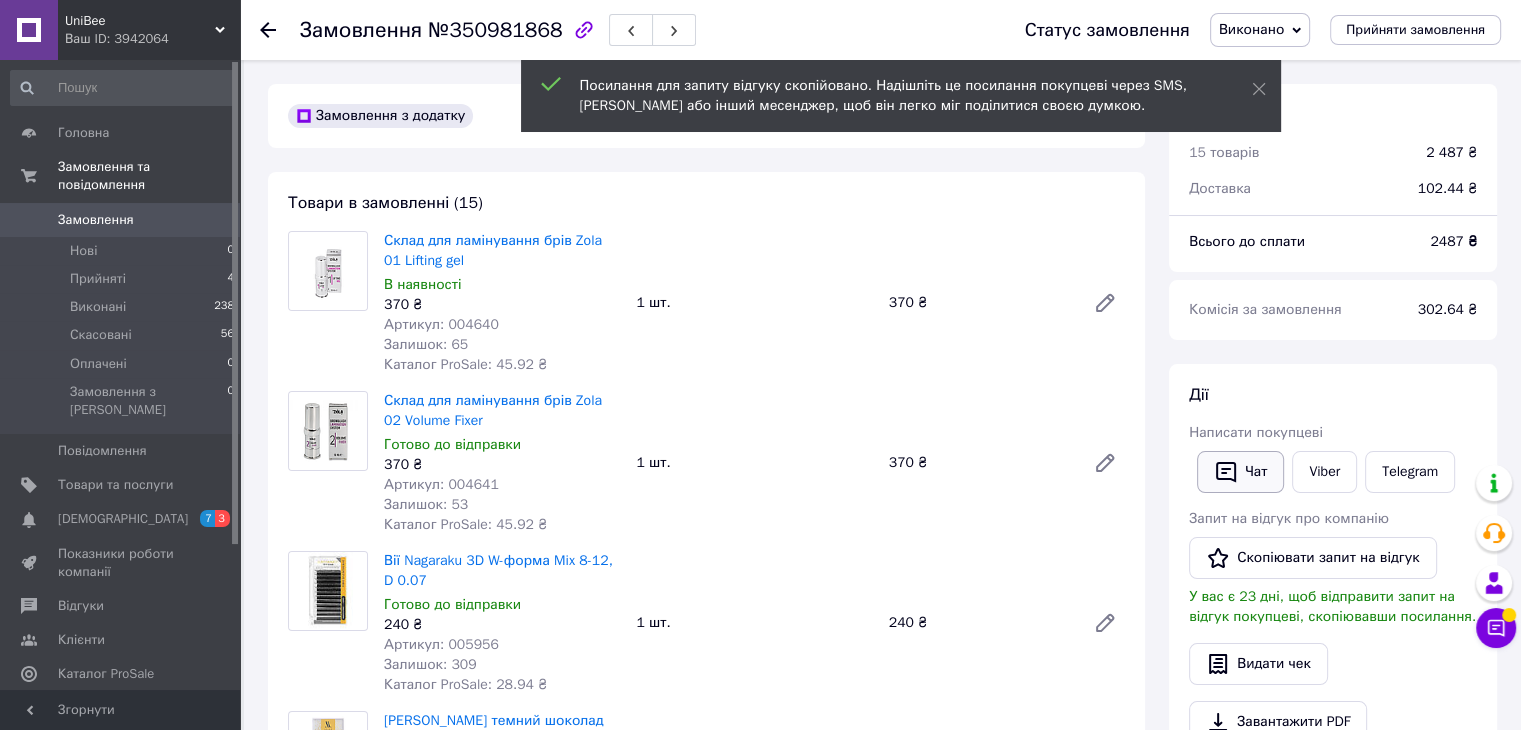 click on "Чат" at bounding box center (1240, 472) 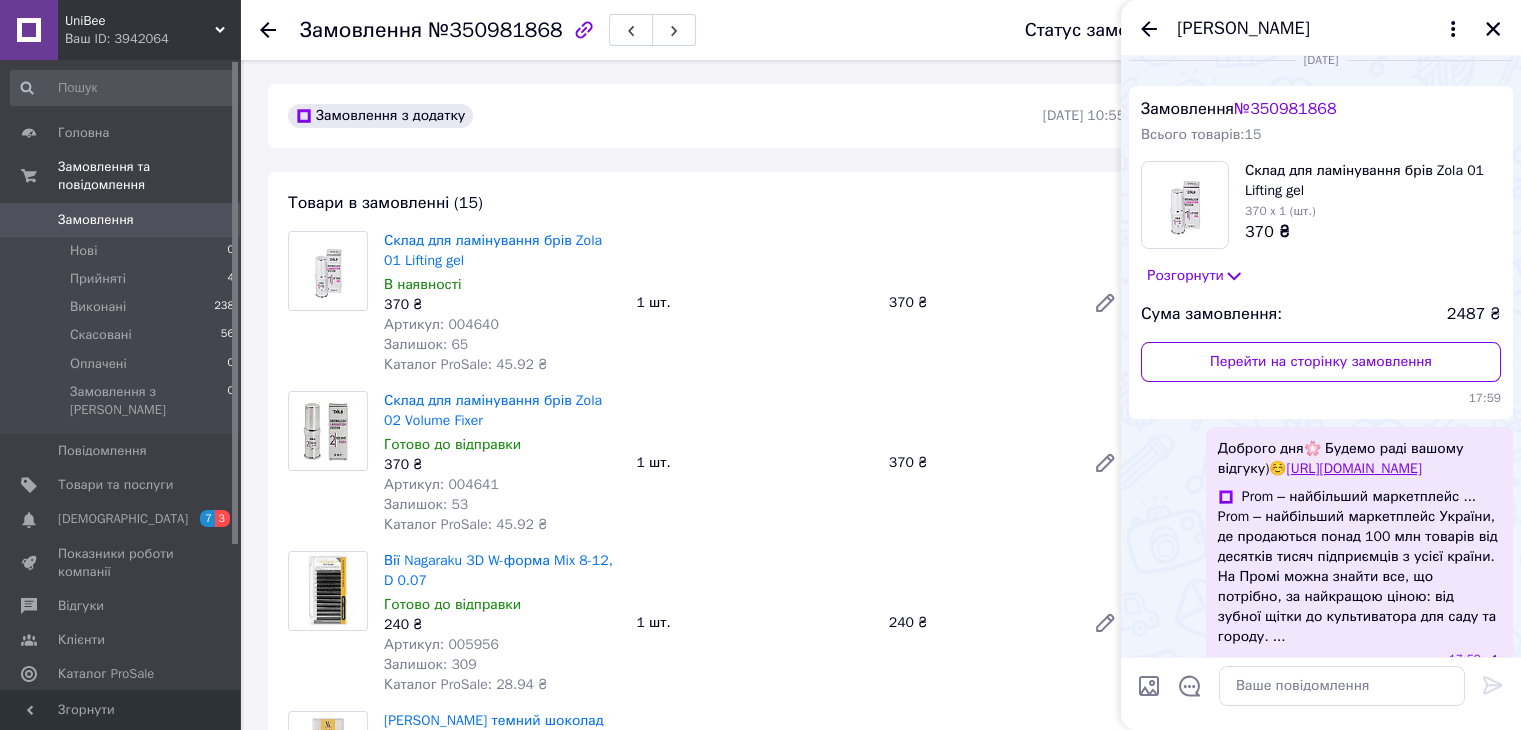 scroll, scrollTop: 33, scrollLeft: 0, axis: vertical 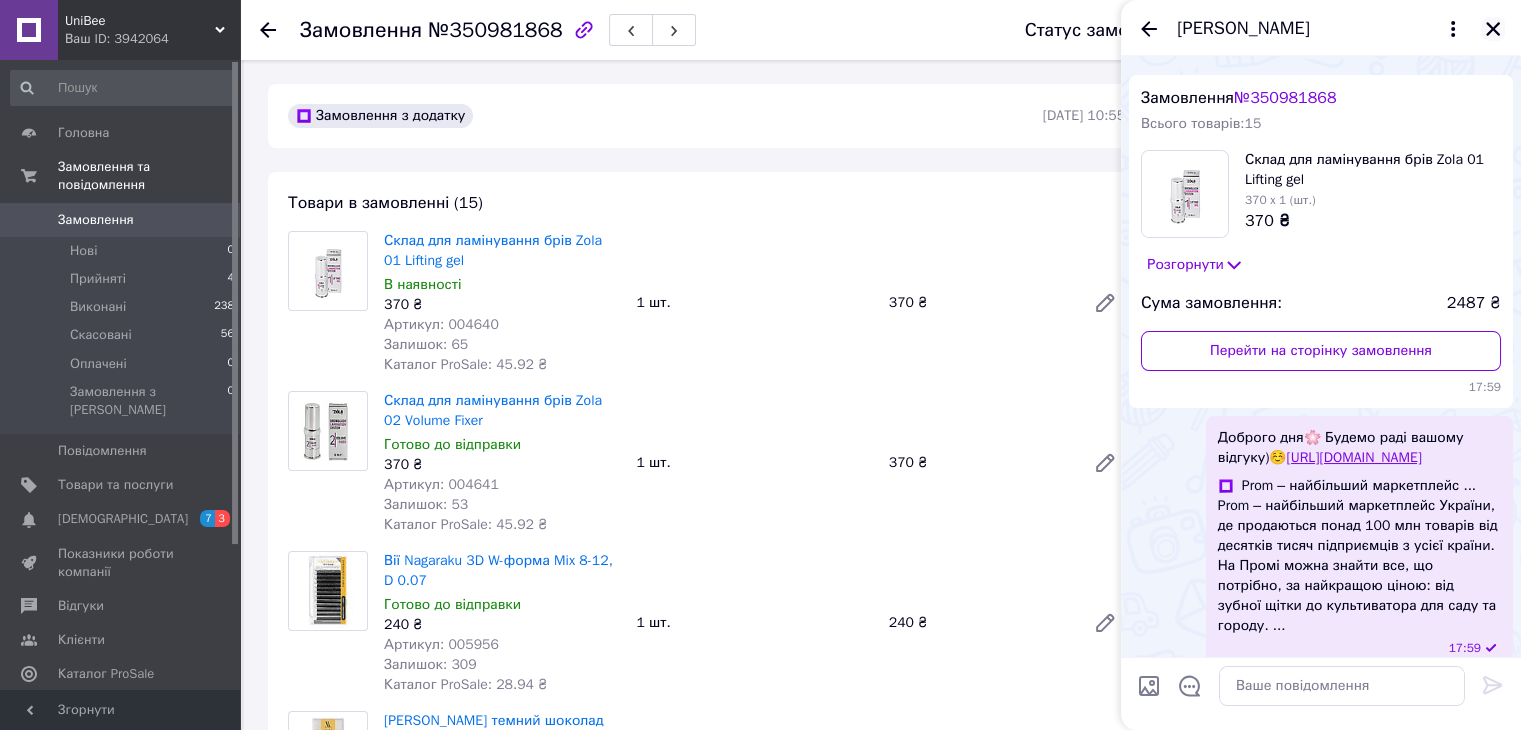 click 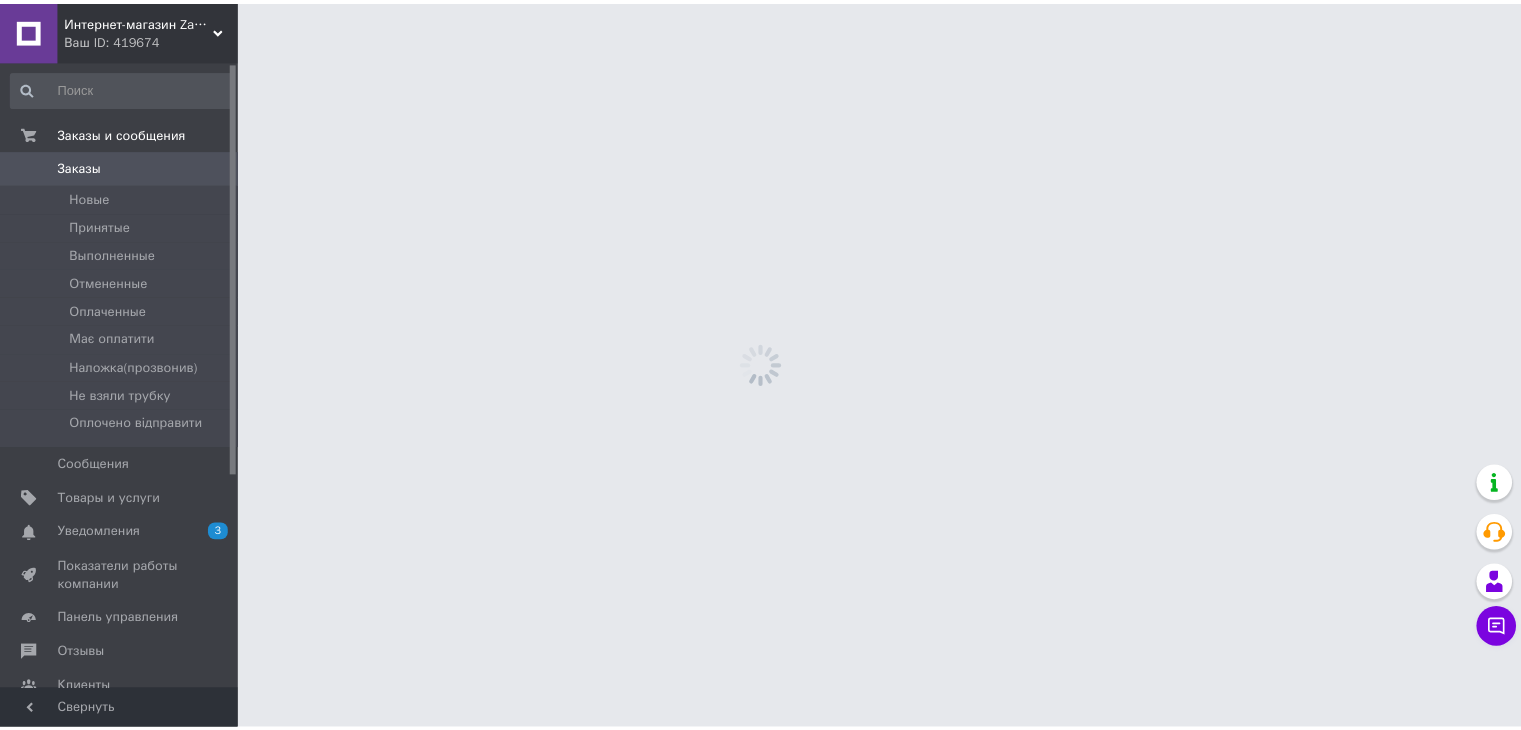 scroll, scrollTop: 0, scrollLeft: 0, axis: both 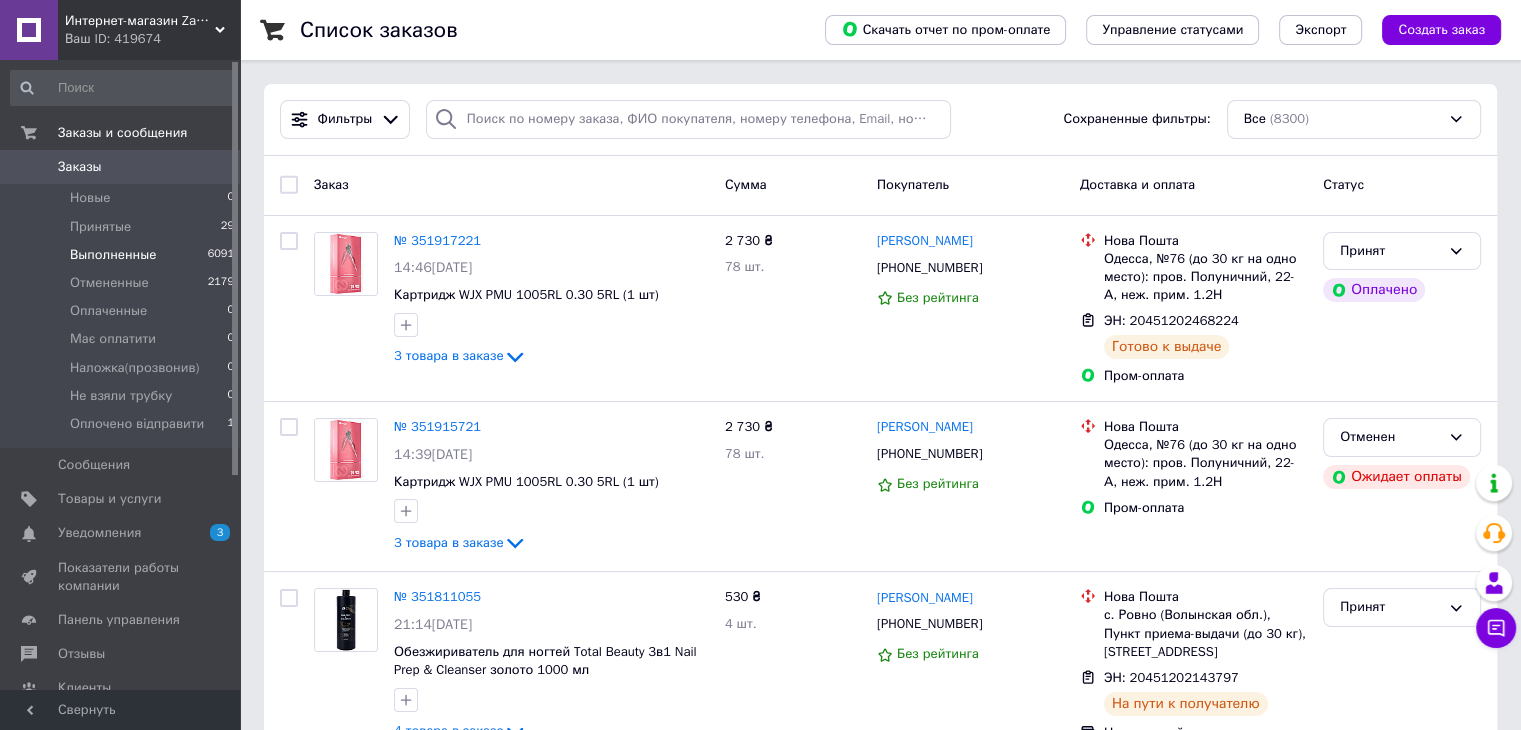 click on "Выполненные" at bounding box center (113, 255) 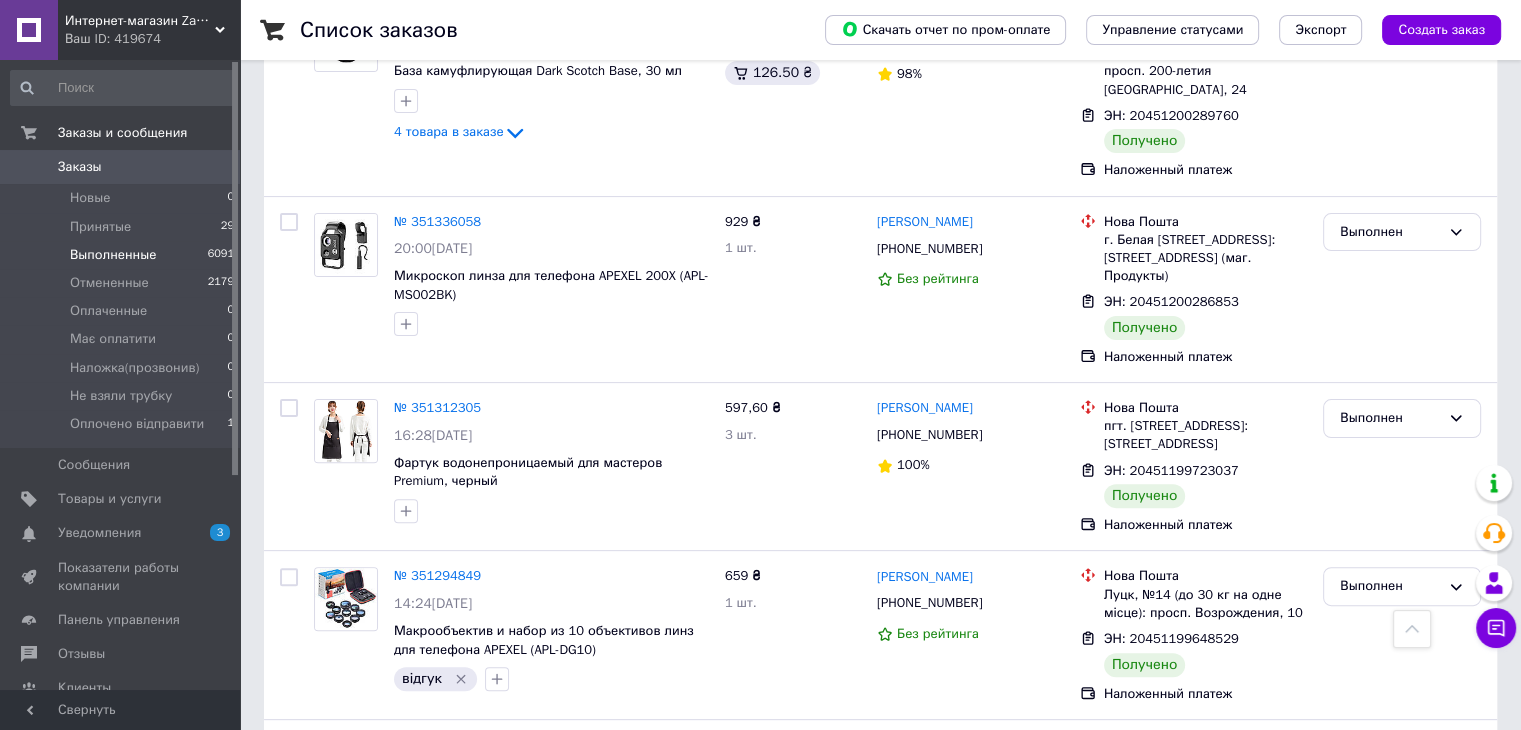 scroll, scrollTop: 0, scrollLeft: 0, axis: both 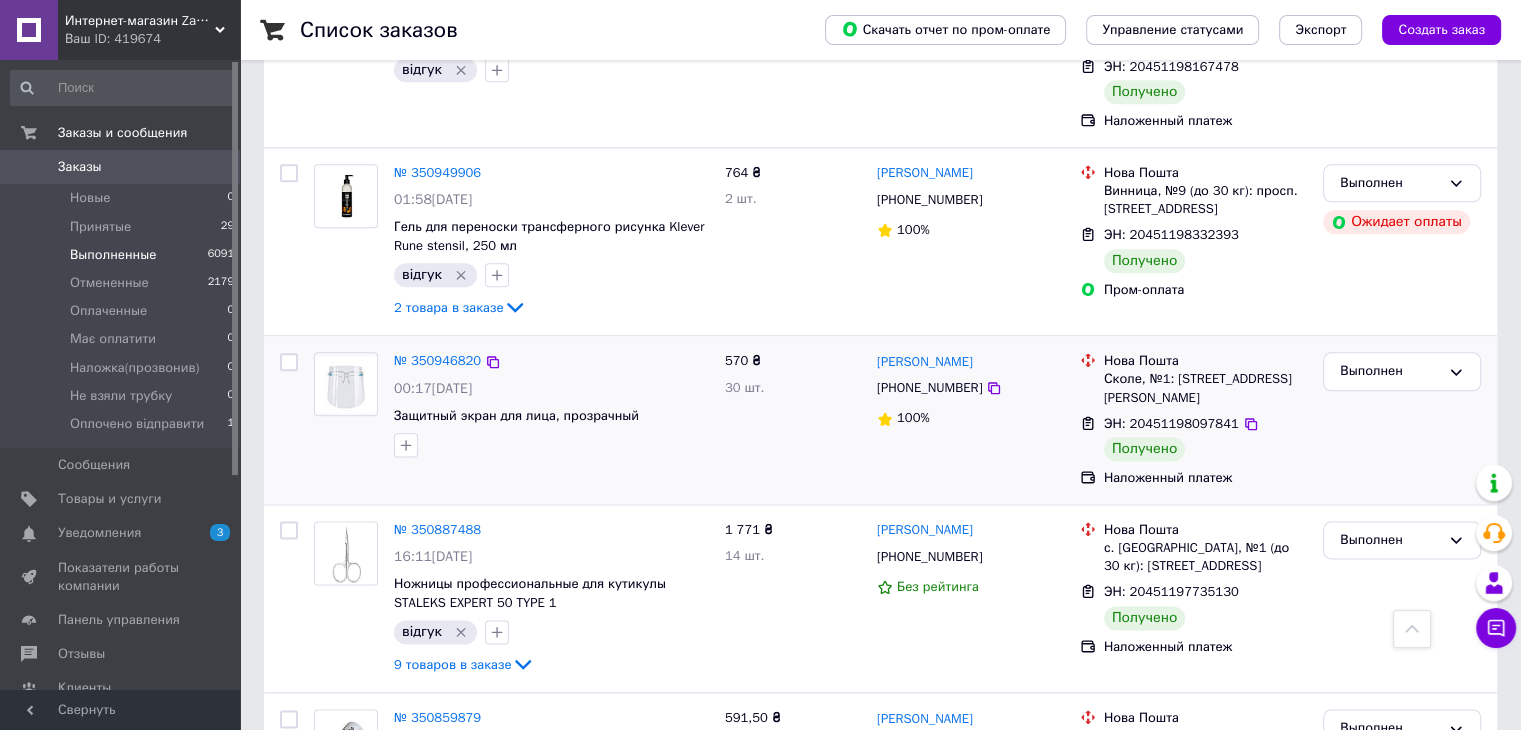click at bounding box center [289, 362] 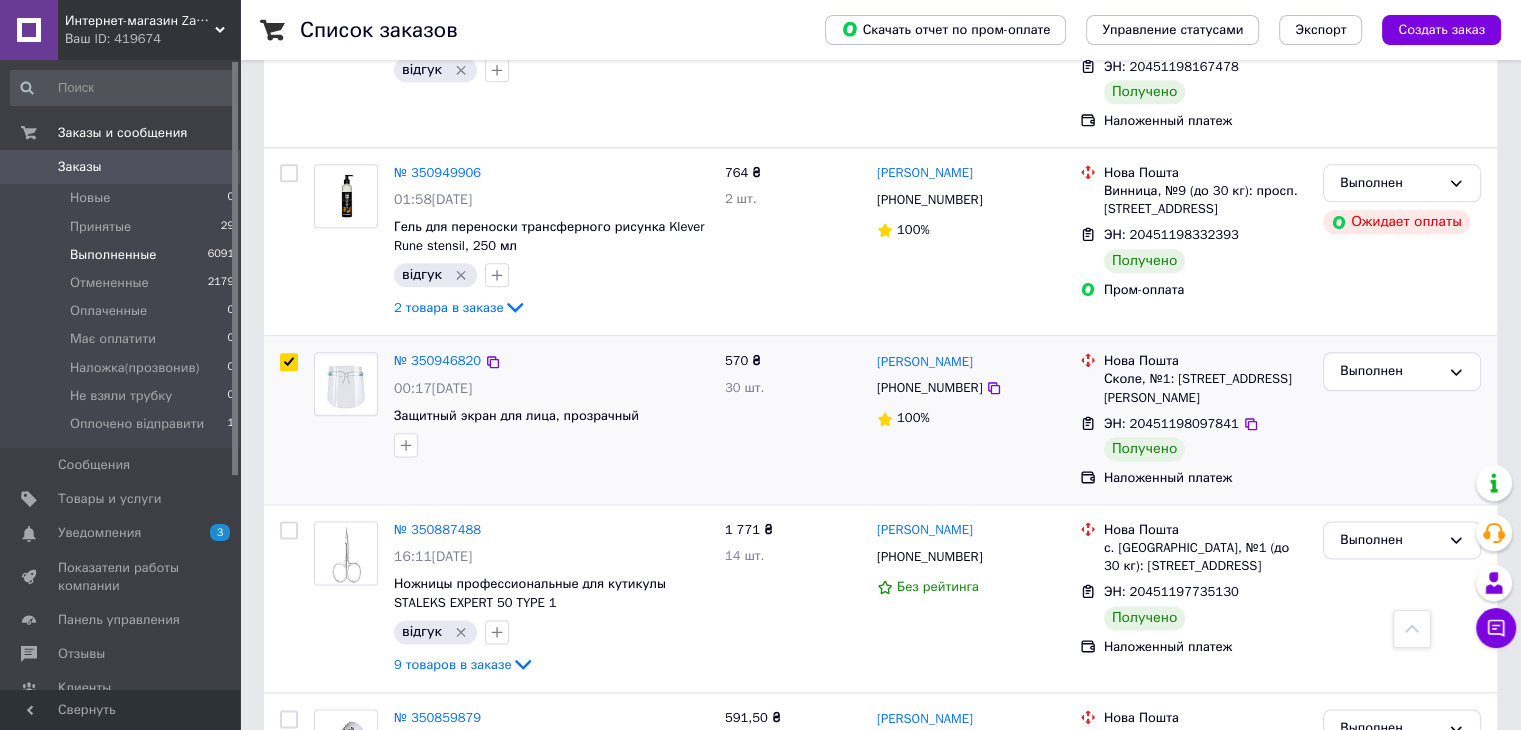 checkbox on "true" 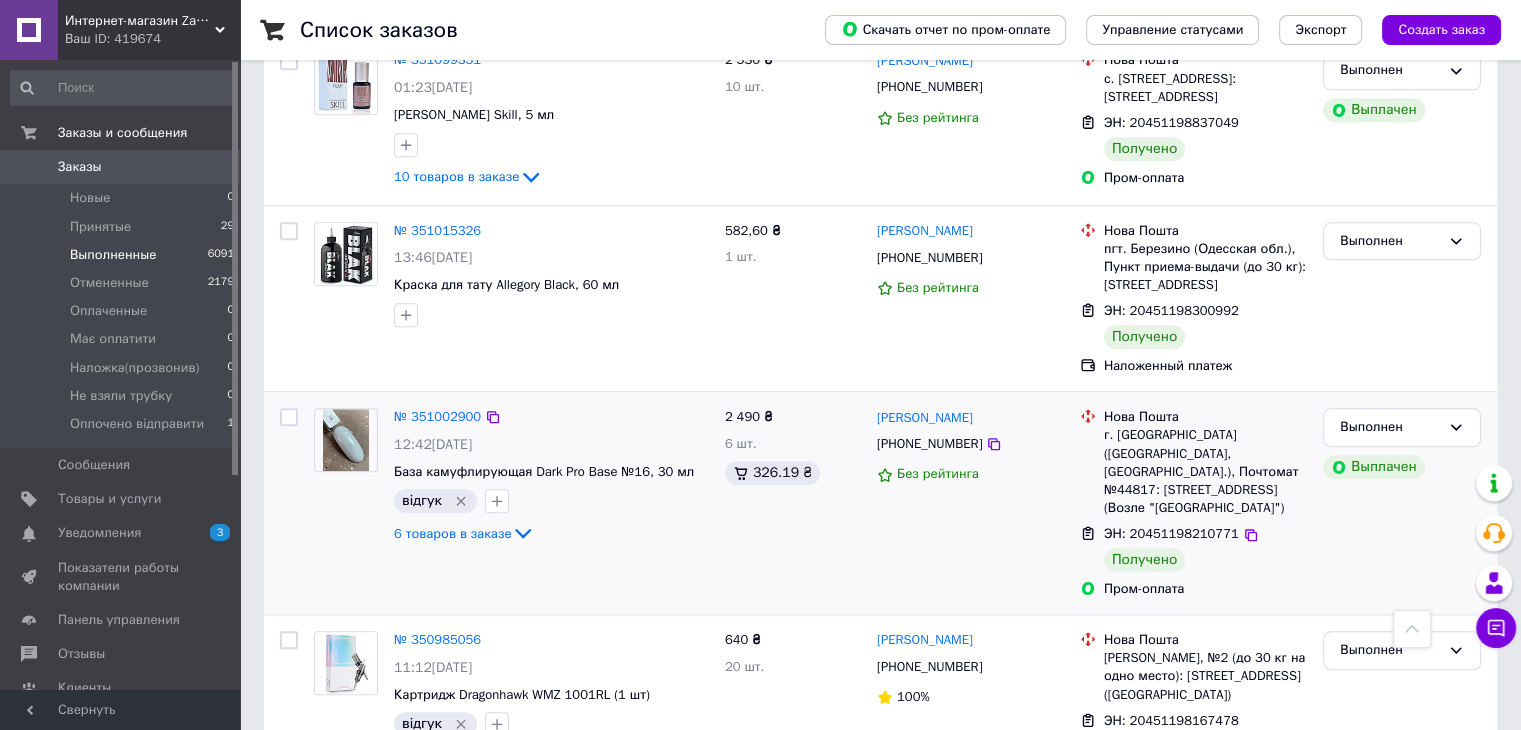 scroll, scrollTop: 1700, scrollLeft: 0, axis: vertical 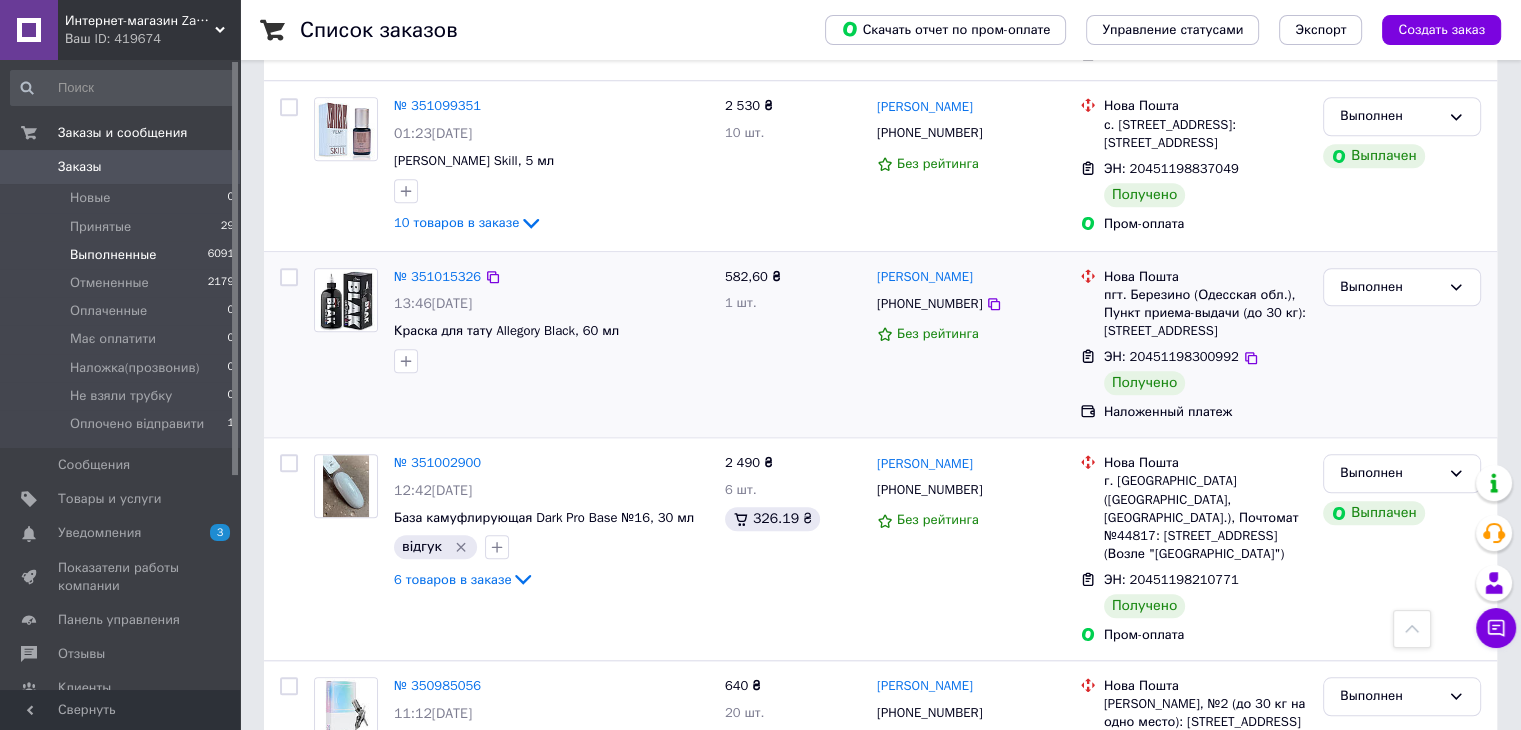 click at bounding box center (289, 277) 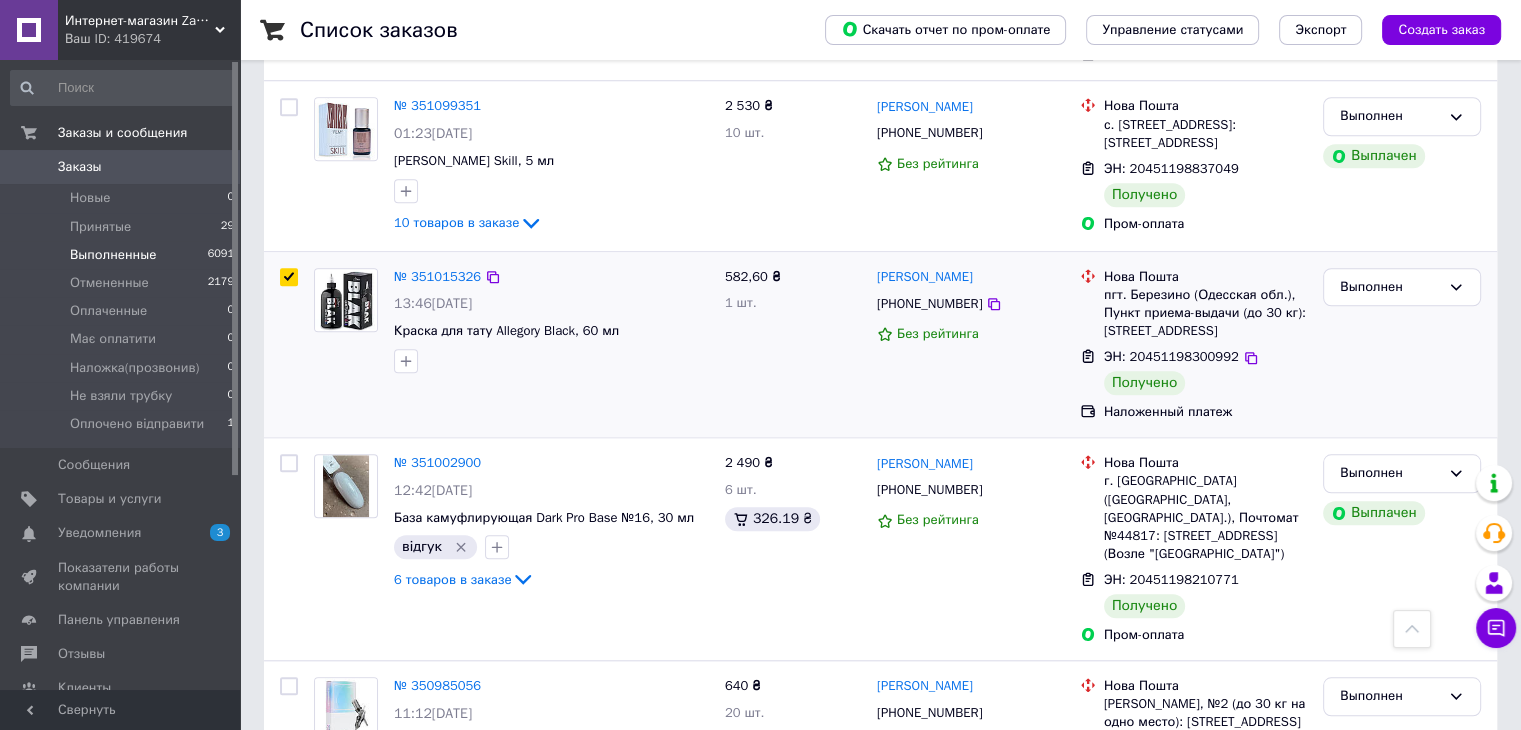 checkbox on "true" 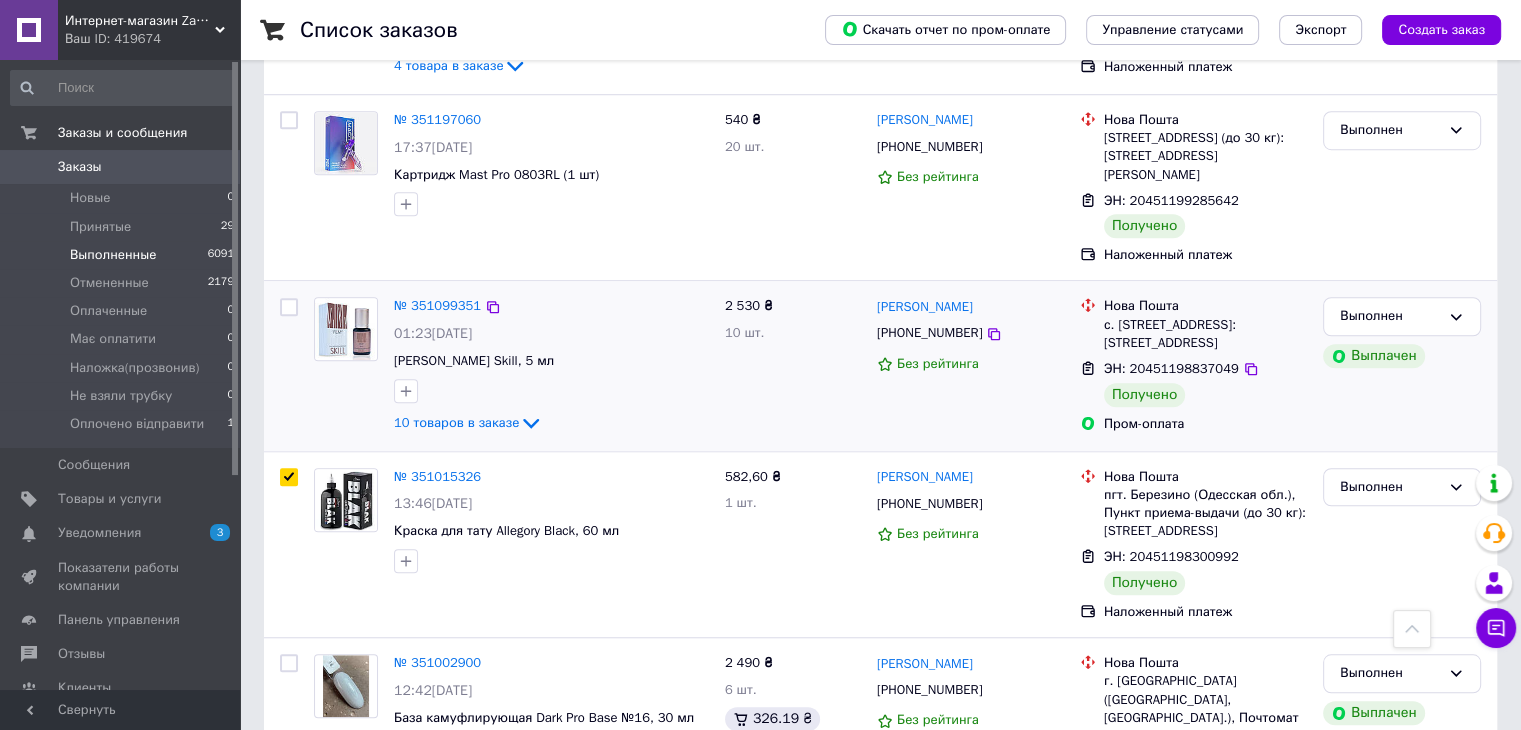 click at bounding box center (289, 307) 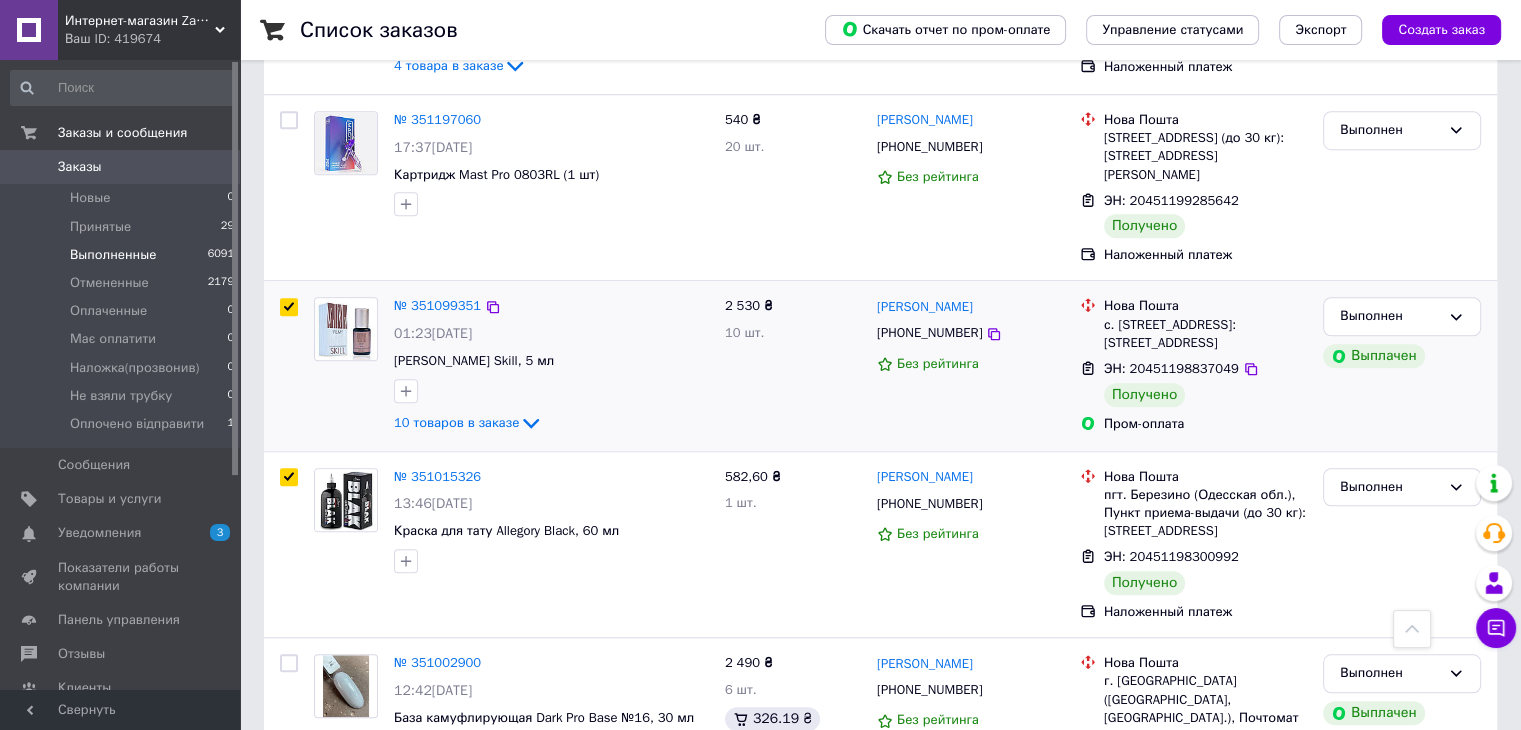 checkbox on "true" 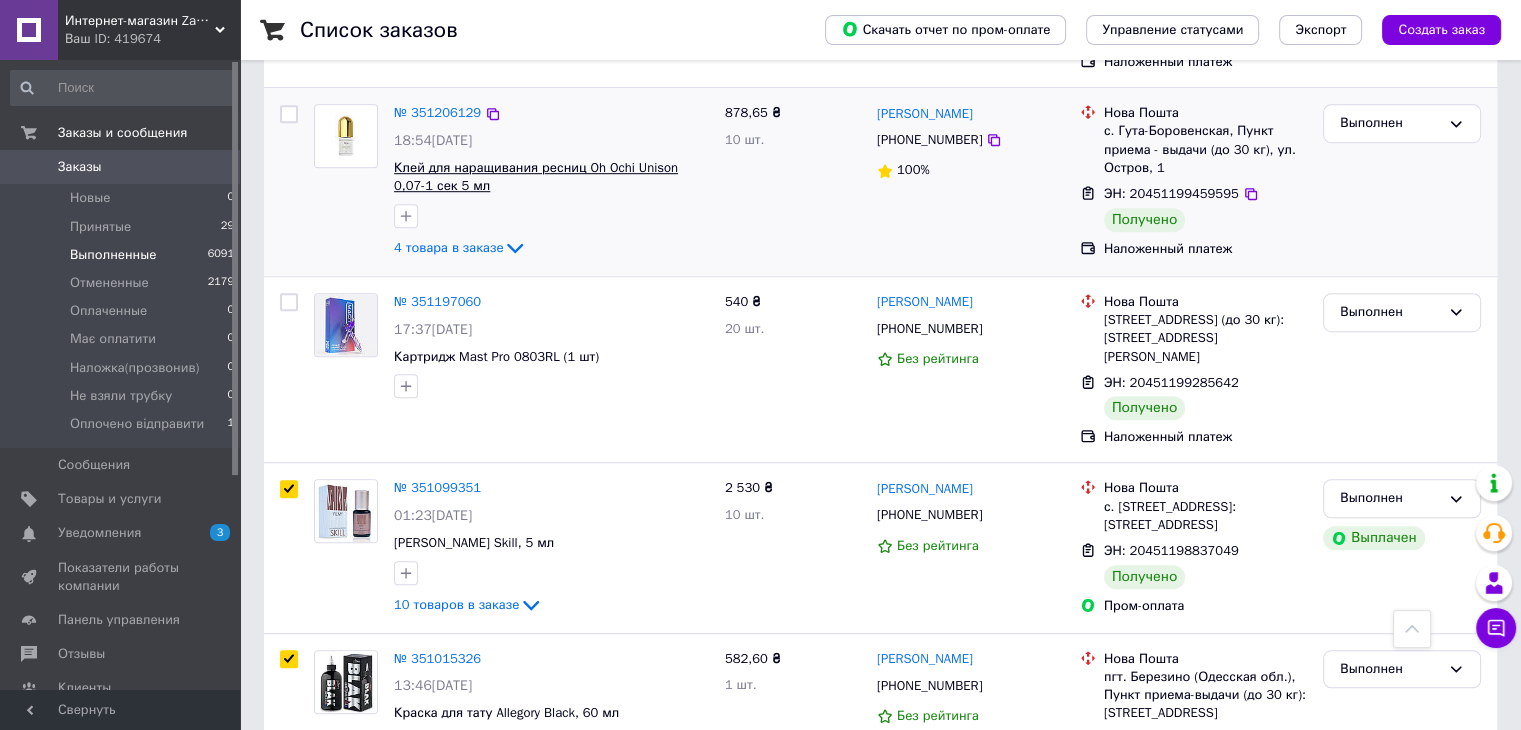 scroll, scrollTop: 1200, scrollLeft: 0, axis: vertical 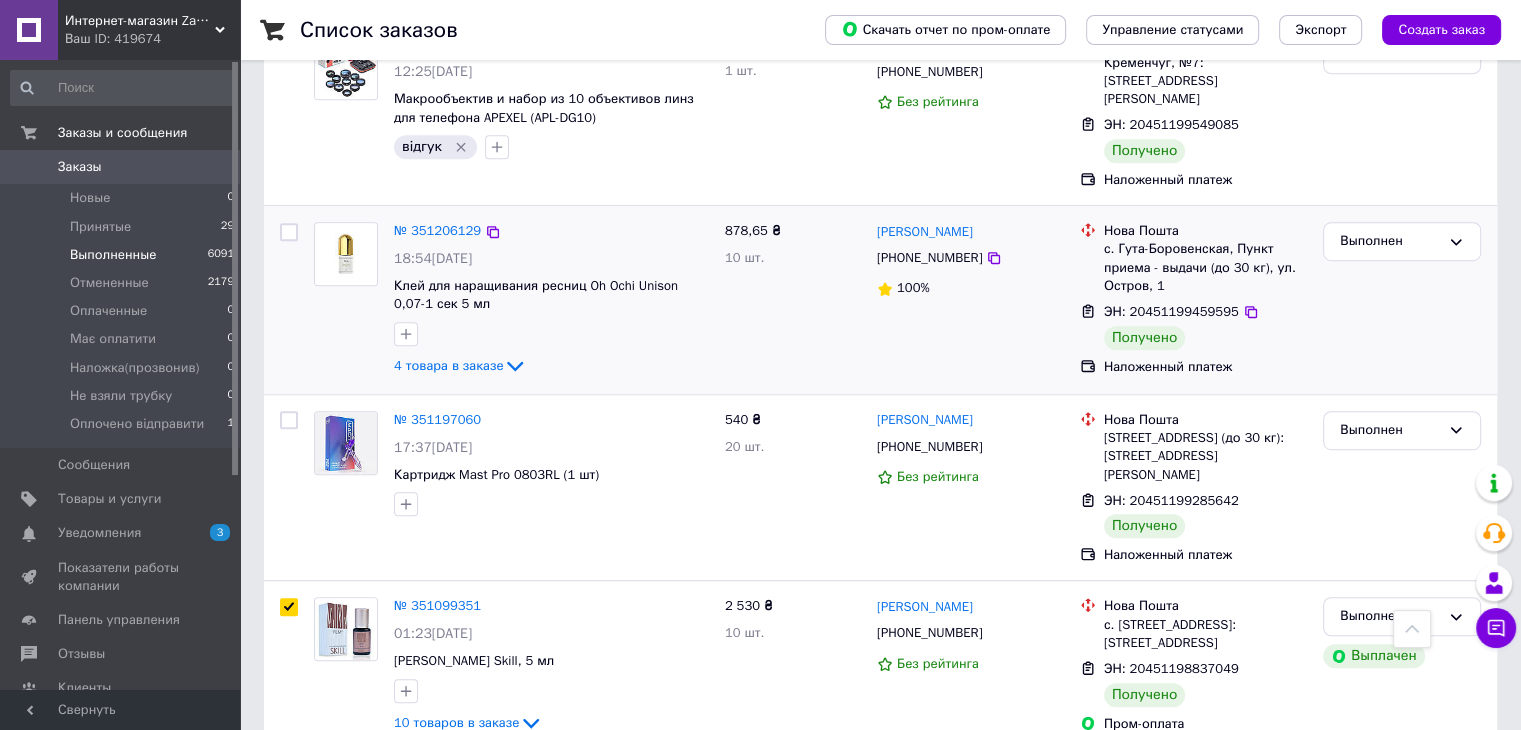 click at bounding box center (289, 420) 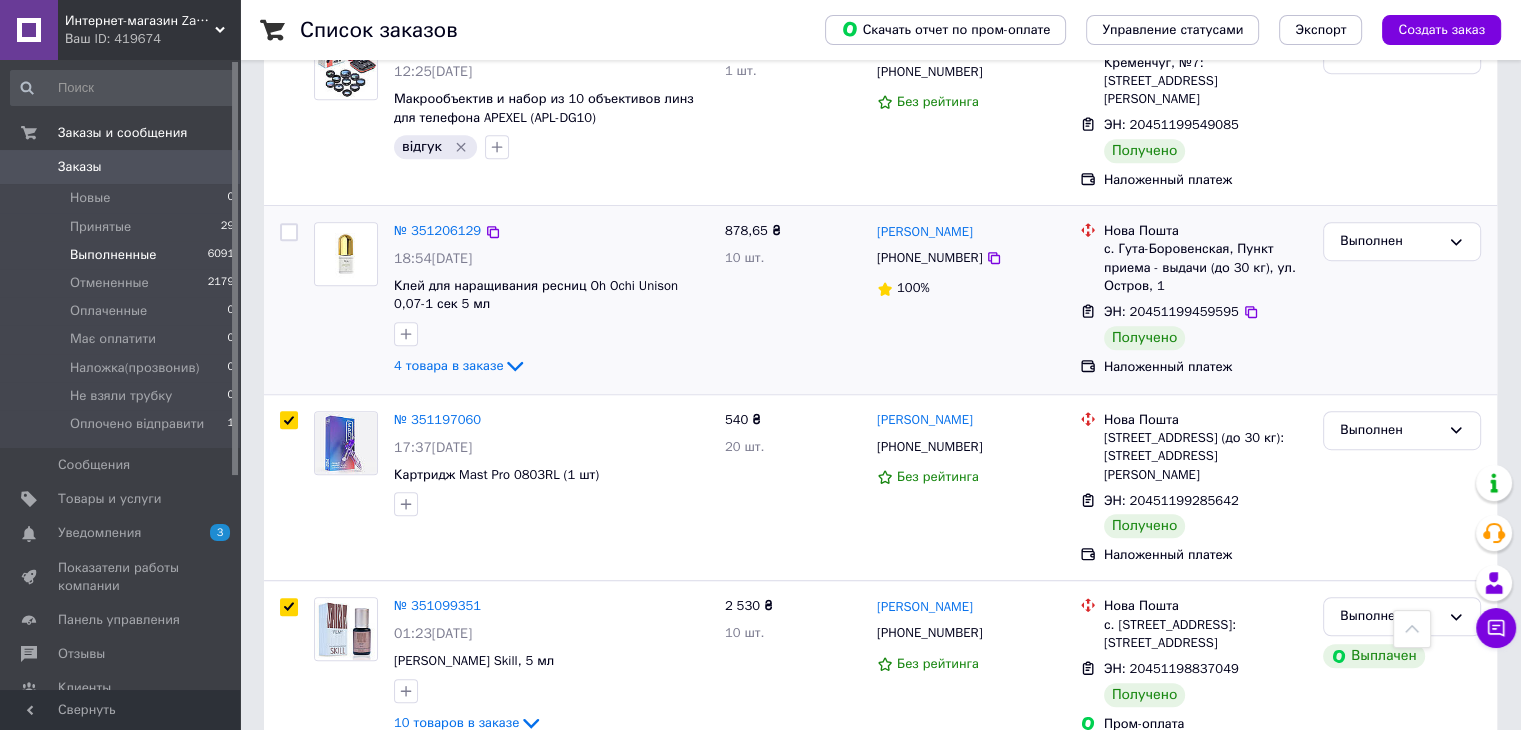 checkbox on "true" 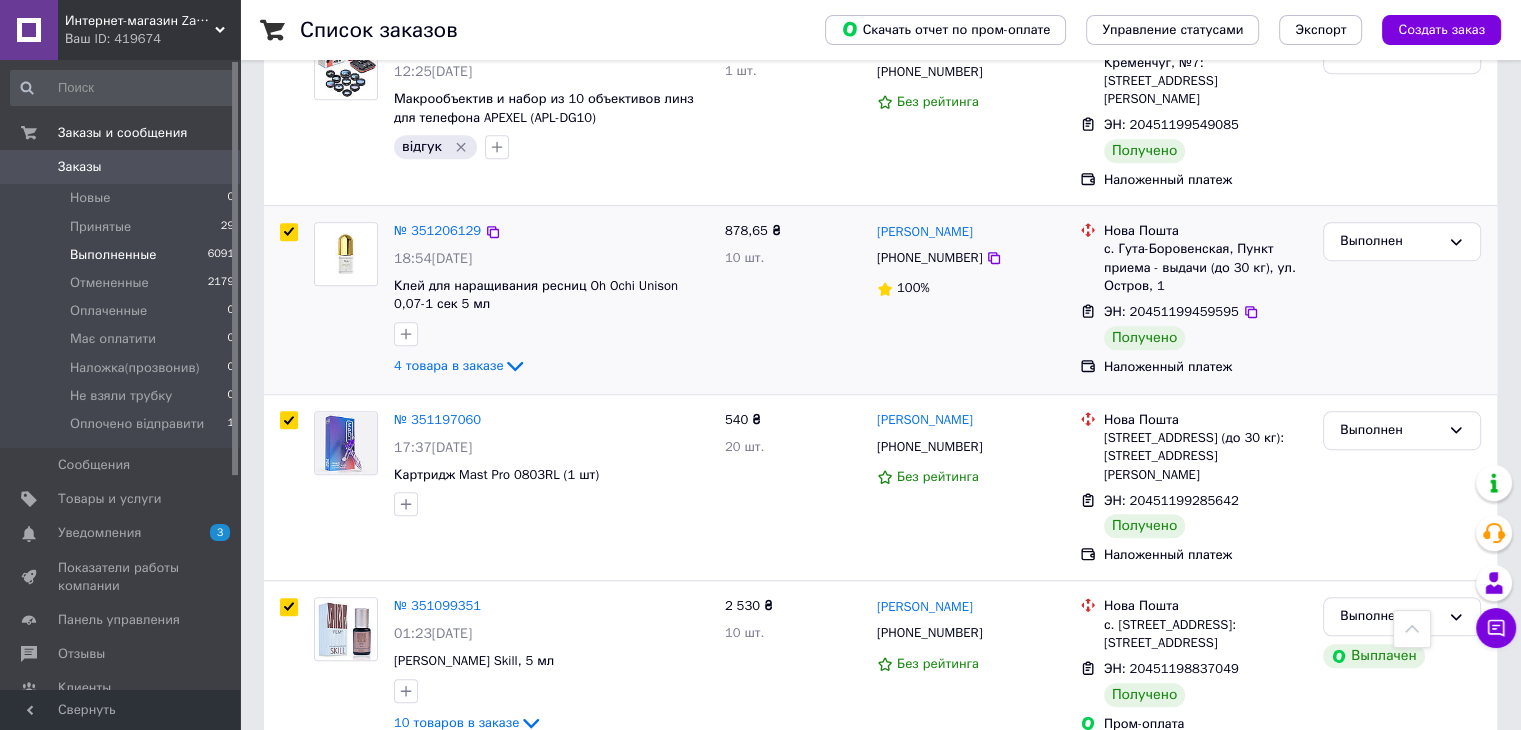 checkbox on "true" 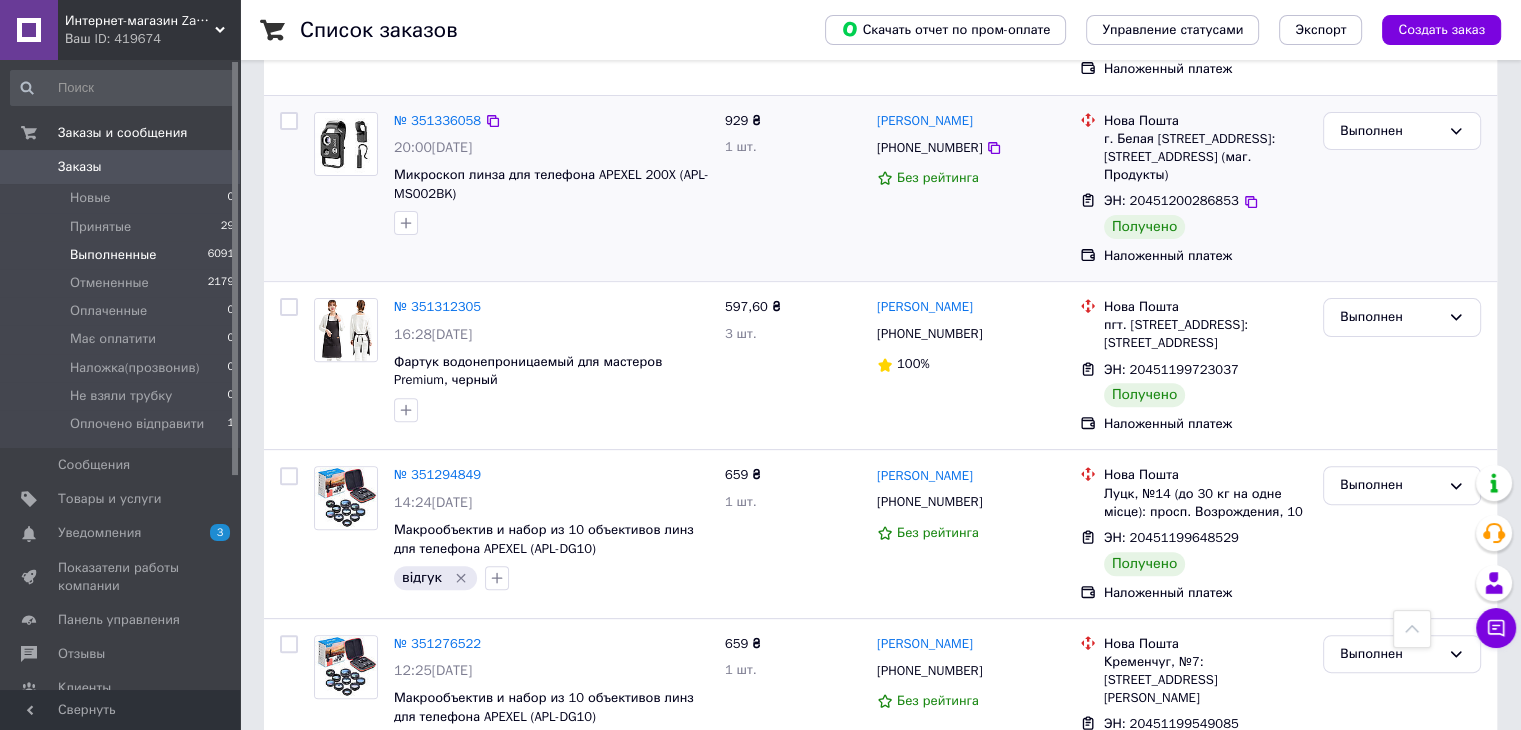scroll, scrollTop: 600, scrollLeft: 0, axis: vertical 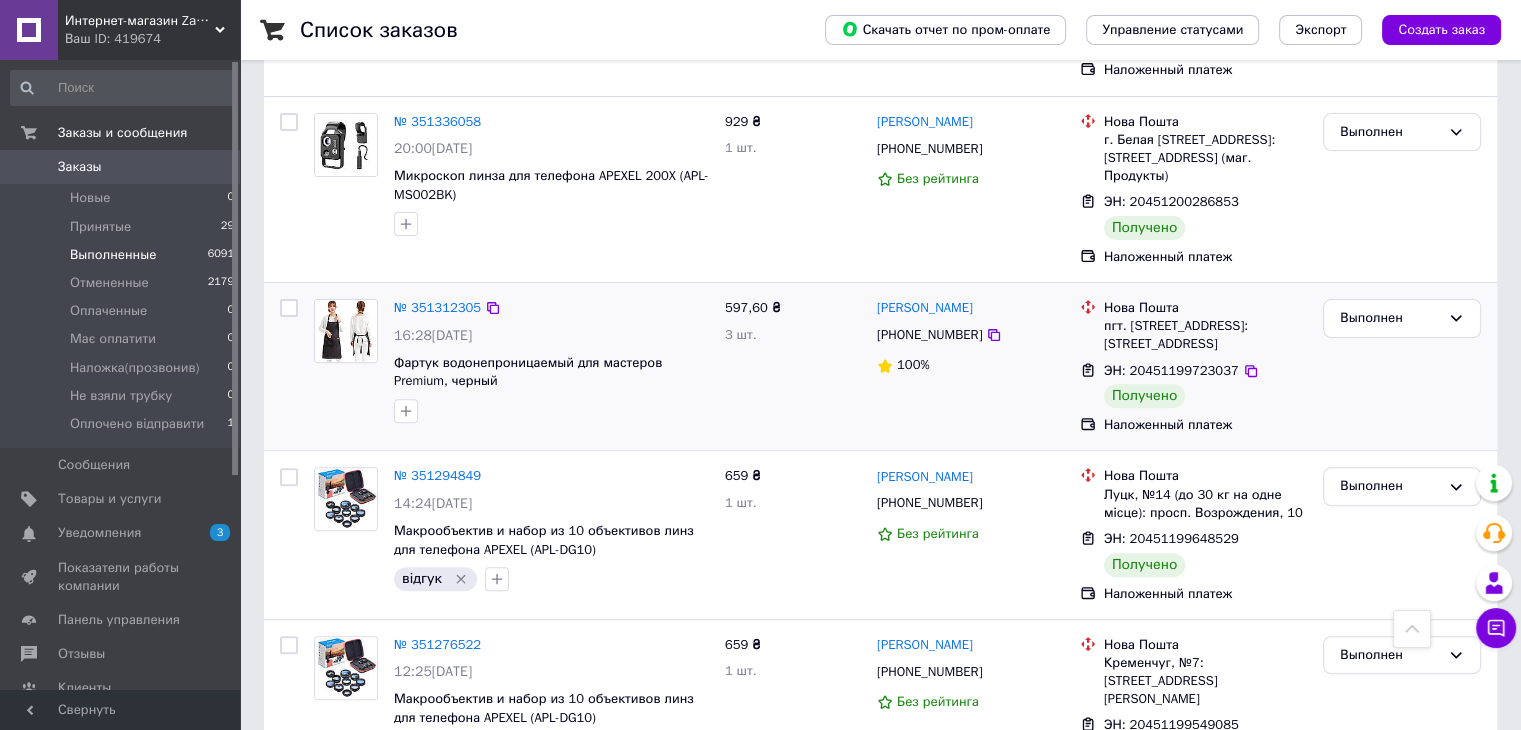 click at bounding box center (289, 308) 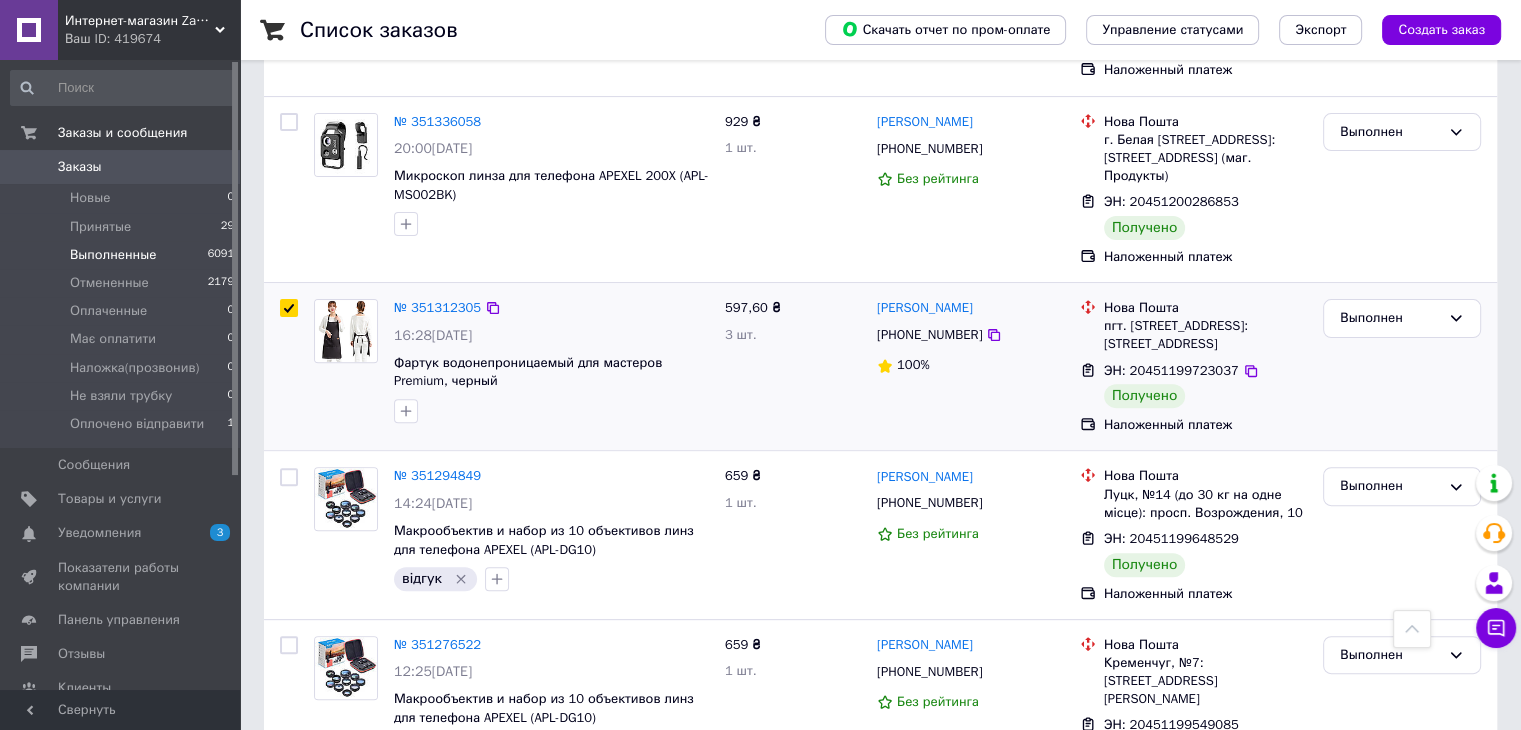 checkbox on "true" 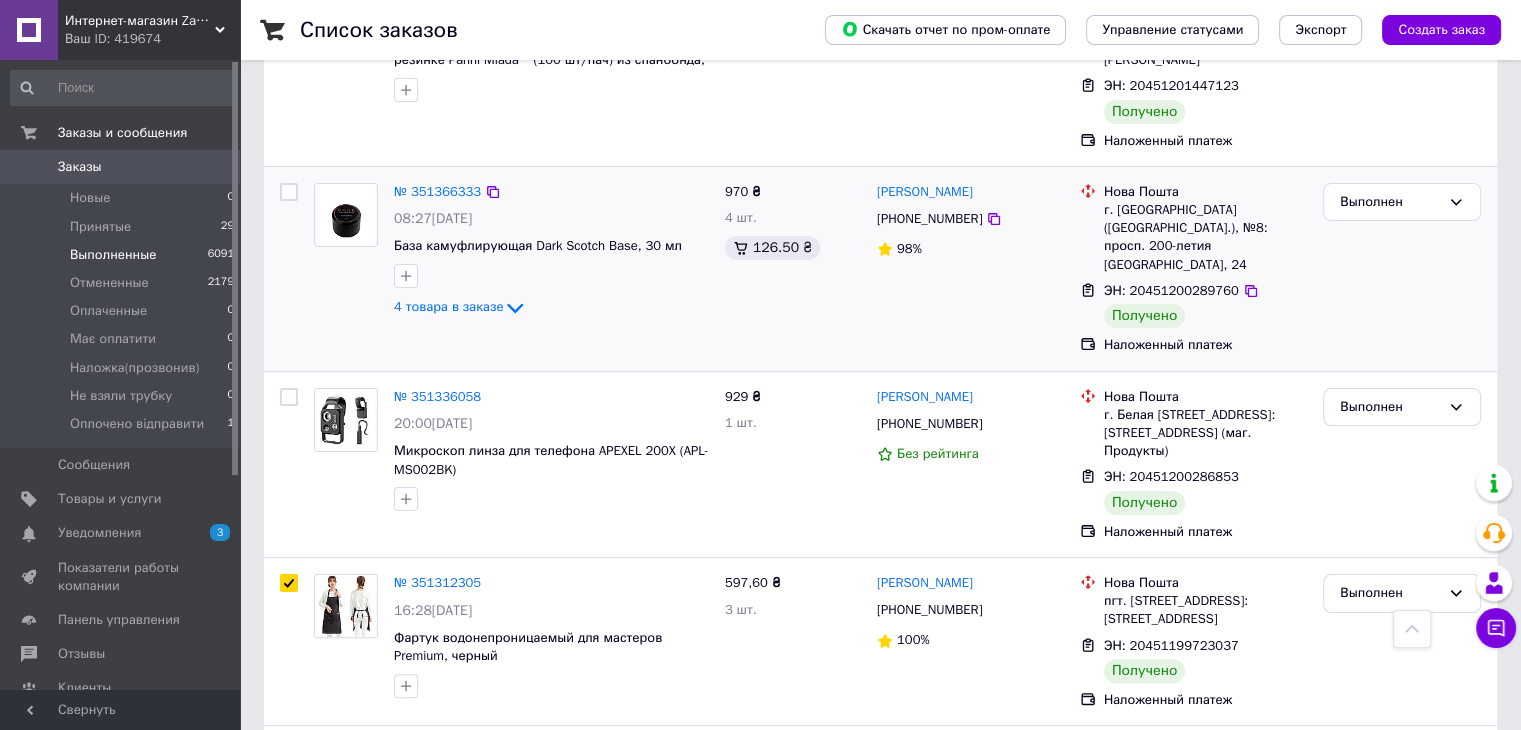scroll, scrollTop: 300, scrollLeft: 0, axis: vertical 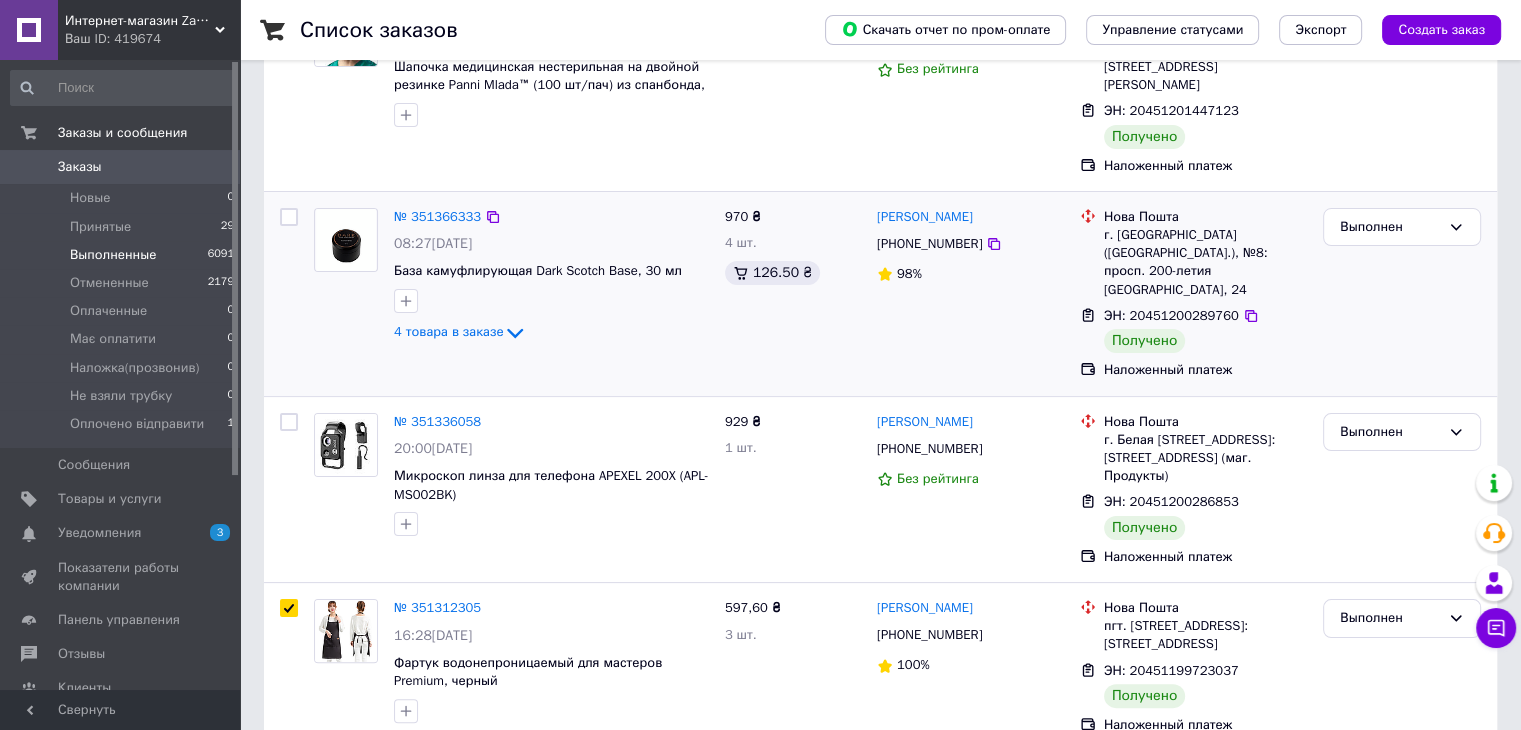 drag, startPoint x: 291, startPoint y: 384, endPoint x: 309, endPoint y: 329, distance: 57.870544 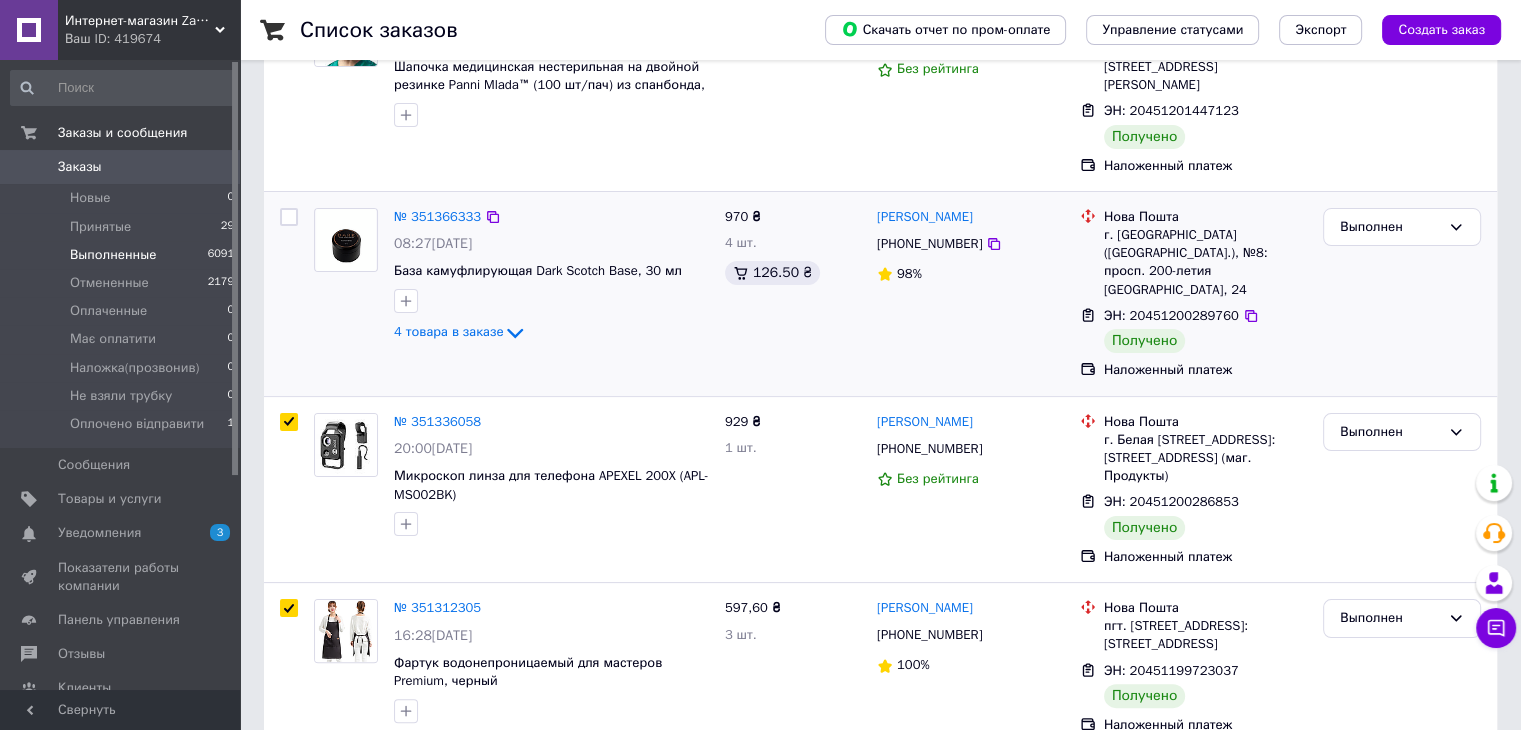 checkbox on "true" 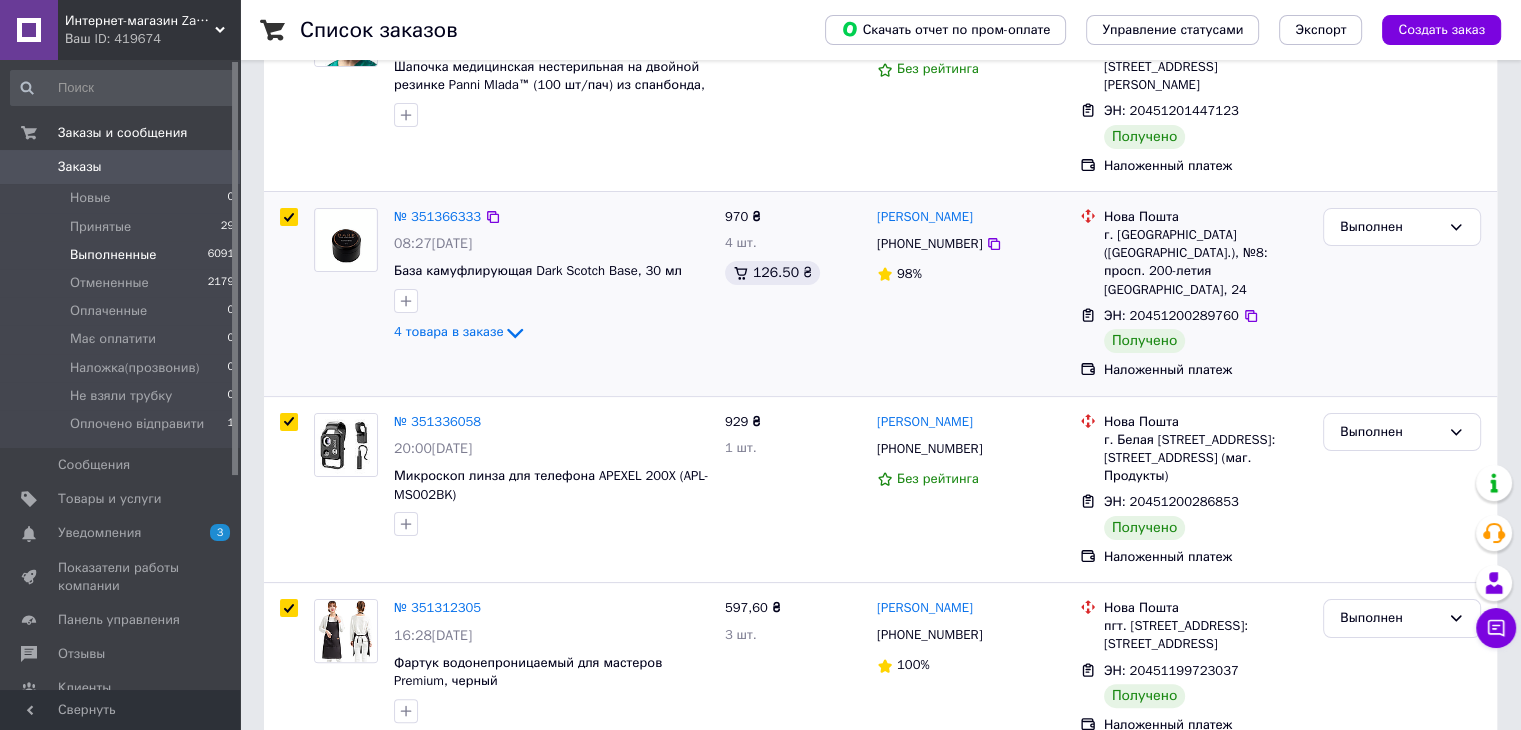 checkbox on "true" 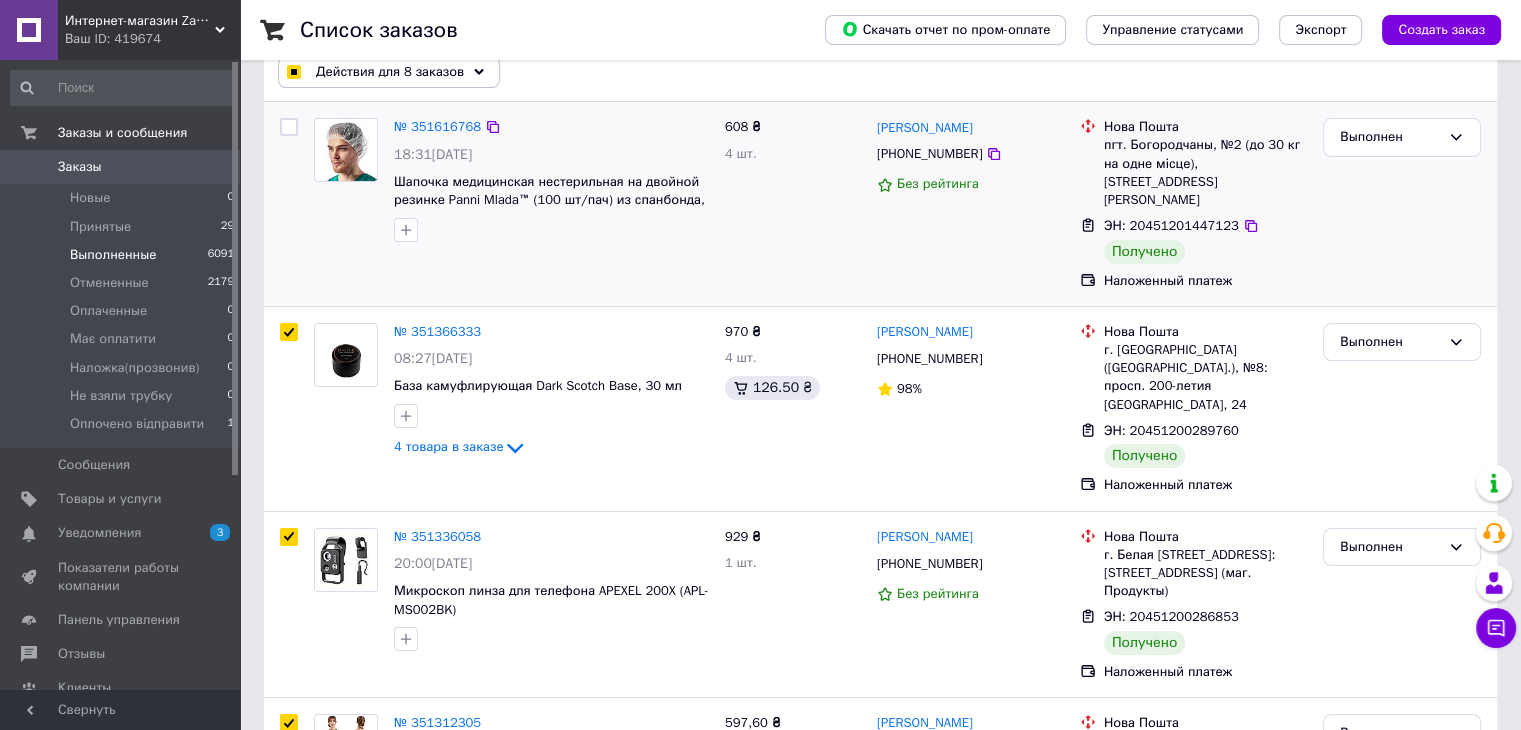 scroll, scrollTop: 100, scrollLeft: 0, axis: vertical 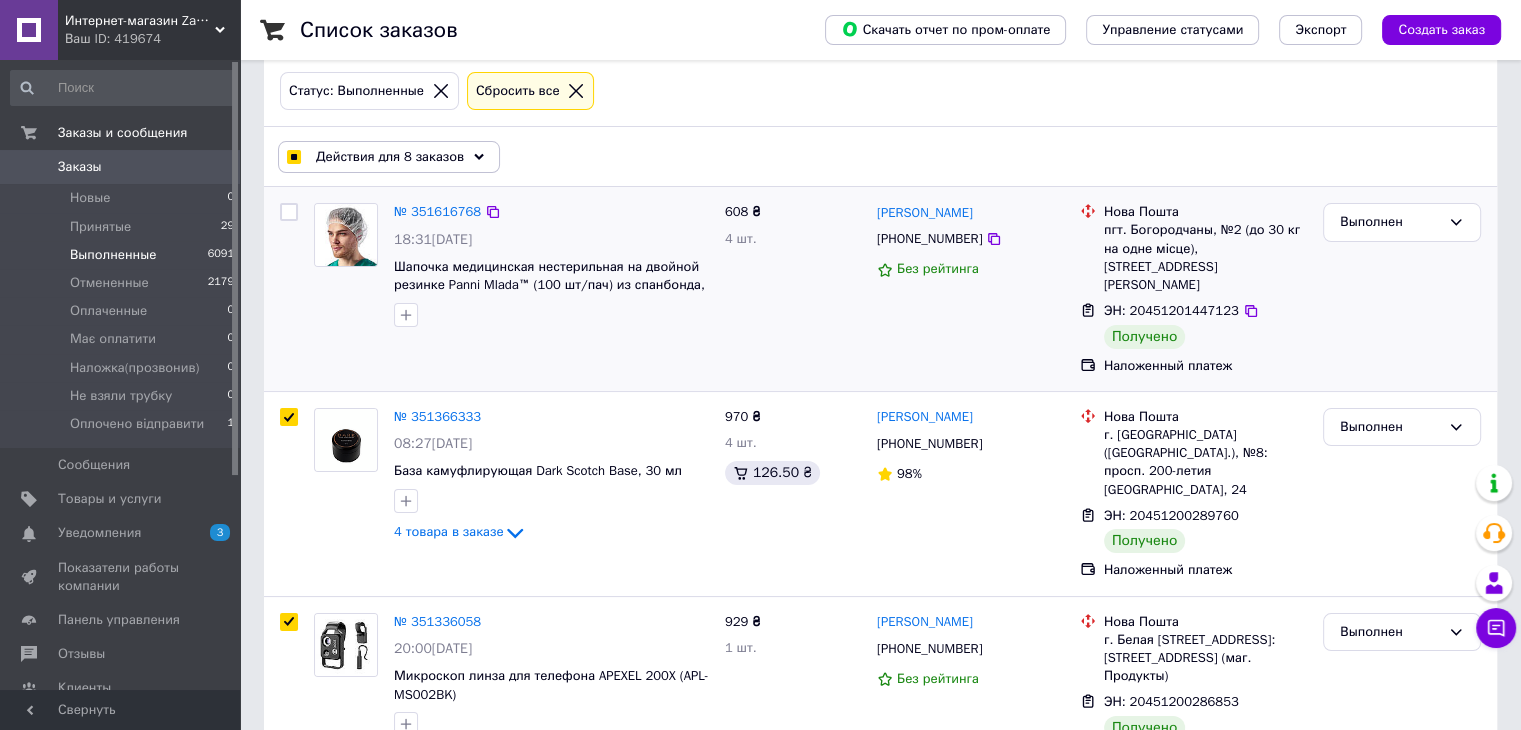 click at bounding box center (289, 212) 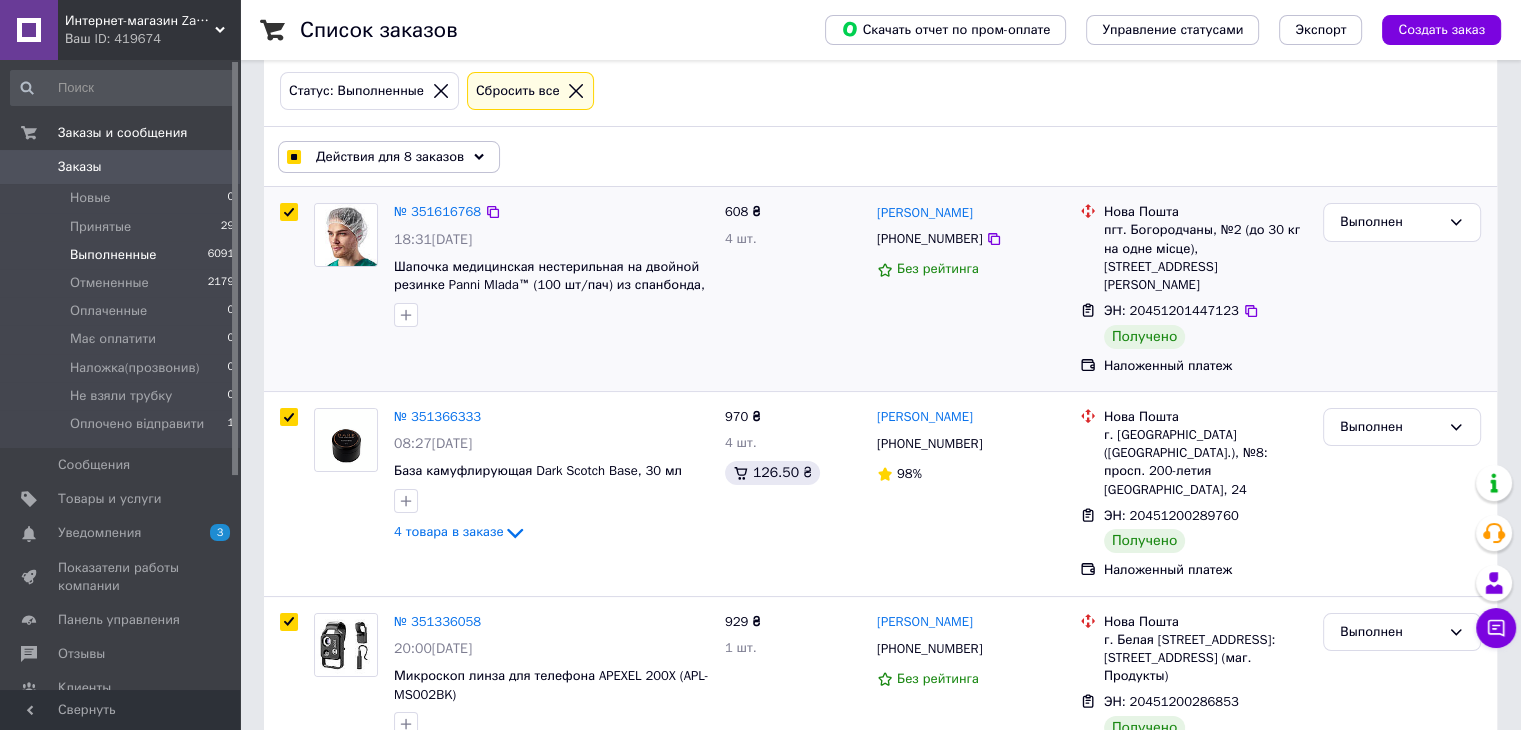 checkbox on "true" 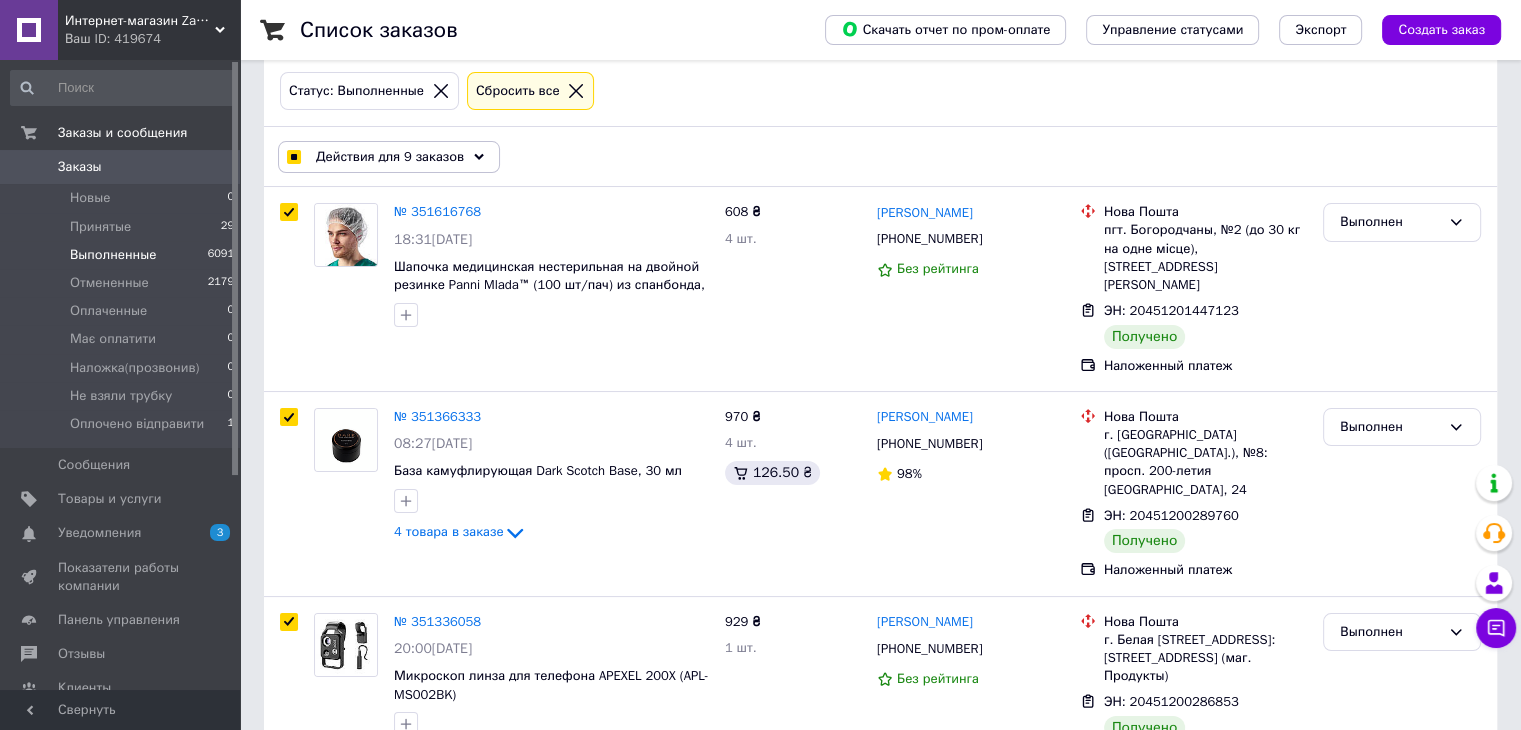 click on "Действия для 9 заказов" at bounding box center [389, 157] 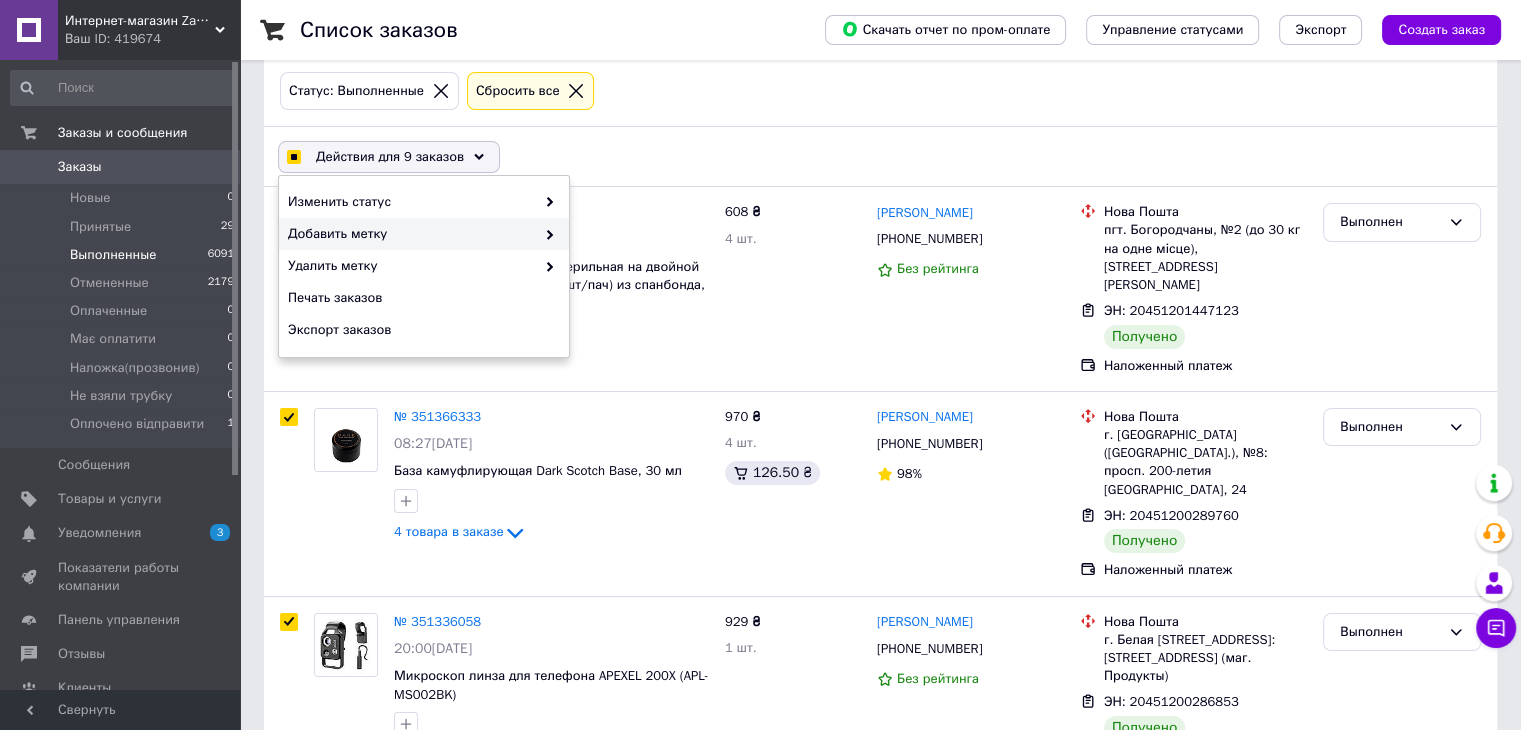 checkbox on "true" 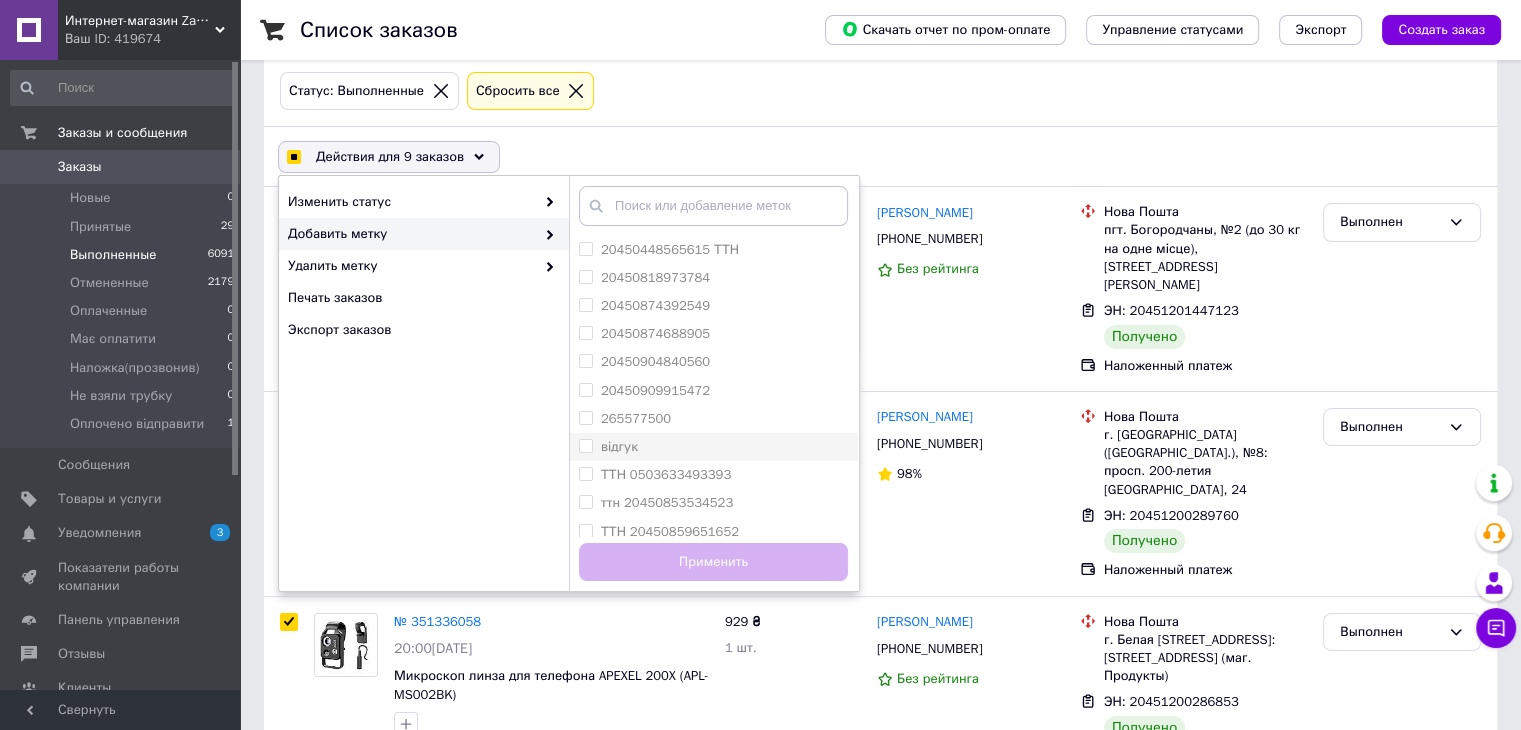 click on "відгук" at bounding box center (585, 445) 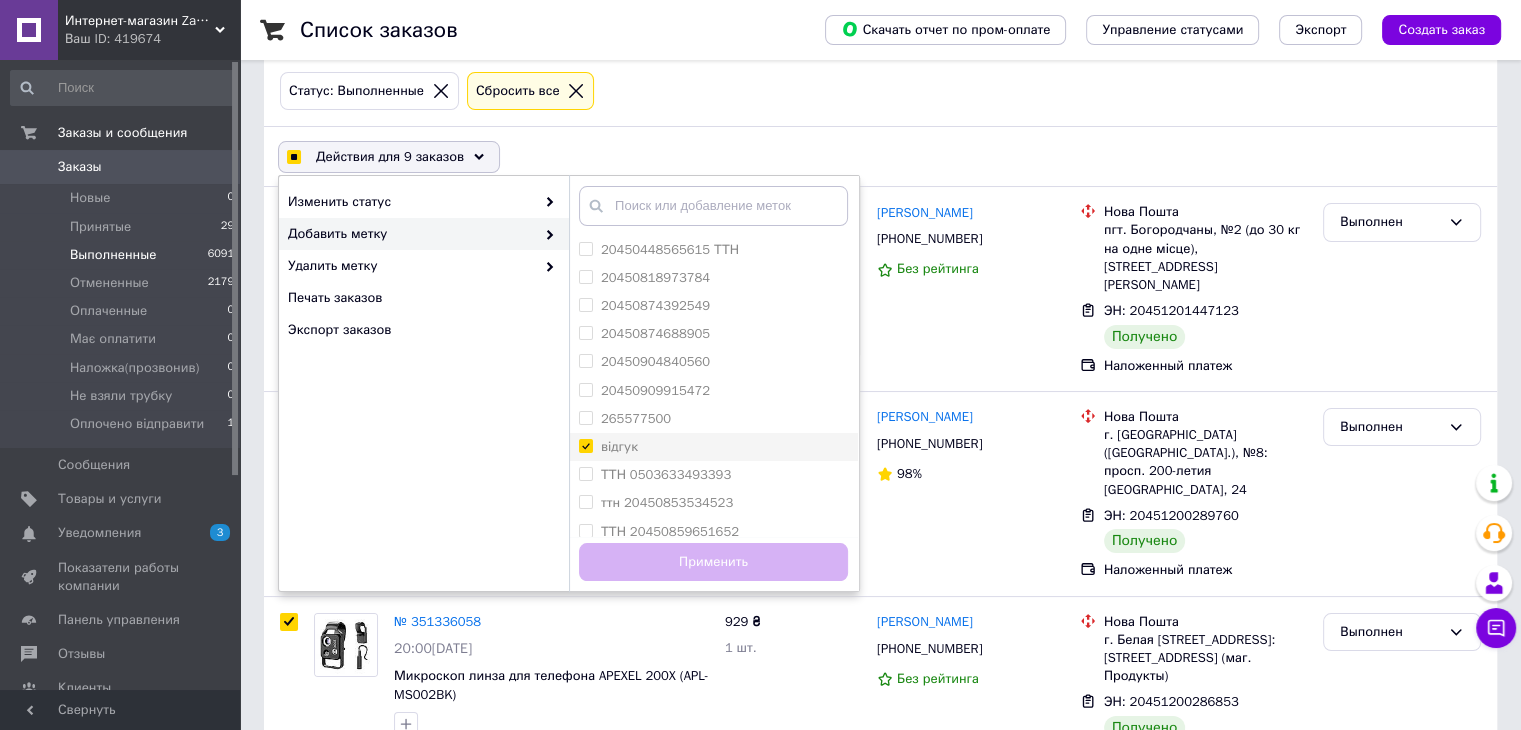 checkbox on "true" 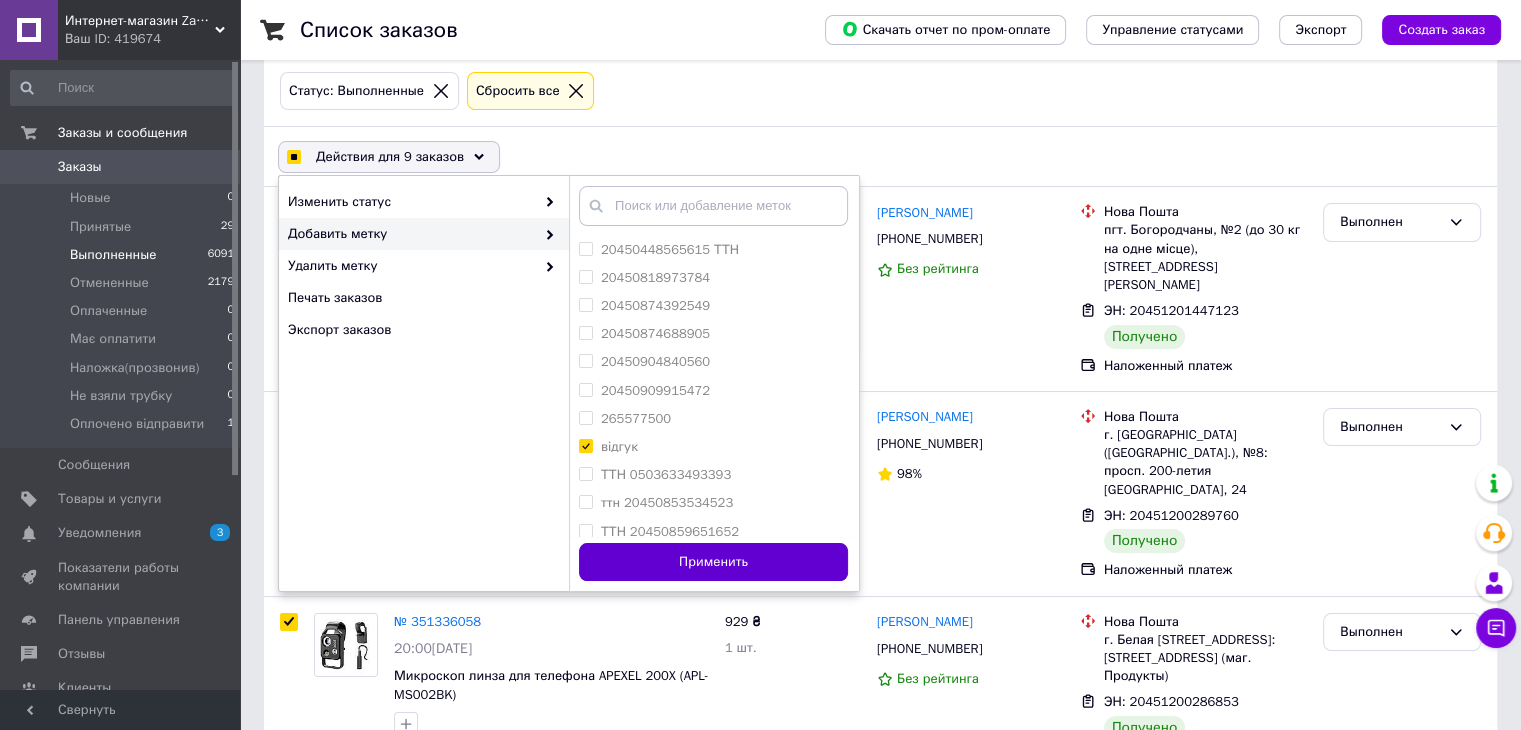checkbox on "true" 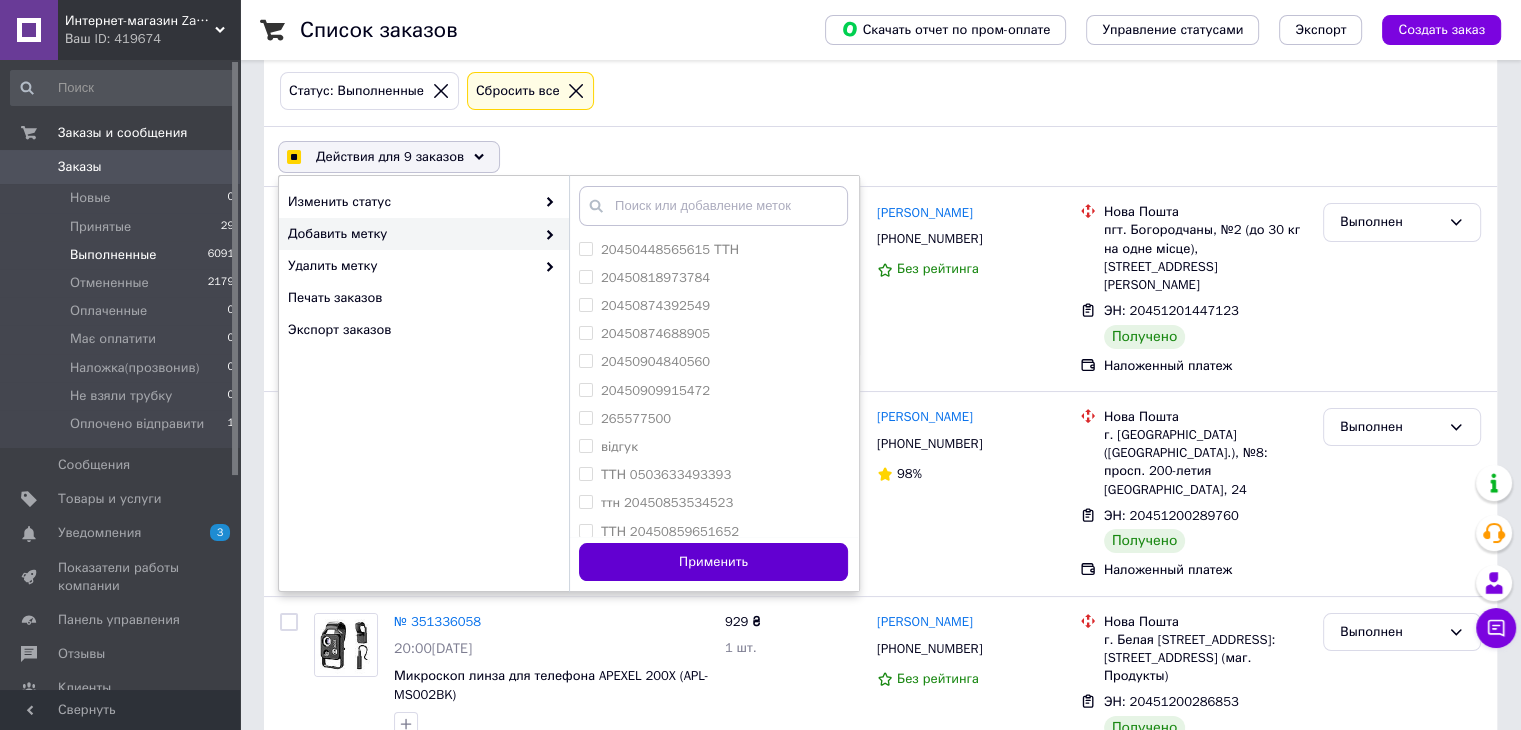 checkbox on "false" 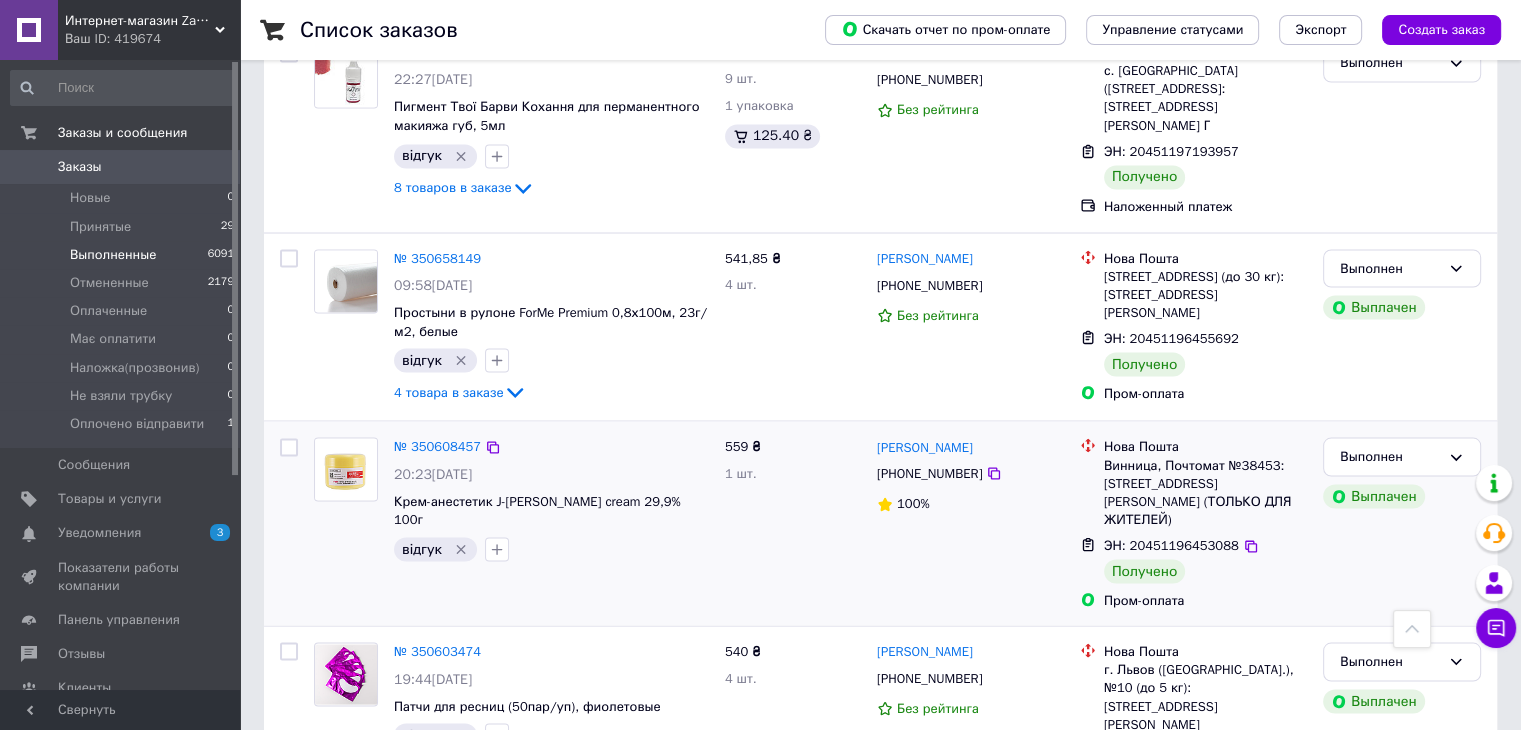 scroll, scrollTop: 3700, scrollLeft: 0, axis: vertical 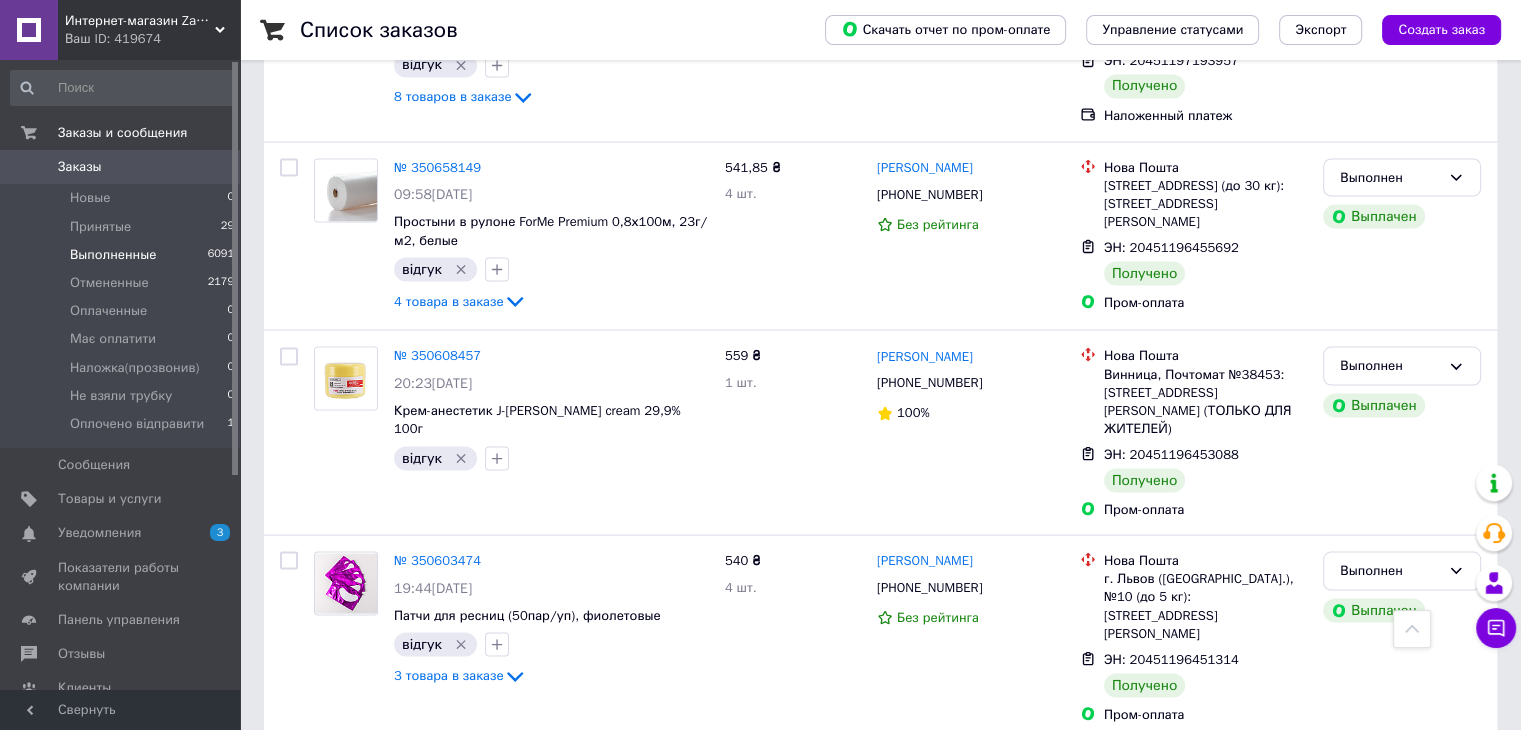 click on "Интернет-магазин ZakharenkoStudio" at bounding box center (140, 21) 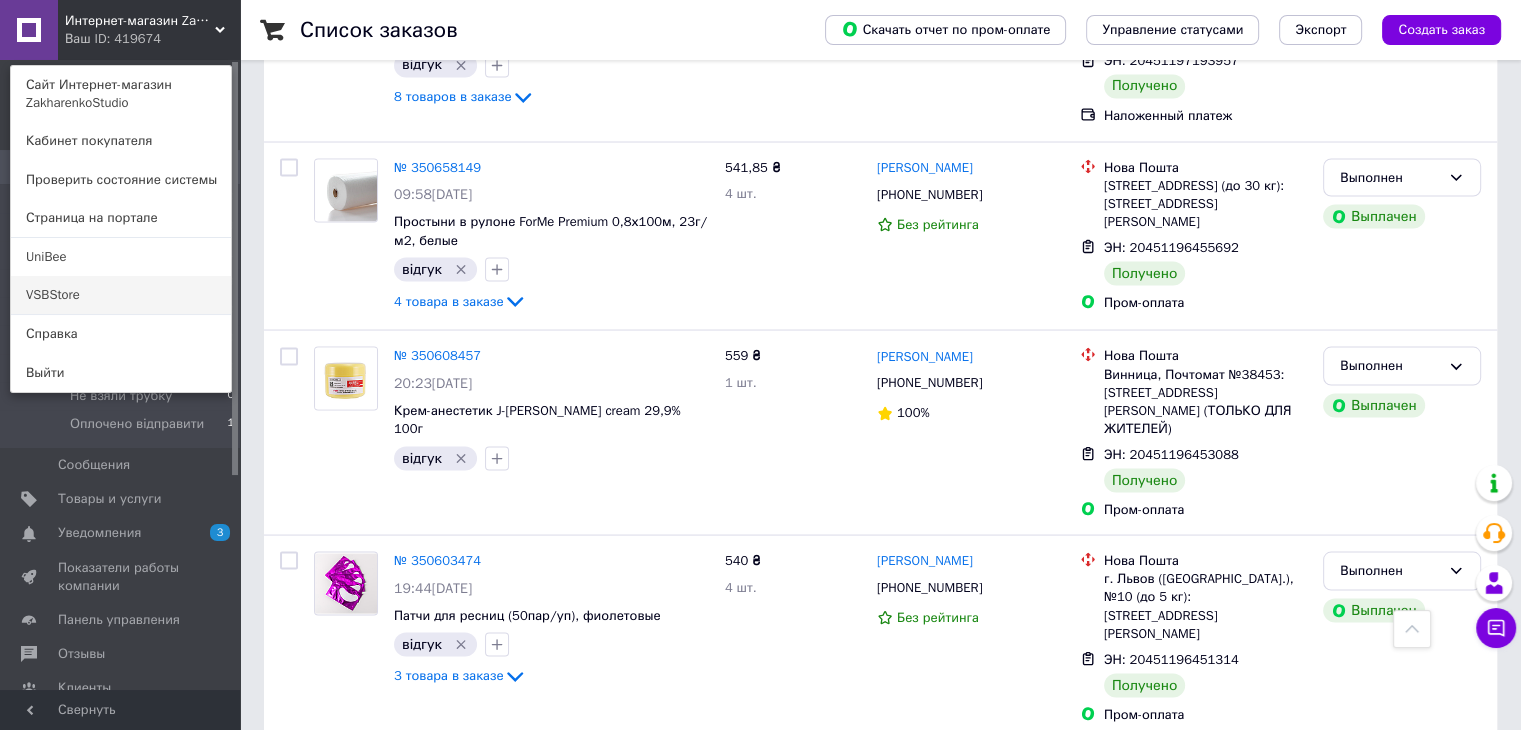 click on "VSBStore" at bounding box center [121, 295] 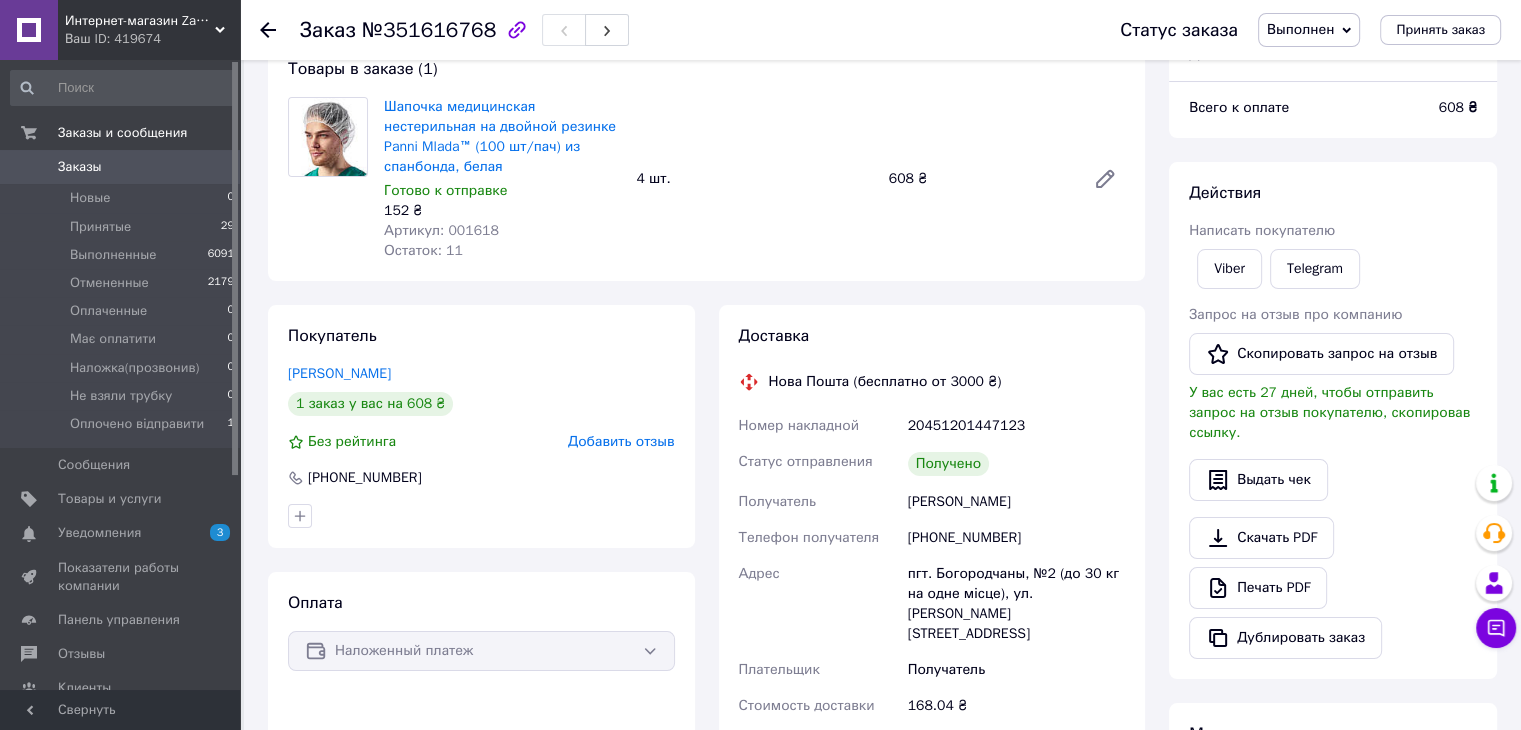 scroll, scrollTop: 100, scrollLeft: 0, axis: vertical 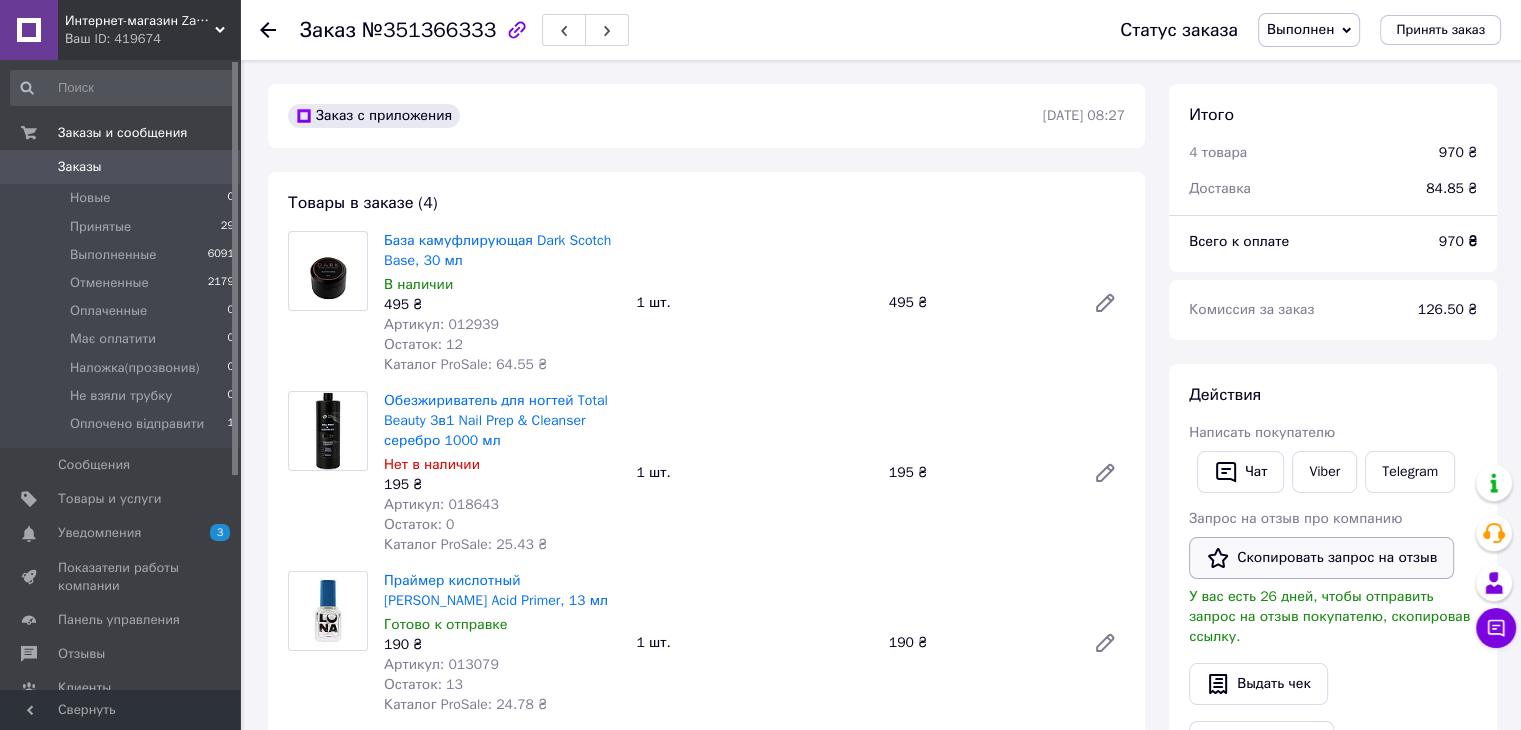 click on "Скопировать запрос на отзыв" at bounding box center [1321, 558] 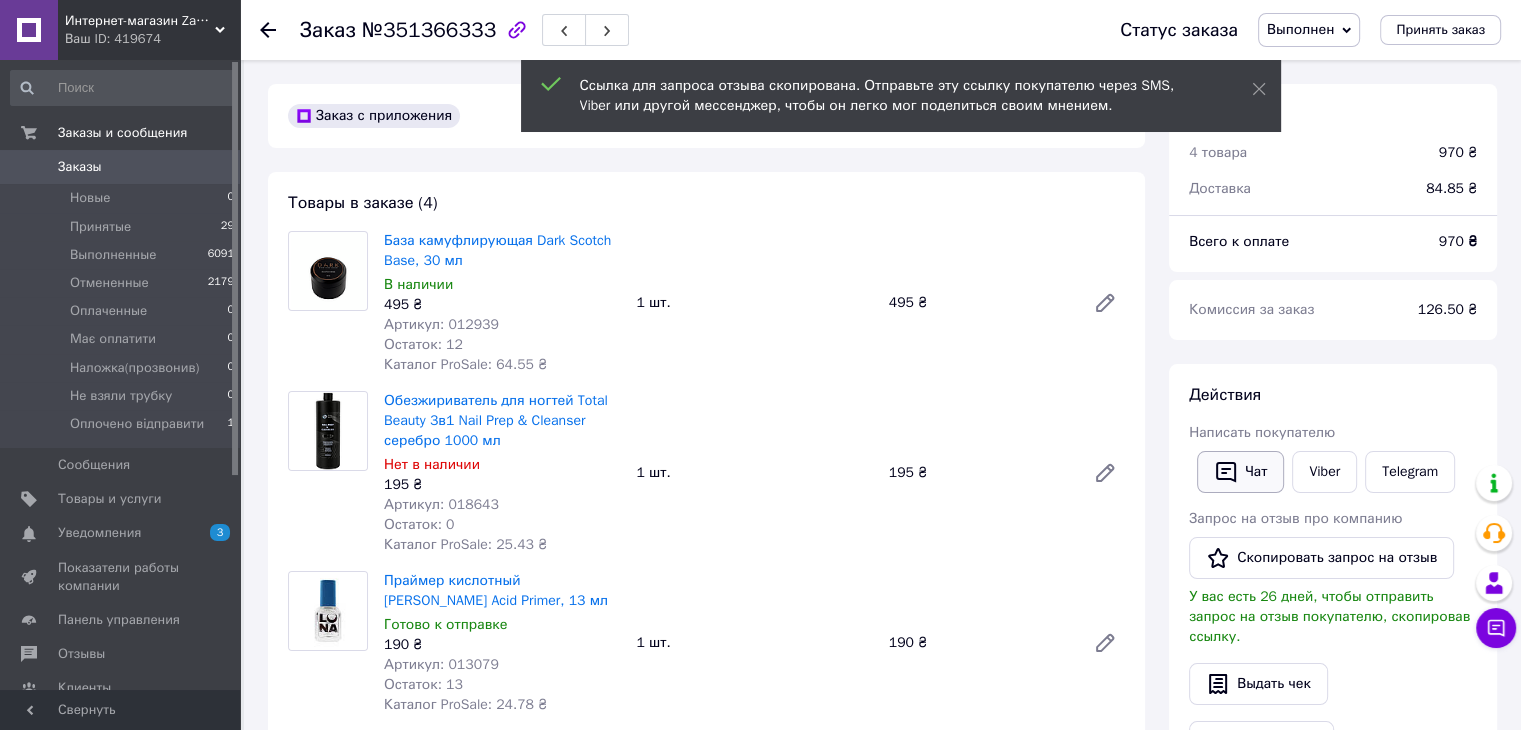 click on "Чат" at bounding box center [1240, 472] 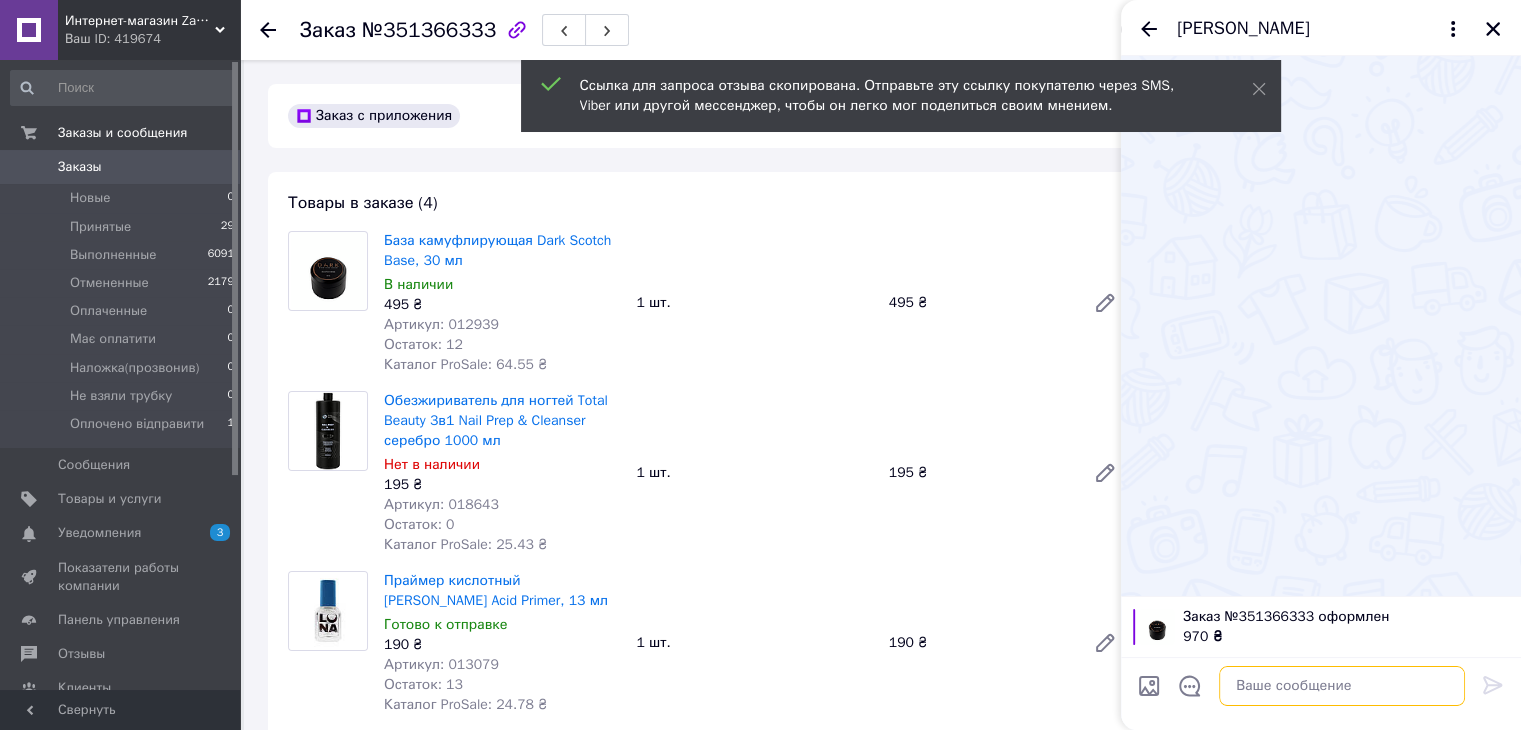click at bounding box center (1342, 686) 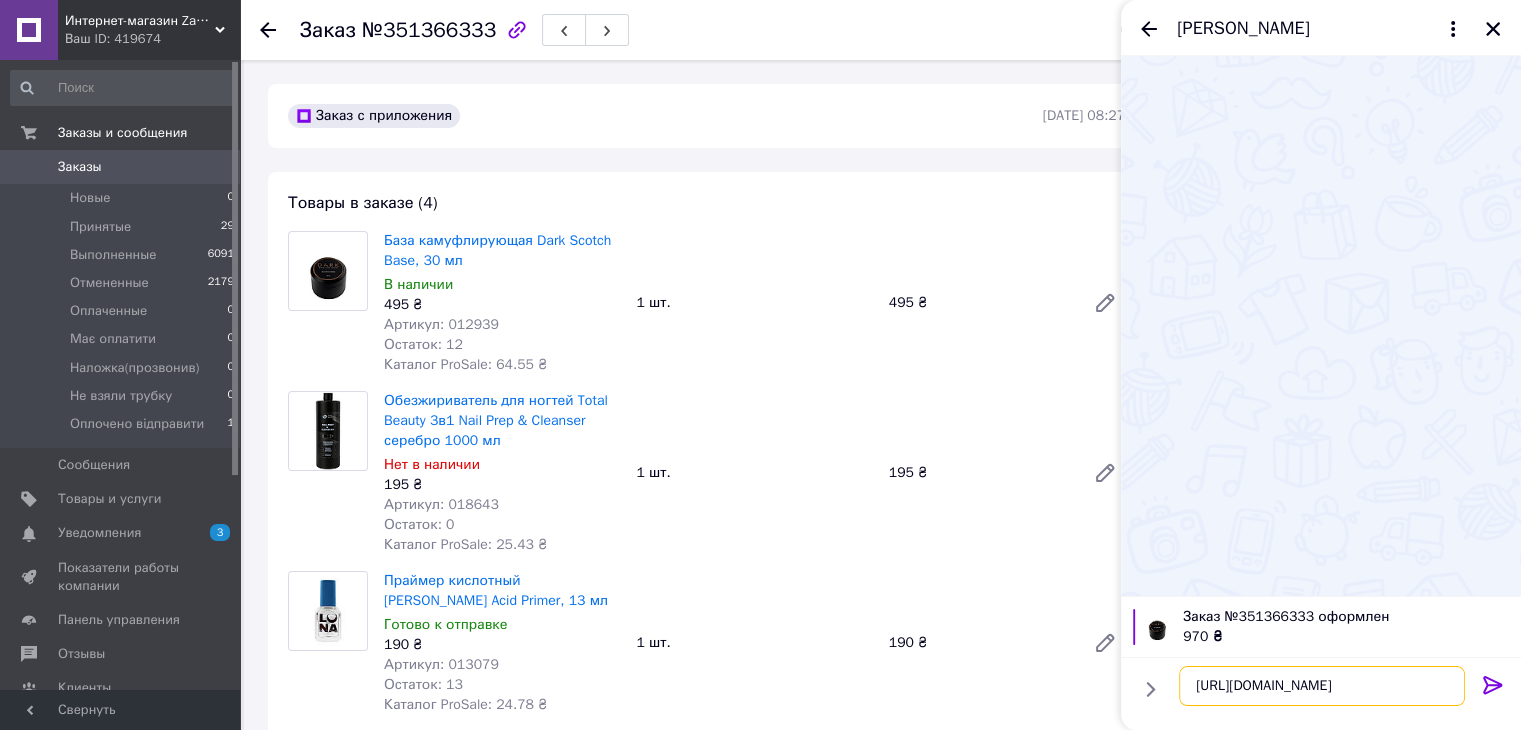 click on "https://s.prom.st/mVuySvZplm8" at bounding box center (1322, 686) 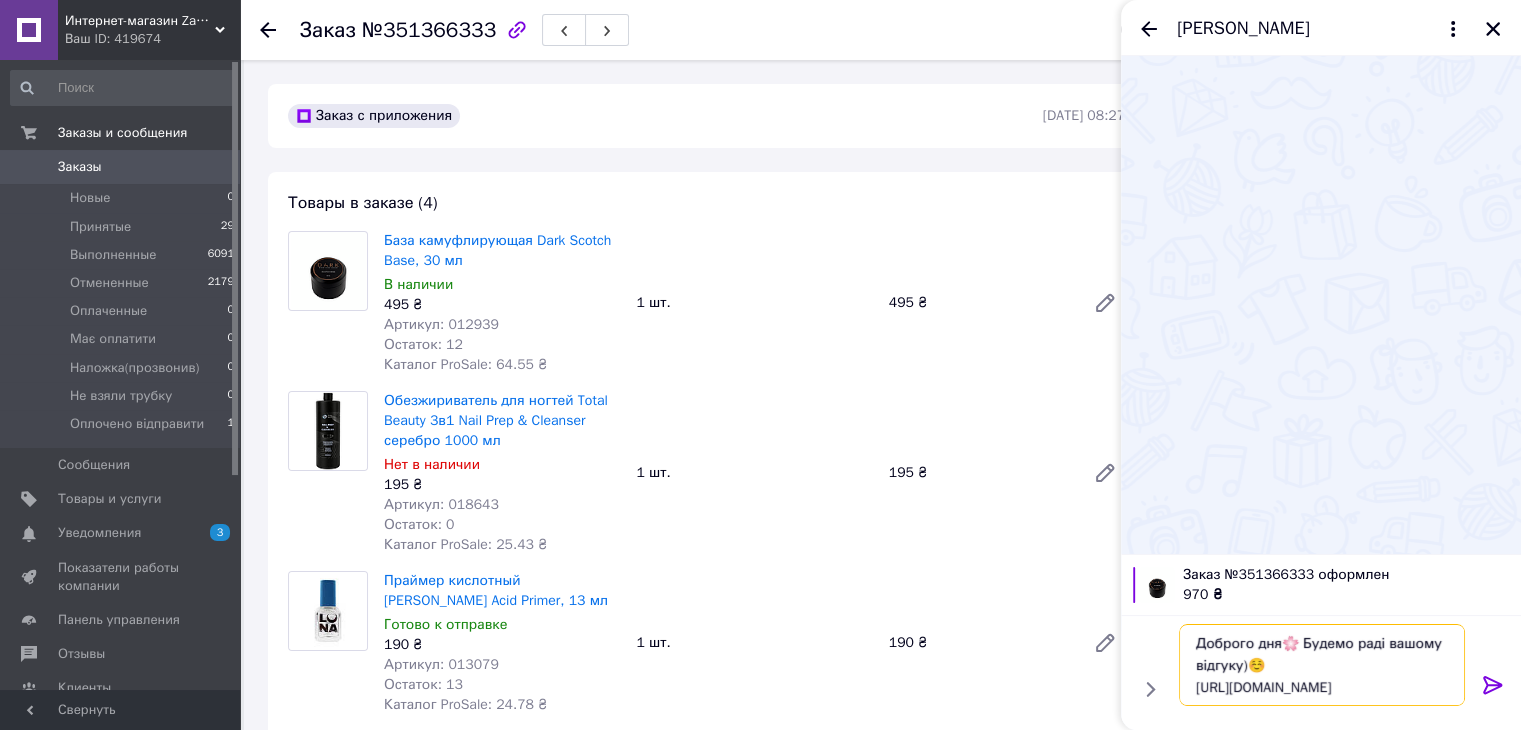 type on "Доброго дня🌸 Будемо раді вашому відгуку)☺️
https://s.prom.st/mVuySvZplm8" 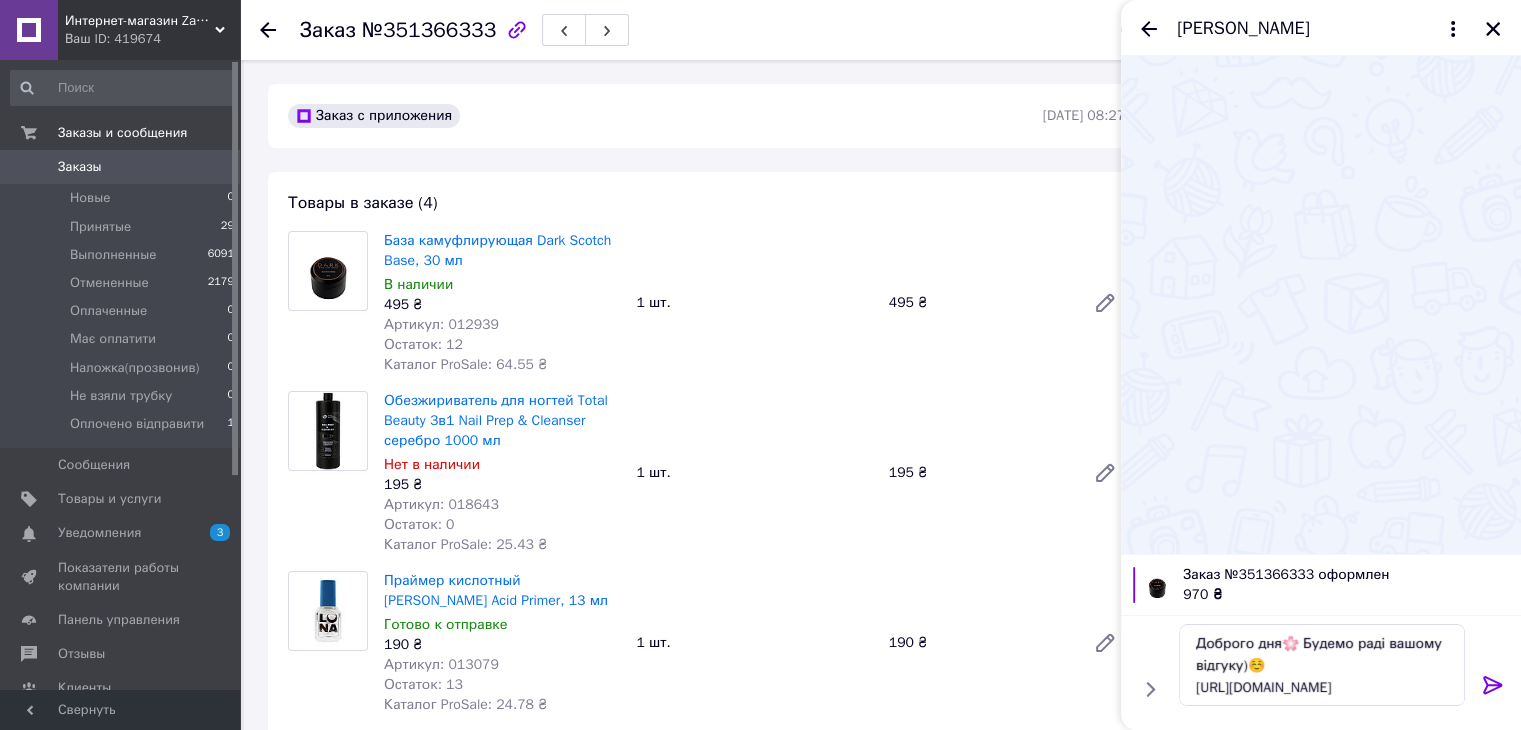 click 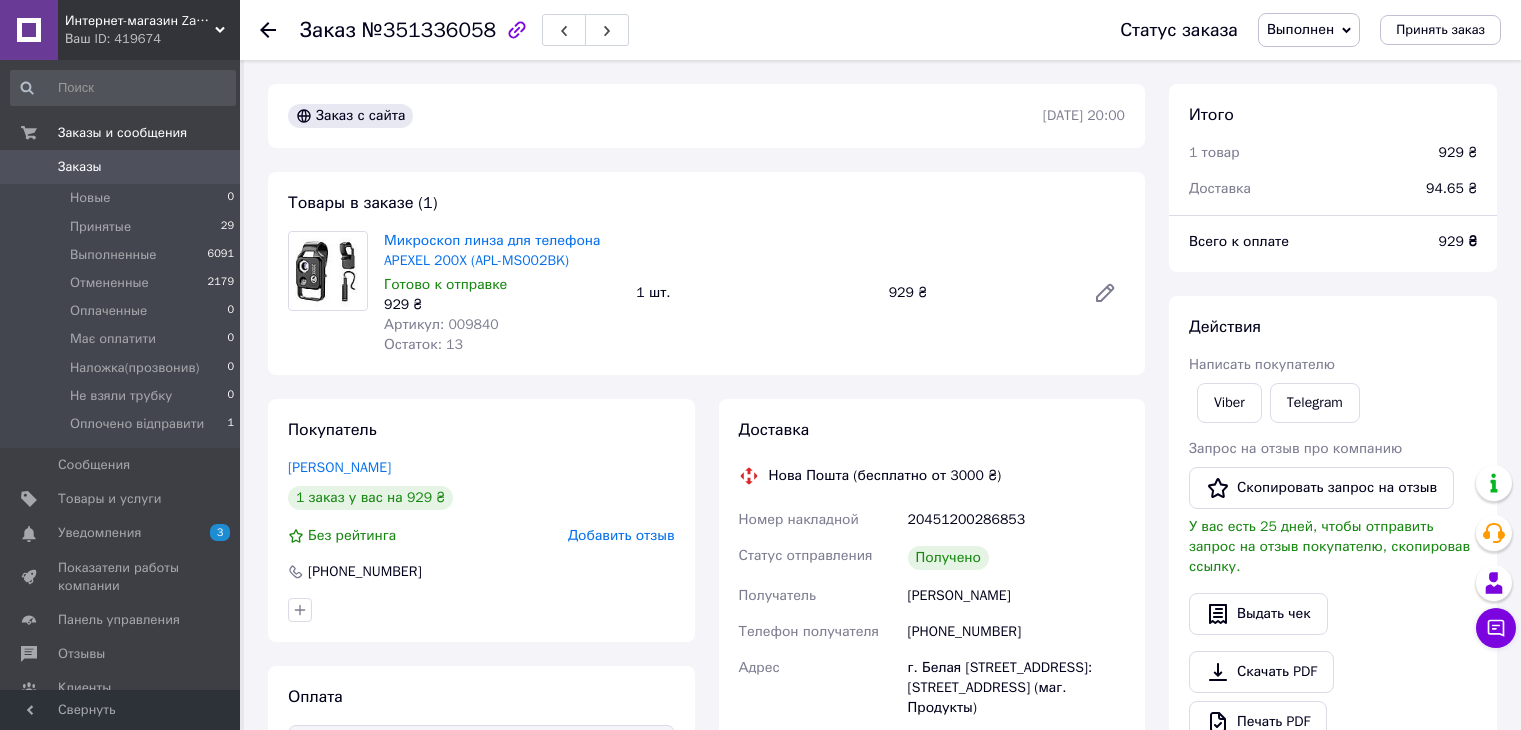 scroll, scrollTop: 0, scrollLeft: 0, axis: both 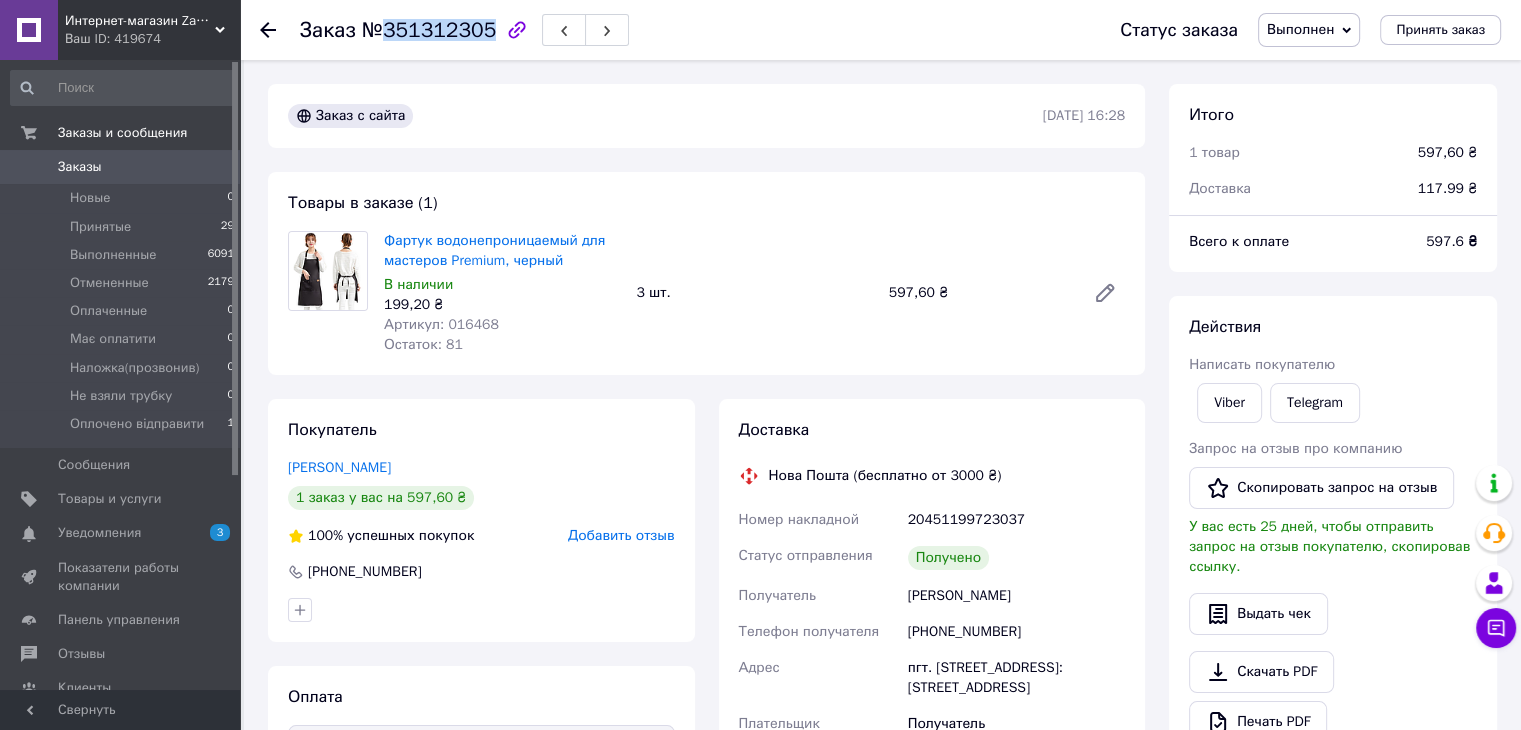 drag, startPoint x: 384, startPoint y: 23, endPoint x: 483, endPoint y: 35, distance: 99.724625 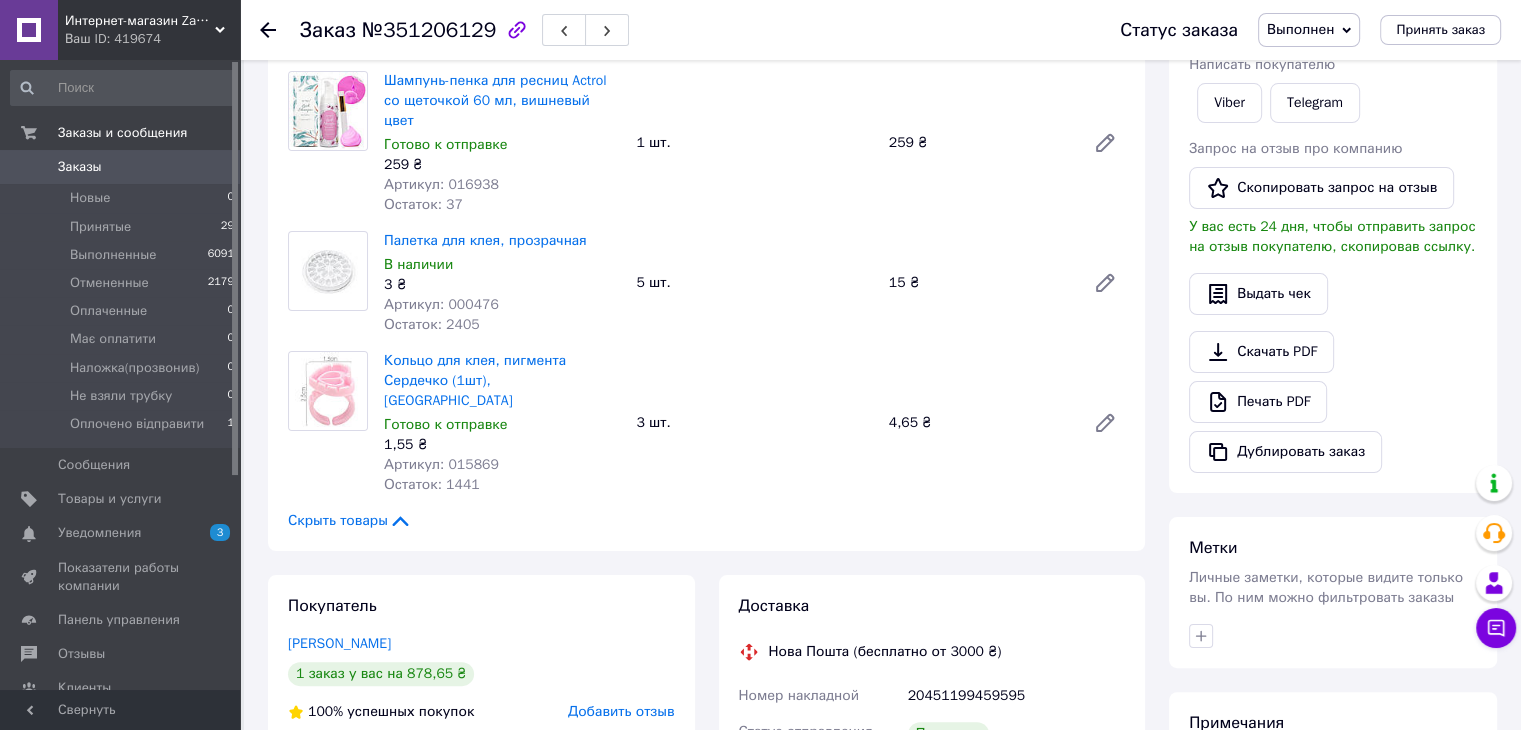 scroll, scrollTop: 0, scrollLeft: 0, axis: both 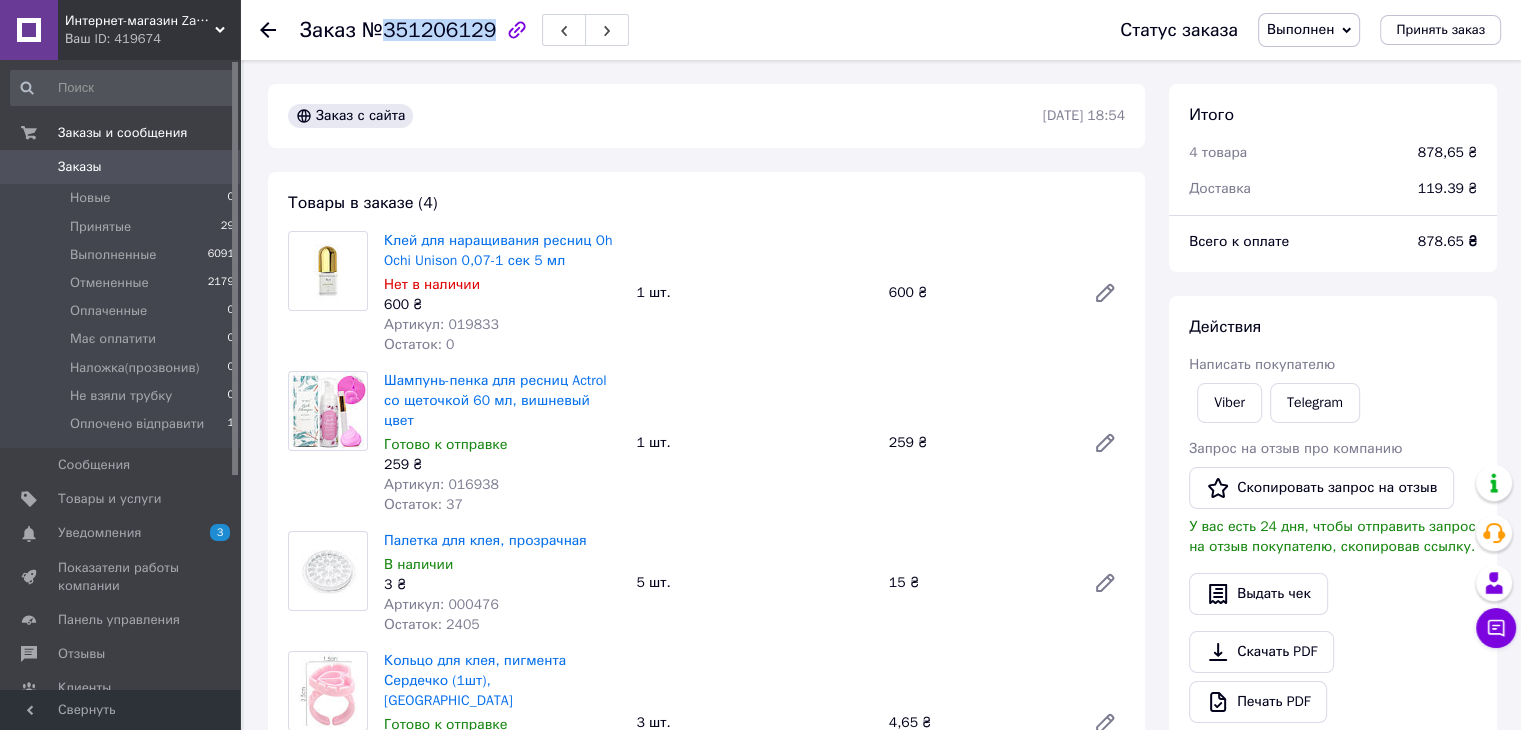 drag, startPoint x: 384, startPoint y: 24, endPoint x: 479, endPoint y: 33, distance: 95.42536 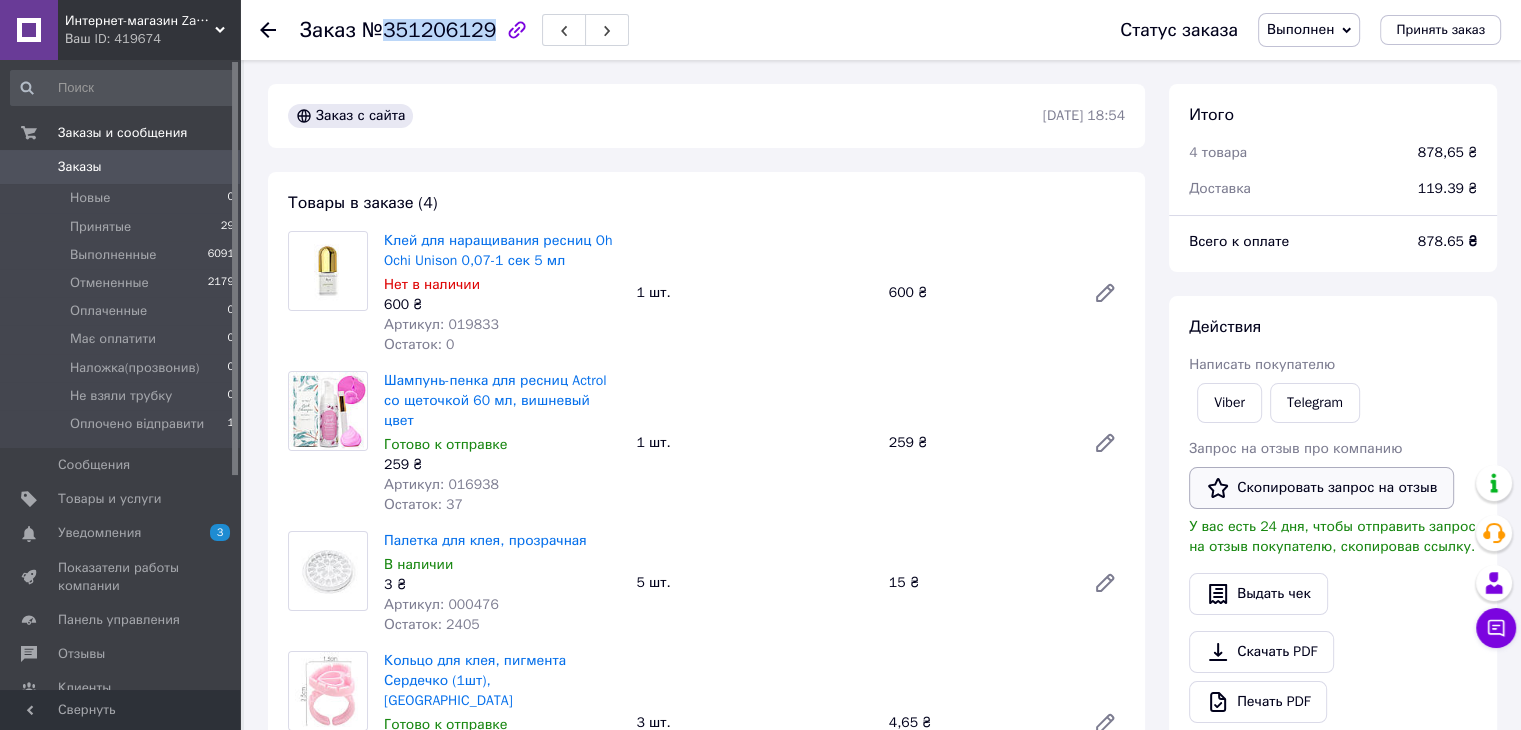 click on "Скопировать запрос на отзыв" at bounding box center [1321, 488] 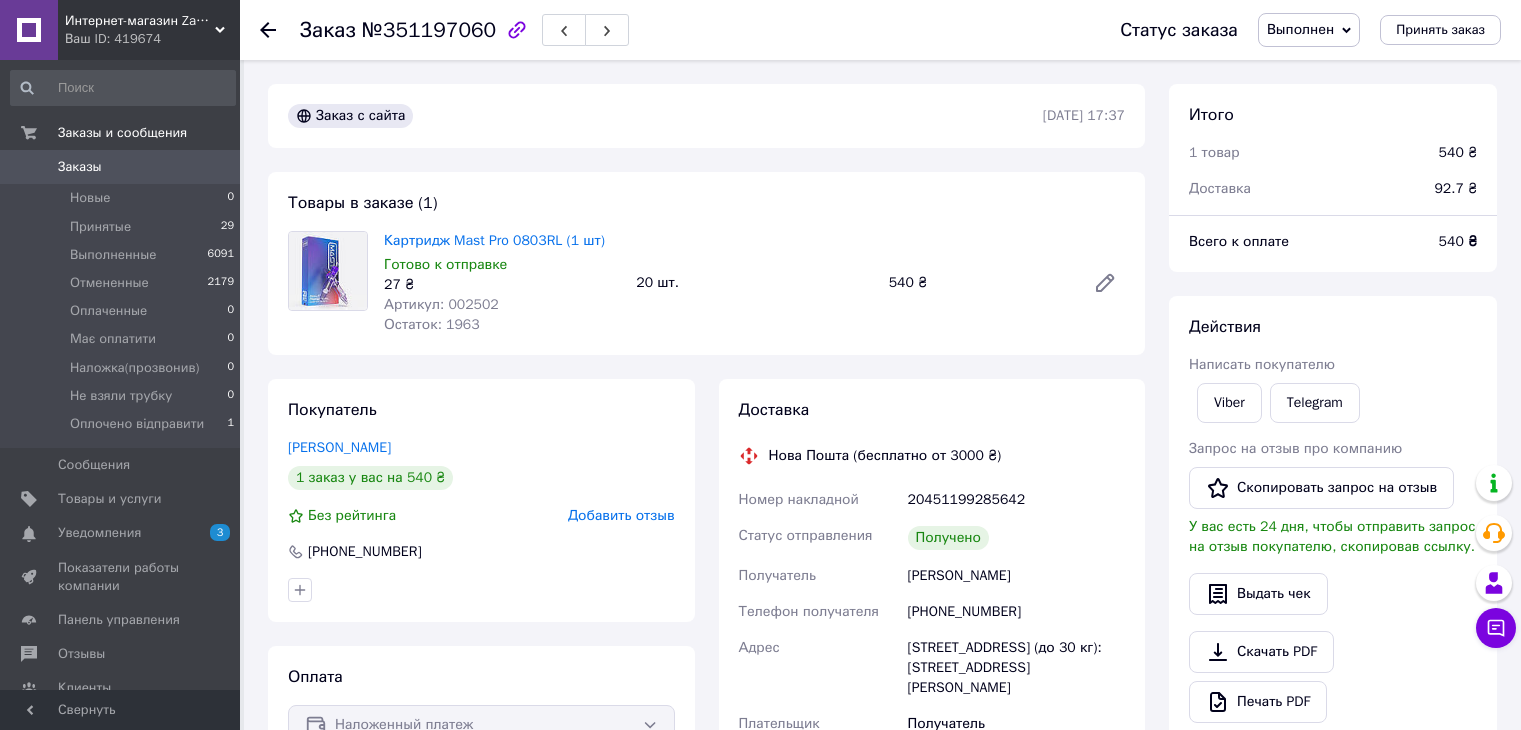 scroll, scrollTop: 0, scrollLeft: 0, axis: both 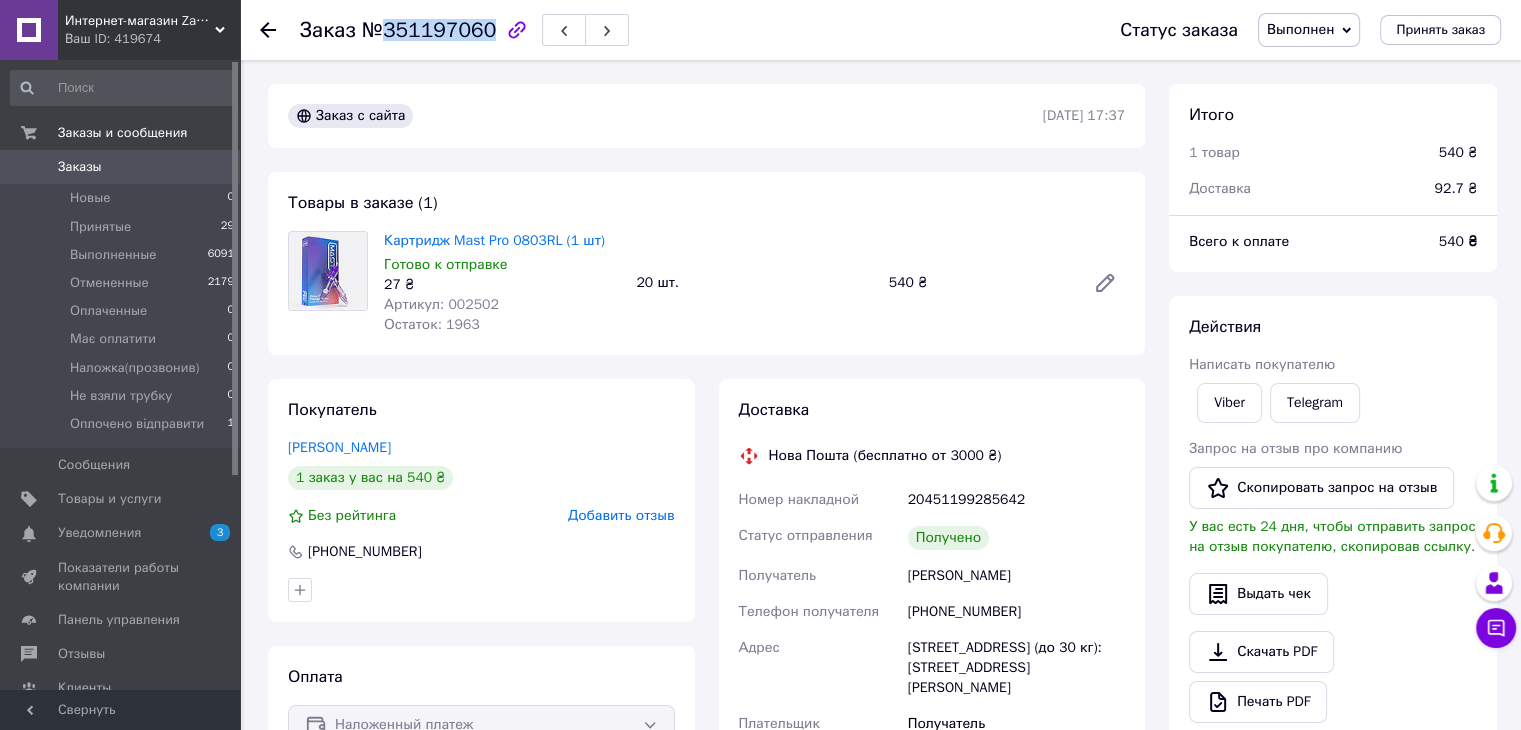 drag, startPoint x: 384, startPoint y: 23, endPoint x: 480, endPoint y: 27, distance: 96.0833 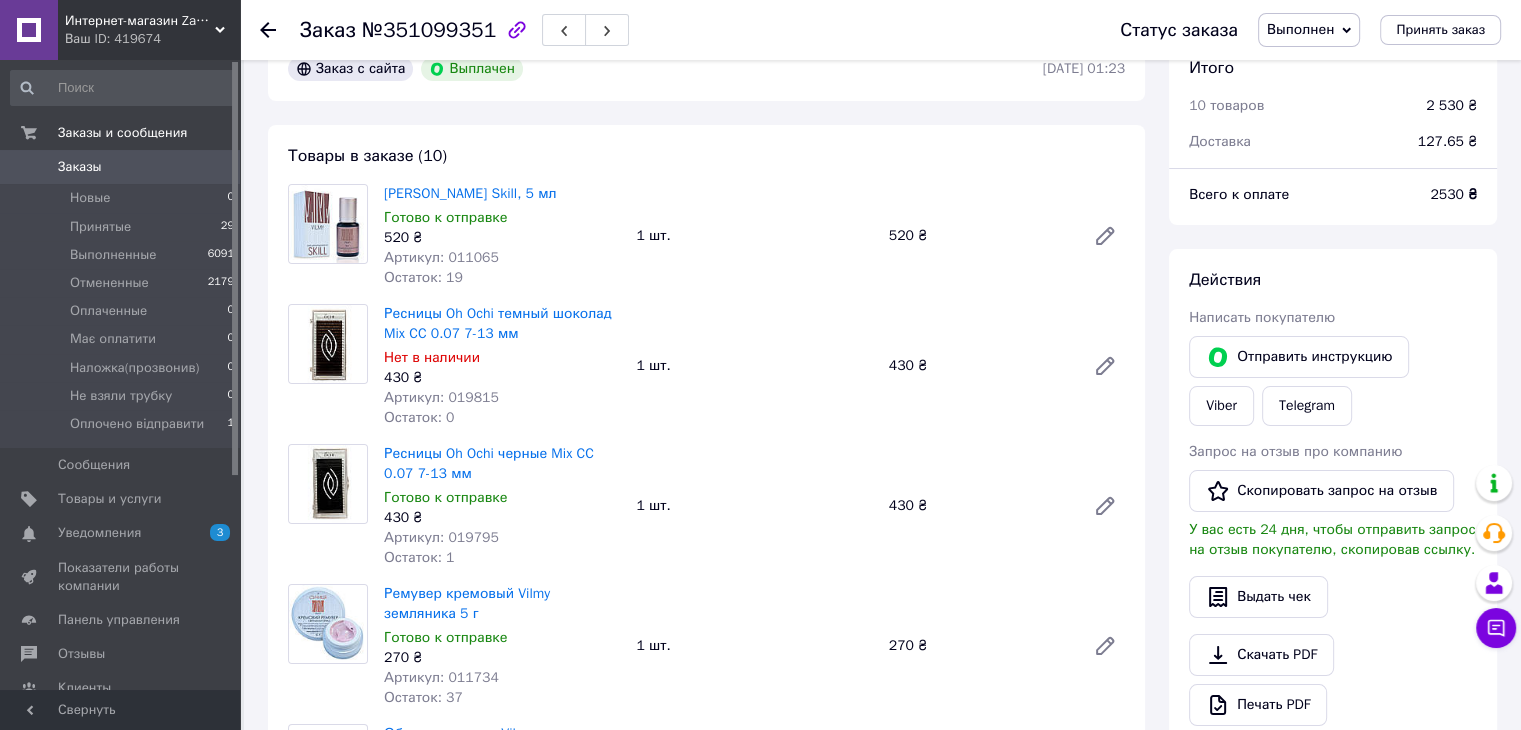 scroll, scrollTop: 0, scrollLeft: 0, axis: both 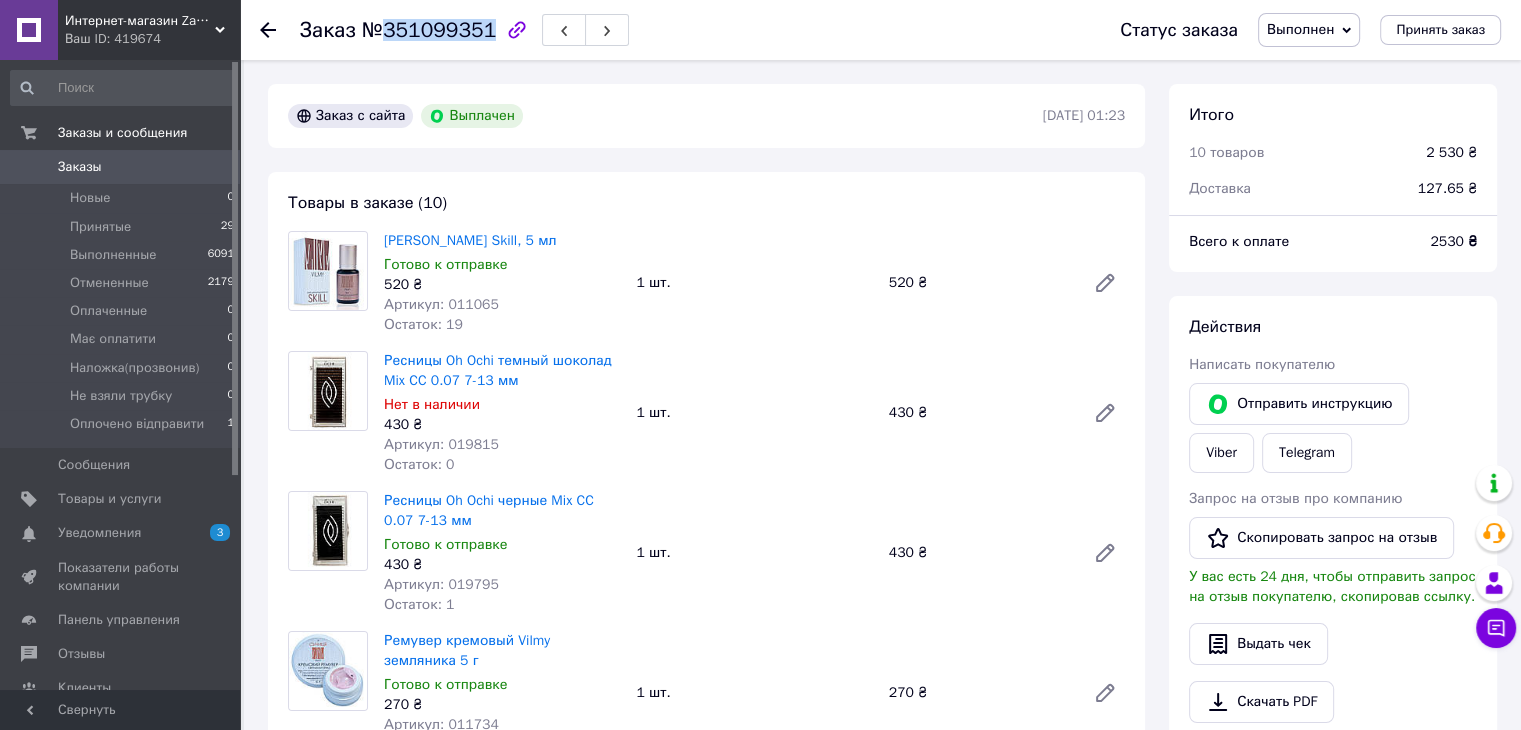 drag, startPoint x: 384, startPoint y: 25, endPoint x: 480, endPoint y: 27, distance: 96.02083 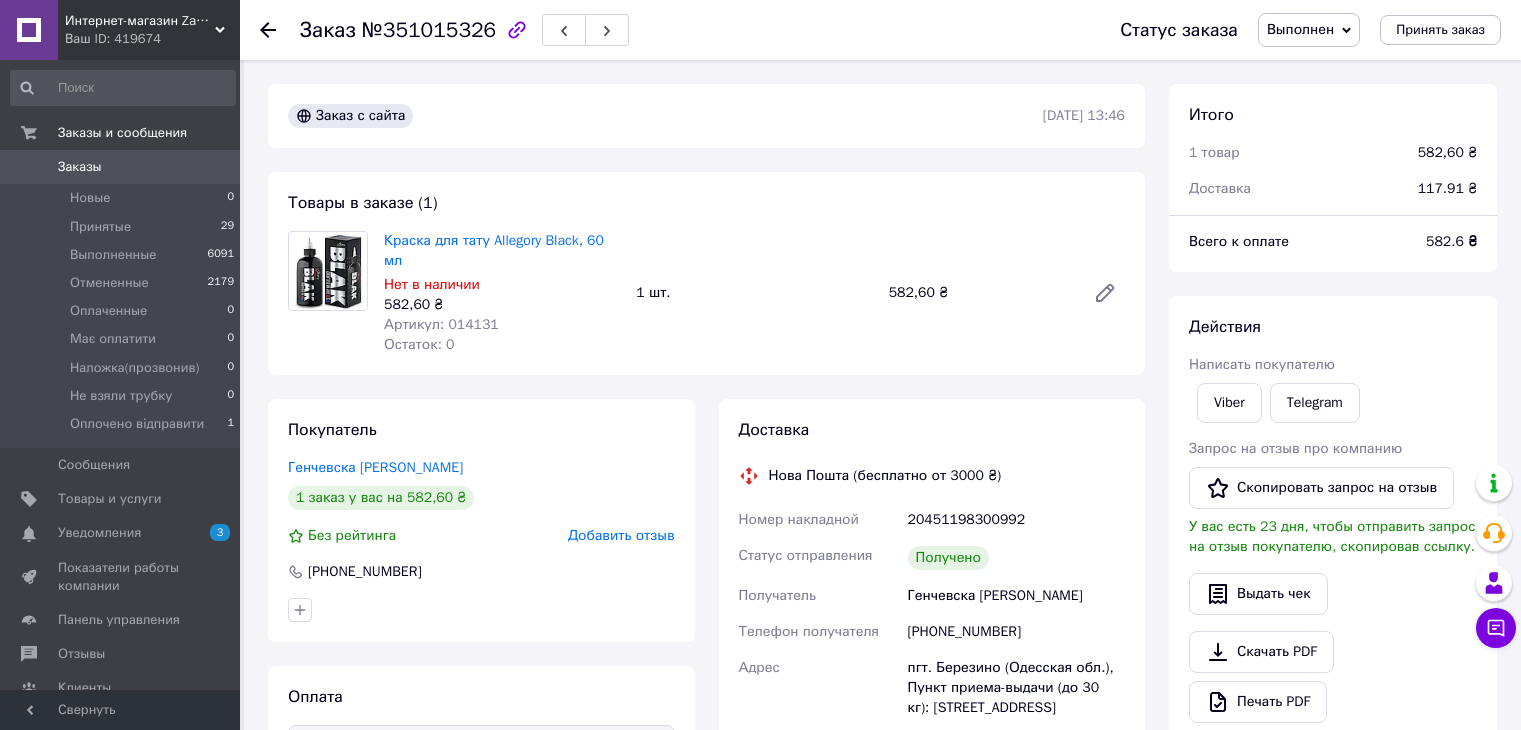 scroll, scrollTop: 0, scrollLeft: 0, axis: both 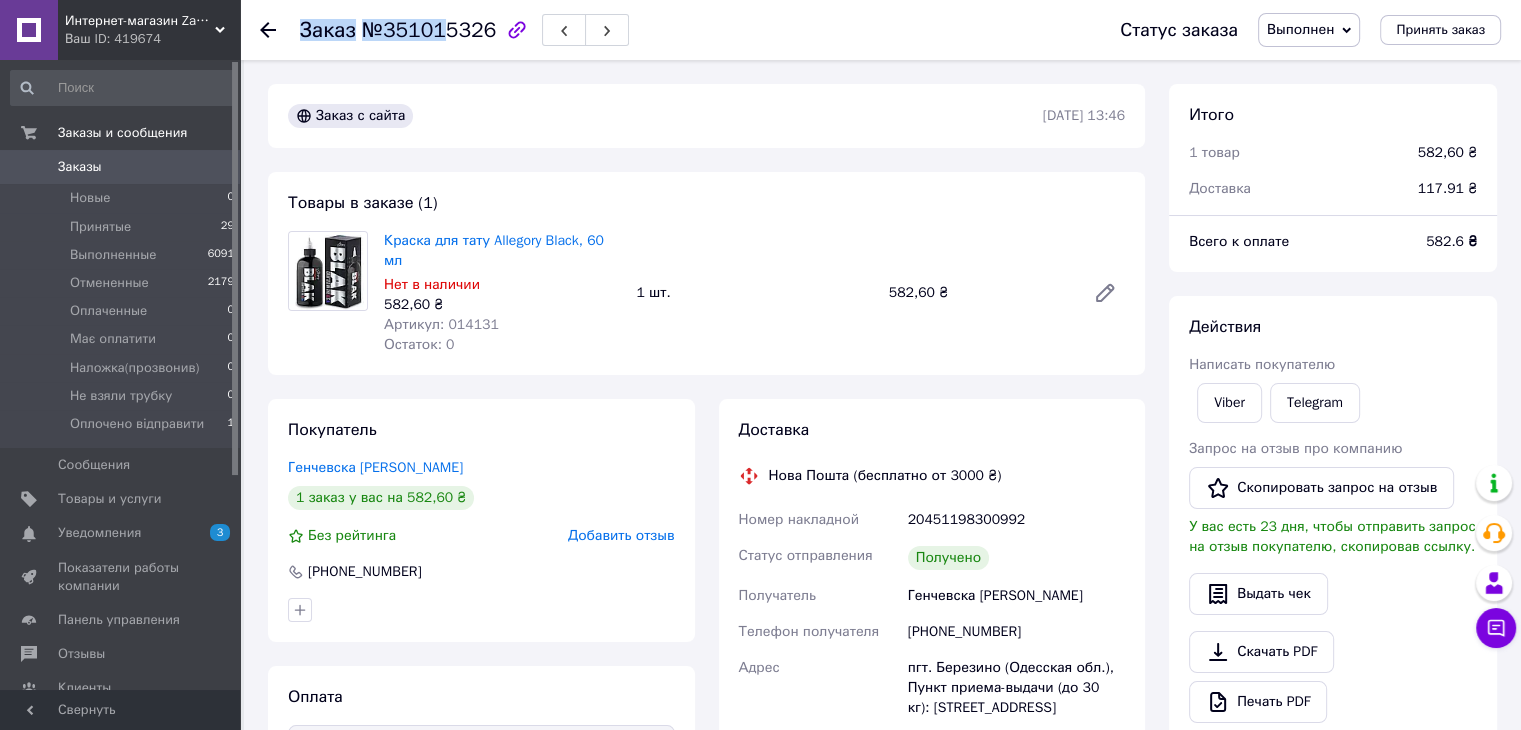 drag, startPoint x: 484, startPoint y: 24, endPoint x: 435, endPoint y: 22, distance: 49.0408 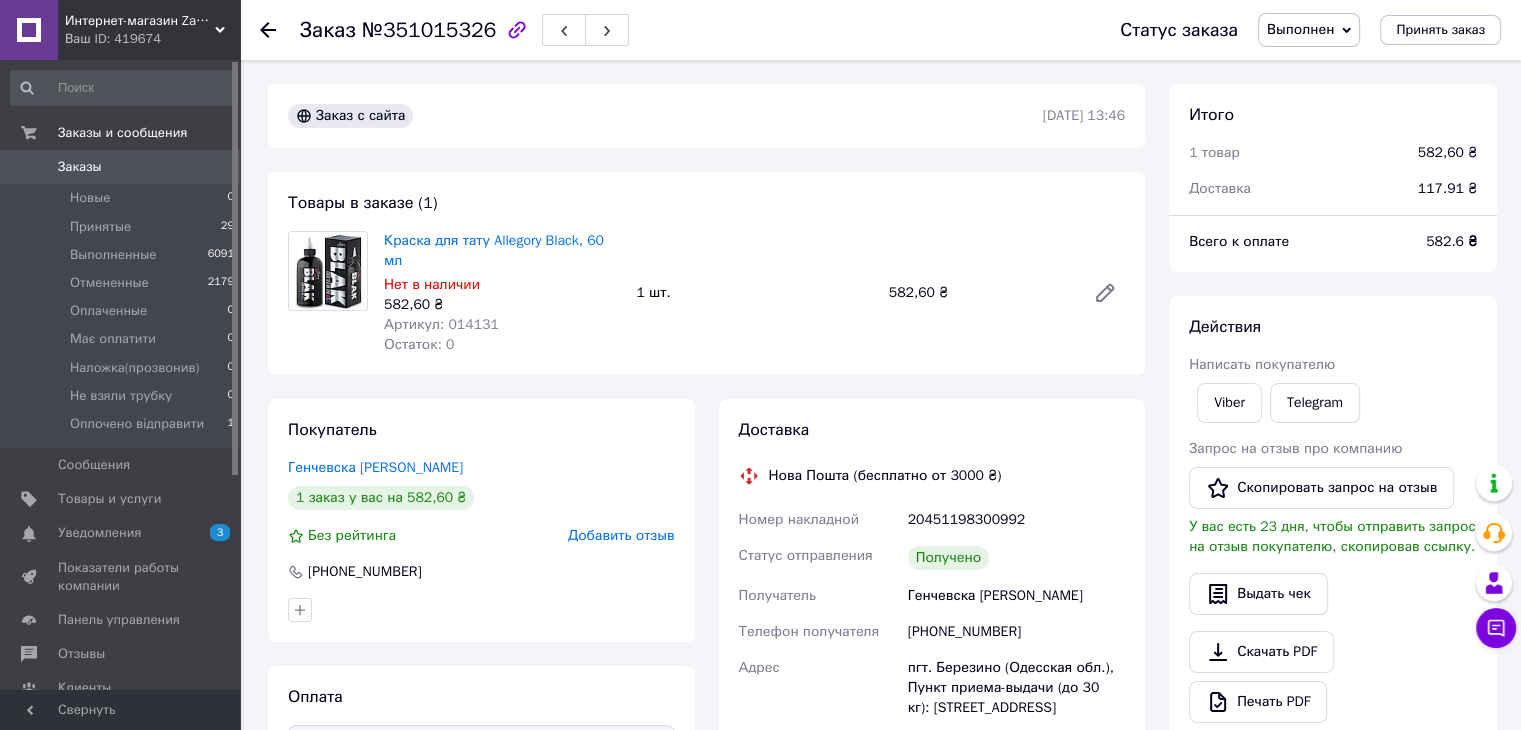 click on "Заказ №351015326" at bounding box center (690, 30) 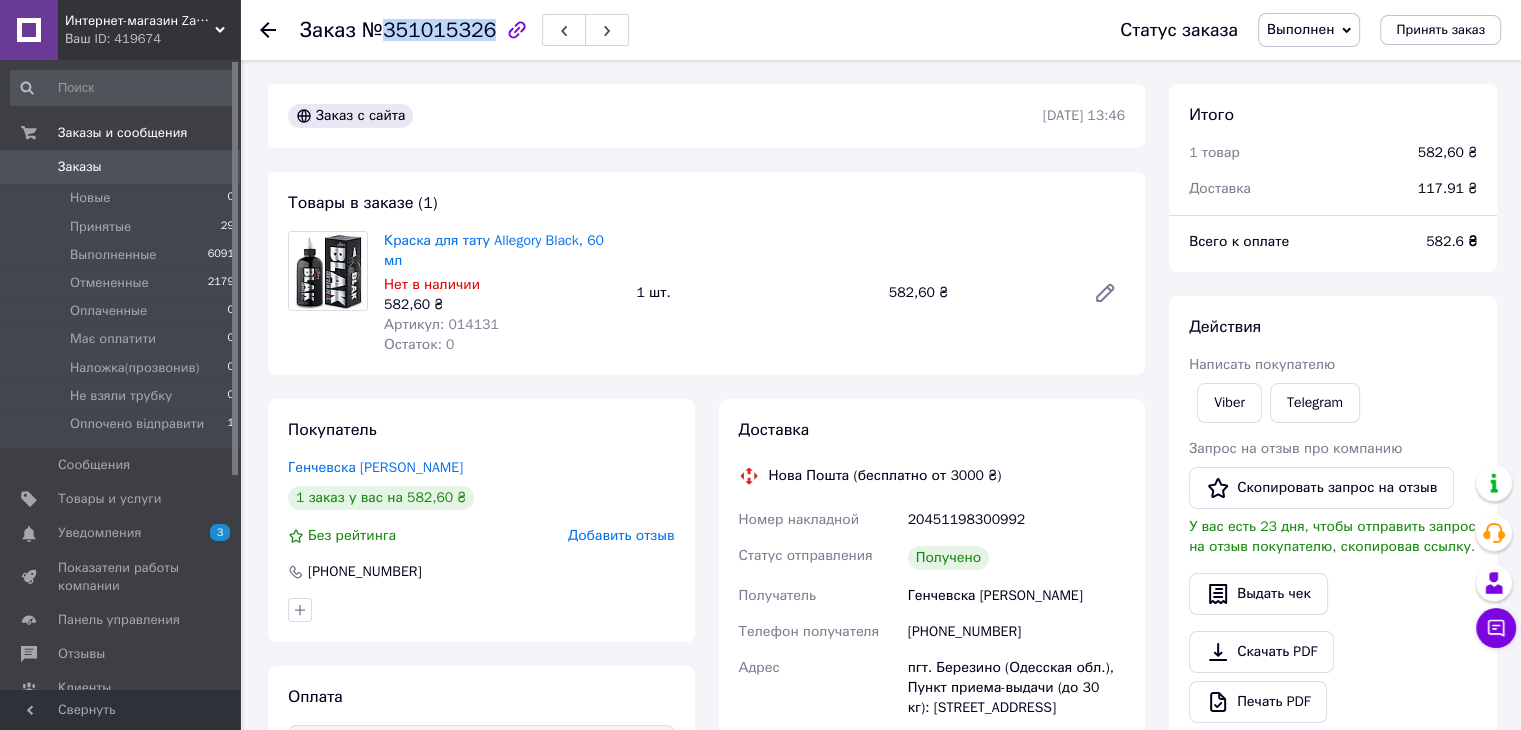drag, startPoint x: 384, startPoint y: 27, endPoint x: 483, endPoint y: 29, distance: 99.0202 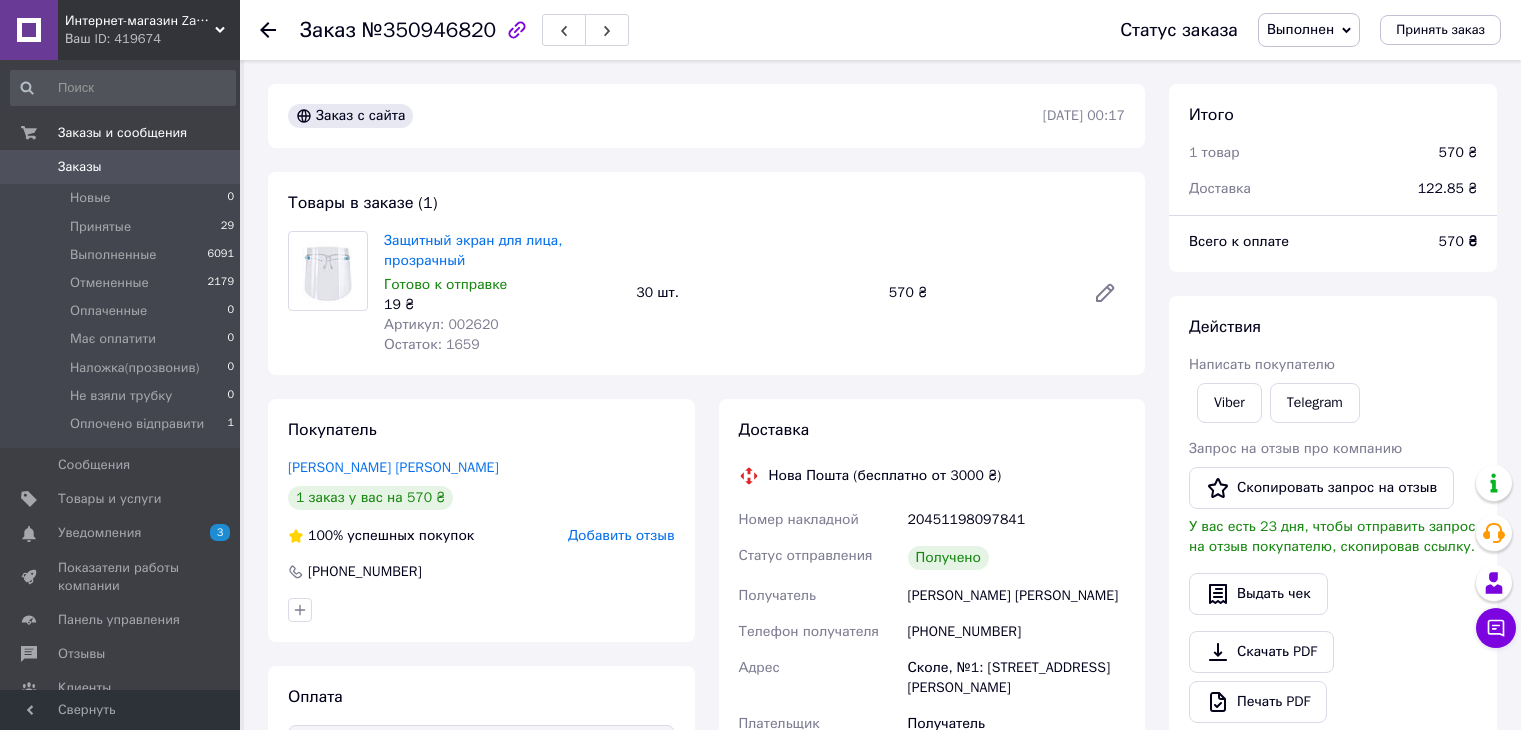scroll, scrollTop: 0, scrollLeft: 0, axis: both 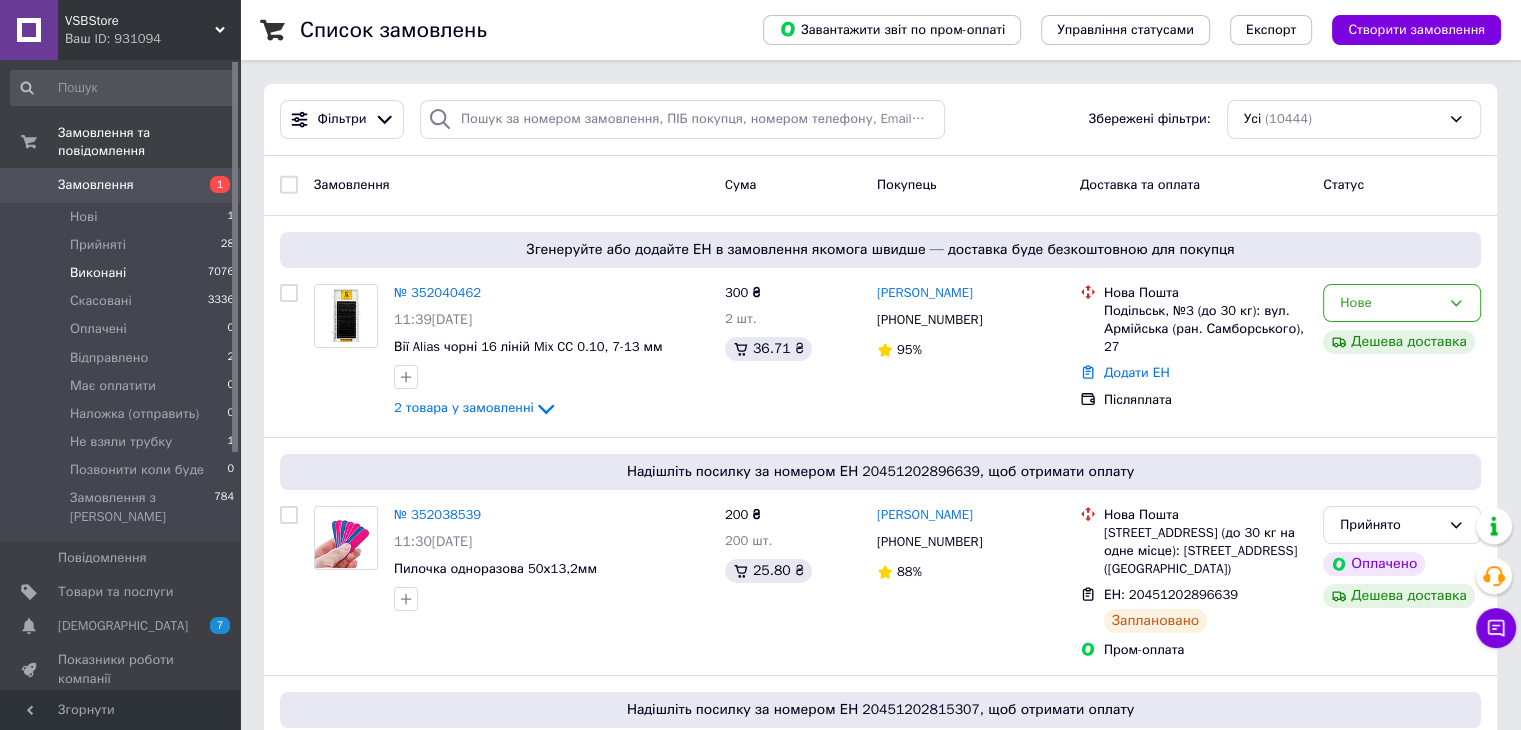 click on "Виконані" at bounding box center [98, 273] 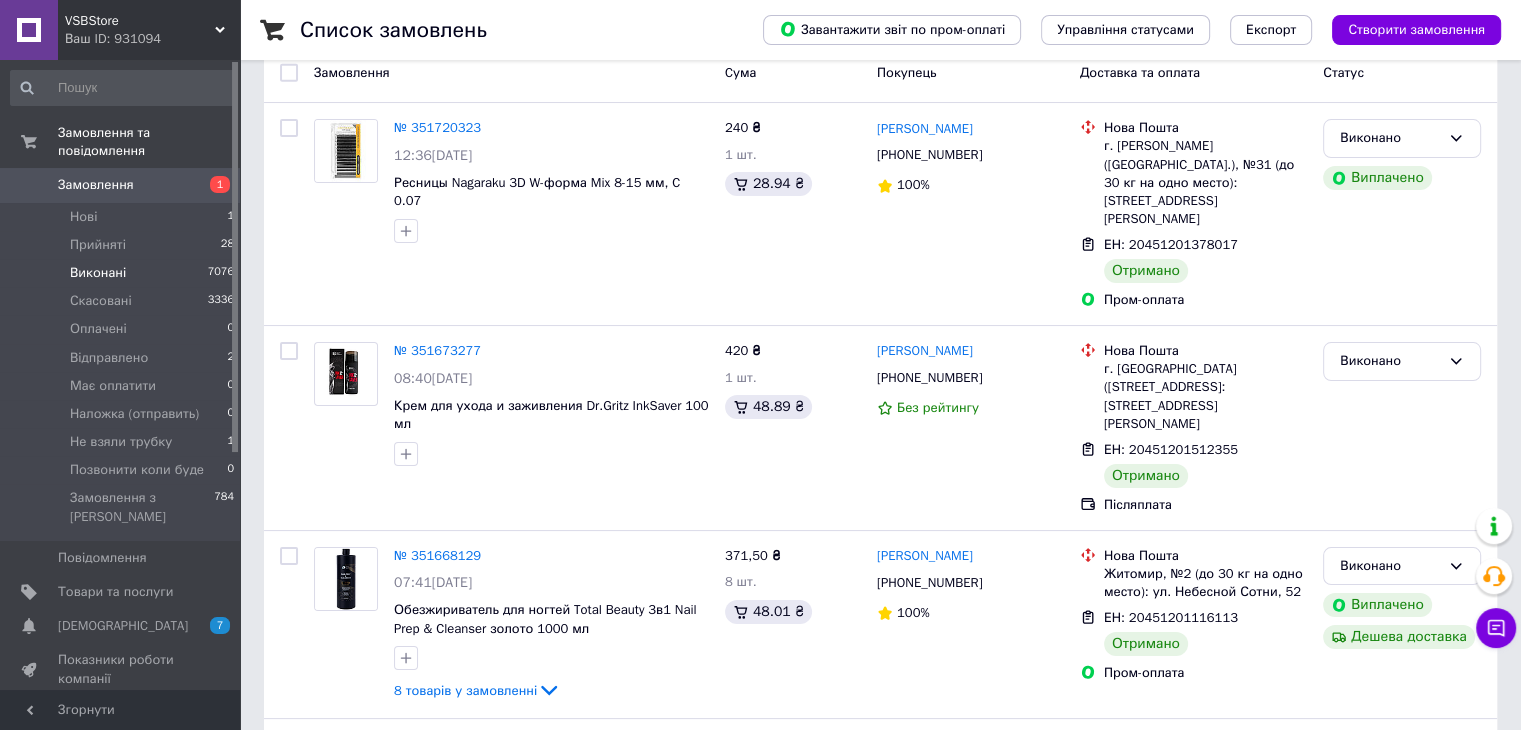 scroll, scrollTop: 200, scrollLeft: 0, axis: vertical 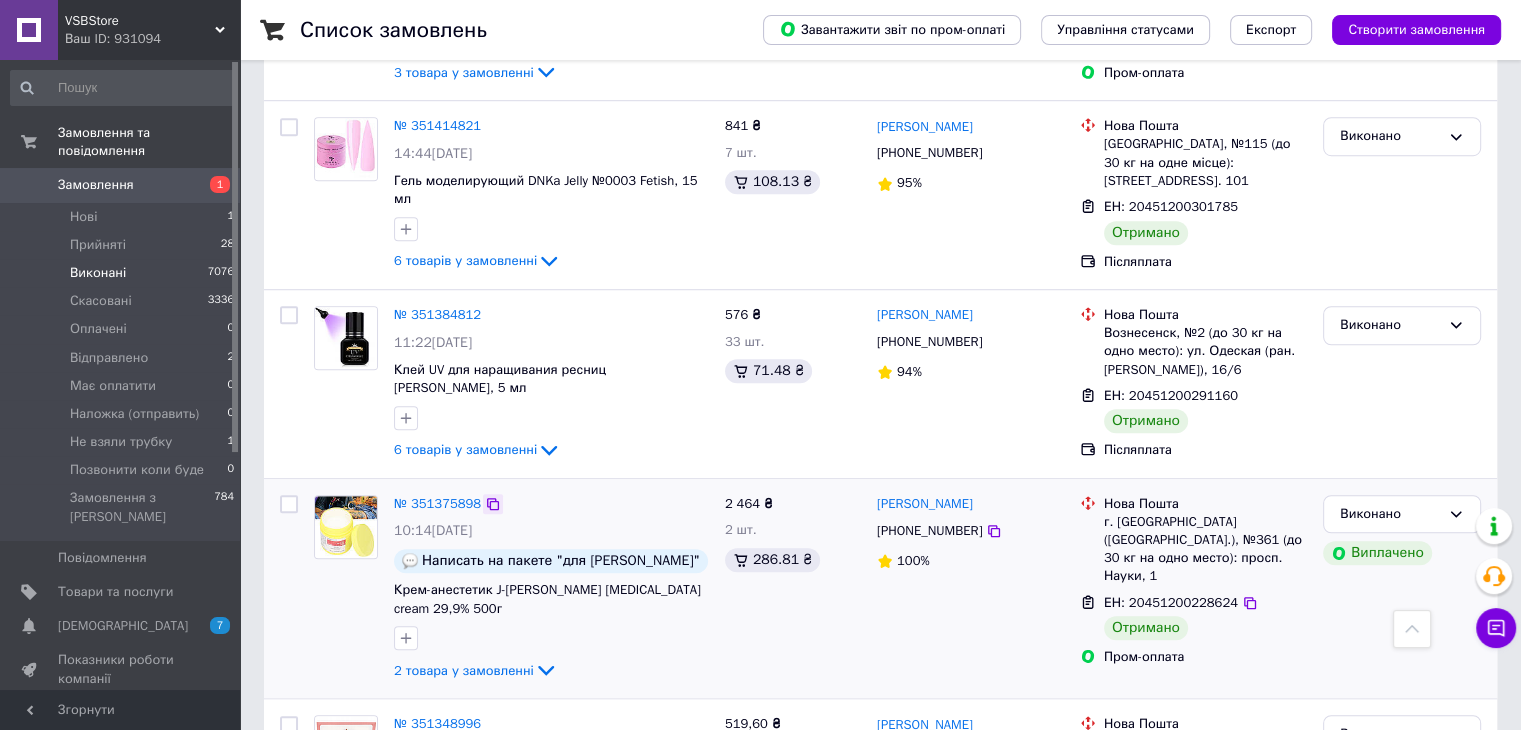 click 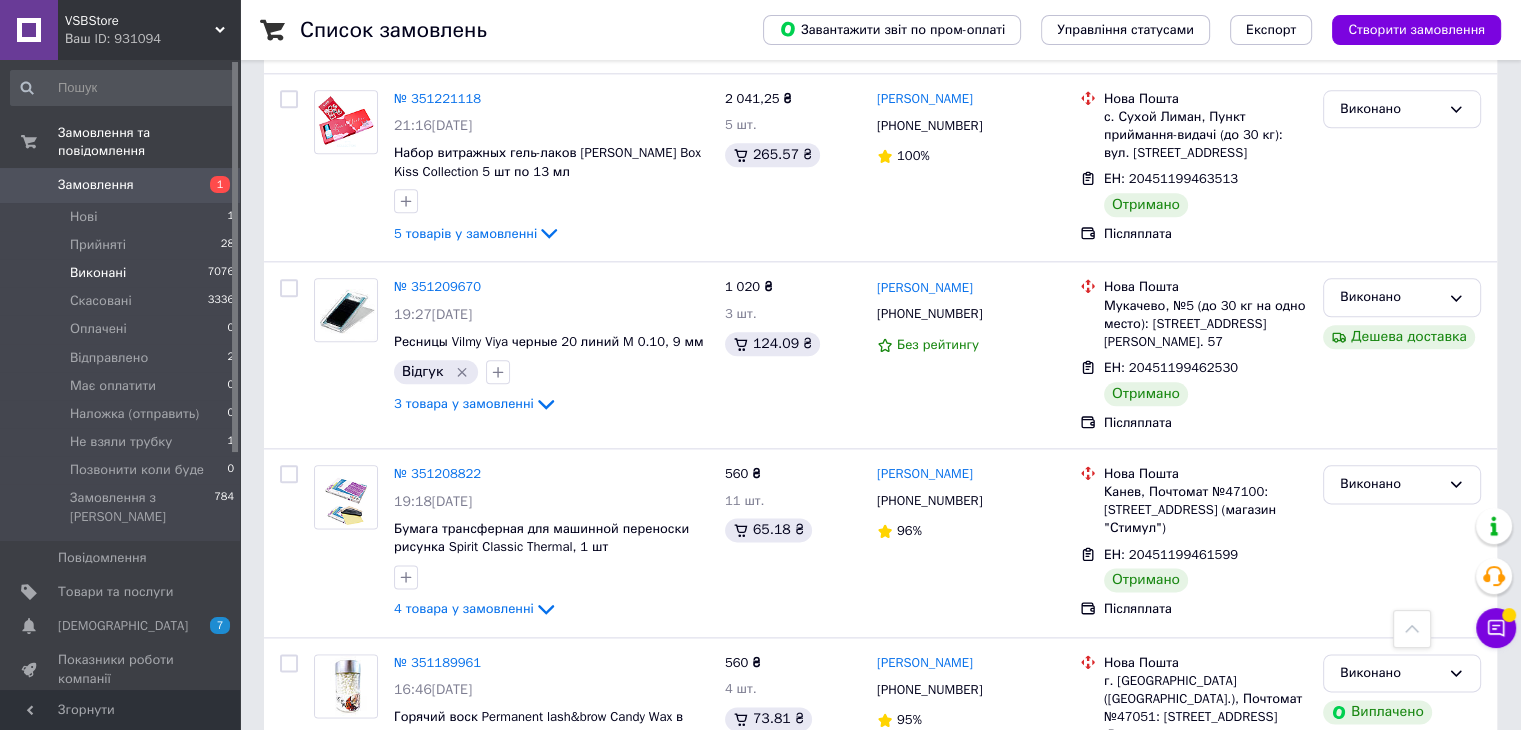 scroll, scrollTop: 2400, scrollLeft: 0, axis: vertical 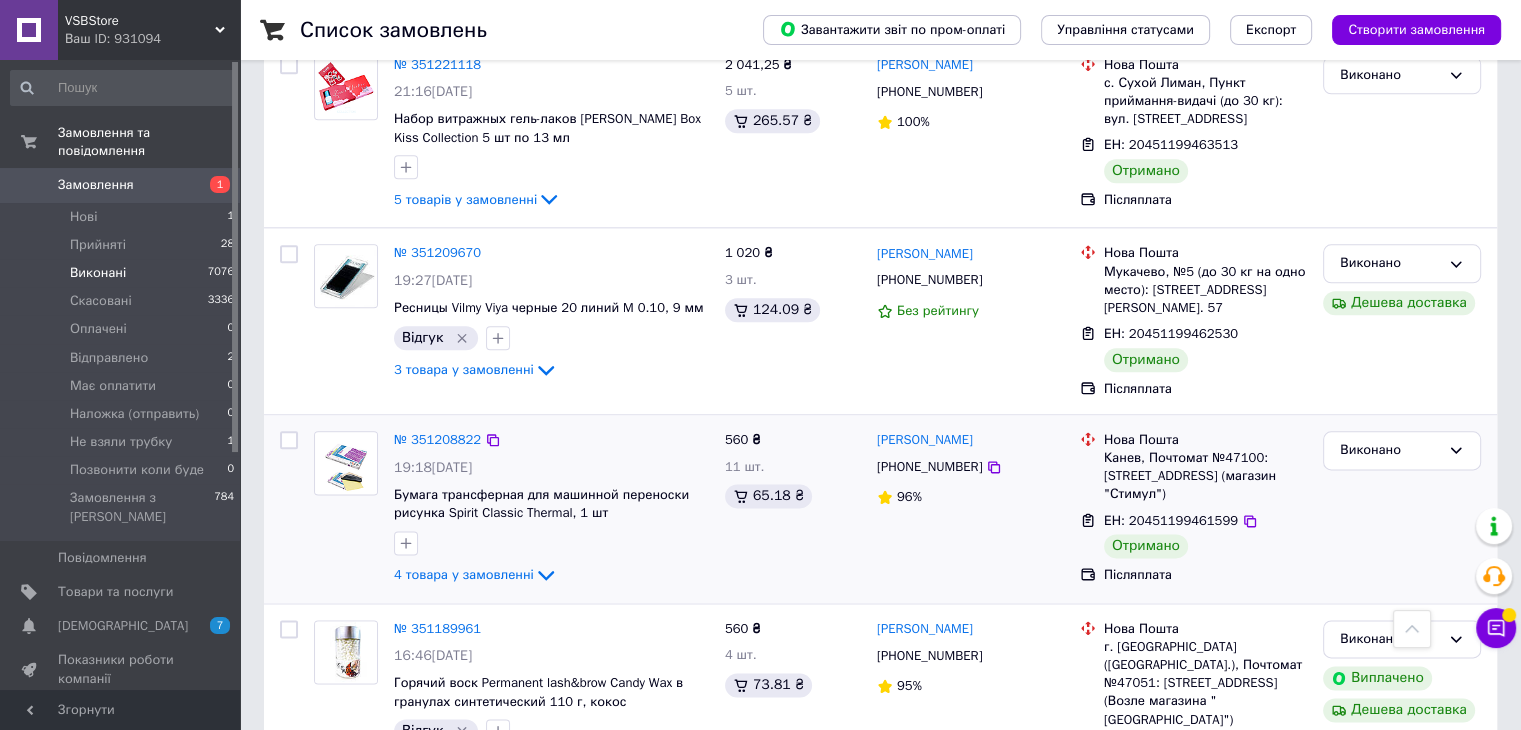click at bounding box center (289, 440) 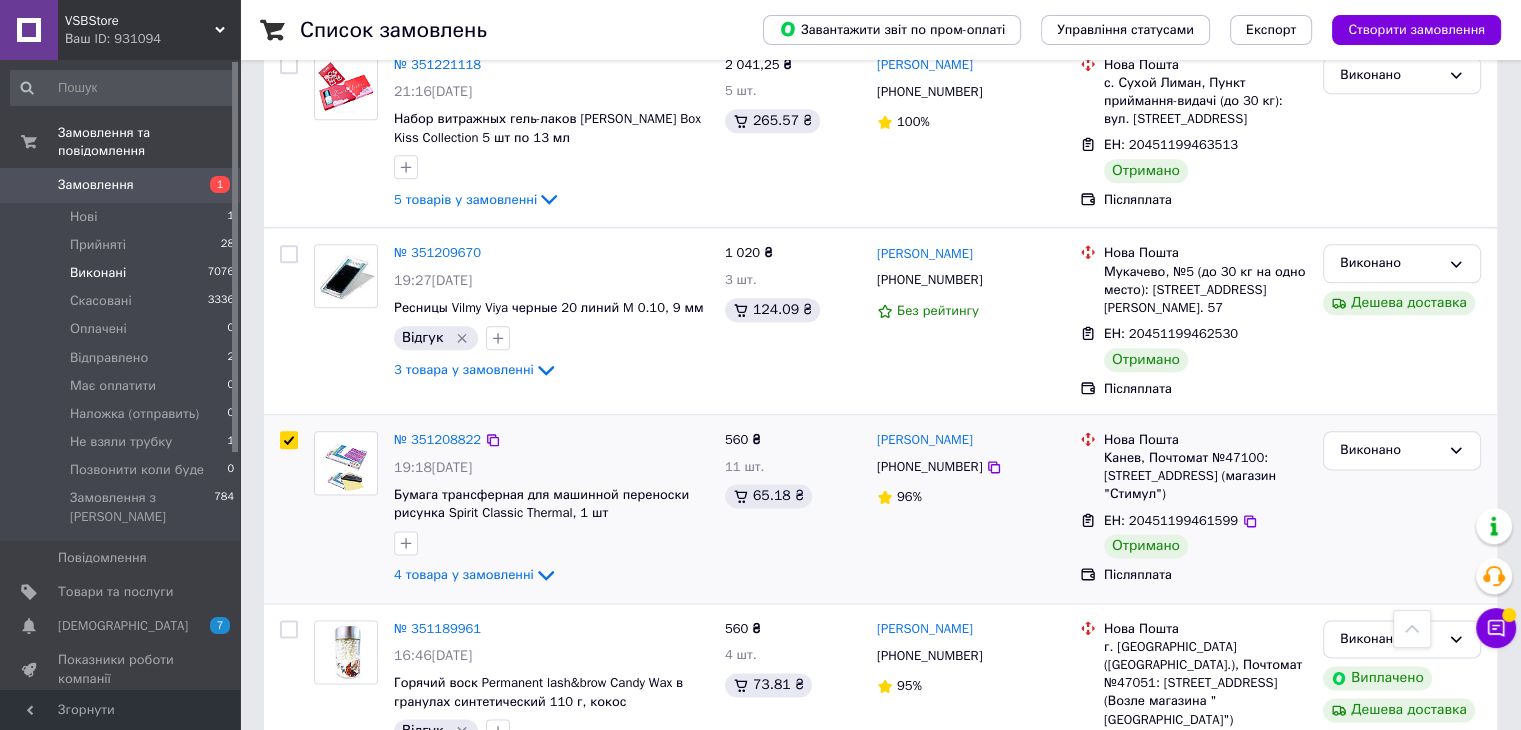 checkbox on "true" 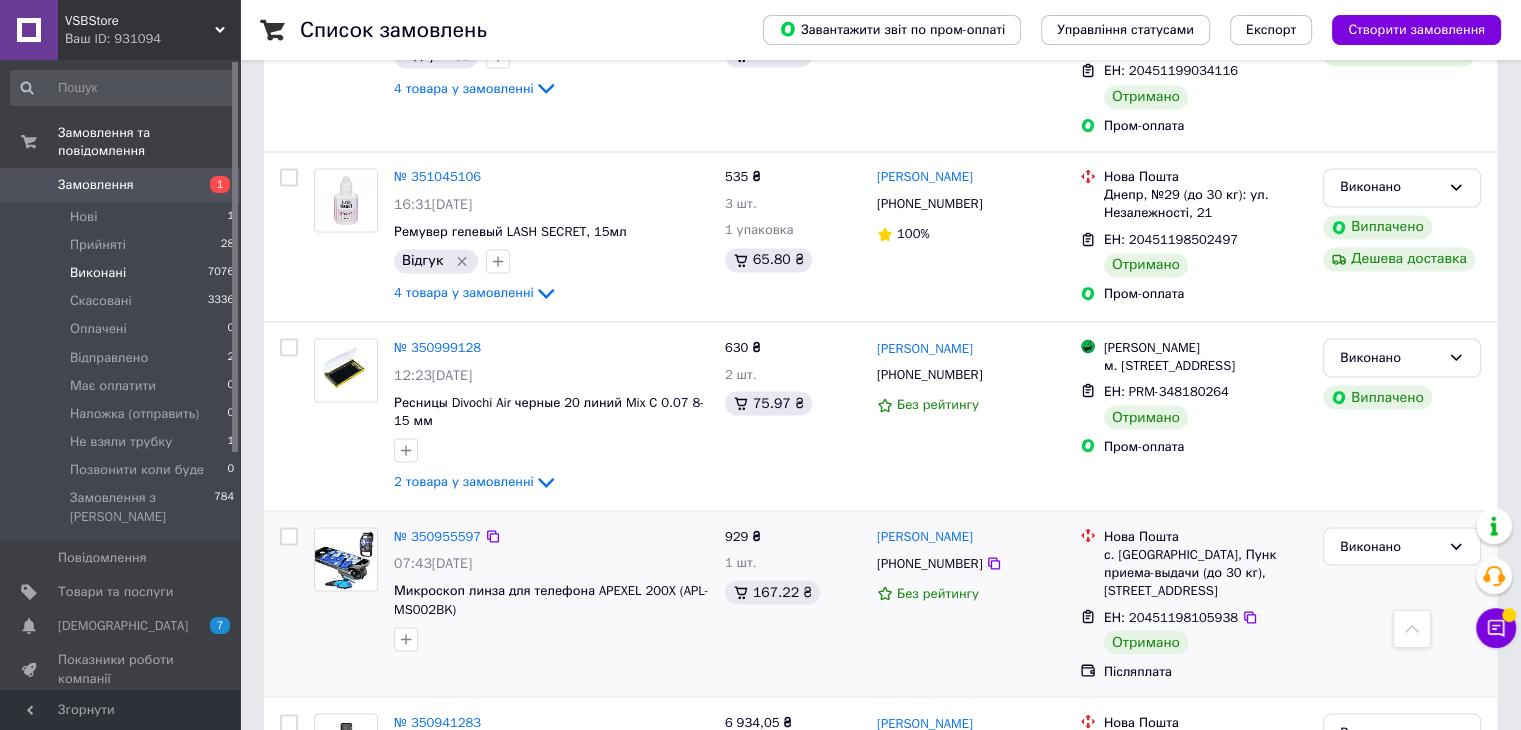 scroll, scrollTop: 3400, scrollLeft: 0, axis: vertical 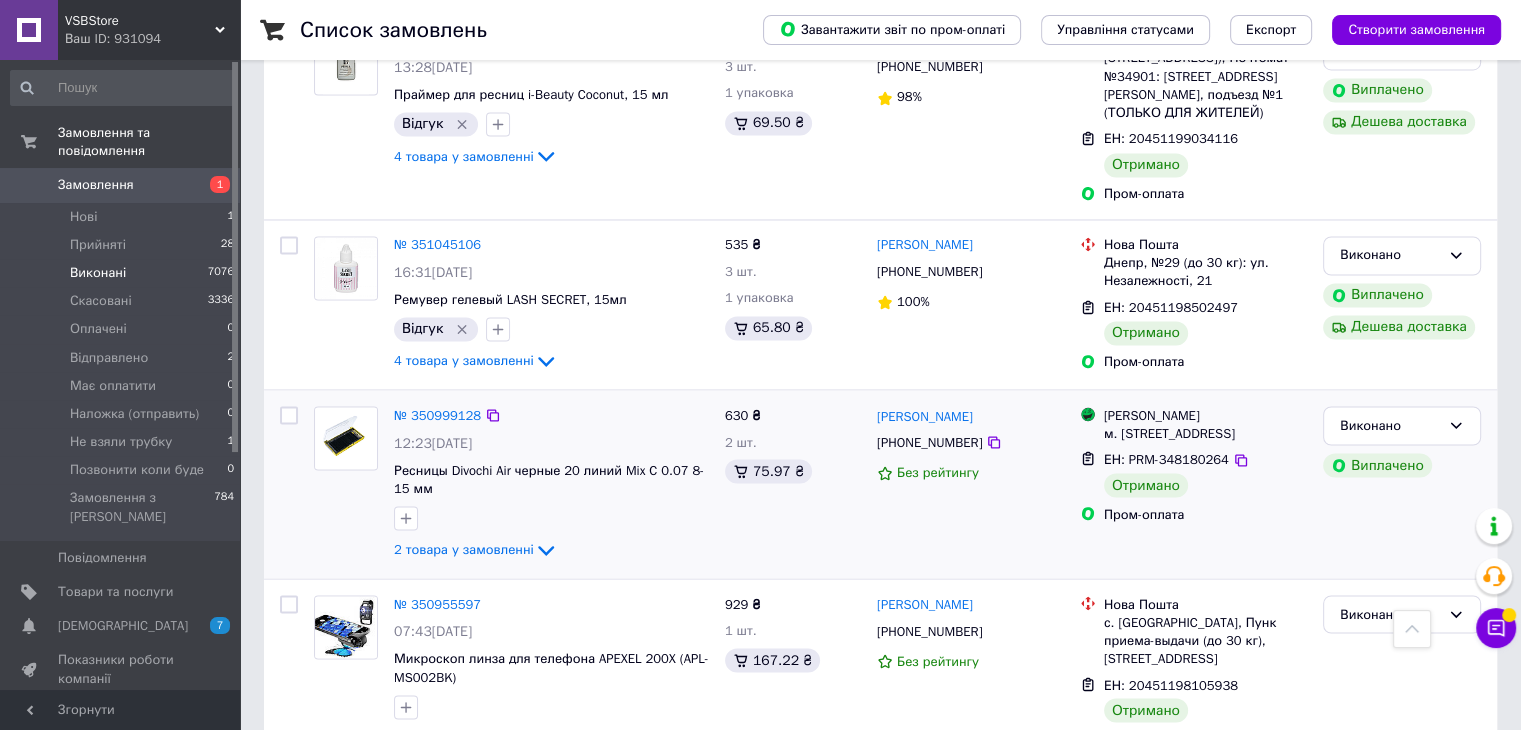 click at bounding box center (289, 415) 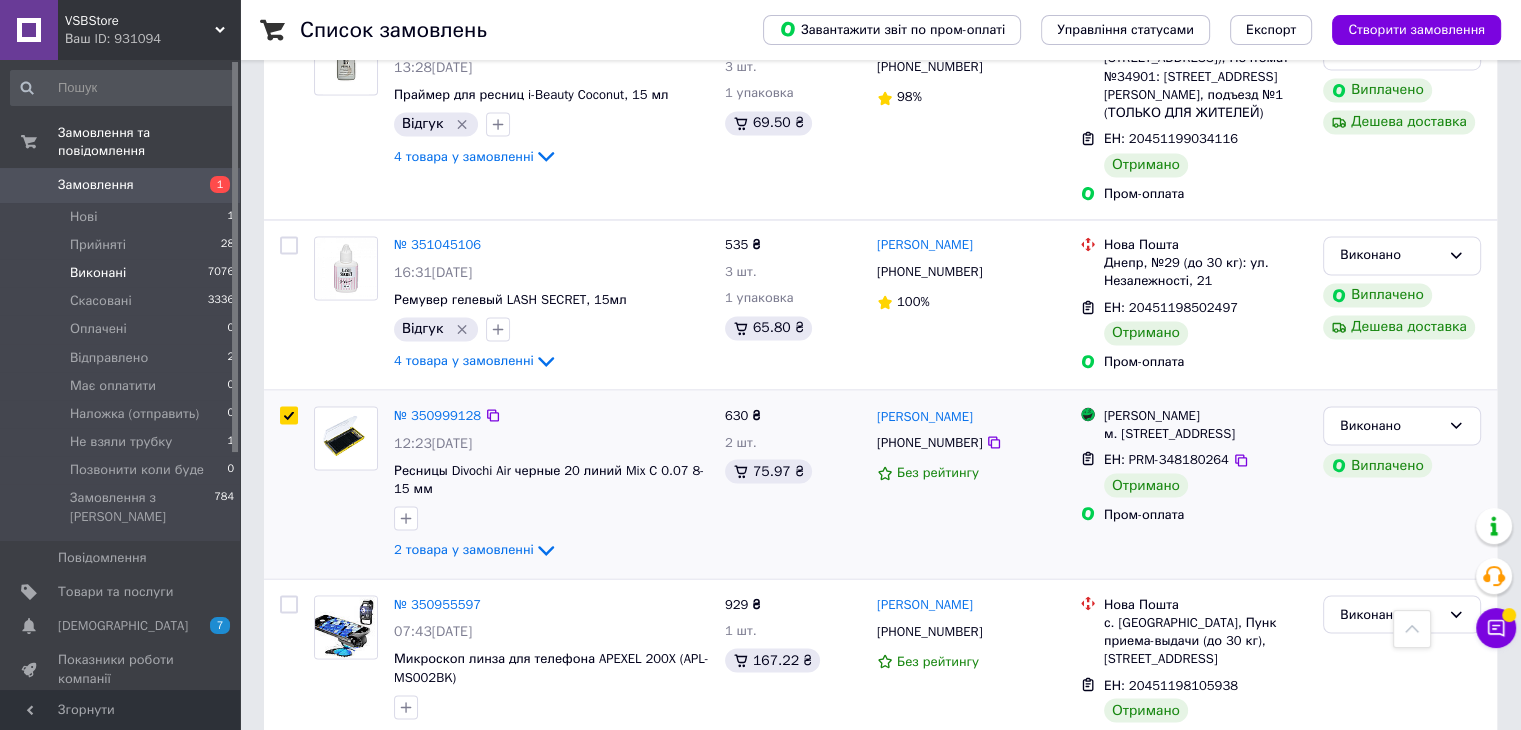 checkbox on "true" 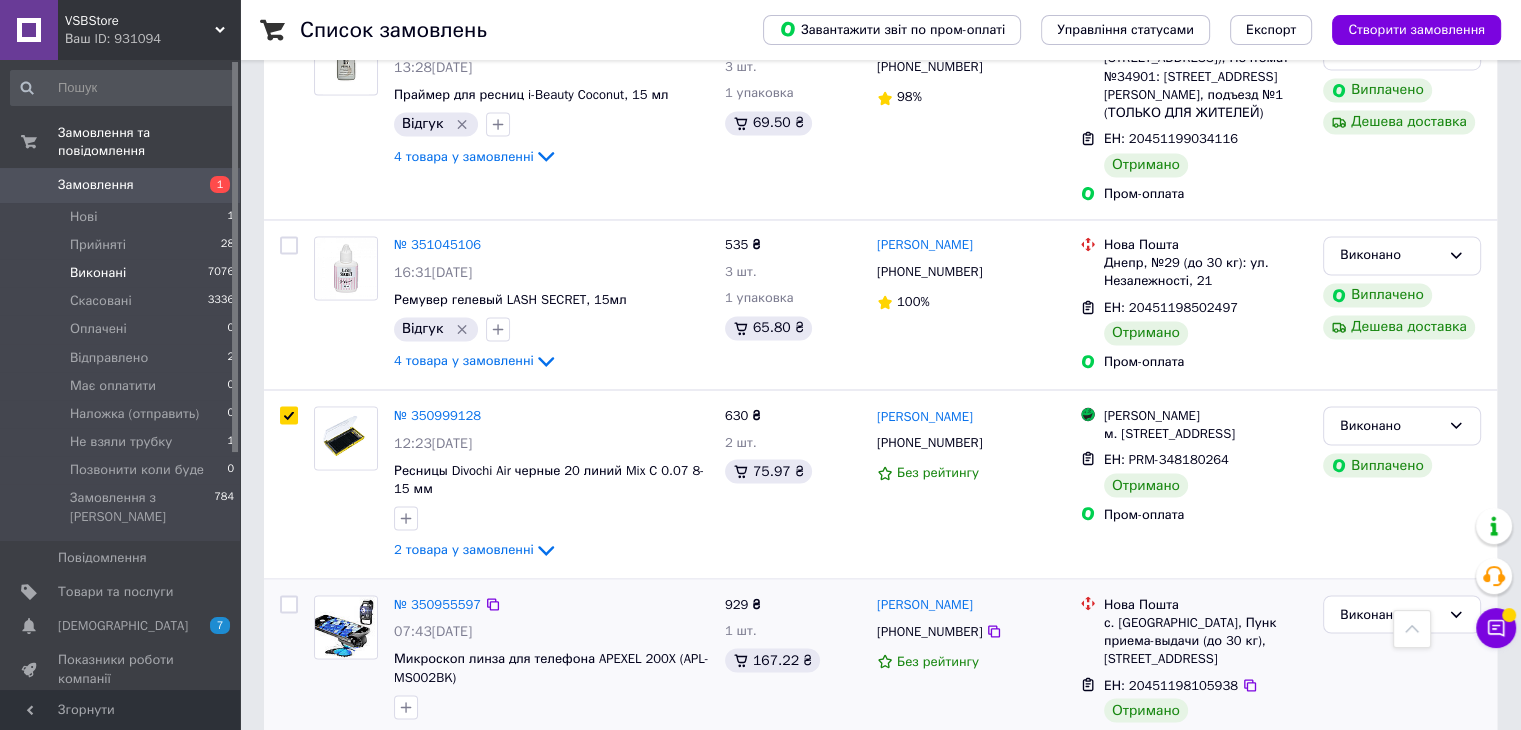 click at bounding box center [289, 604] 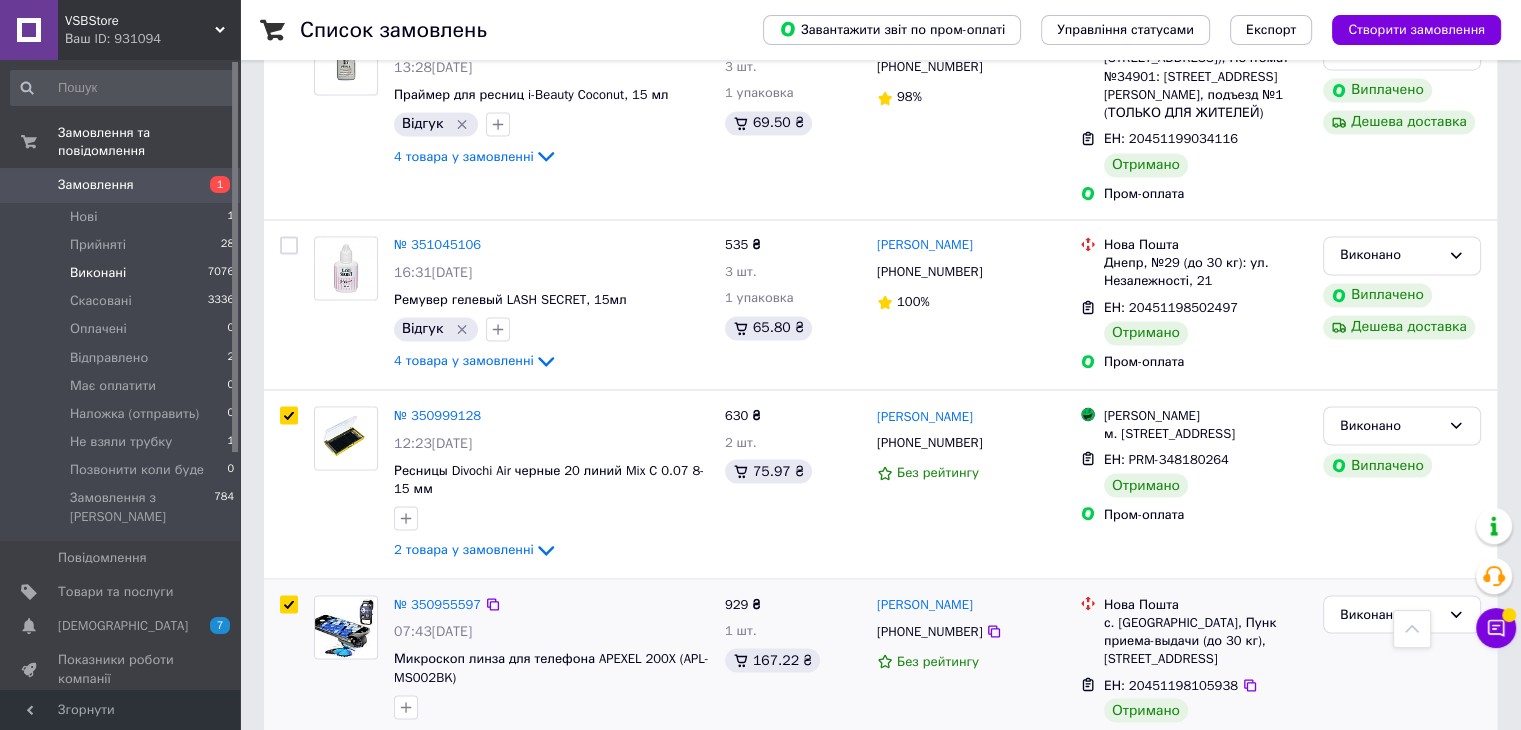 checkbox on "true" 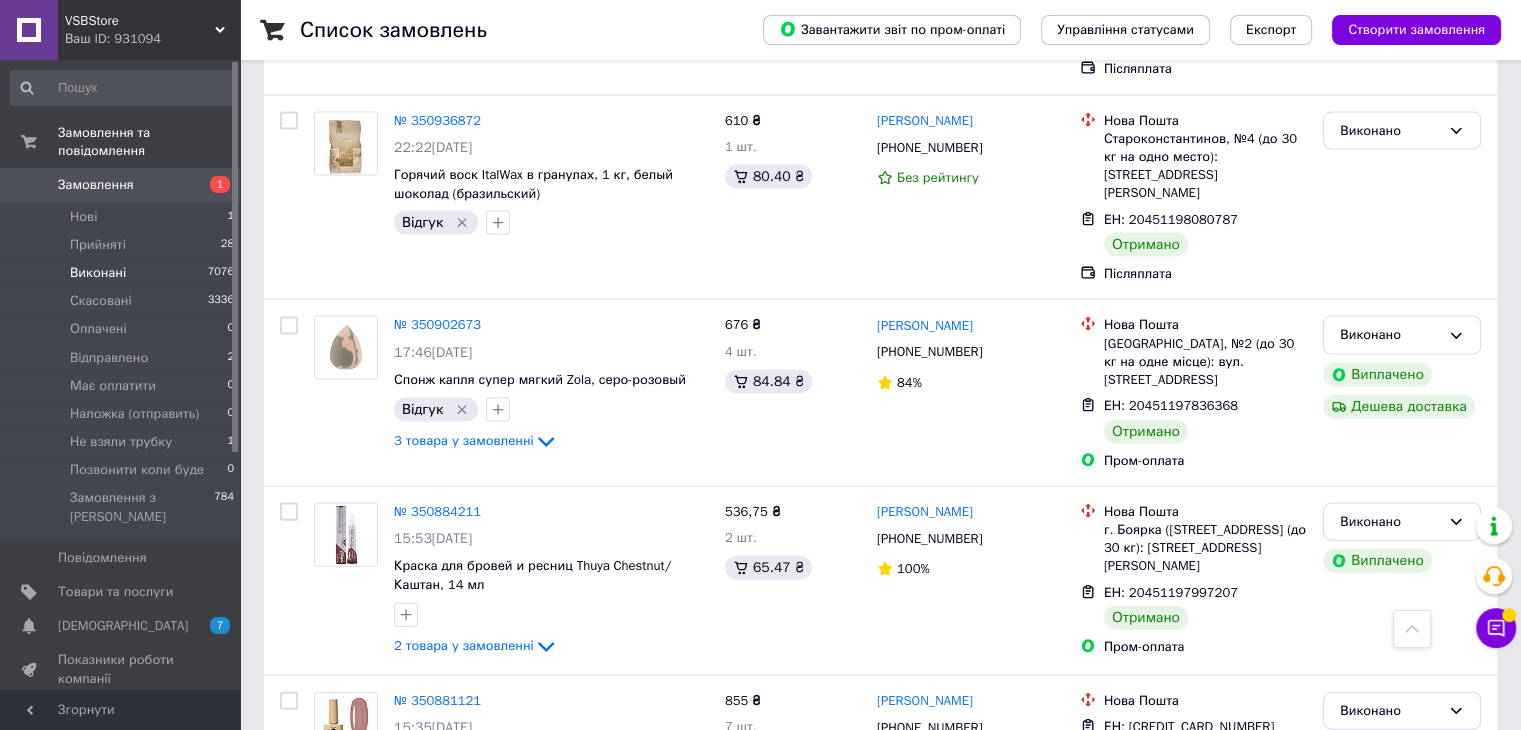 scroll, scrollTop: 4300, scrollLeft: 0, axis: vertical 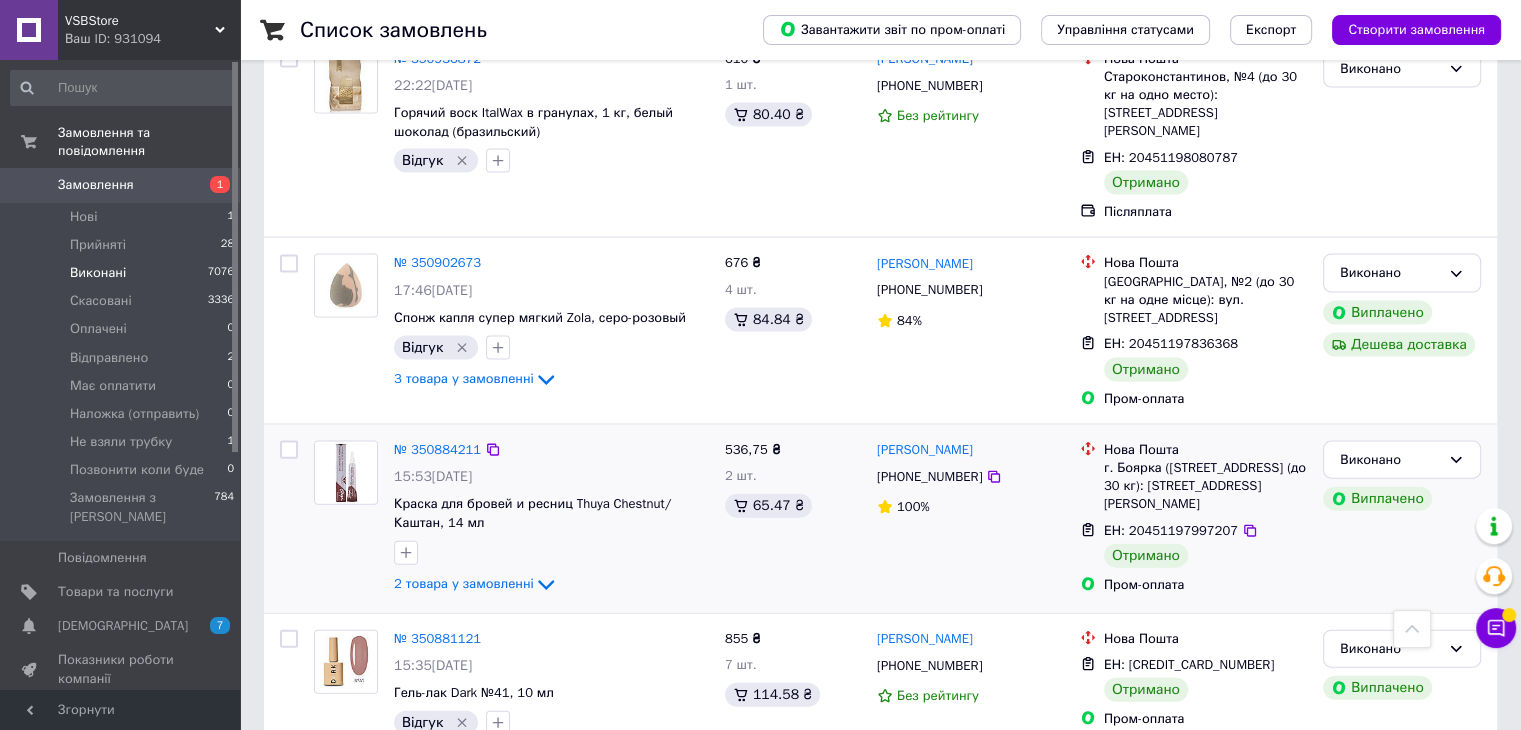 click at bounding box center [289, 450] 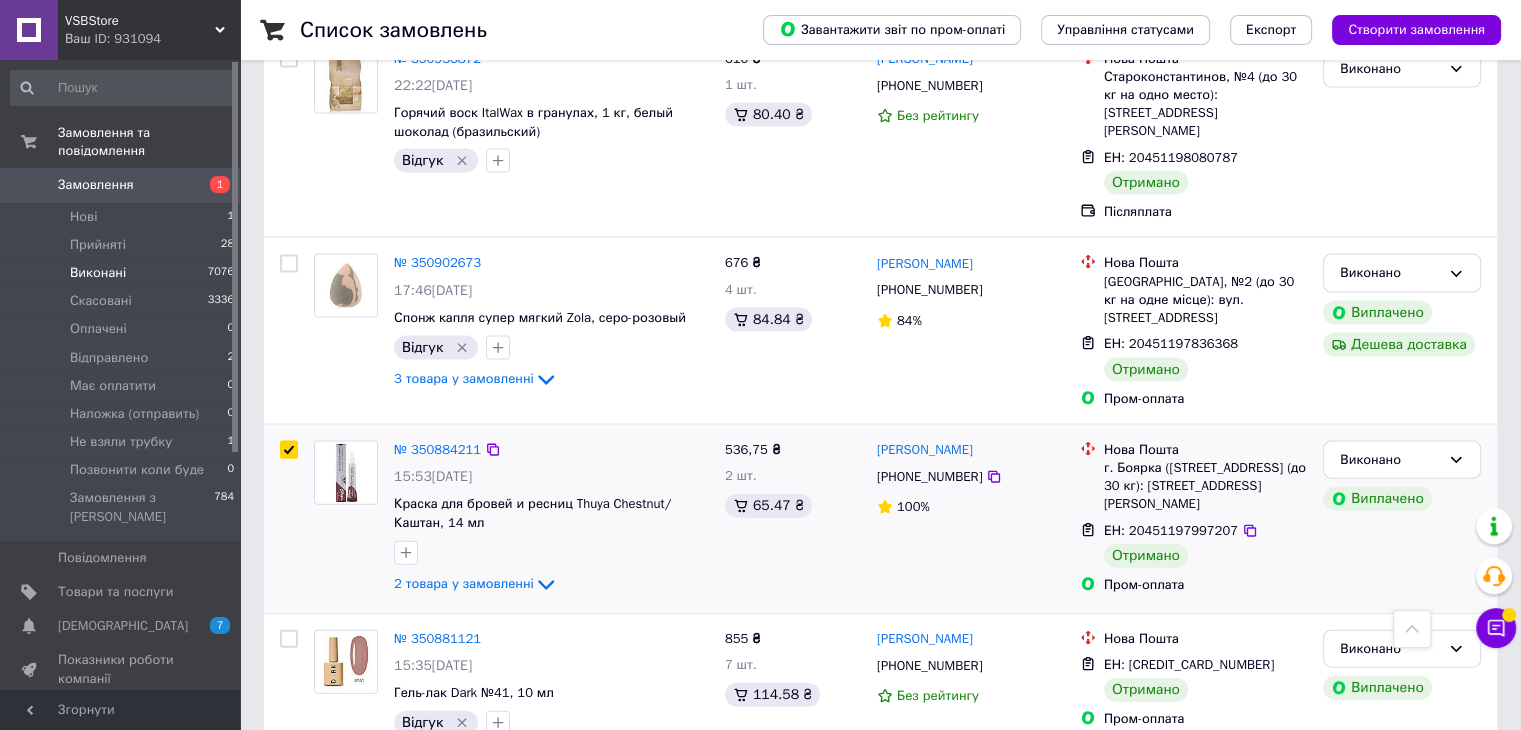 checkbox on "true" 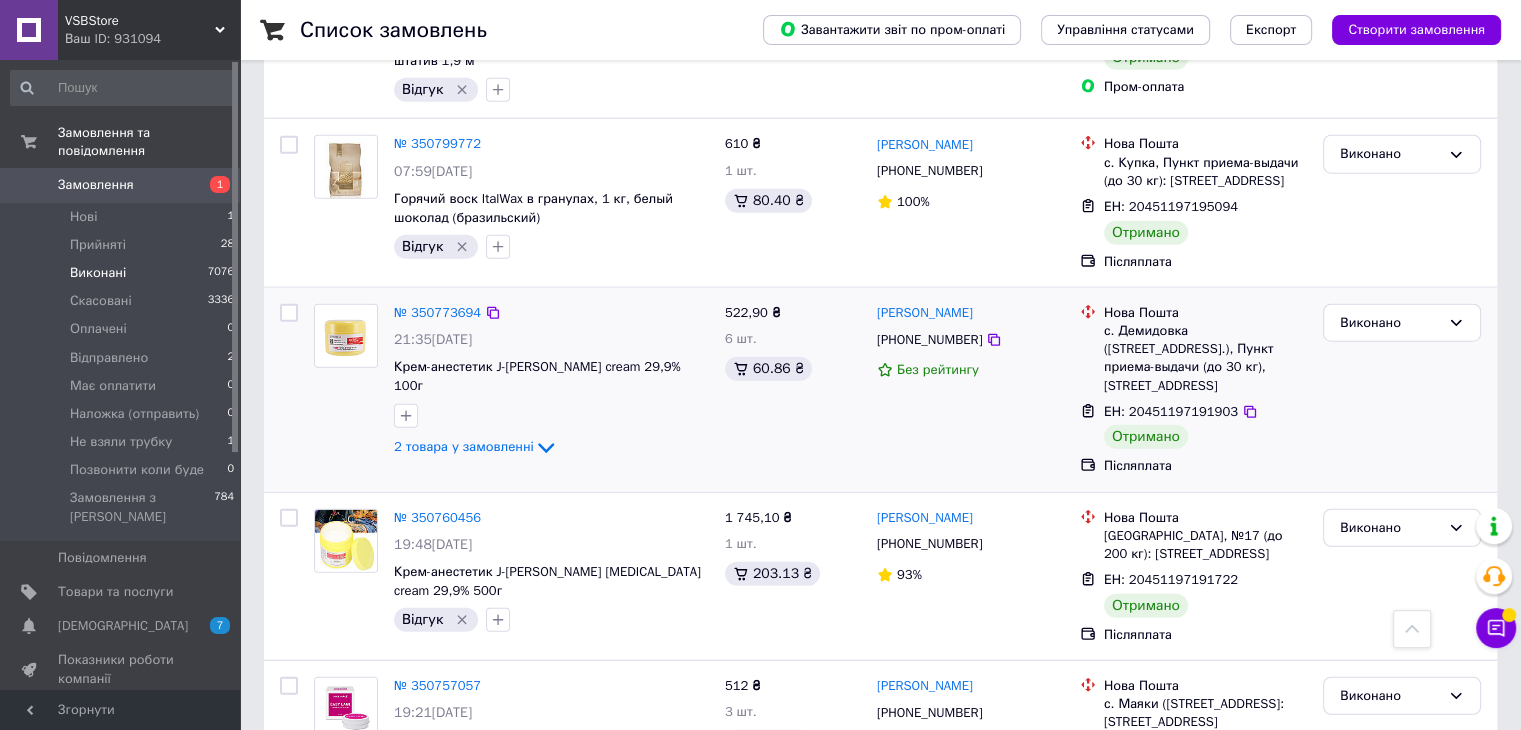 scroll, scrollTop: 5100, scrollLeft: 0, axis: vertical 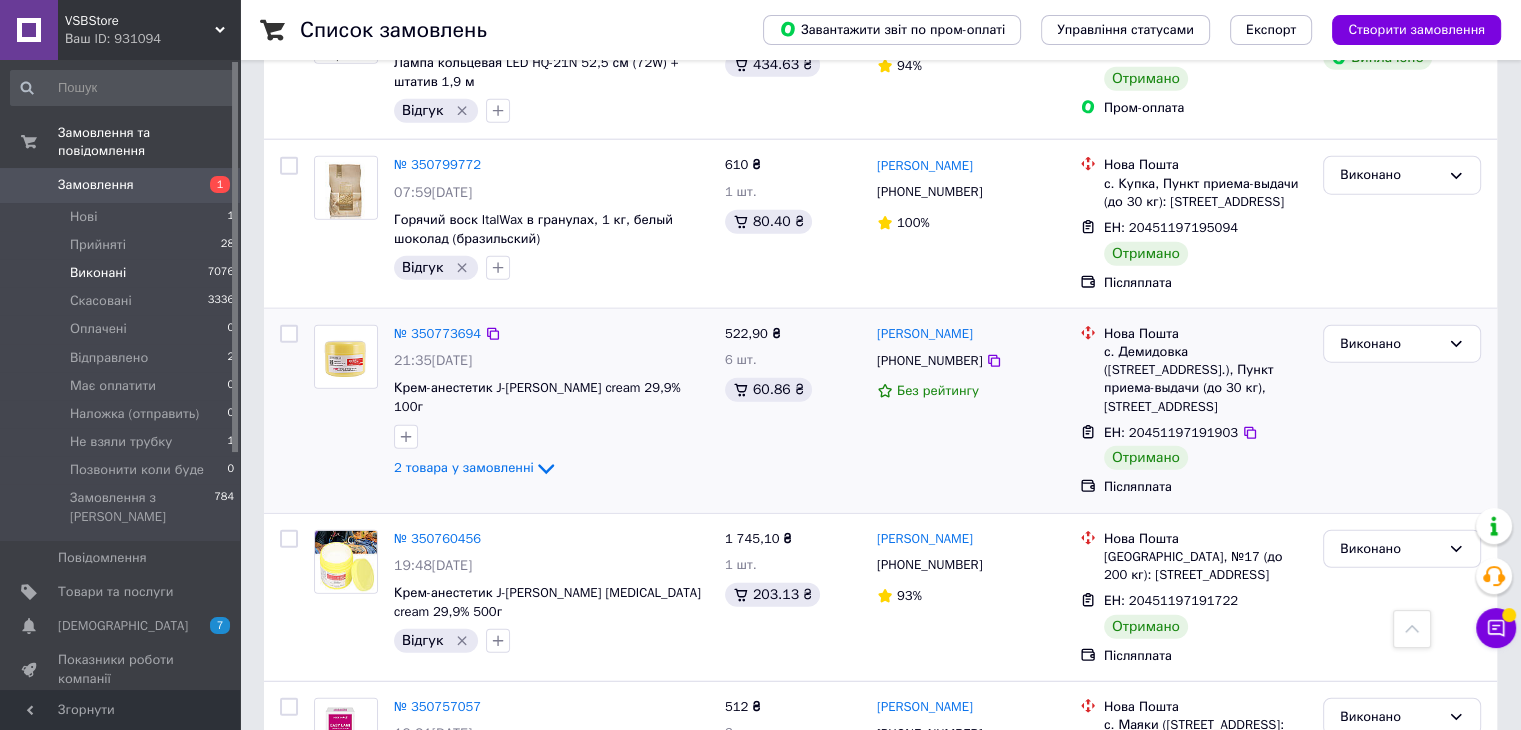 click at bounding box center (289, 334) 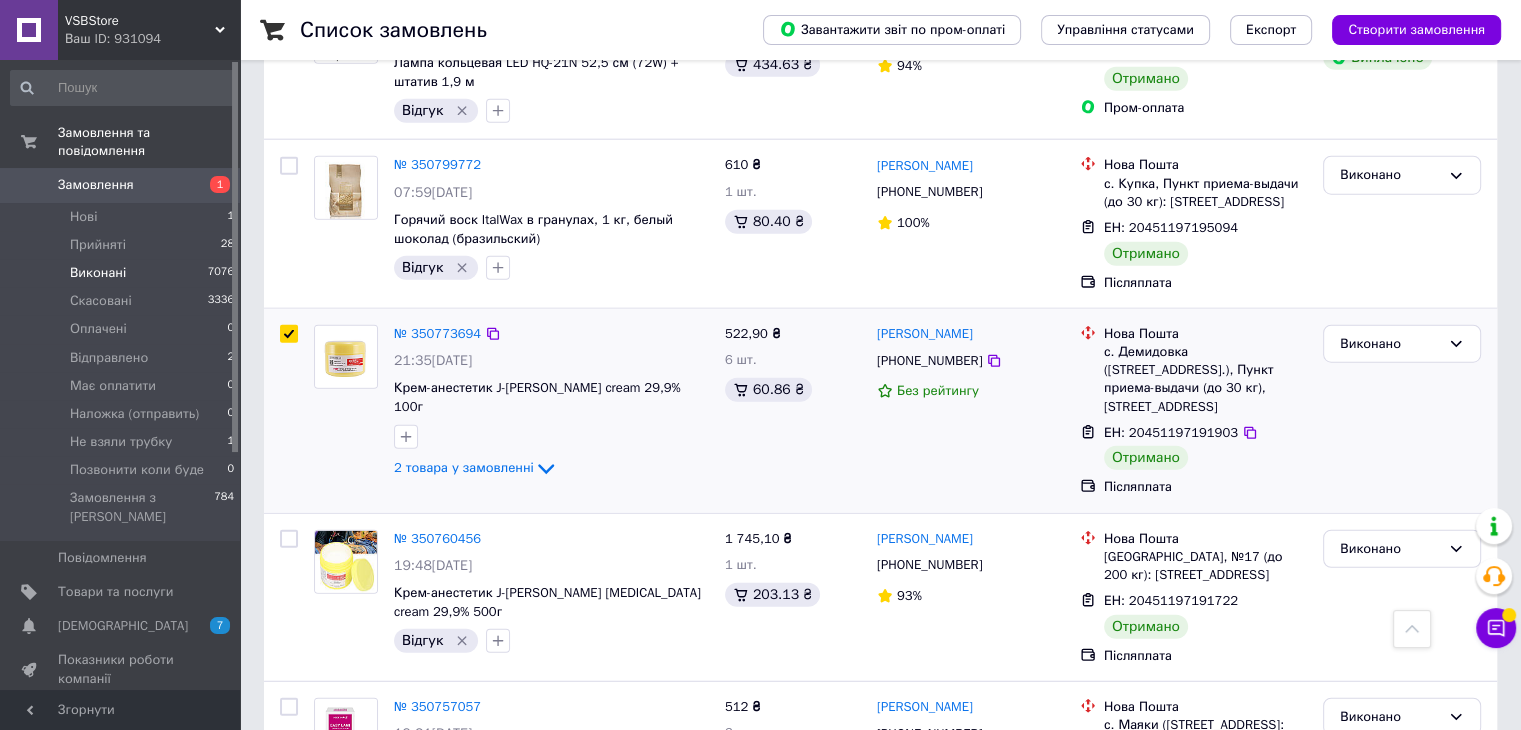 checkbox on "true" 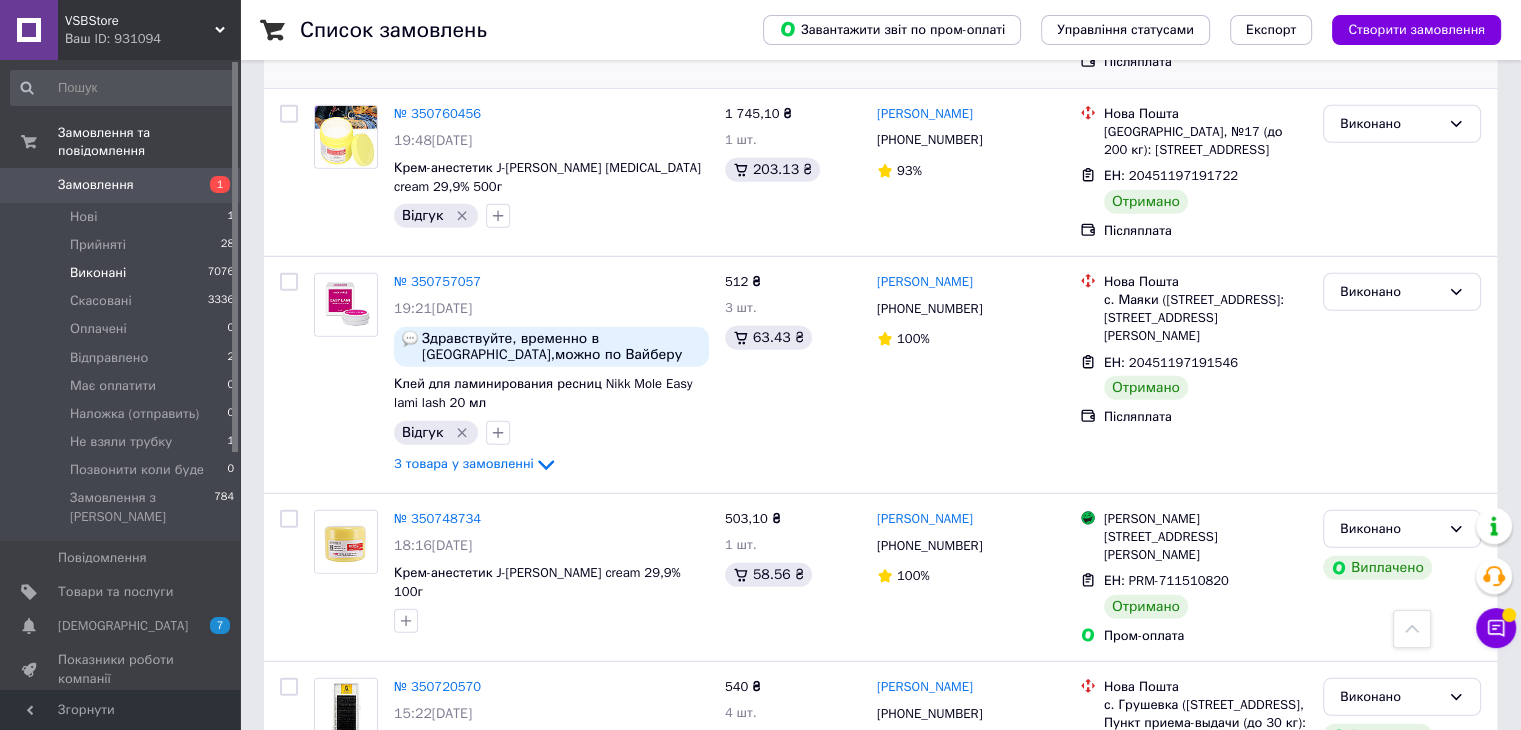 scroll, scrollTop: 5600, scrollLeft: 0, axis: vertical 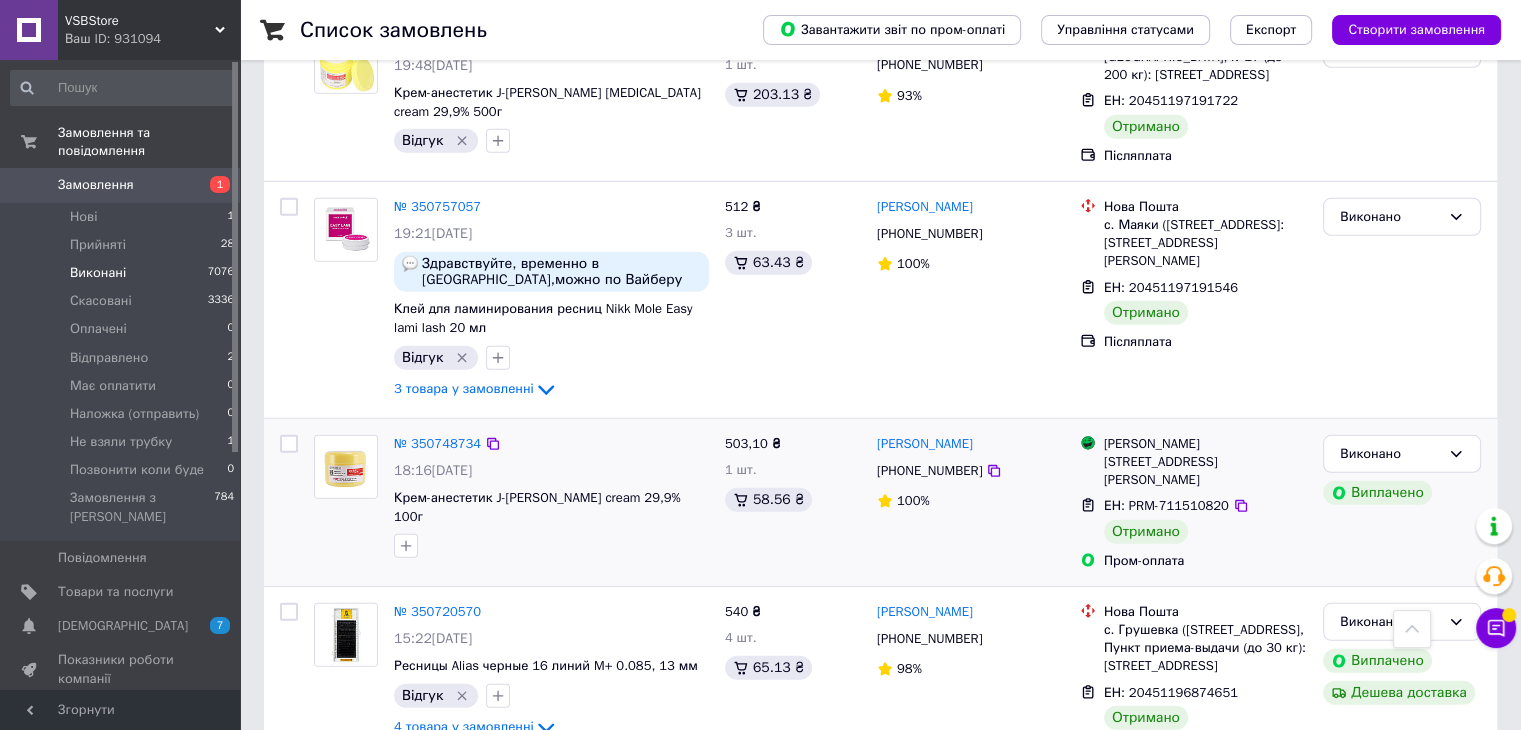 click at bounding box center [289, 444] 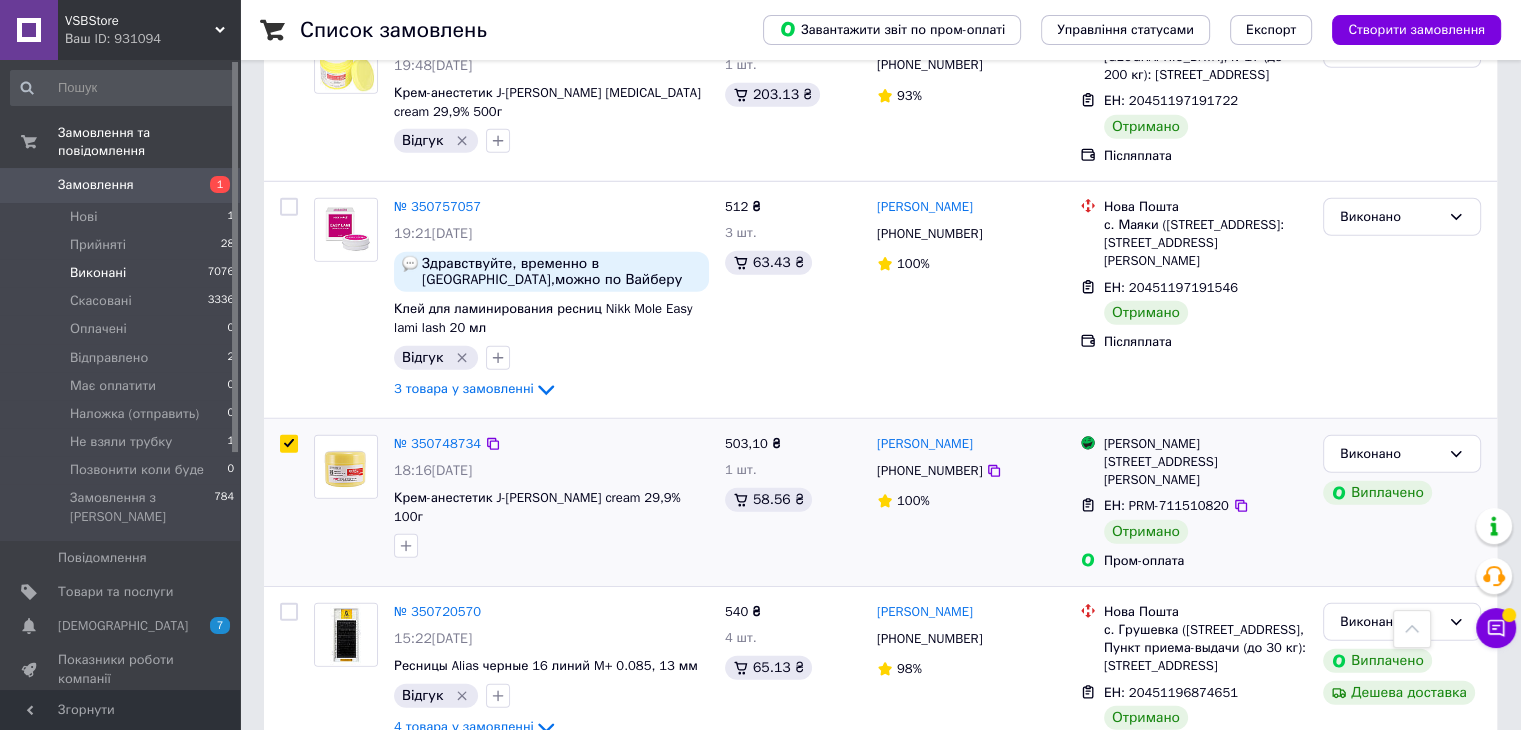 checkbox on "true" 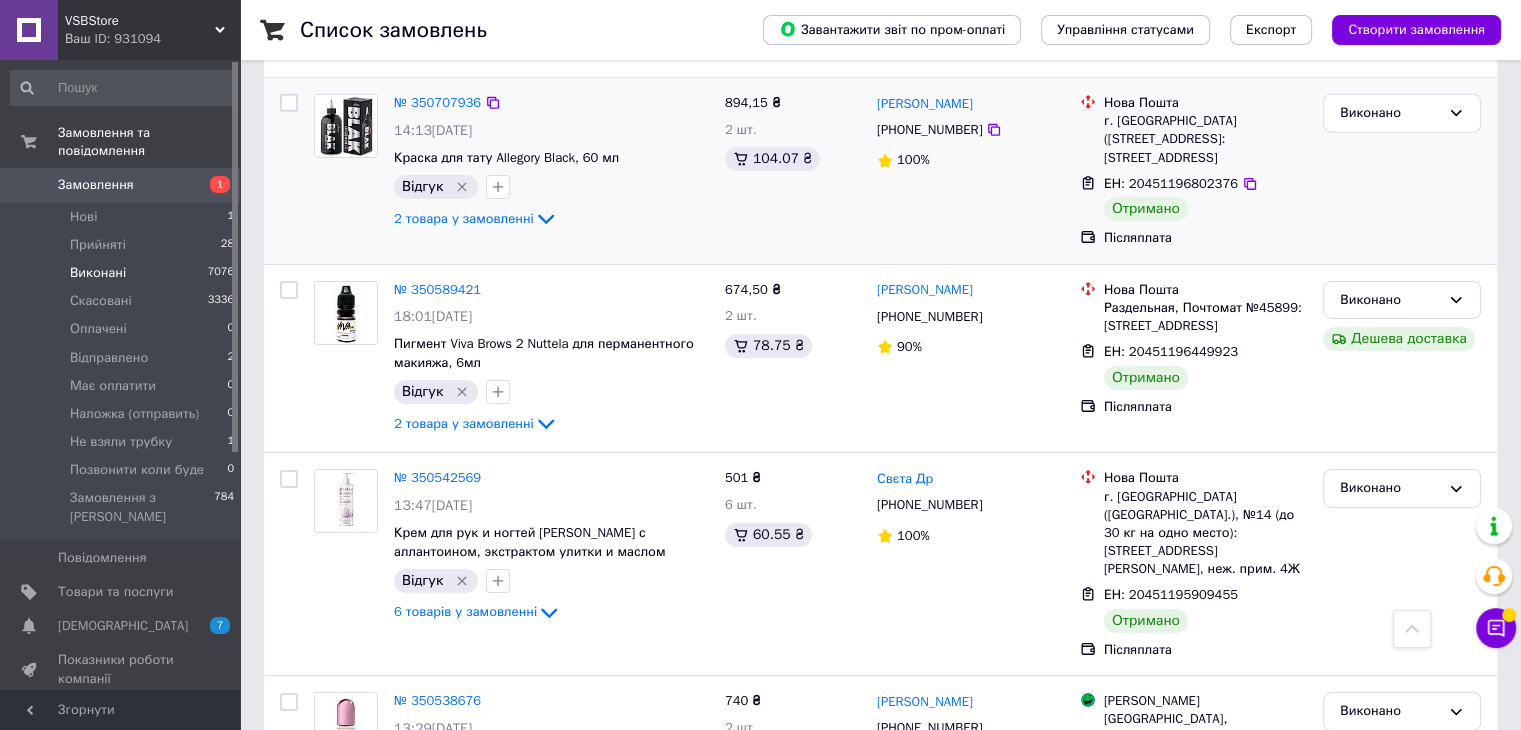 scroll, scrollTop: 7100, scrollLeft: 0, axis: vertical 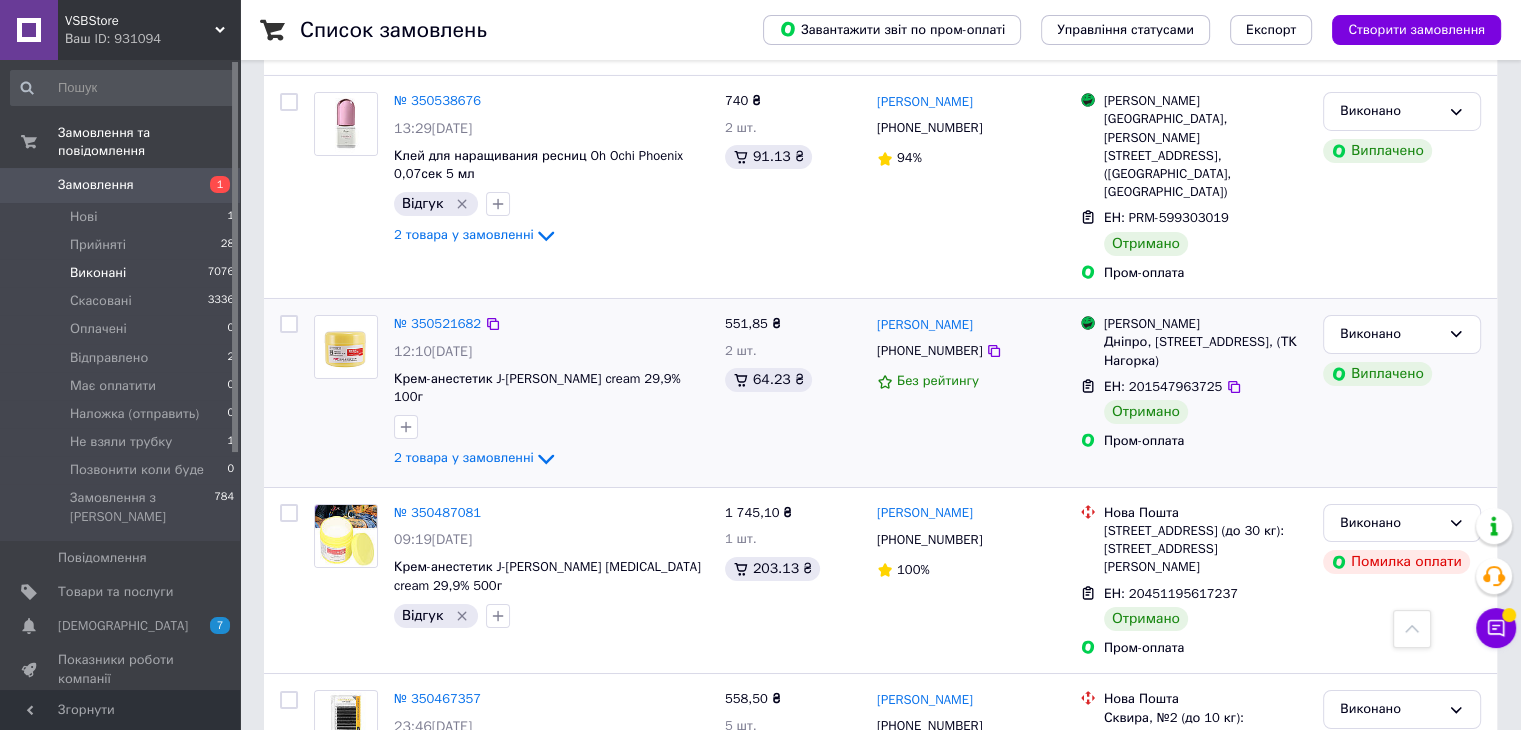 click at bounding box center [289, 324] 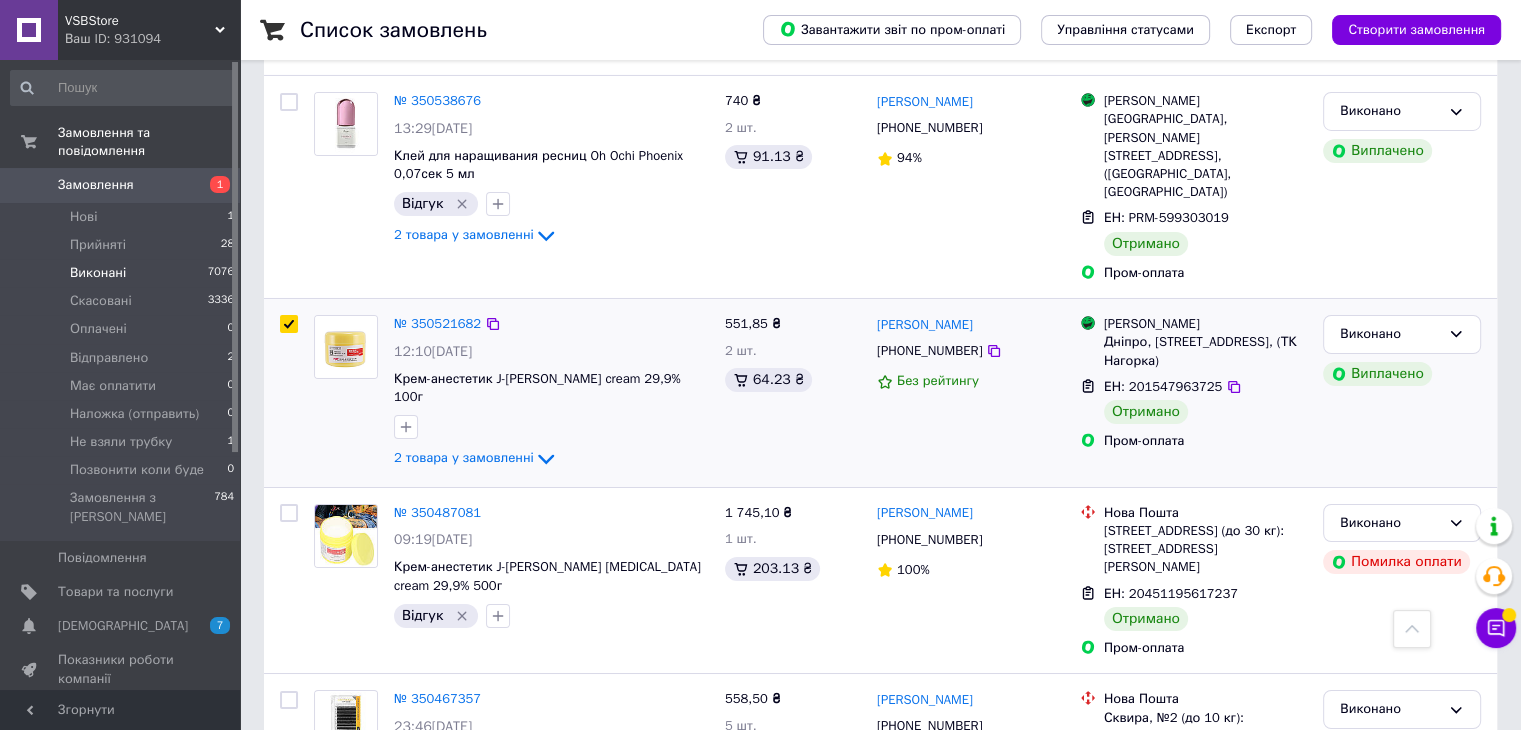 checkbox on "true" 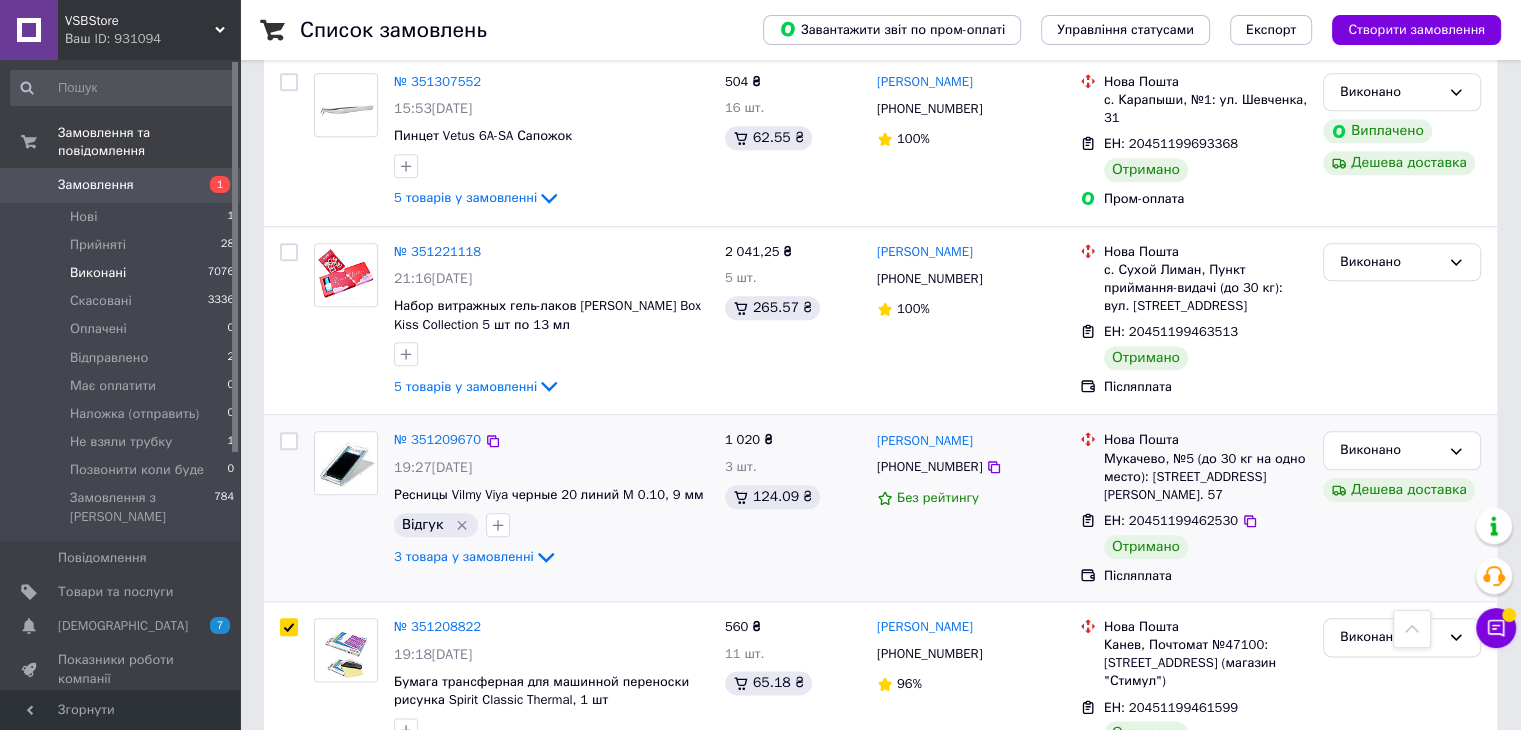 scroll, scrollTop: 2100, scrollLeft: 0, axis: vertical 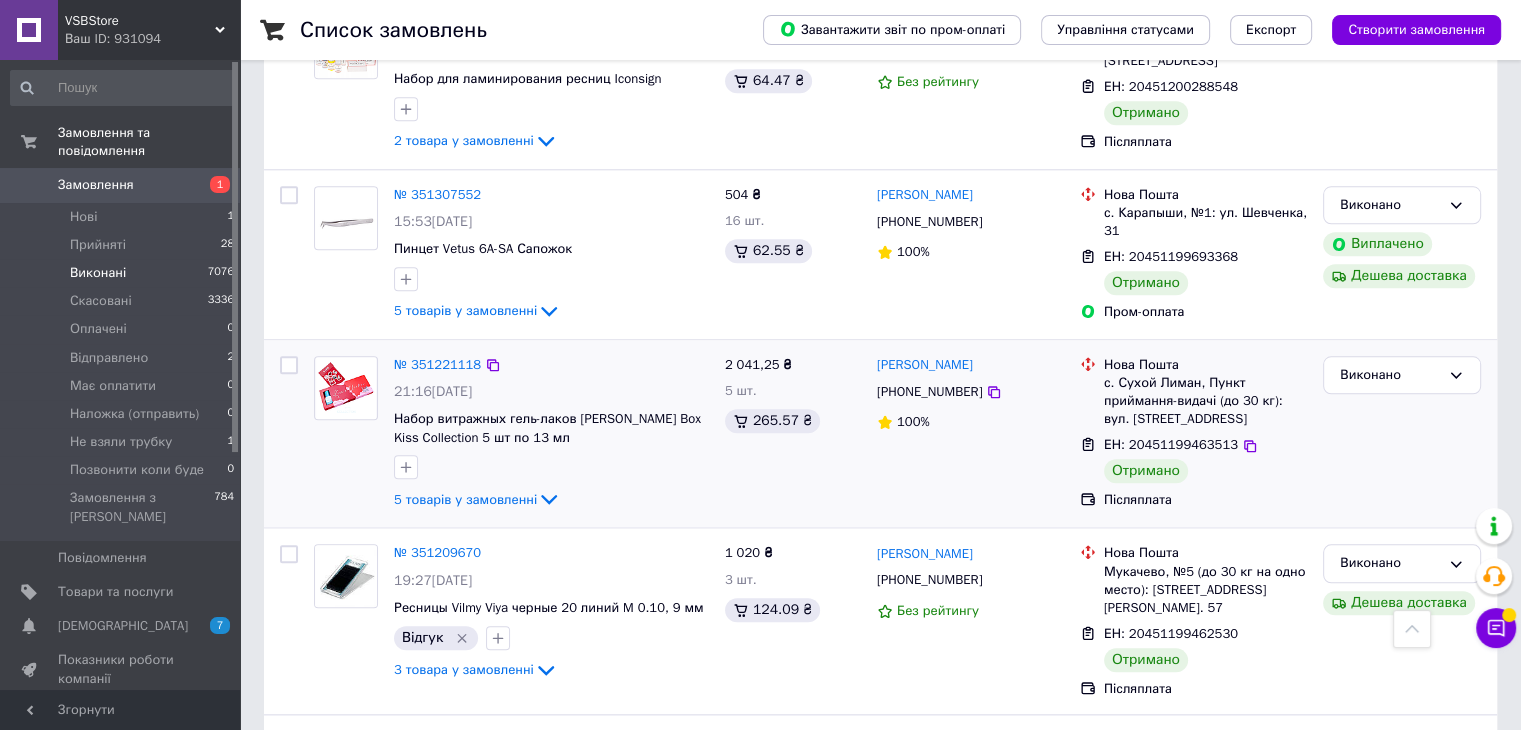 click at bounding box center (289, 365) 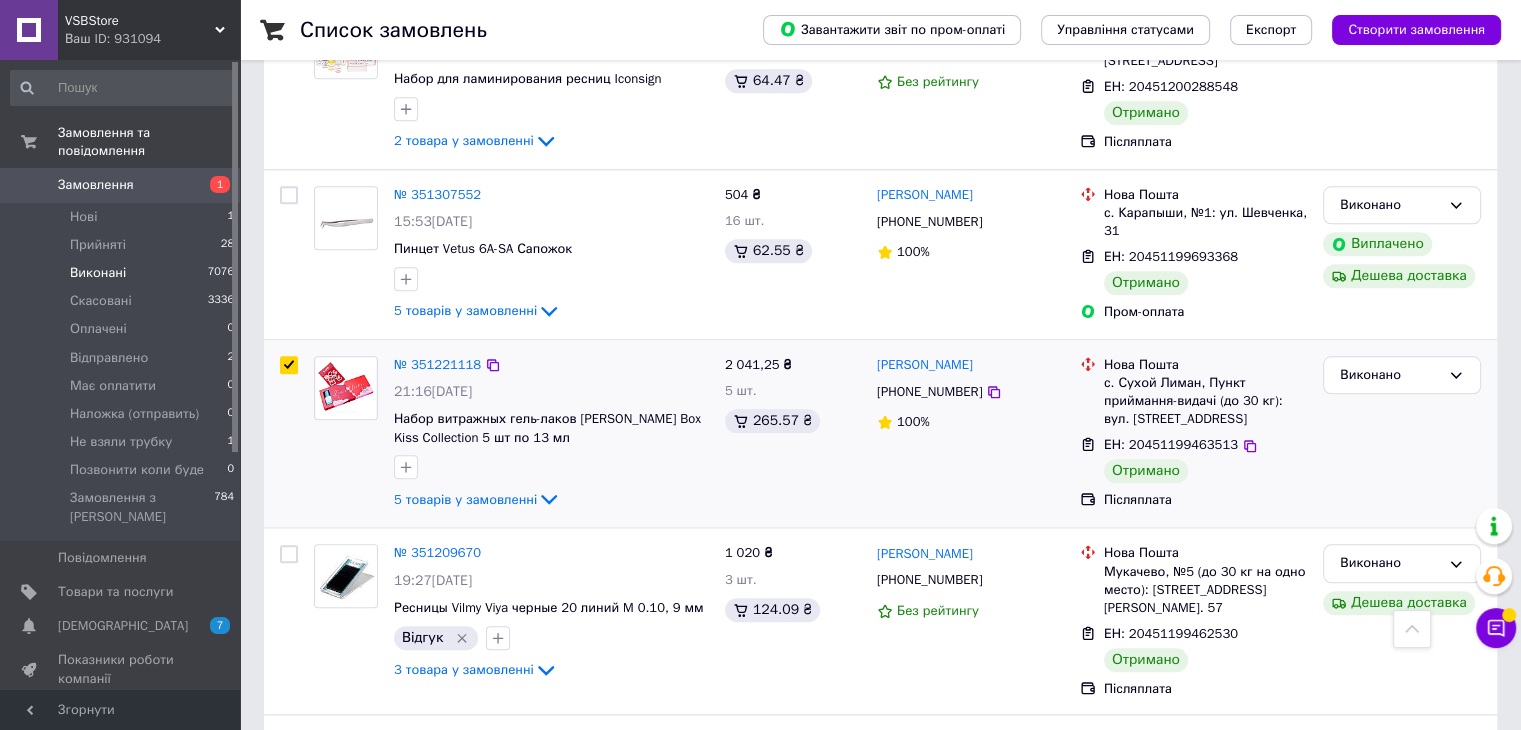 checkbox on "true" 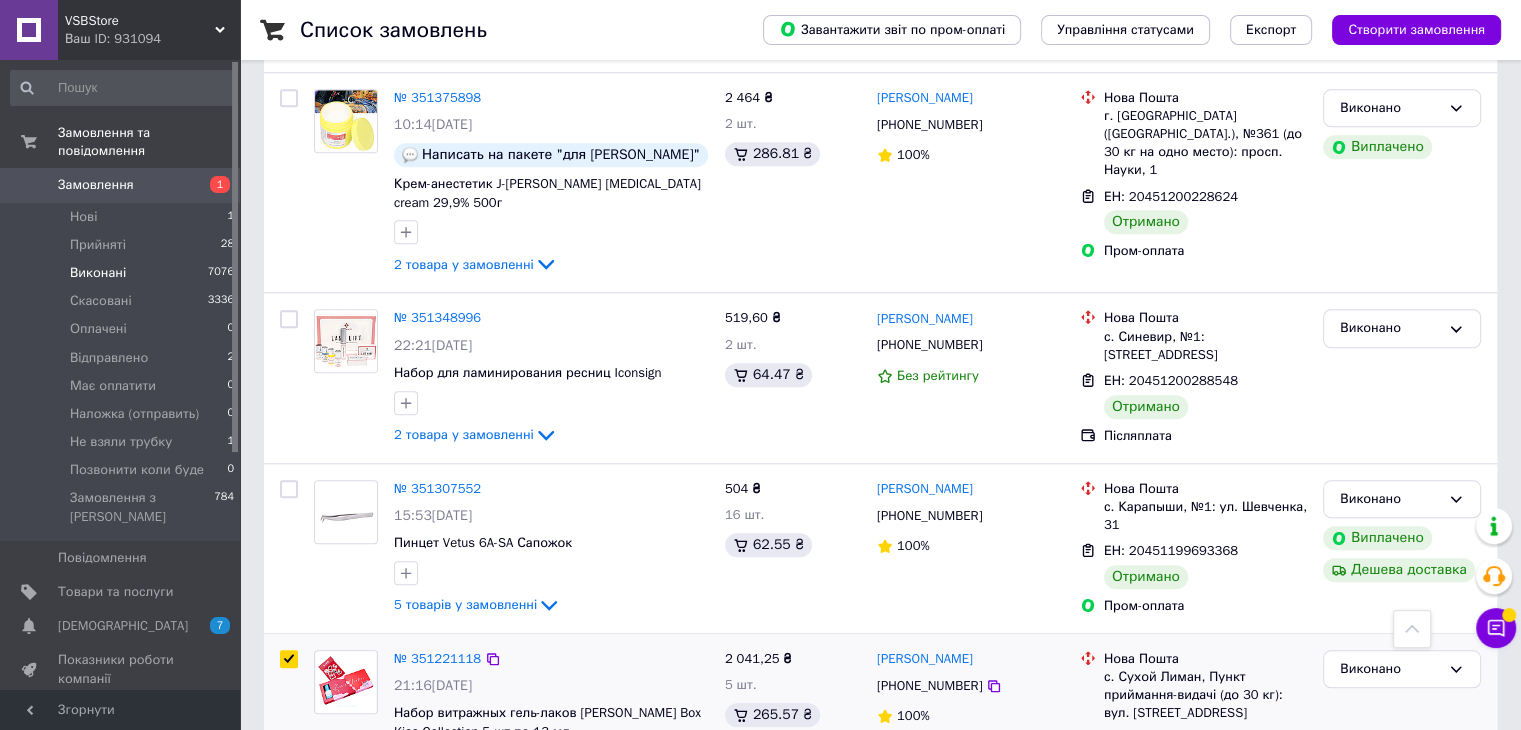 scroll, scrollTop: 1800, scrollLeft: 0, axis: vertical 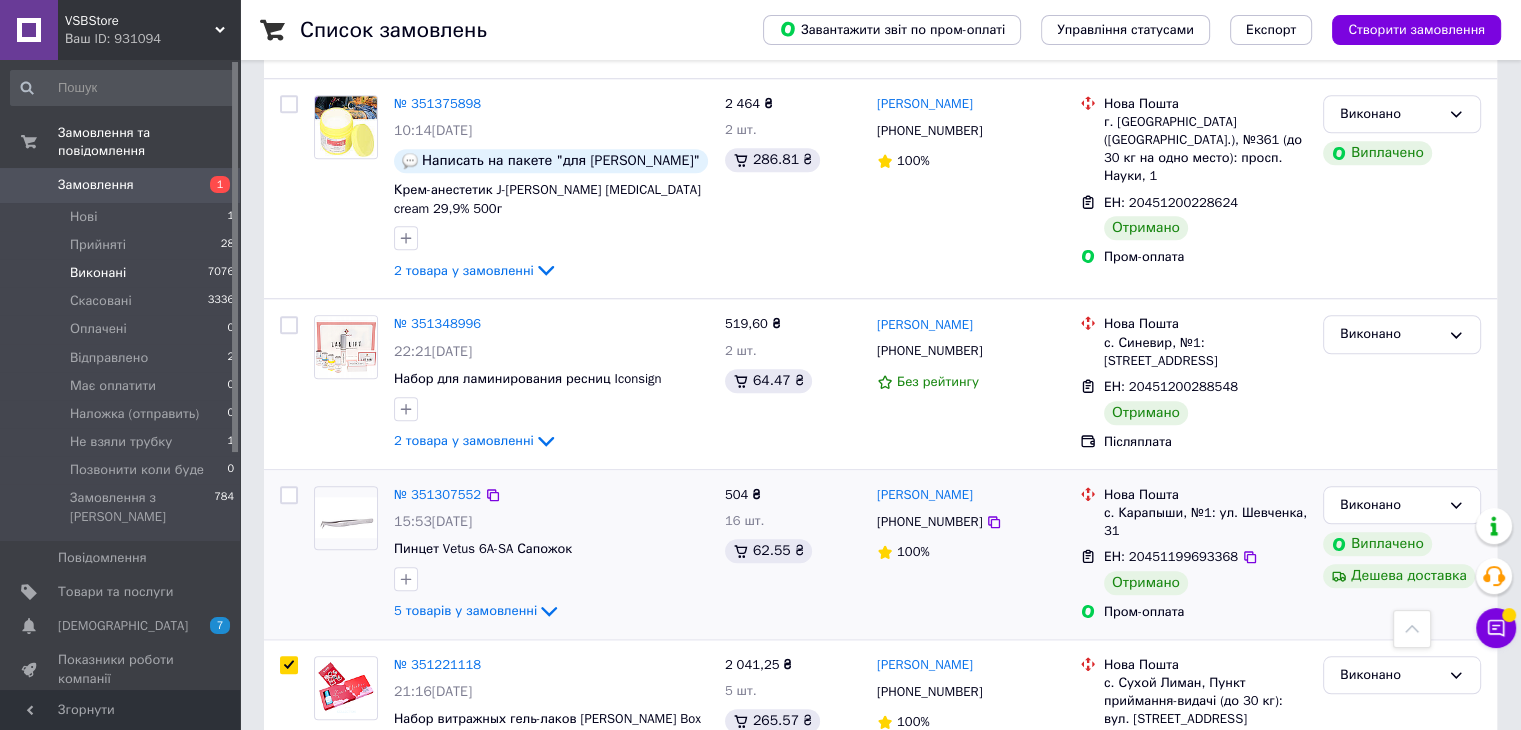 click at bounding box center [289, 495] 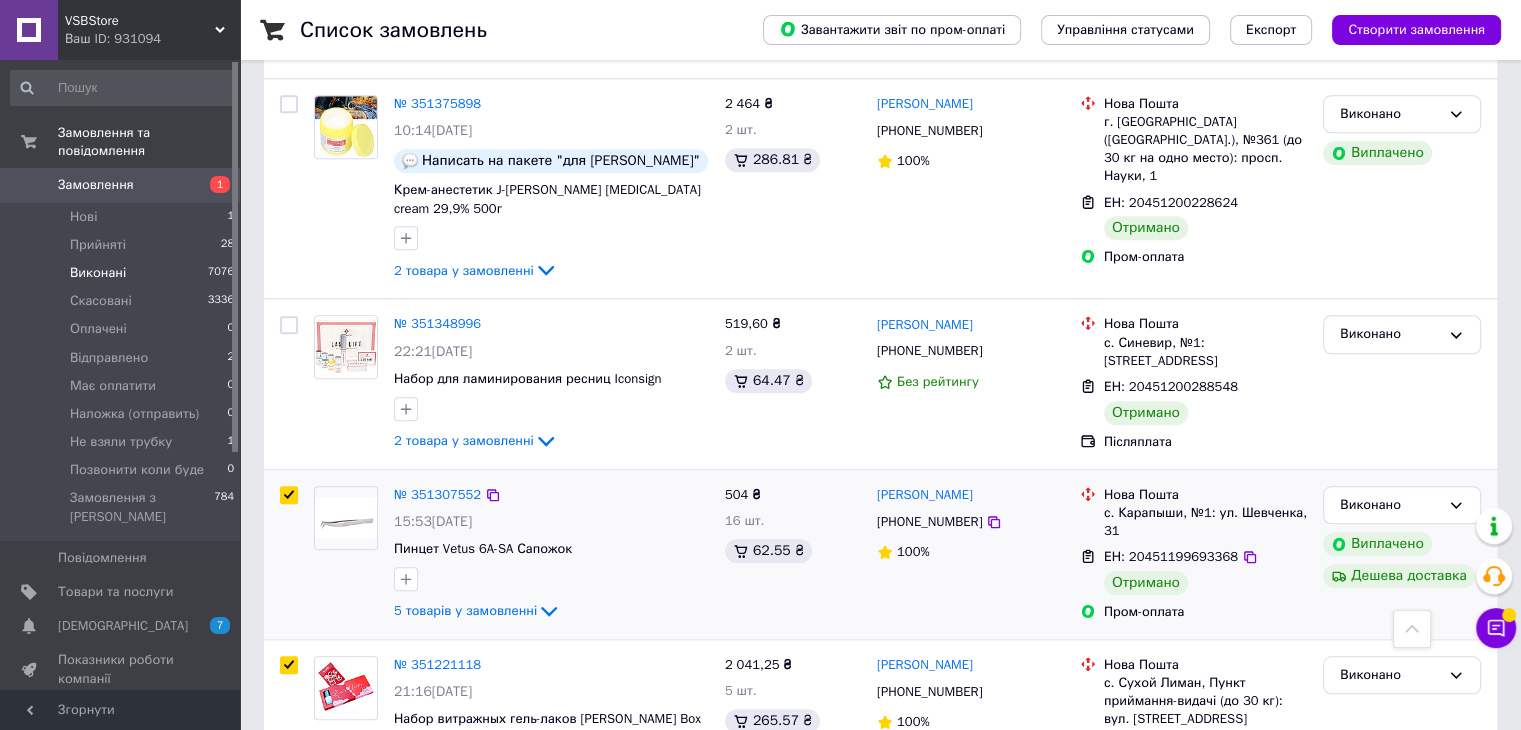 checkbox on "true" 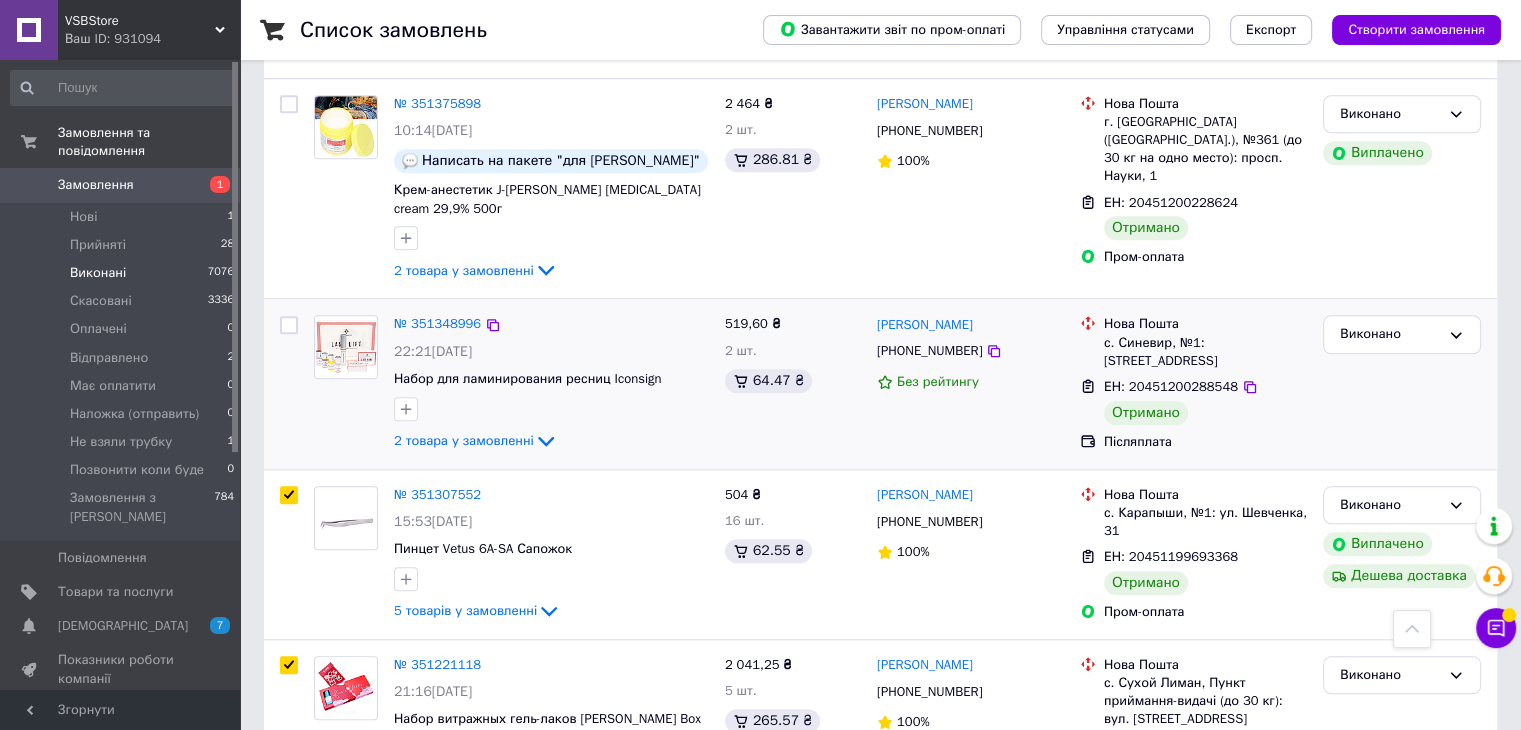 checkbox on "true" 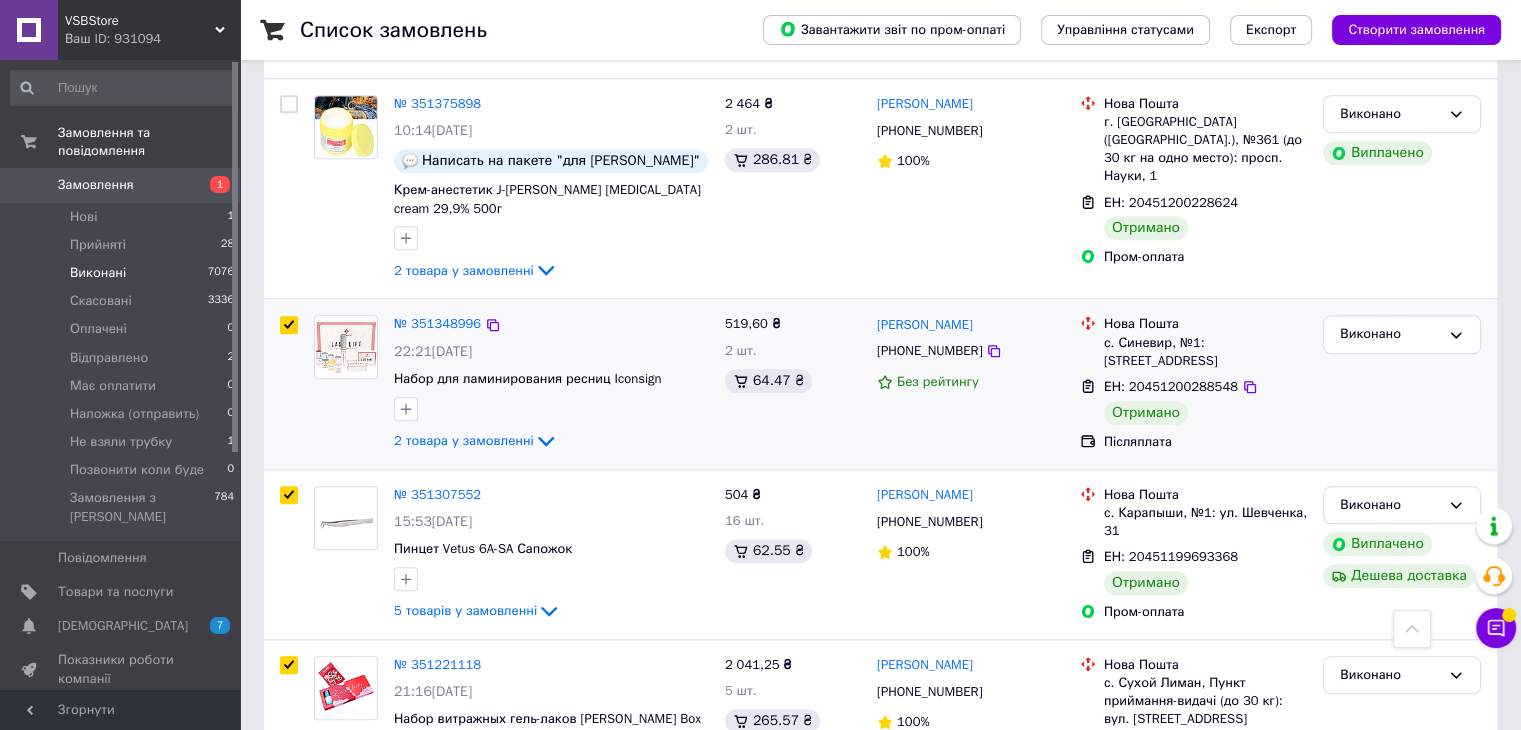 checkbox on "true" 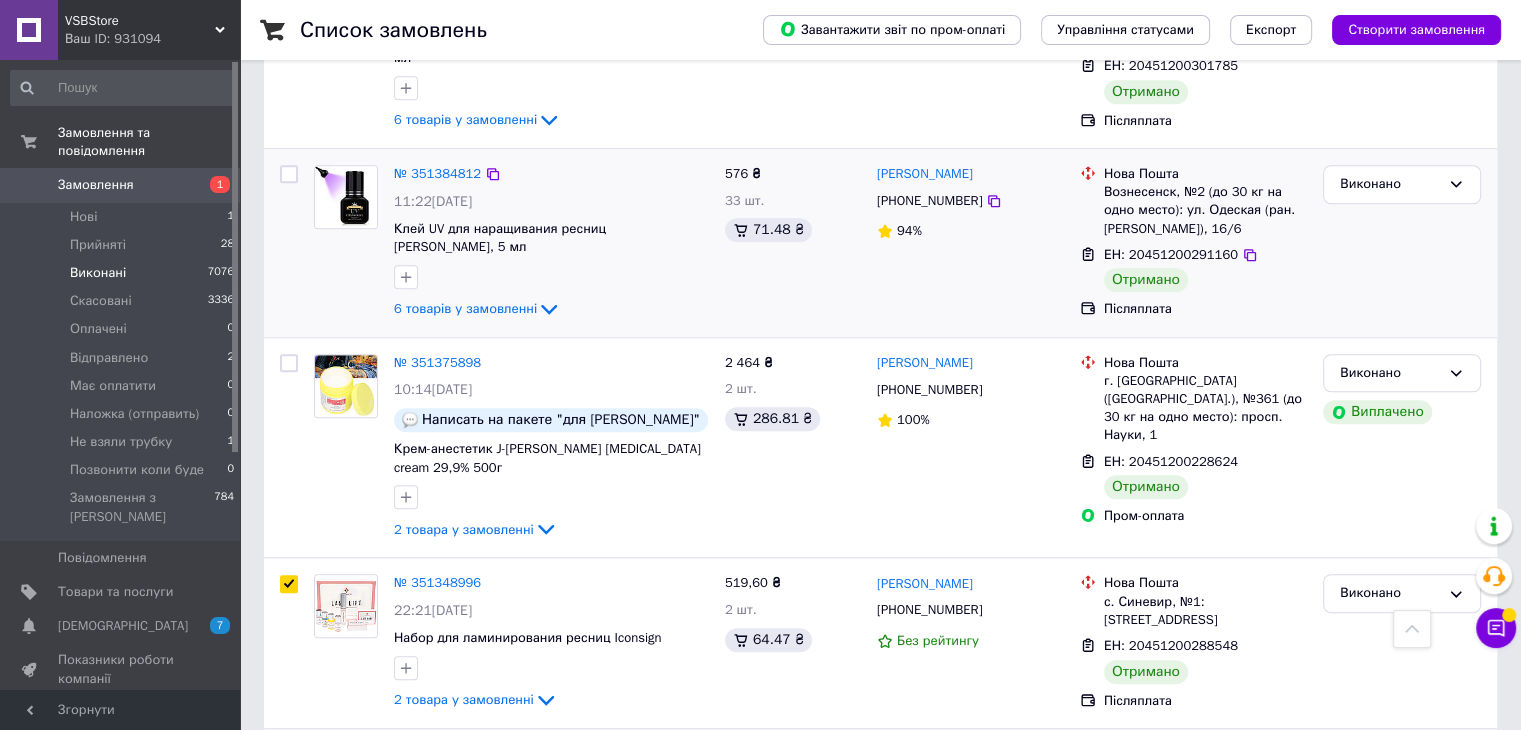 scroll, scrollTop: 1500, scrollLeft: 0, axis: vertical 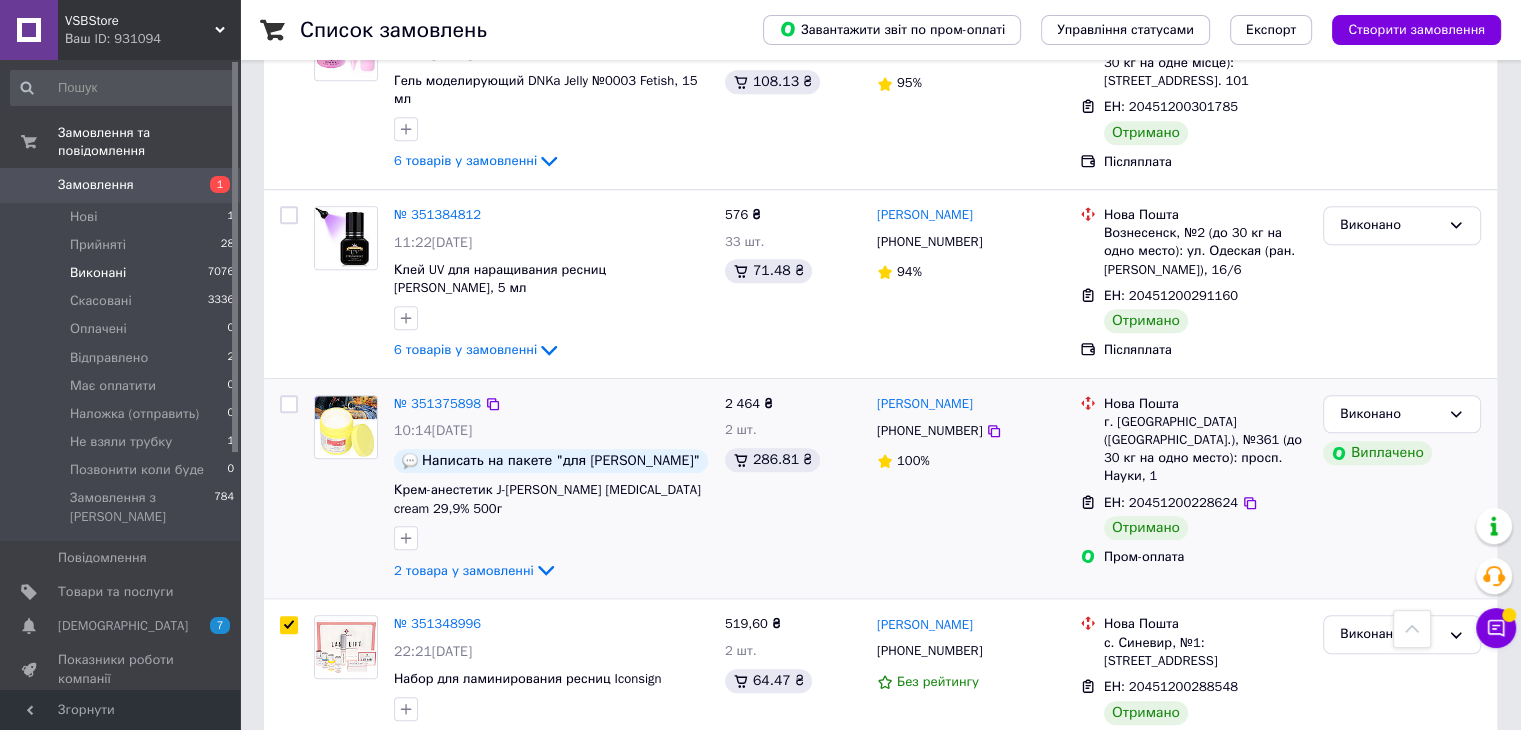 click at bounding box center (289, 404) 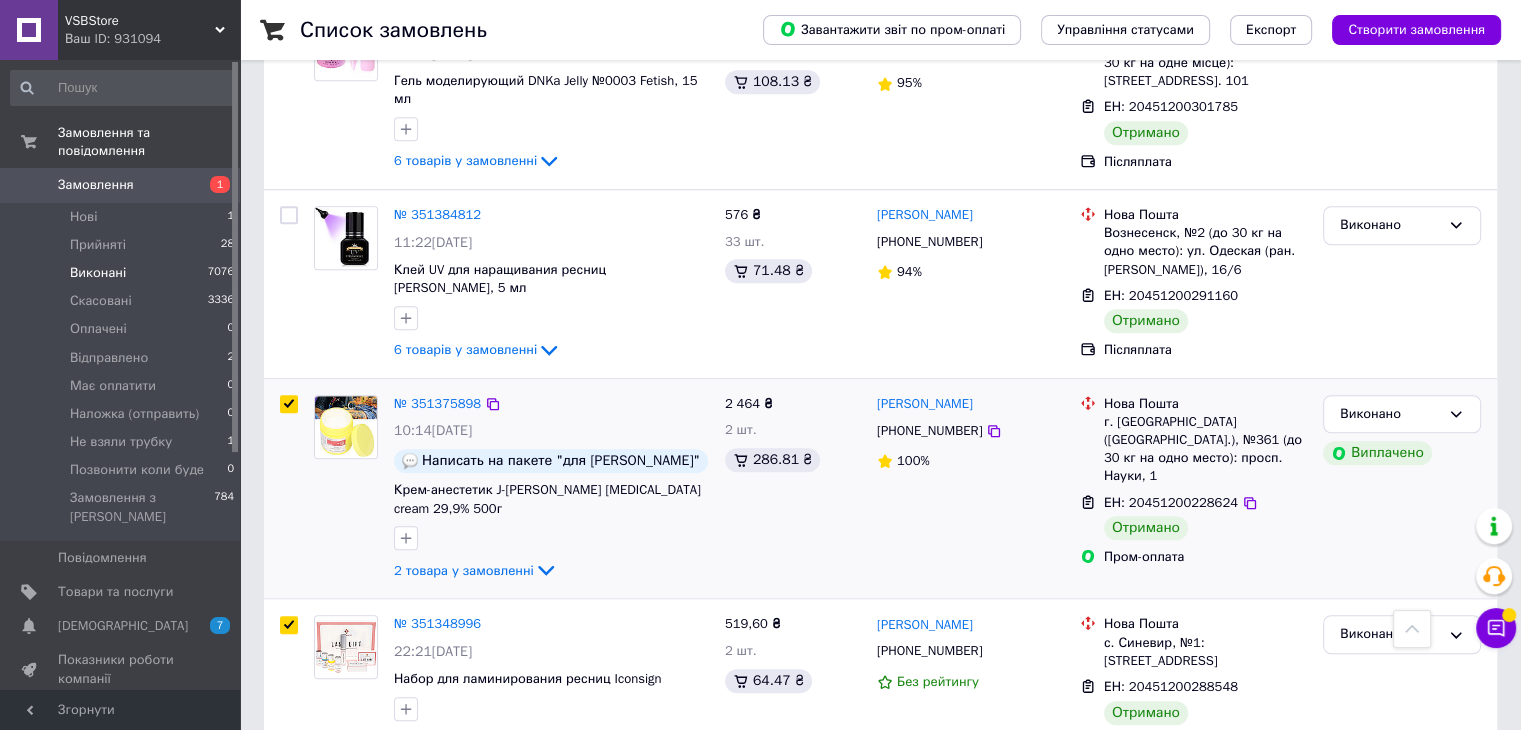 checkbox on "true" 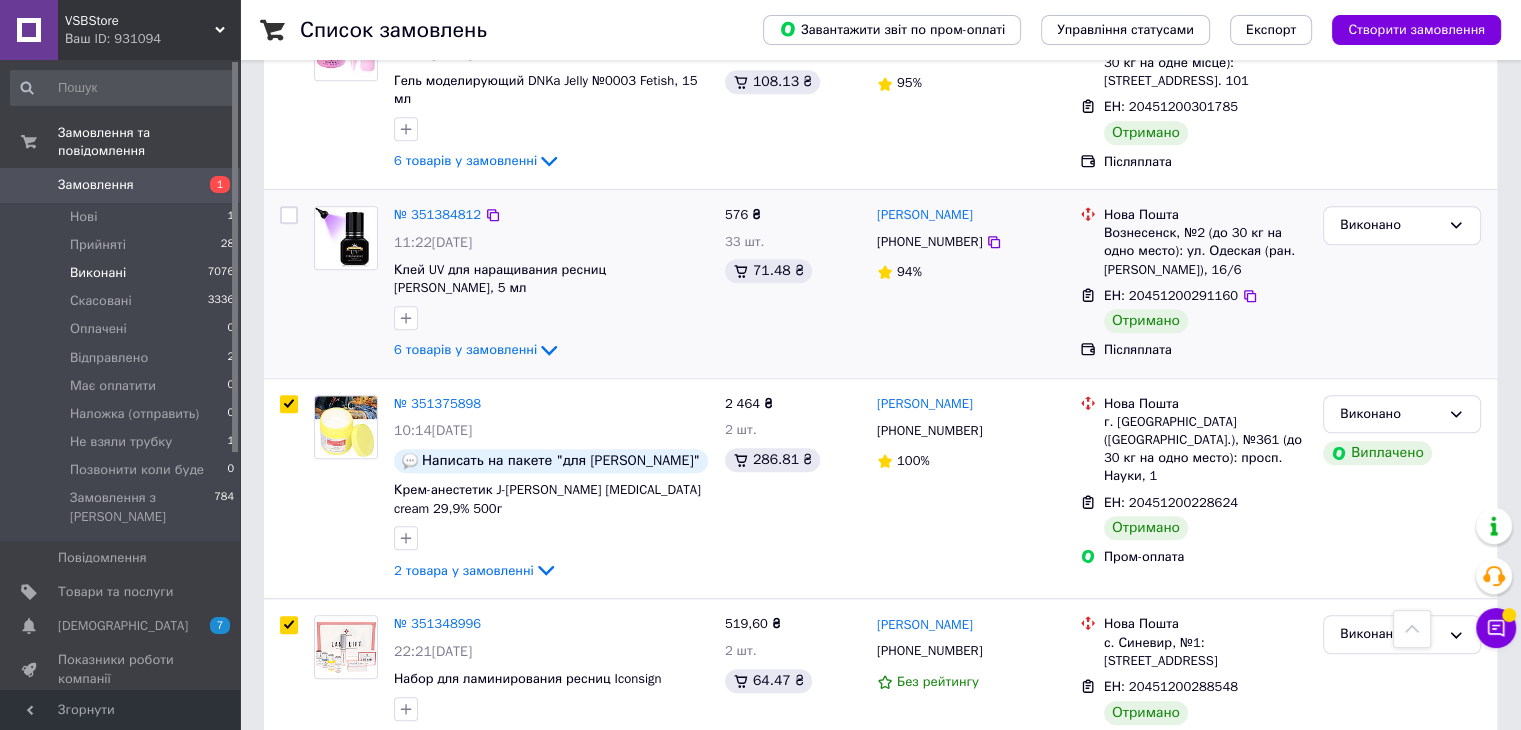 checkbox on "true" 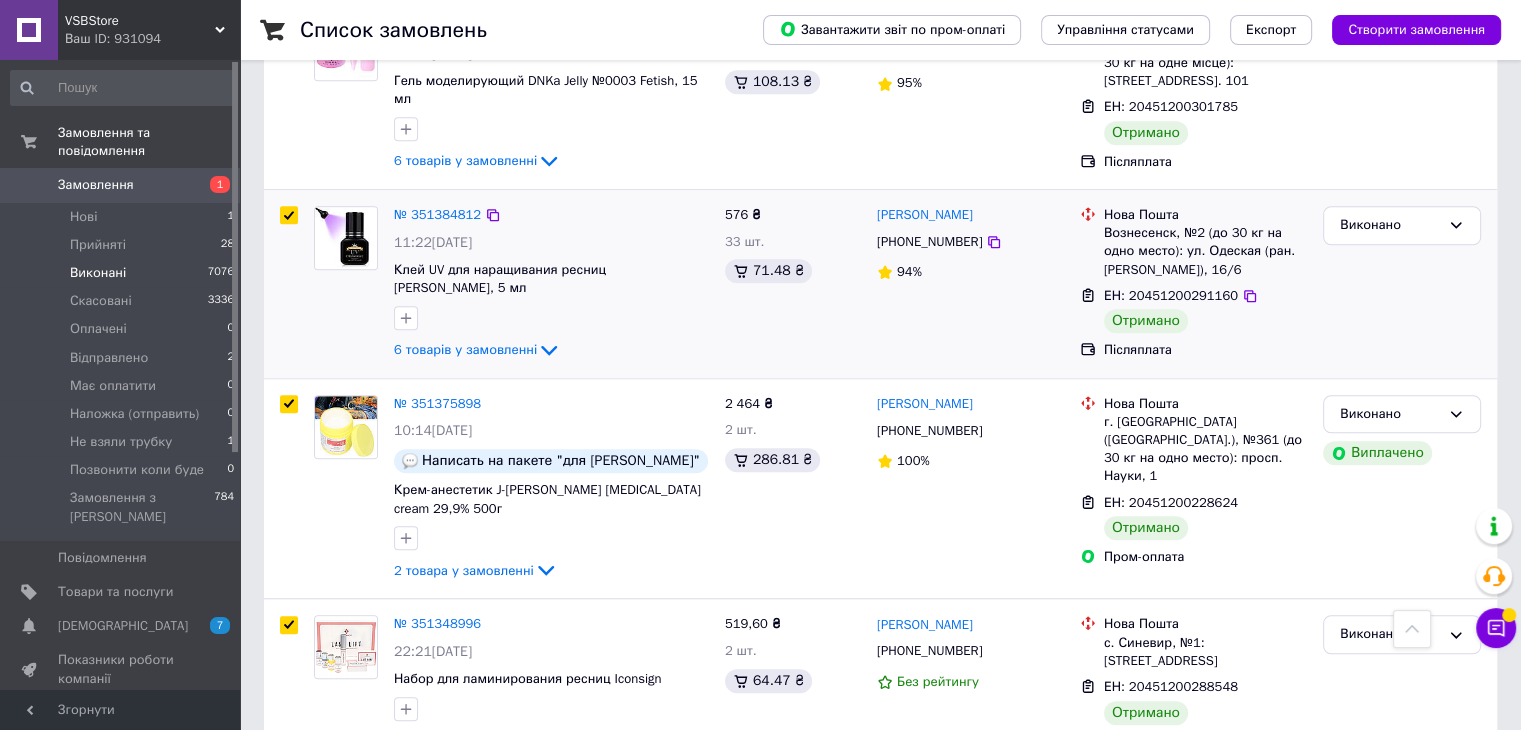checkbox on "true" 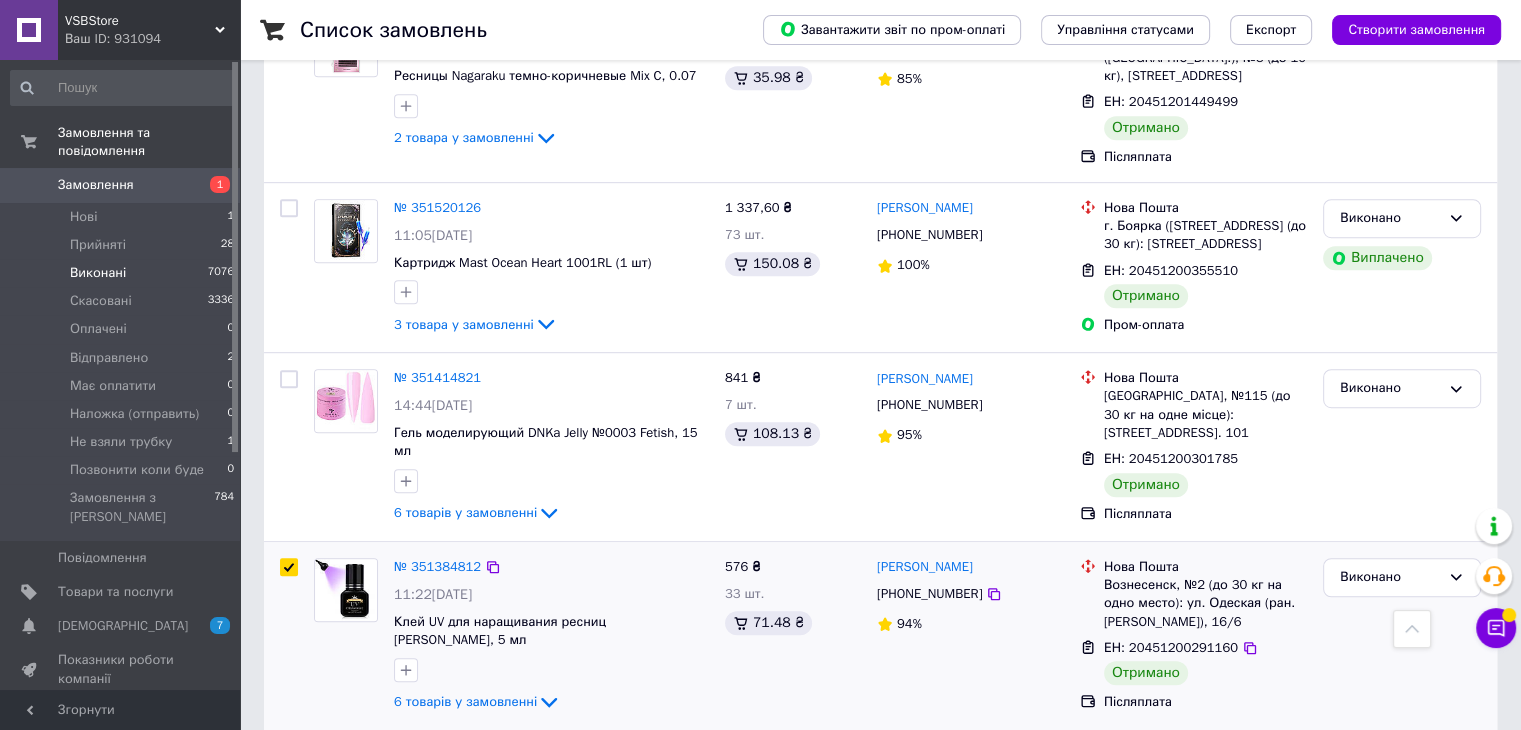 scroll, scrollTop: 1100, scrollLeft: 0, axis: vertical 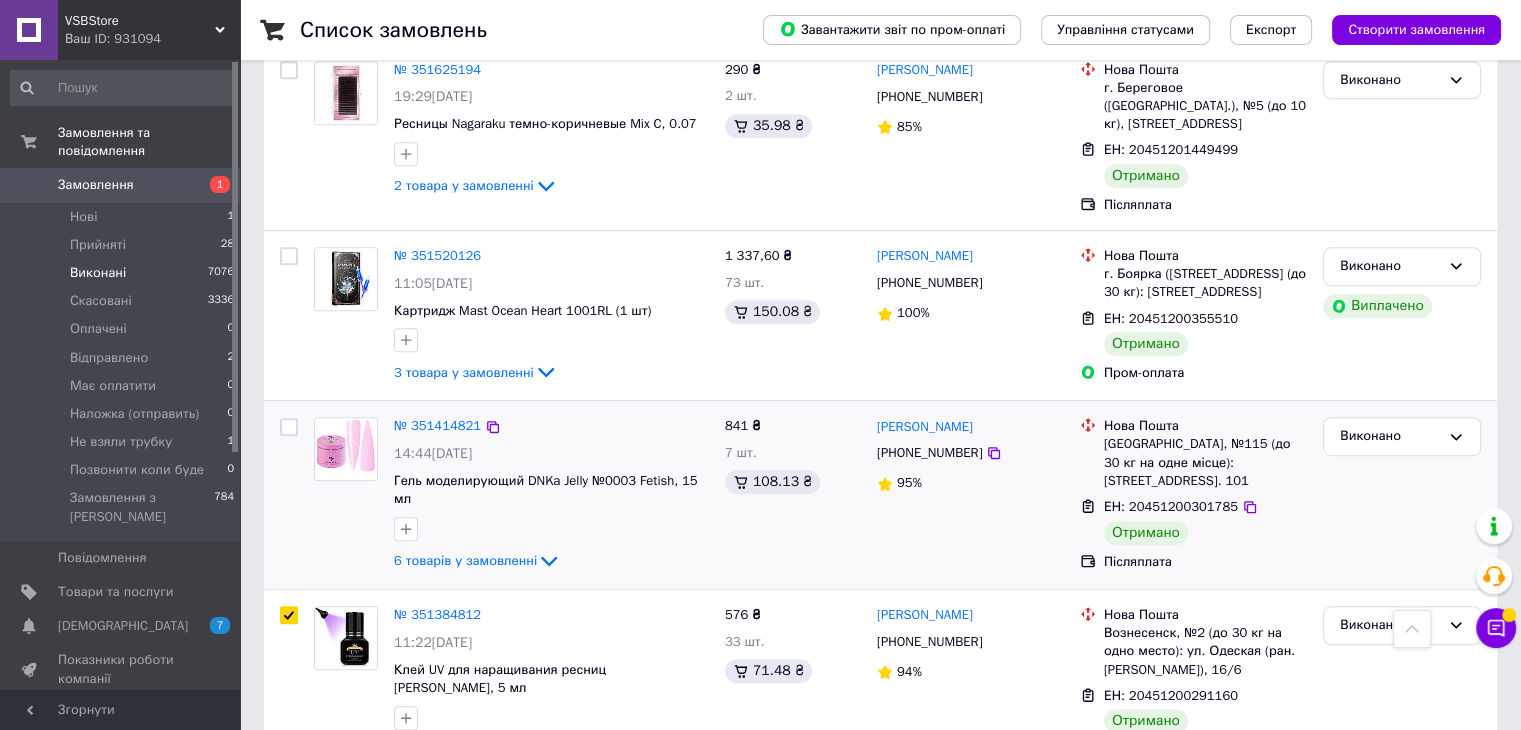 drag, startPoint x: 287, startPoint y: 297, endPoint x: 302, endPoint y: 239, distance: 59.908264 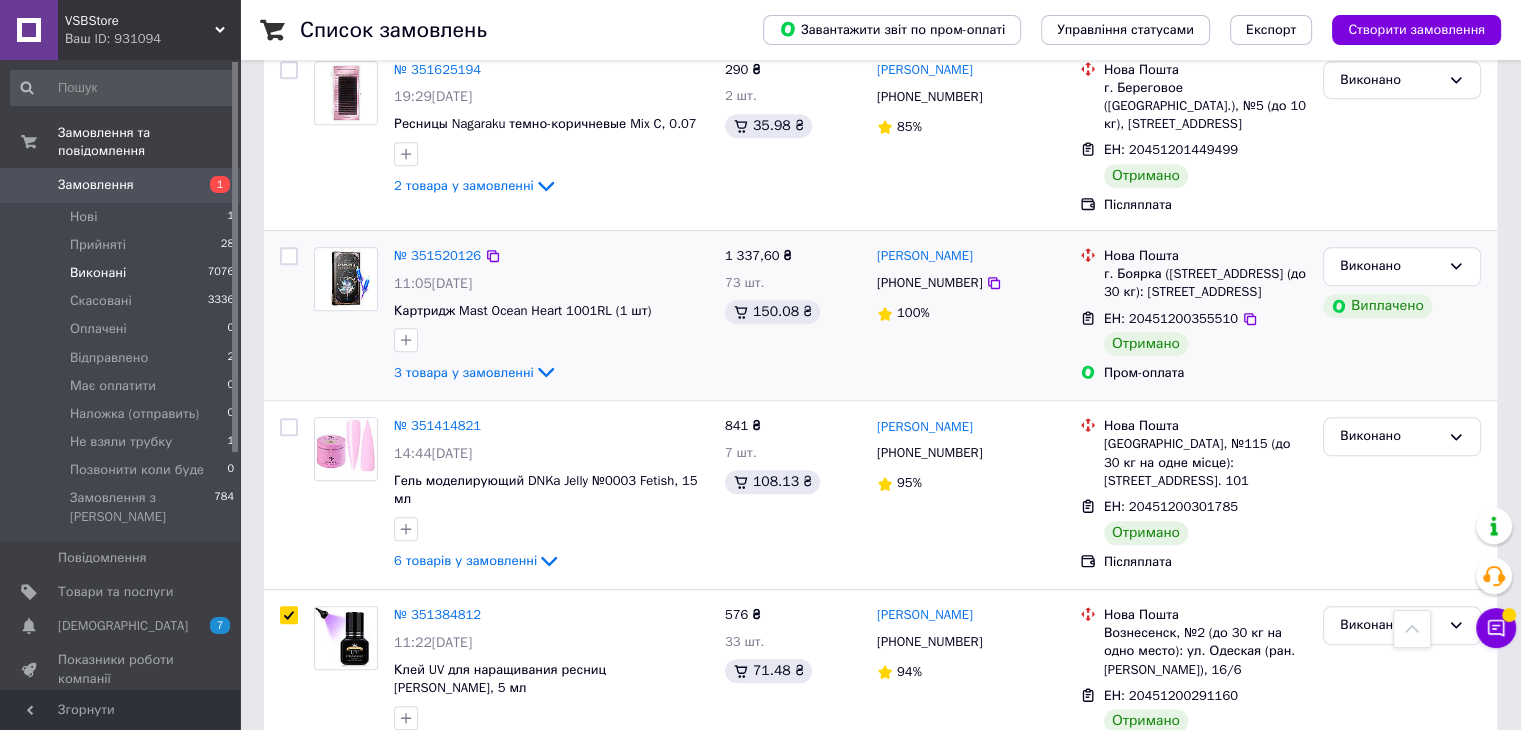click at bounding box center (289, 427) 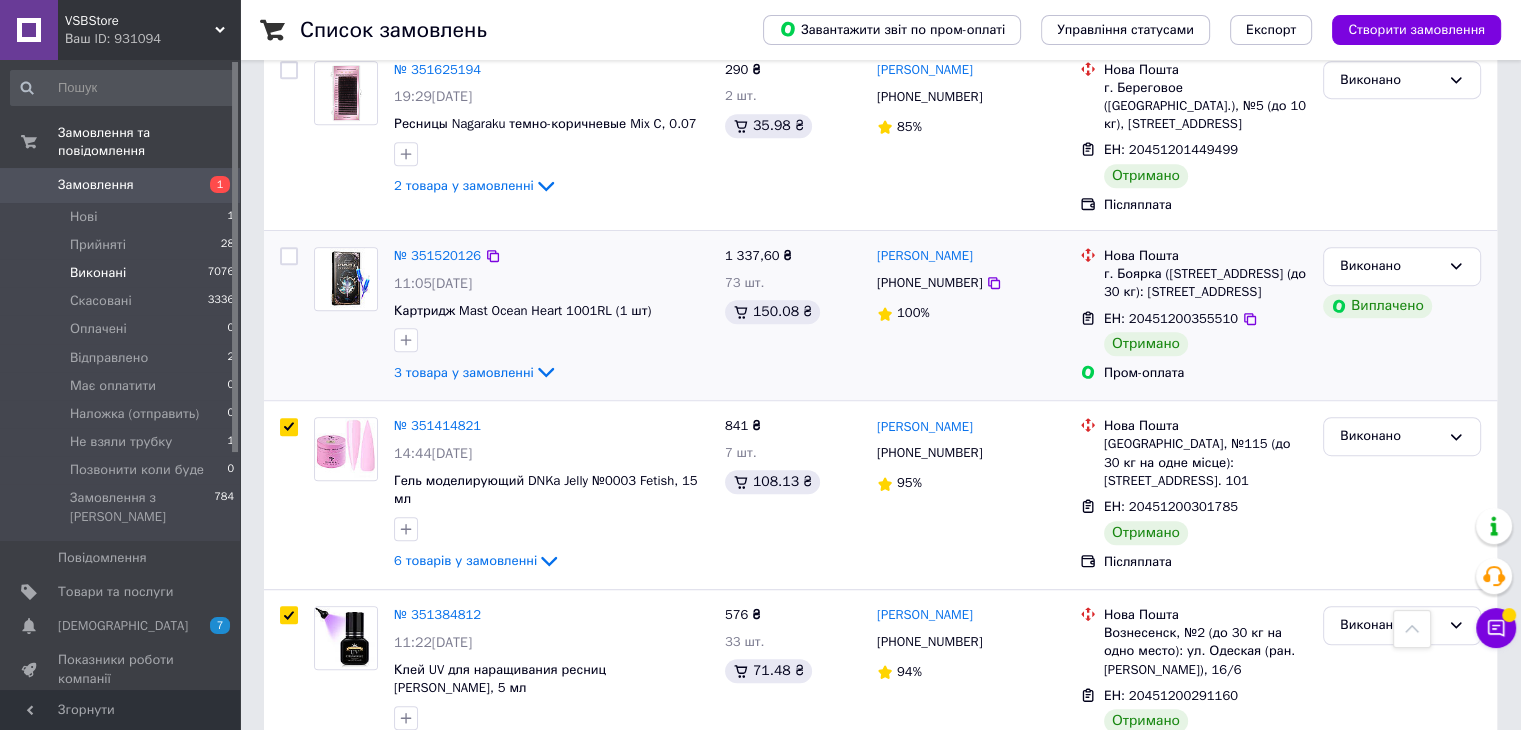 checkbox on "true" 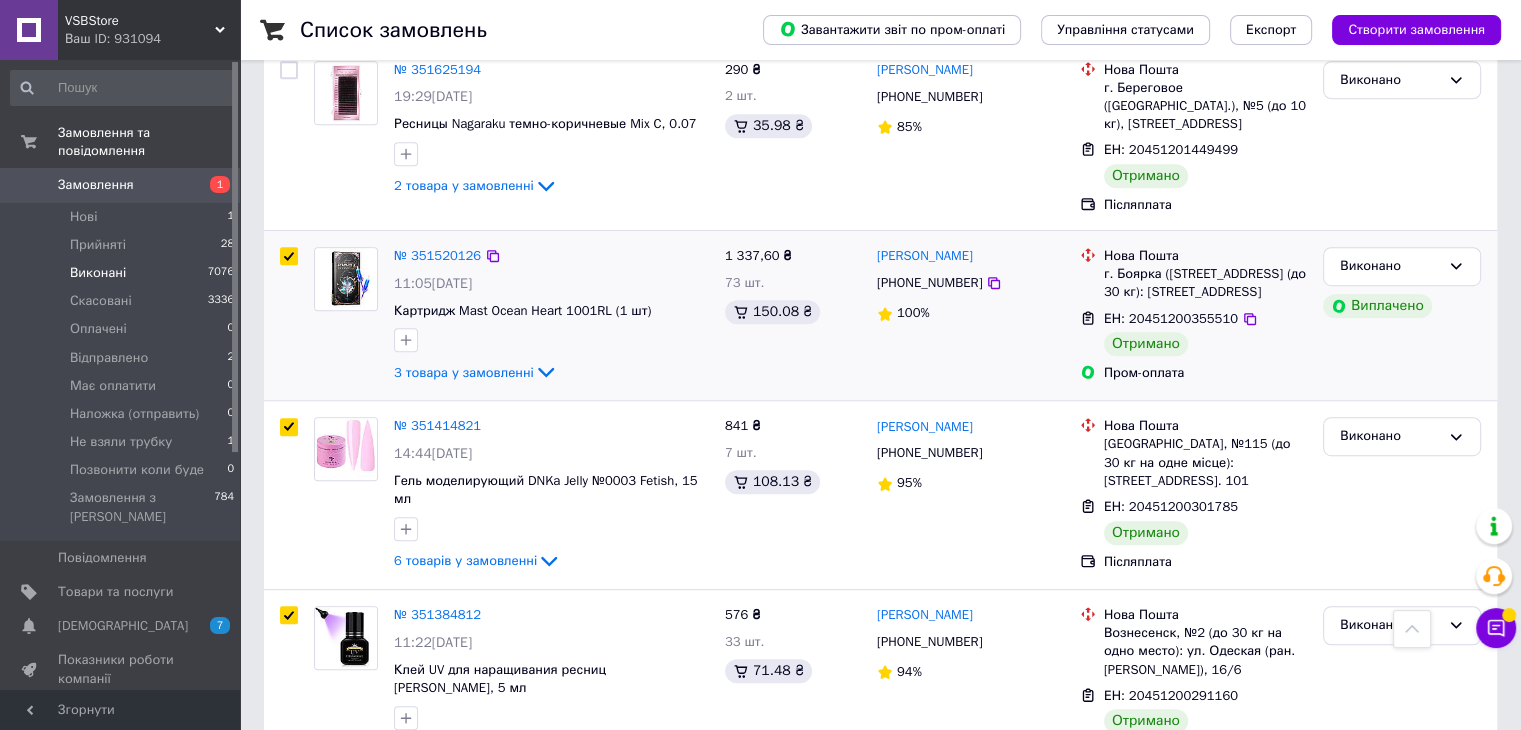 checkbox on "true" 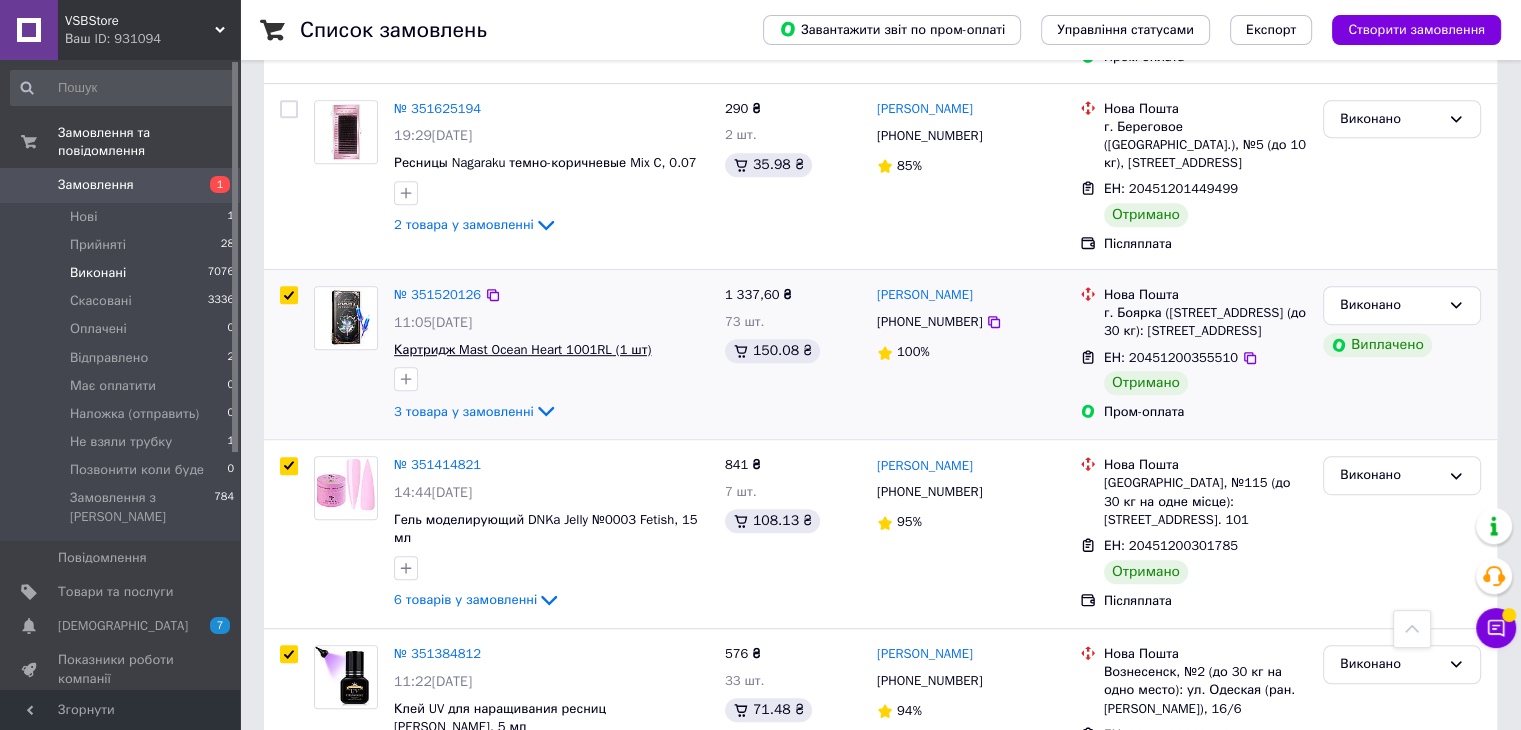 scroll, scrollTop: 800, scrollLeft: 0, axis: vertical 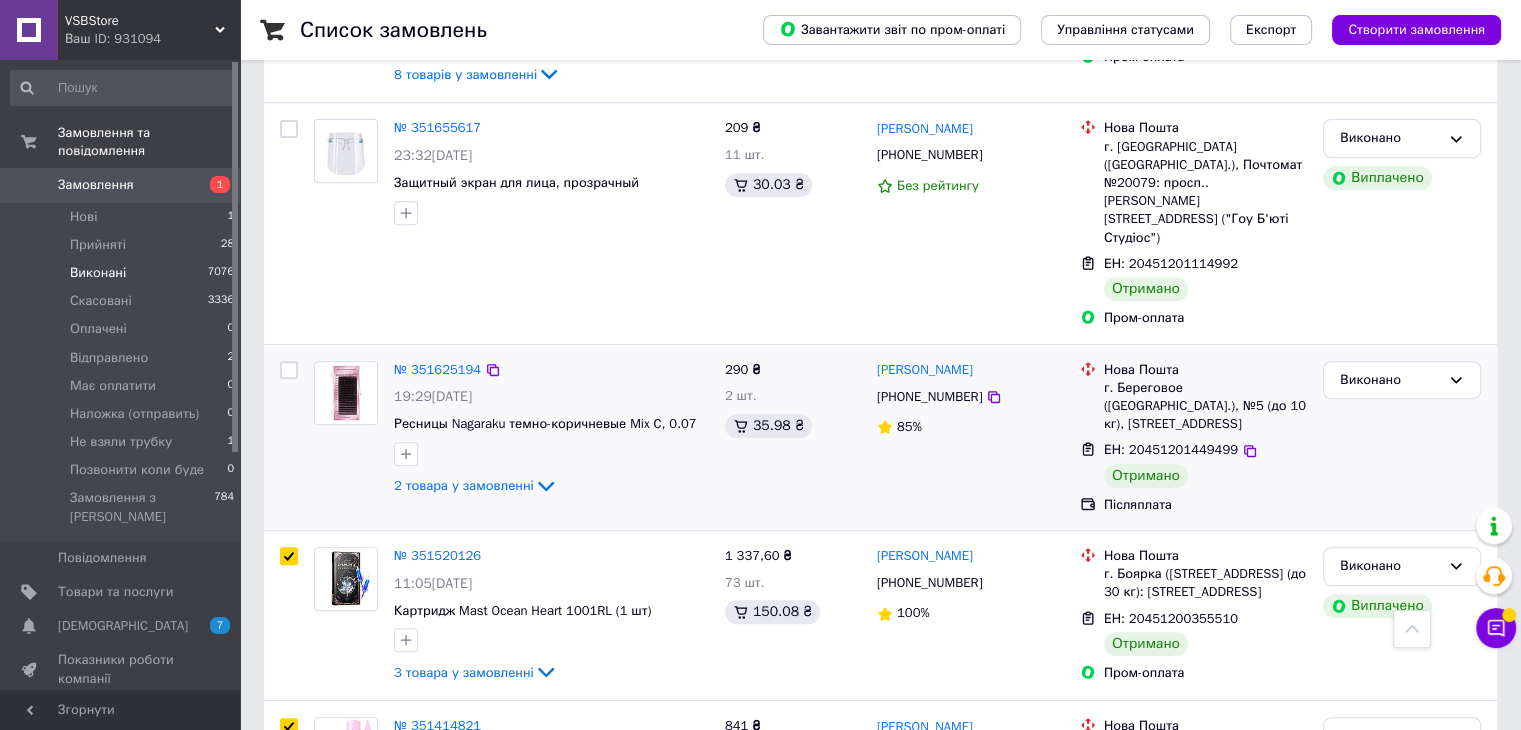 click at bounding box center [289, 370] 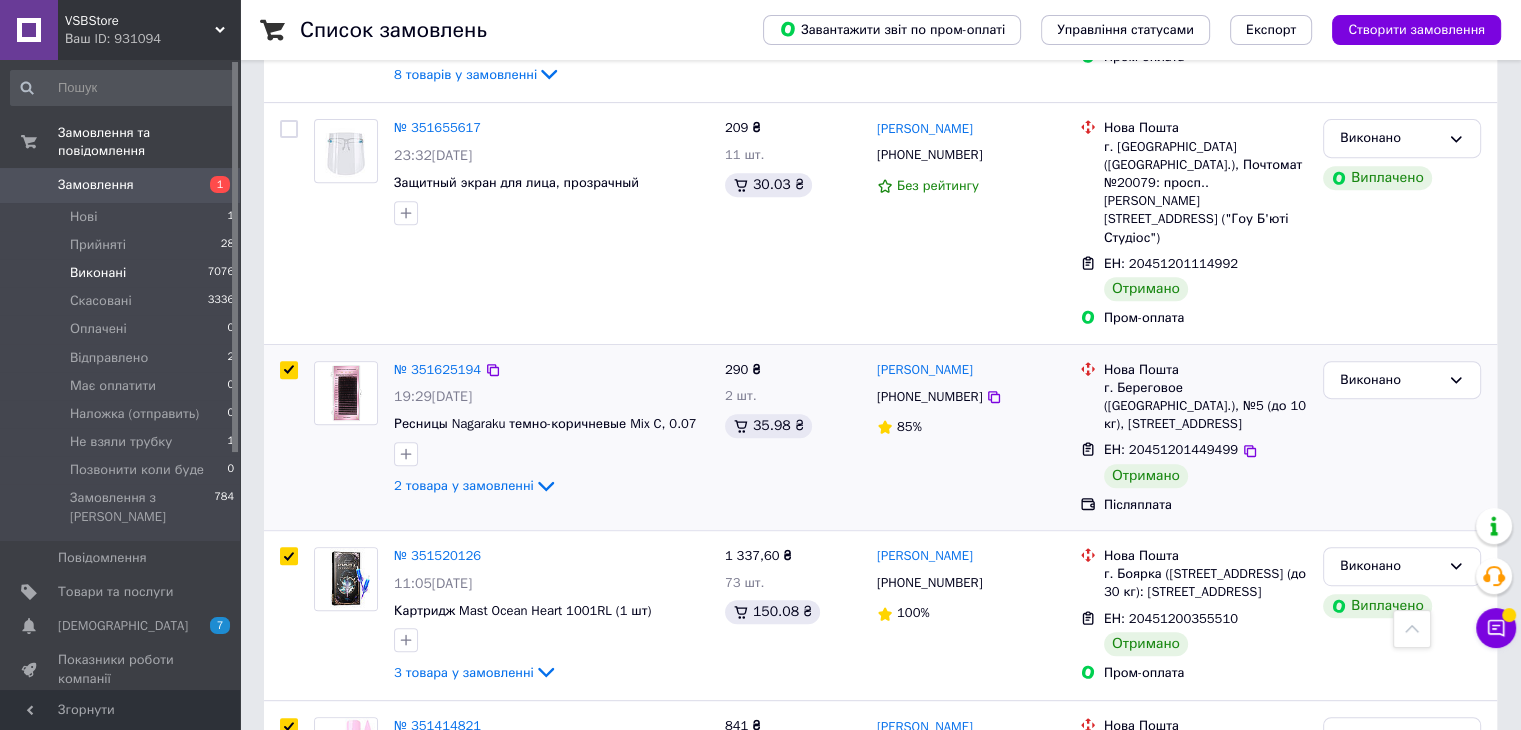 checkbox on "true" 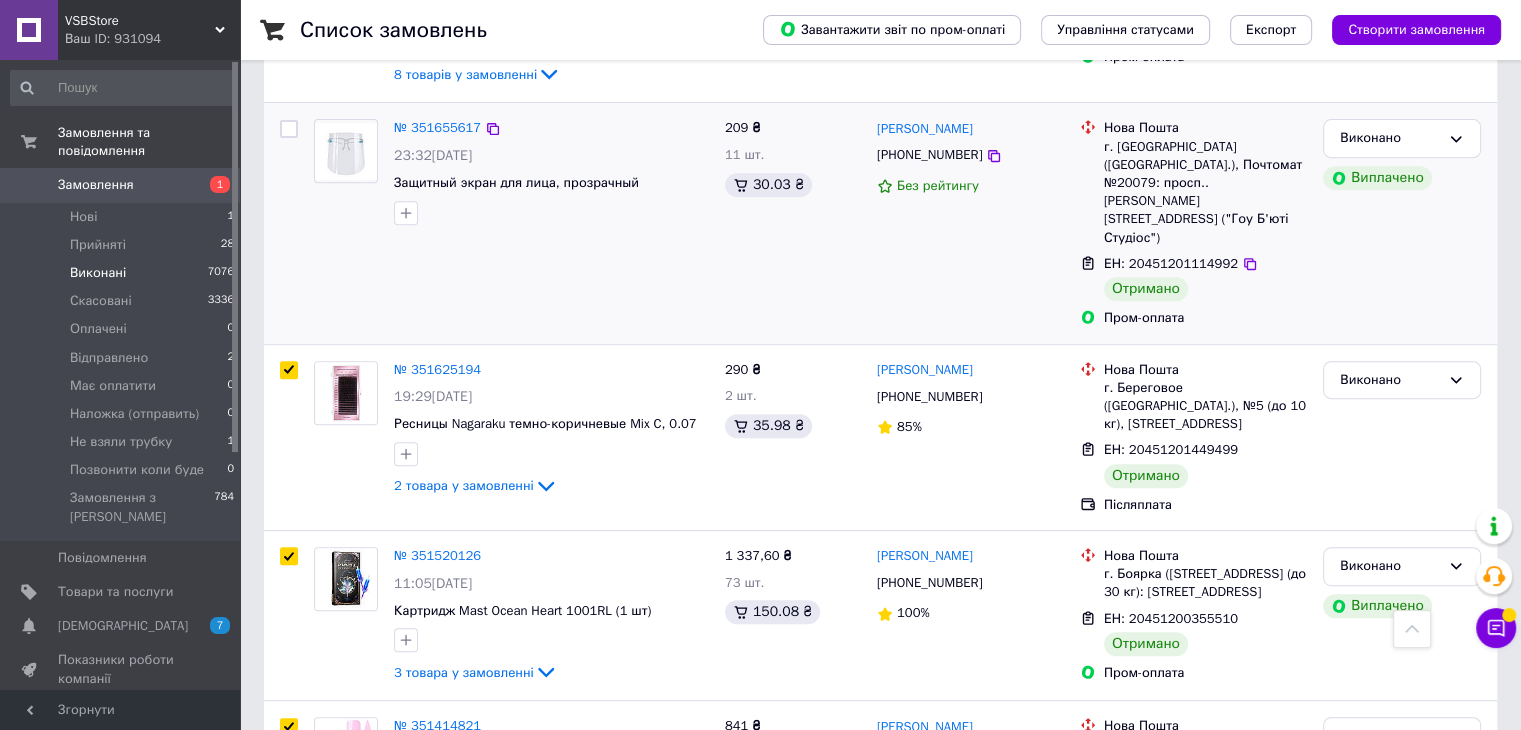 checkbox on "true" 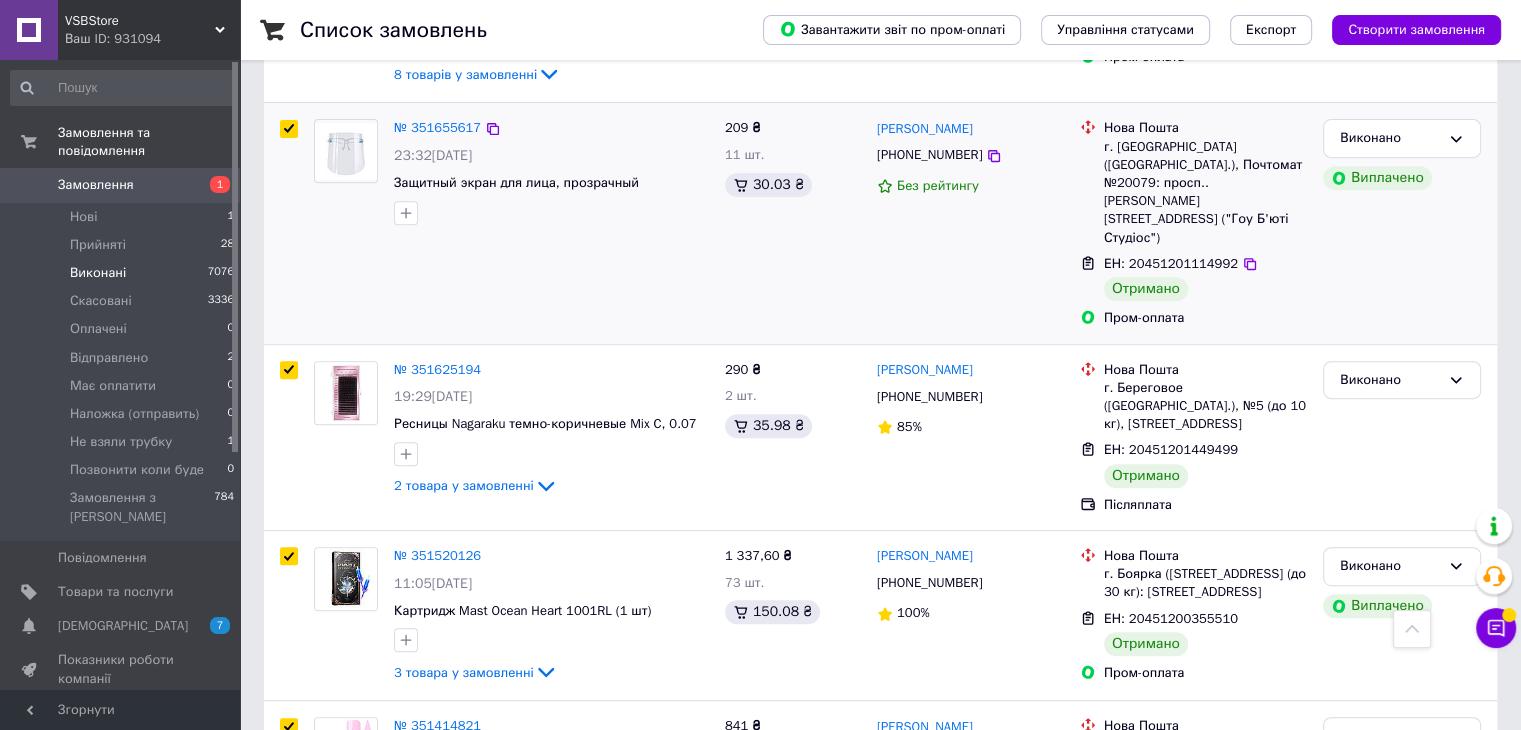 checkbox on "true" 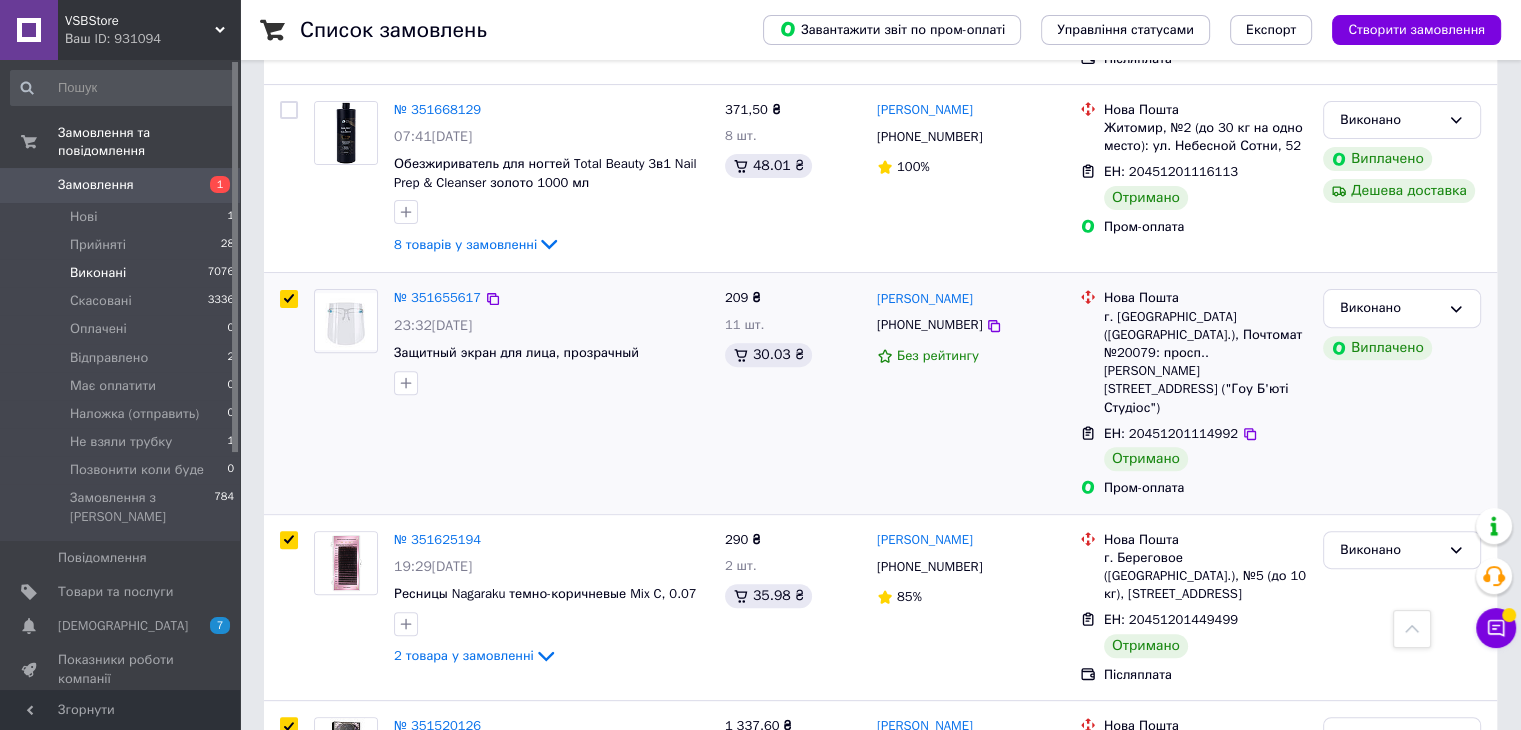scroll, scrollTop: 400, scrollLeft: 0, axis: vertical 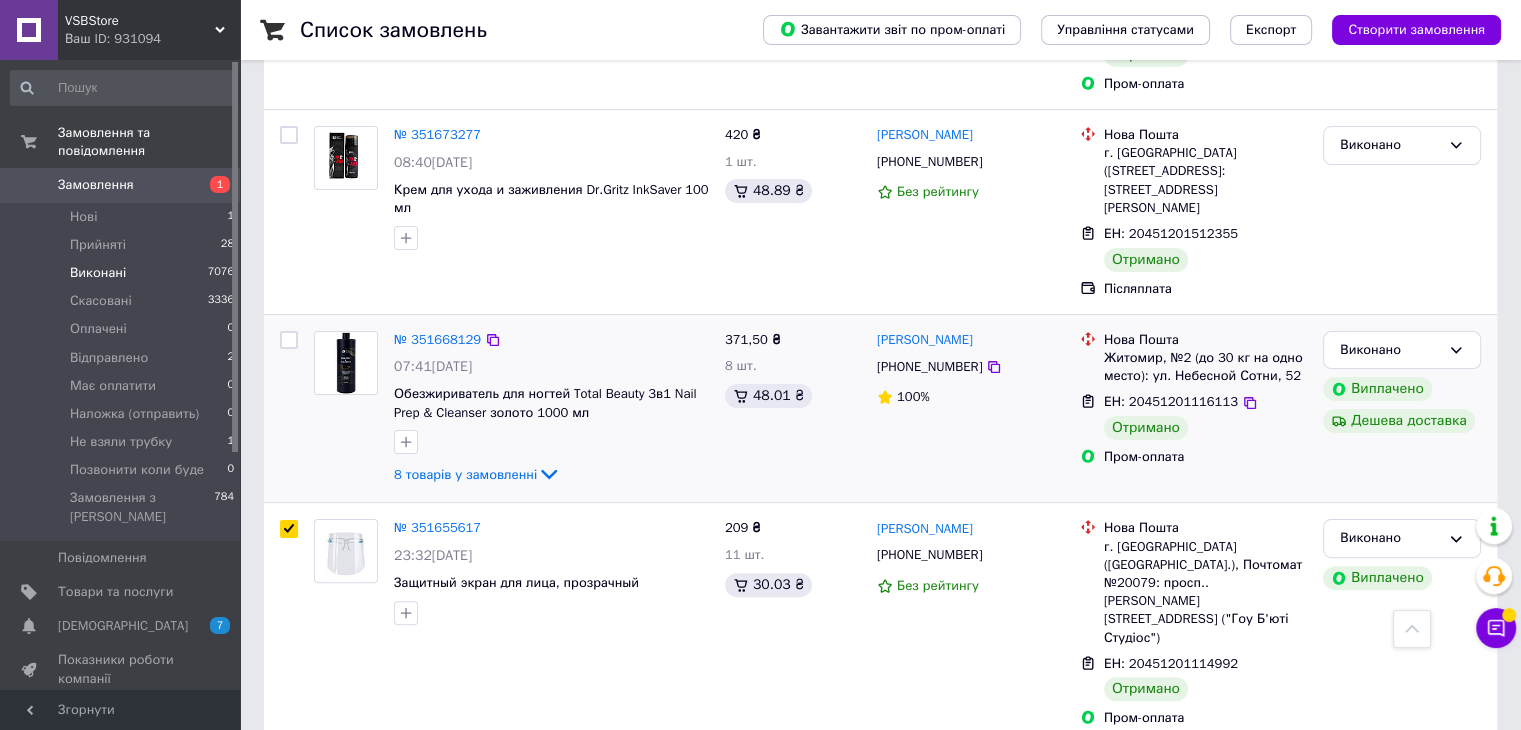 click at bounding box center [289, 340] 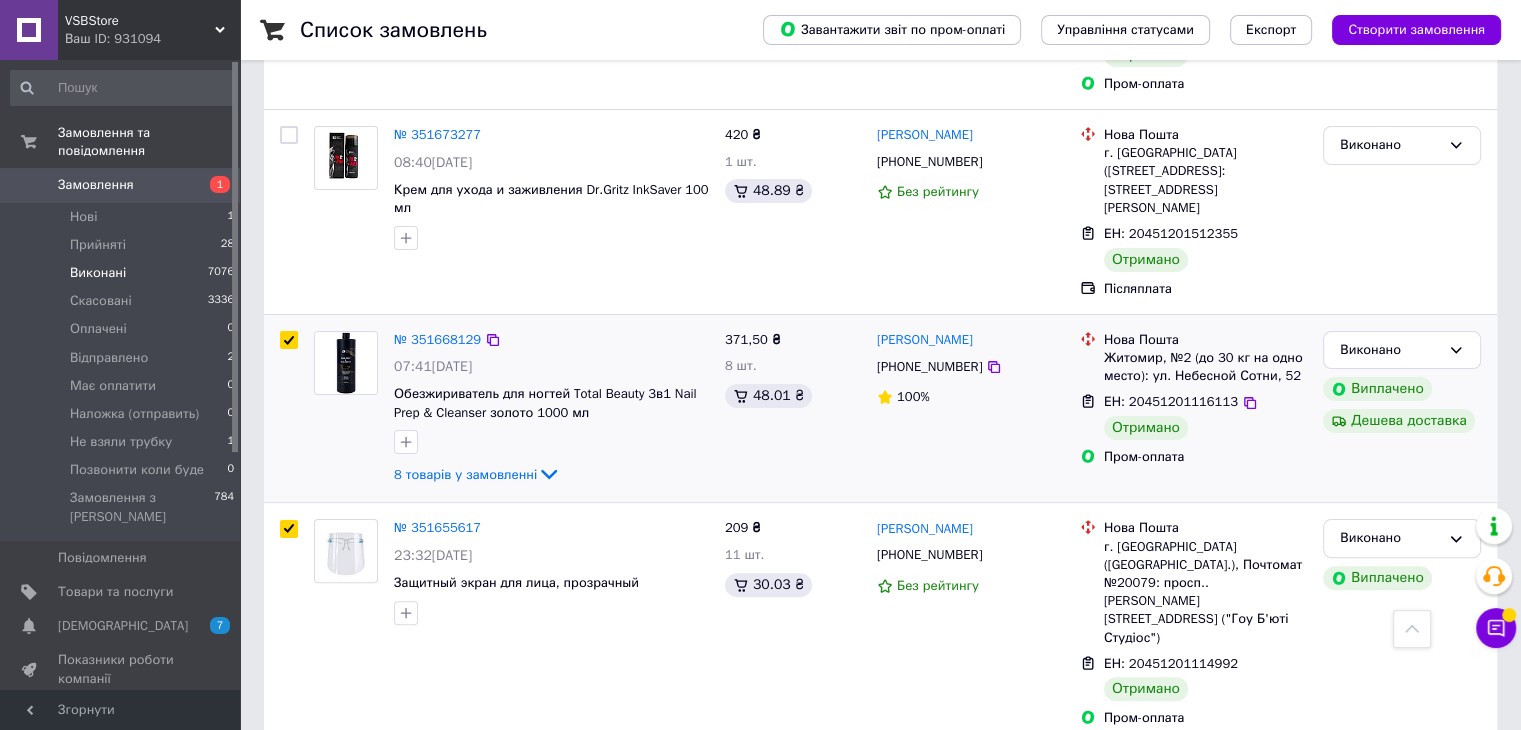checkbox on "true" 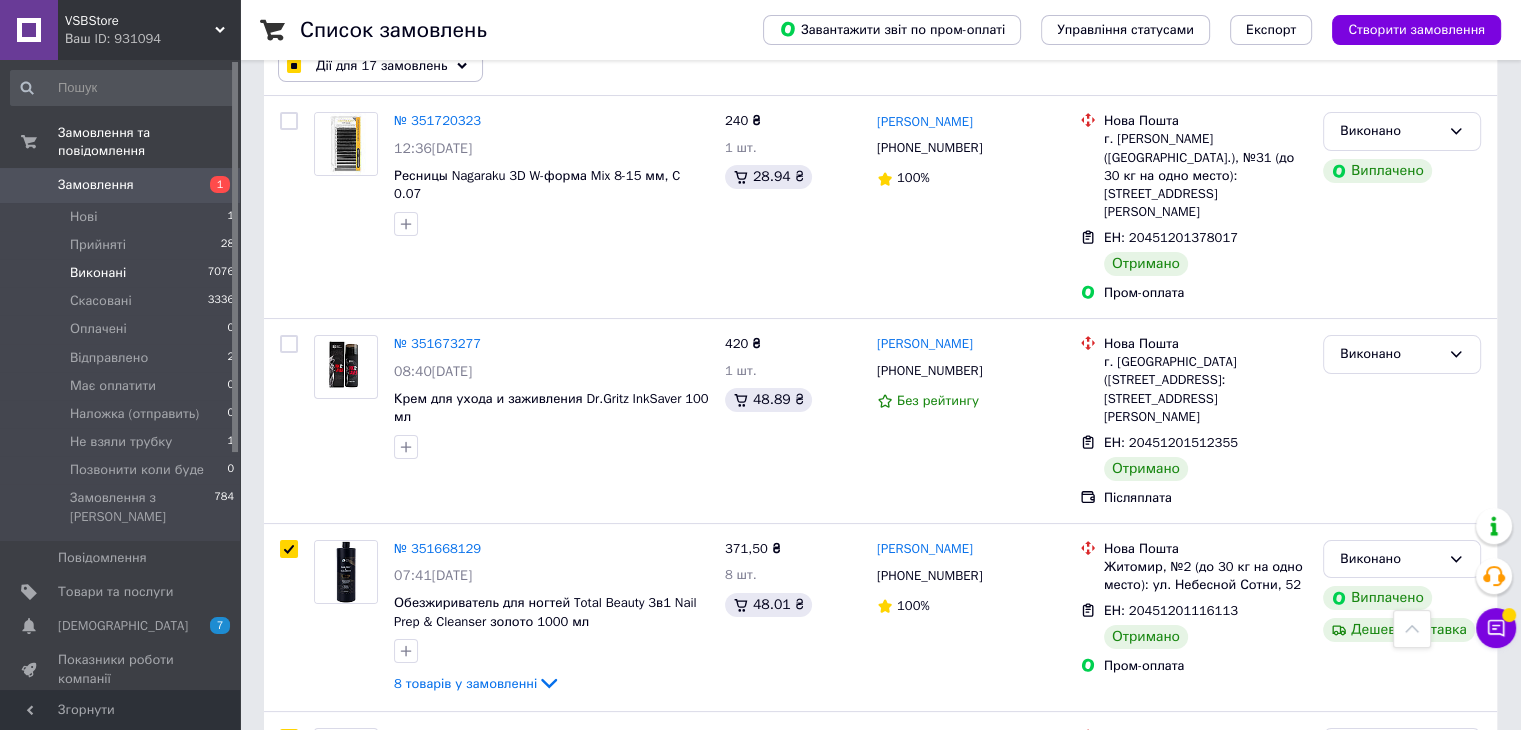 scroll, scrollTop: 0, scrollLeft: 0, axis: both 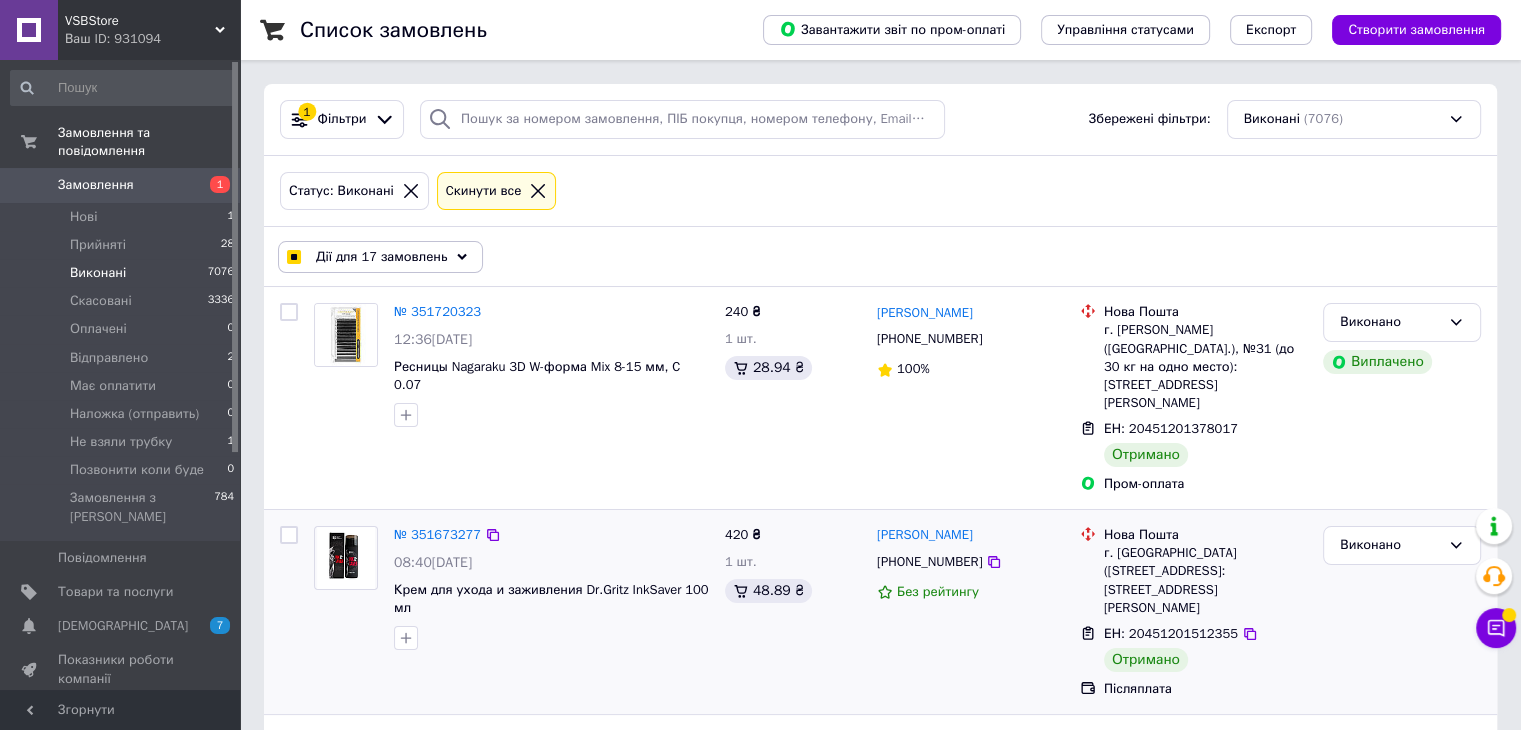 click at bounding box center (289, 535) 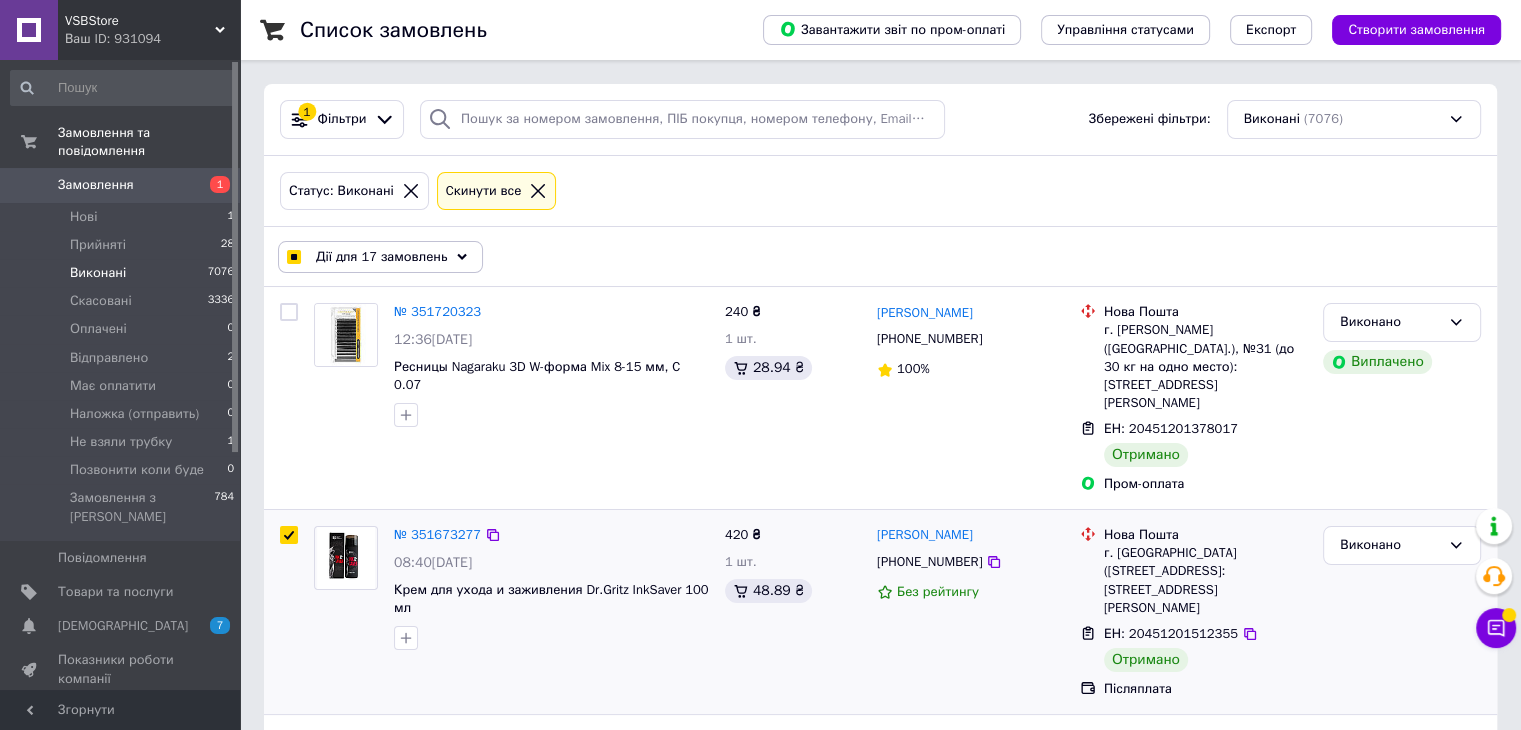 checkbox on "true" 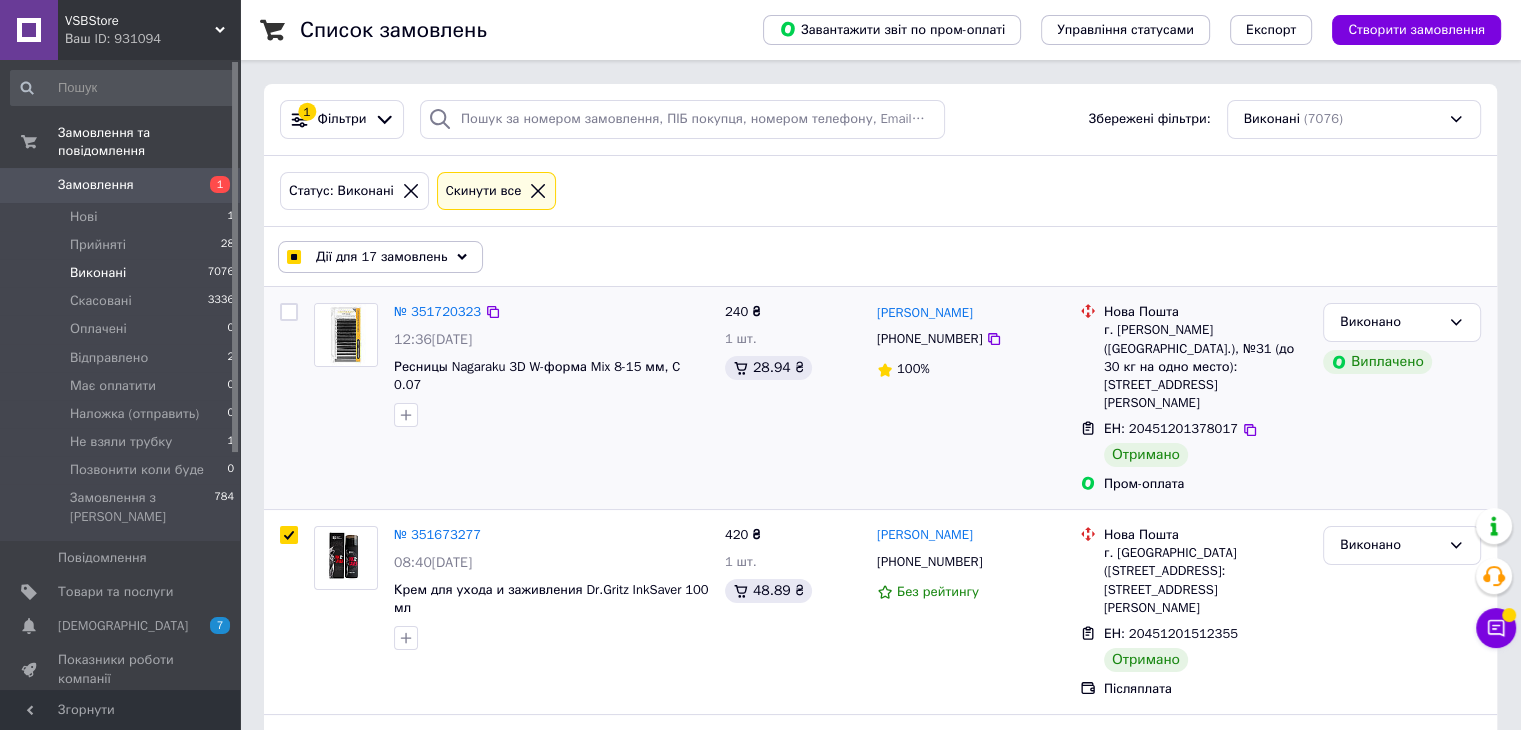 checkbox on "true" 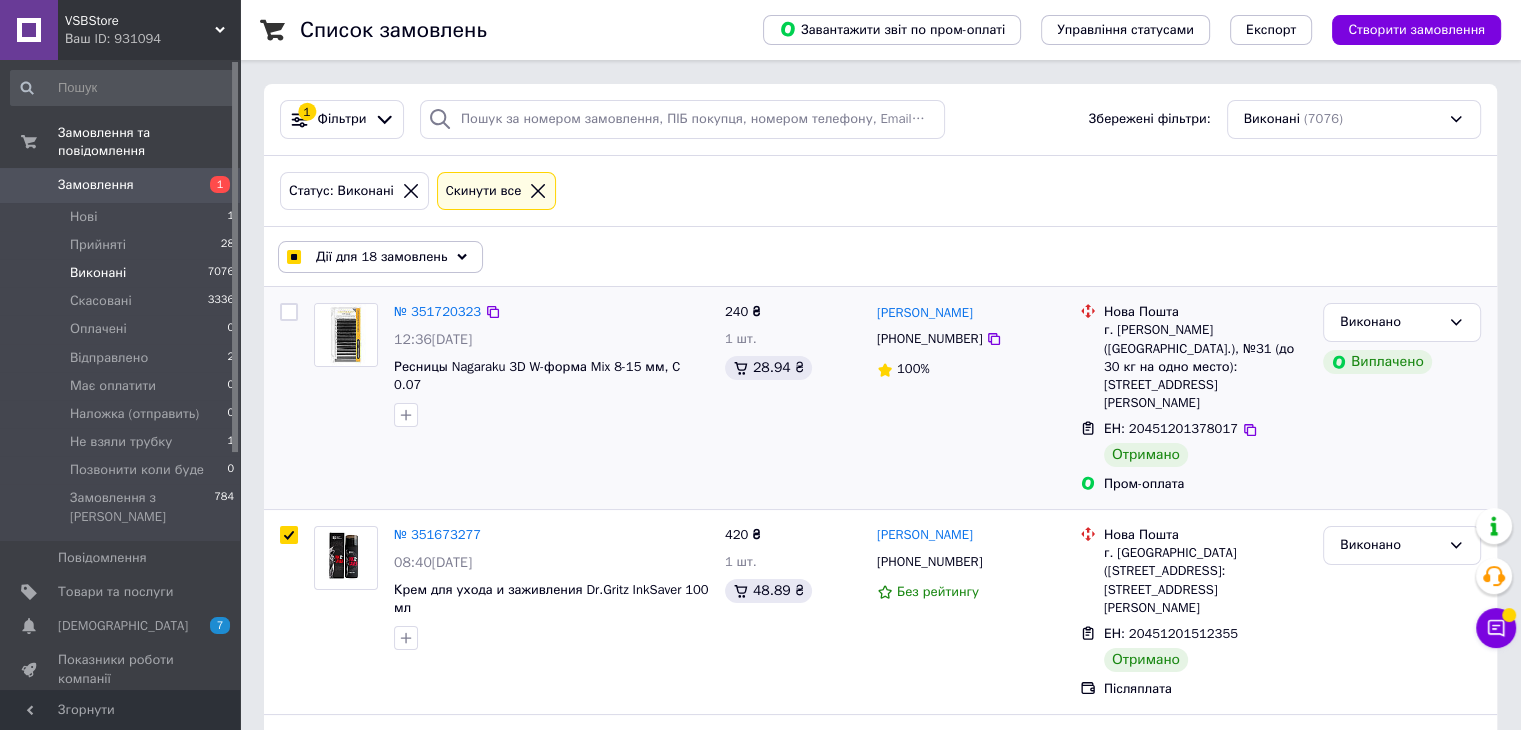 click at bounding box center (289, 312) 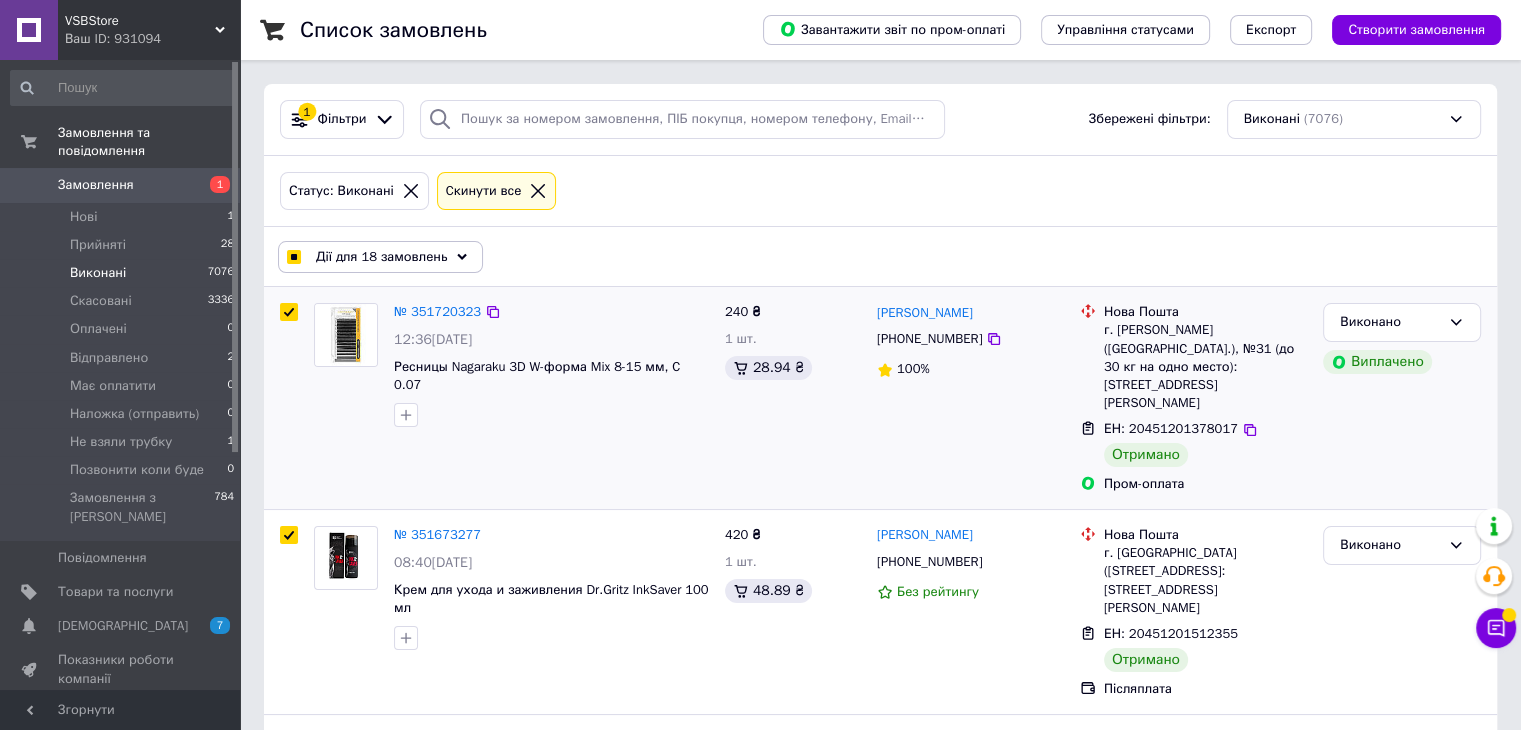 checkbox on "true" 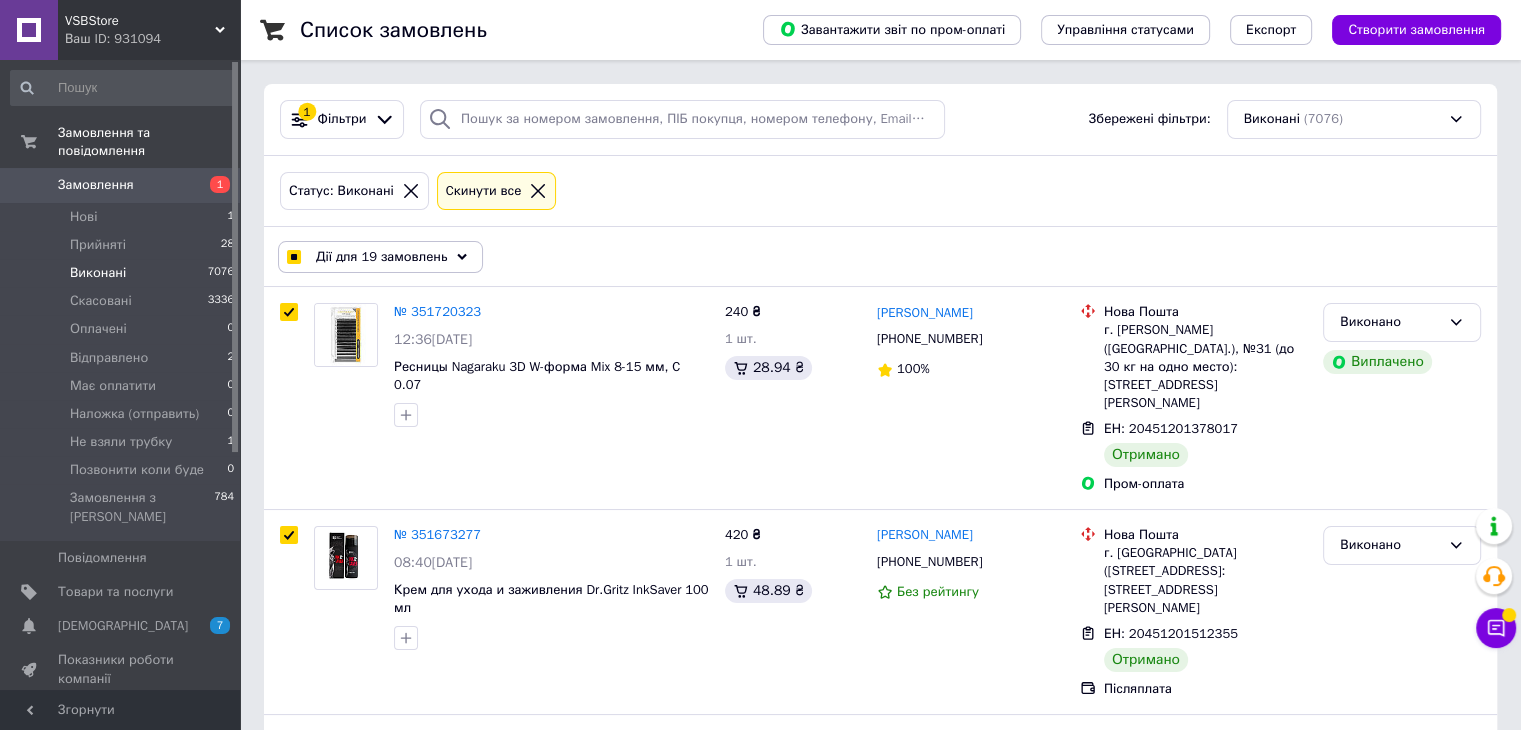 click on "Дії для 19 замовлень" at bounding box center [380, 257] 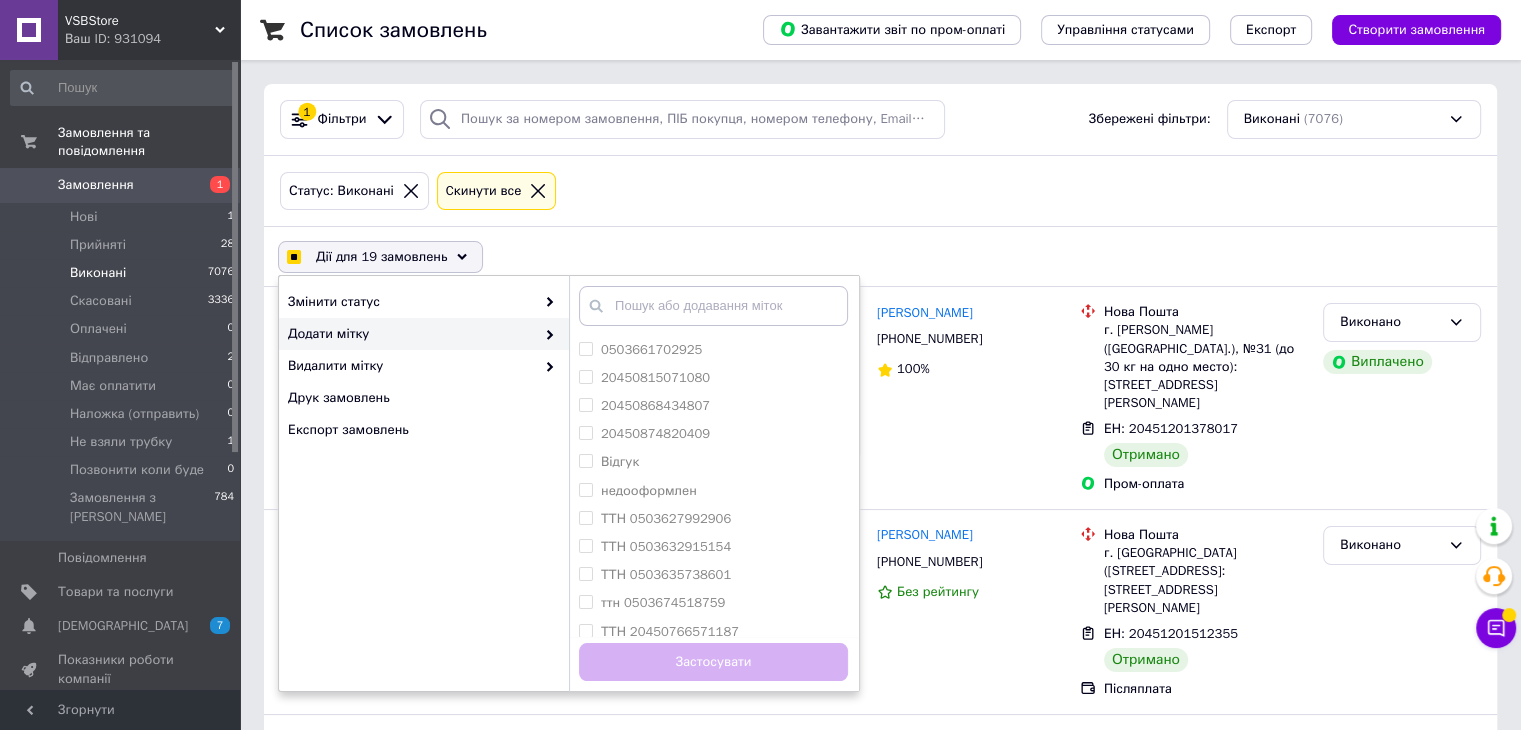 checkbox on "true" 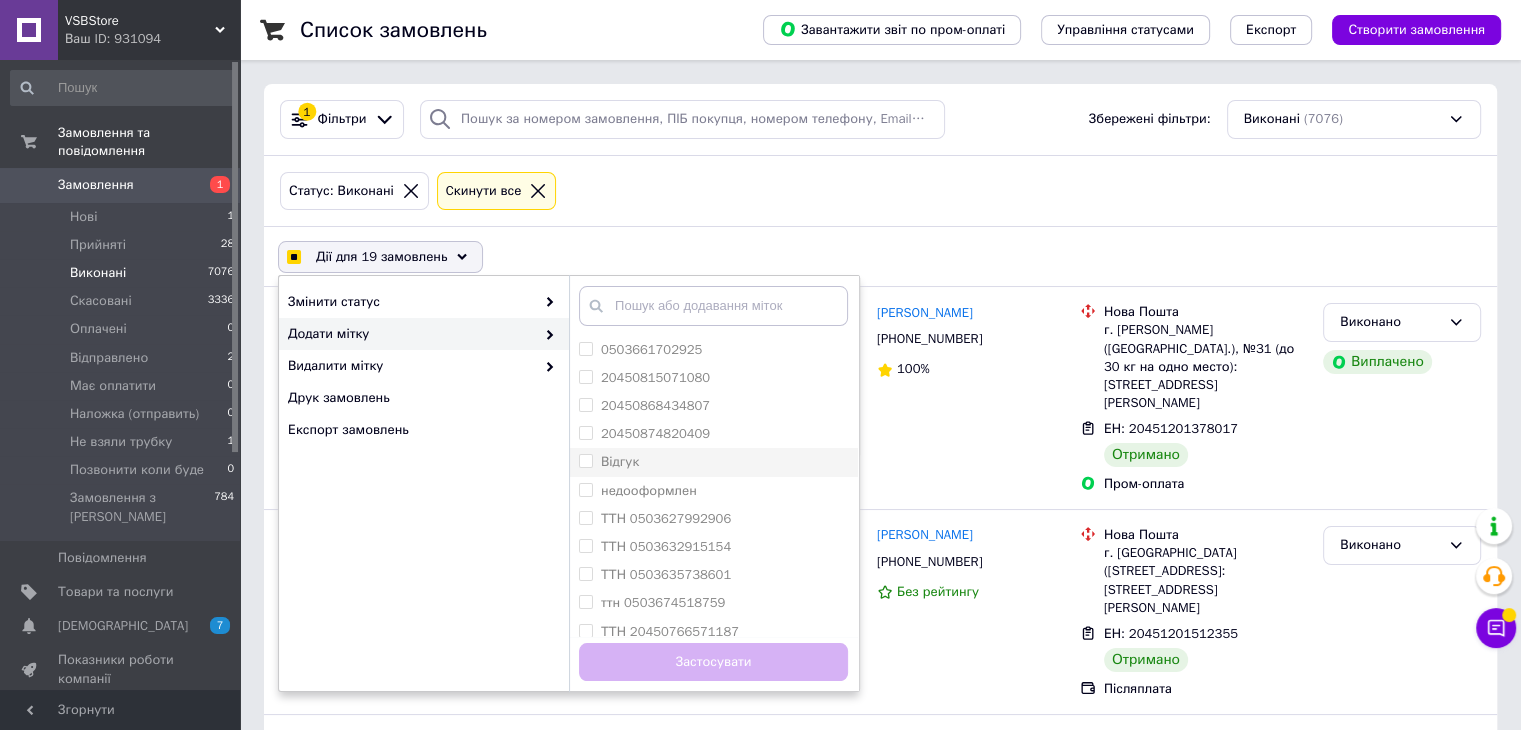 click on "Відгук" at bounding box center (620, 461) 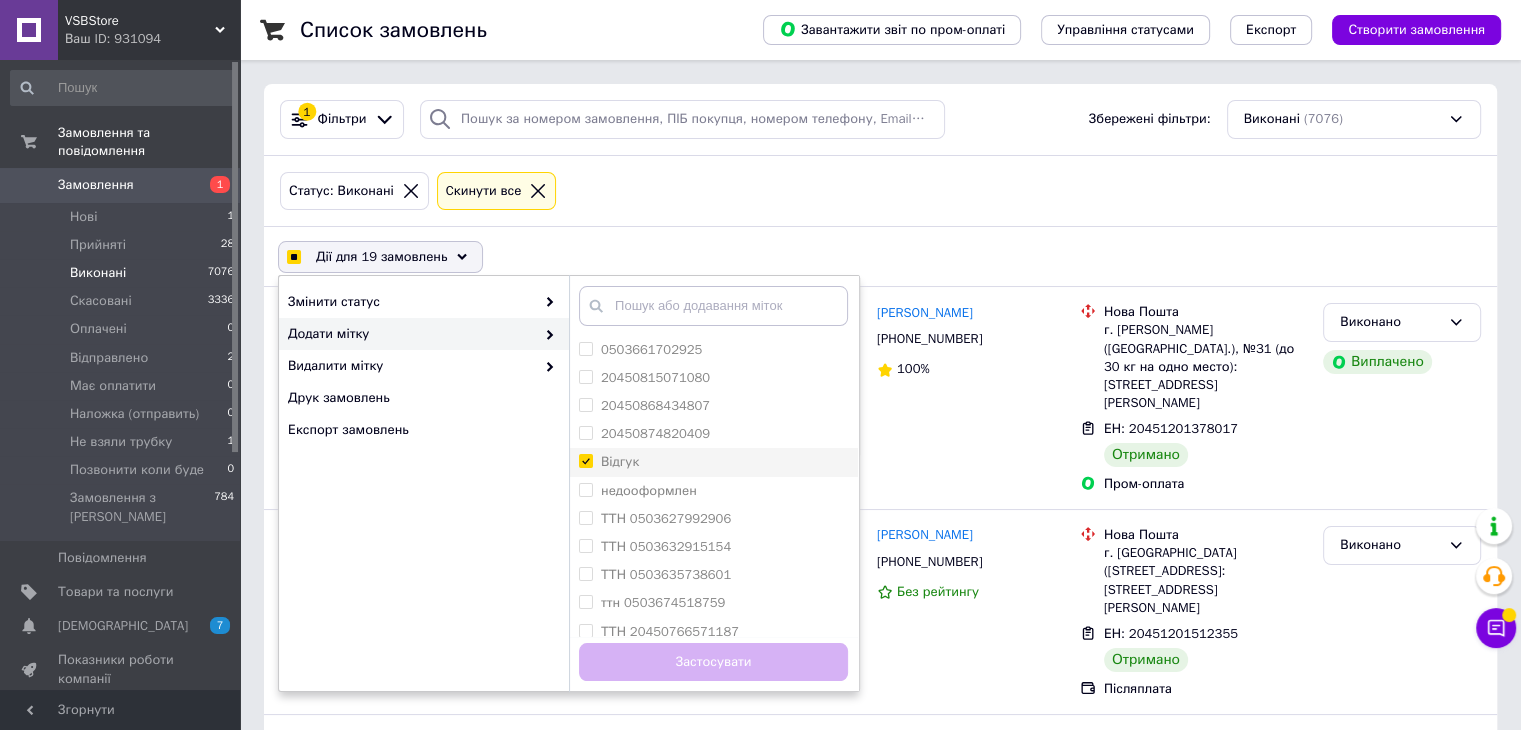 checkbox on "true" 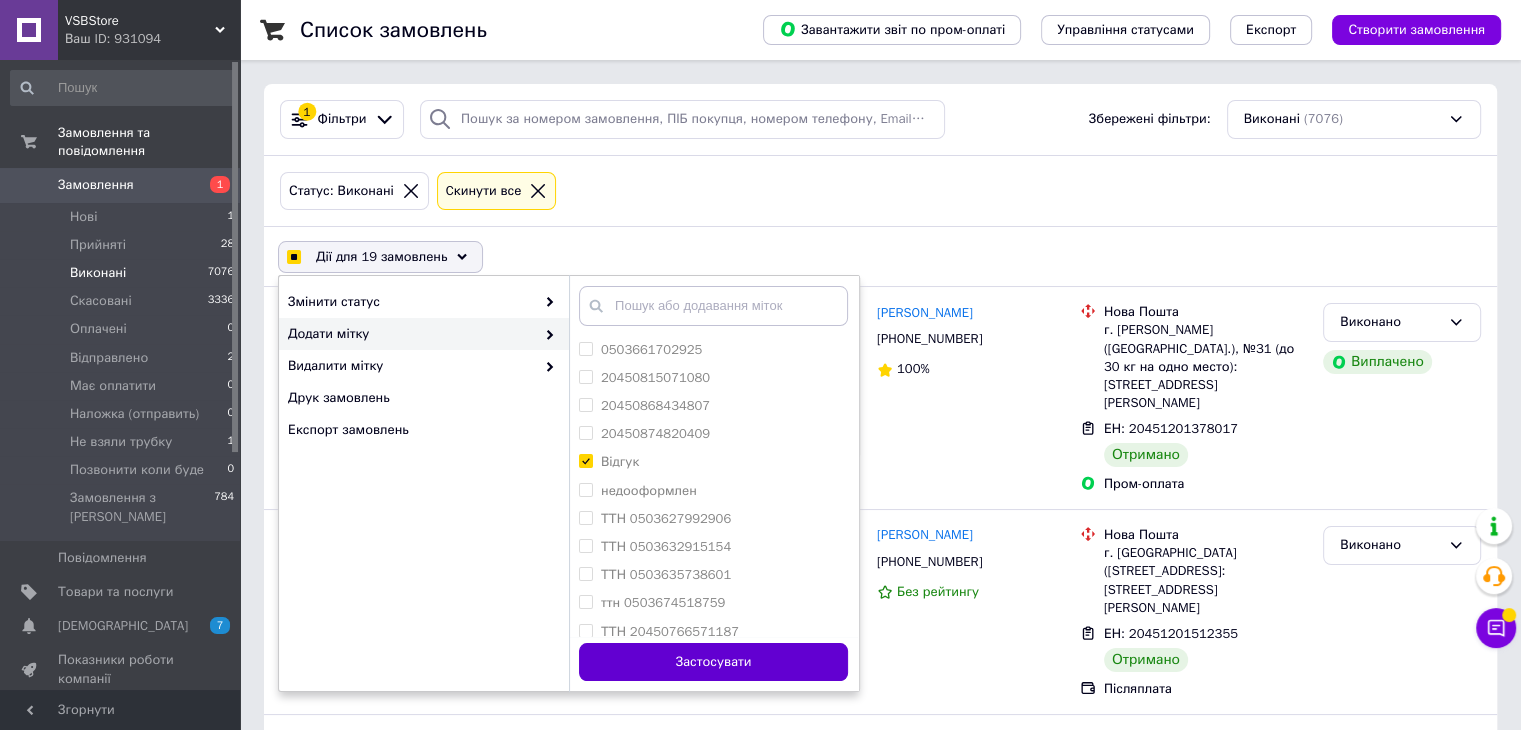 click on "Застосувати" at bounding box center [713, 662] 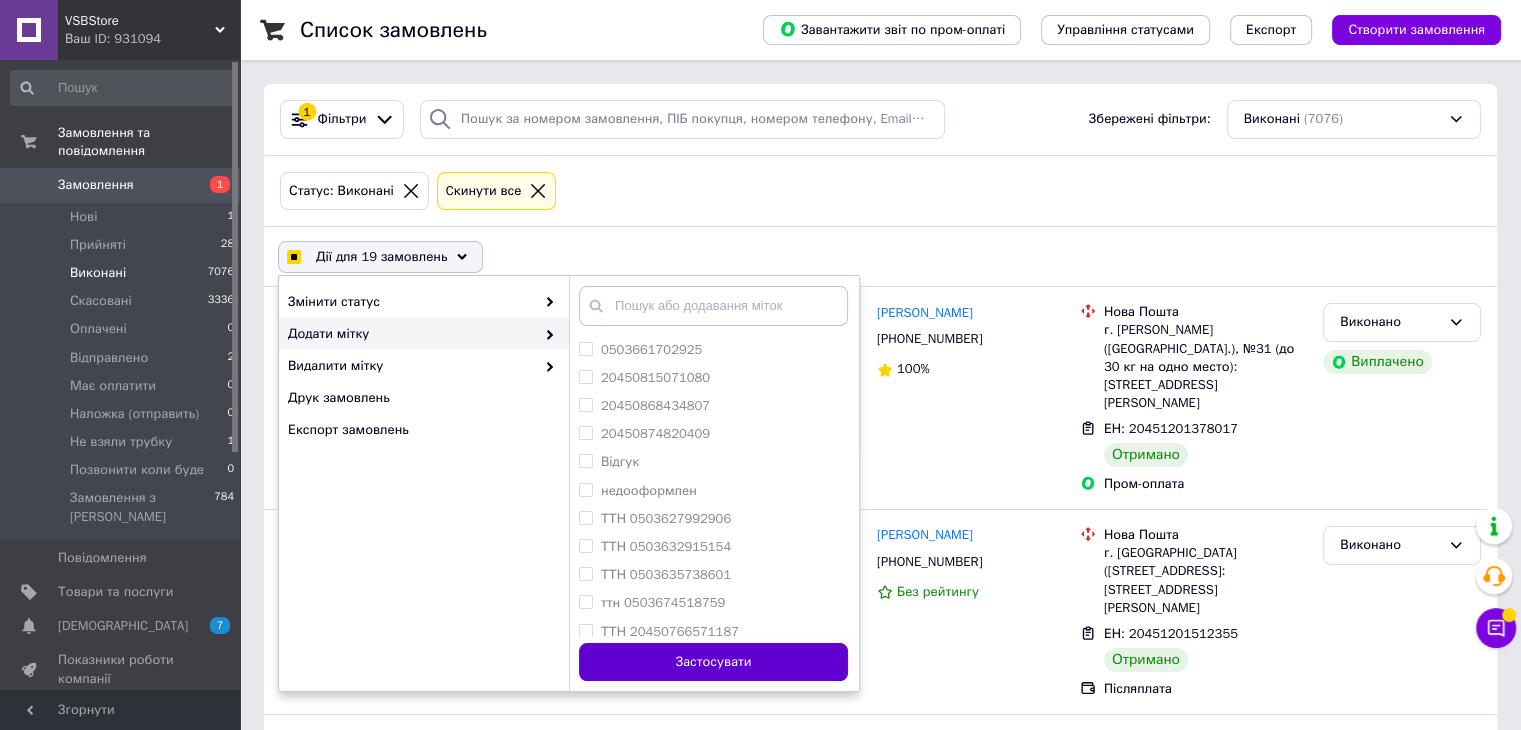 checkbox on "false" 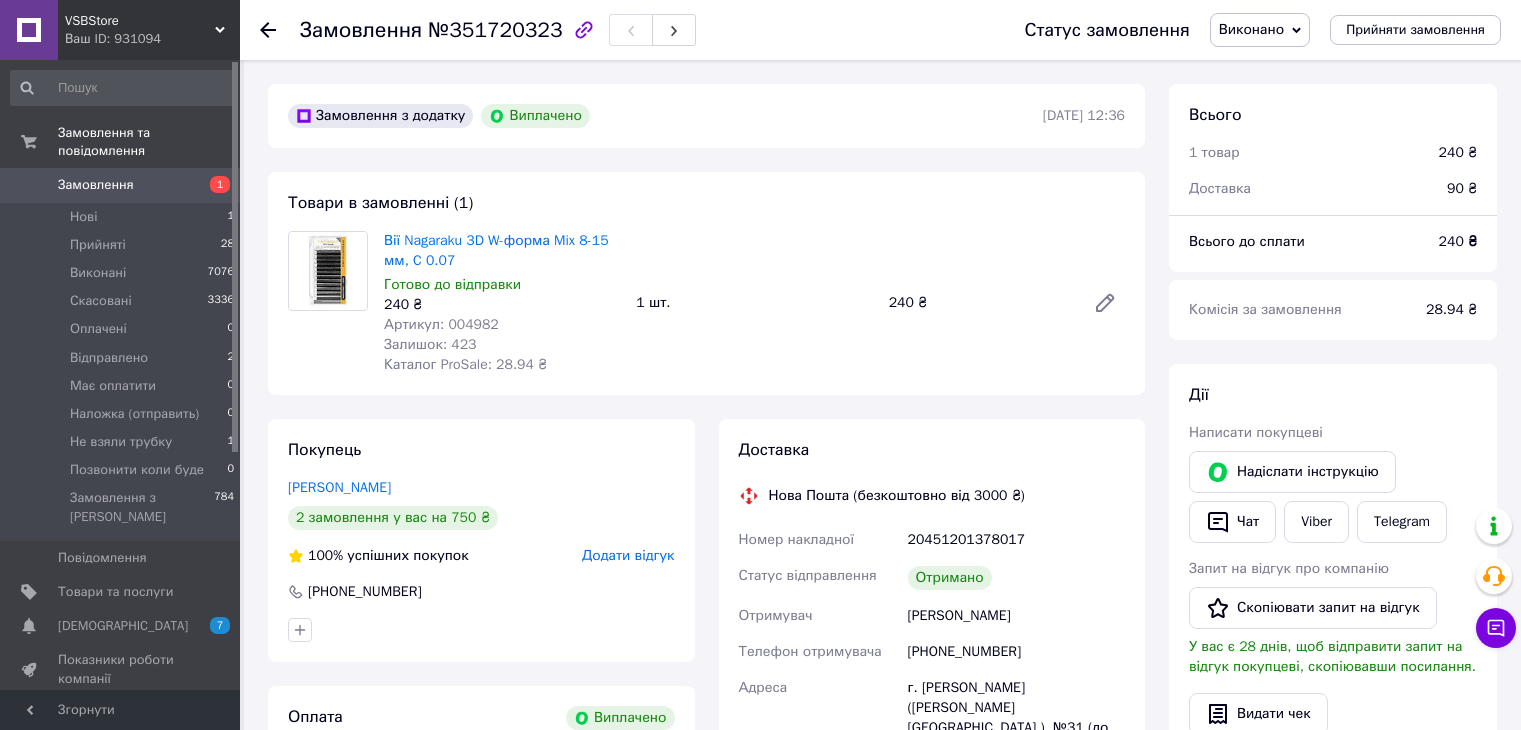 scroll, scrollTop: 0, scrollLeft: 0, axis: both 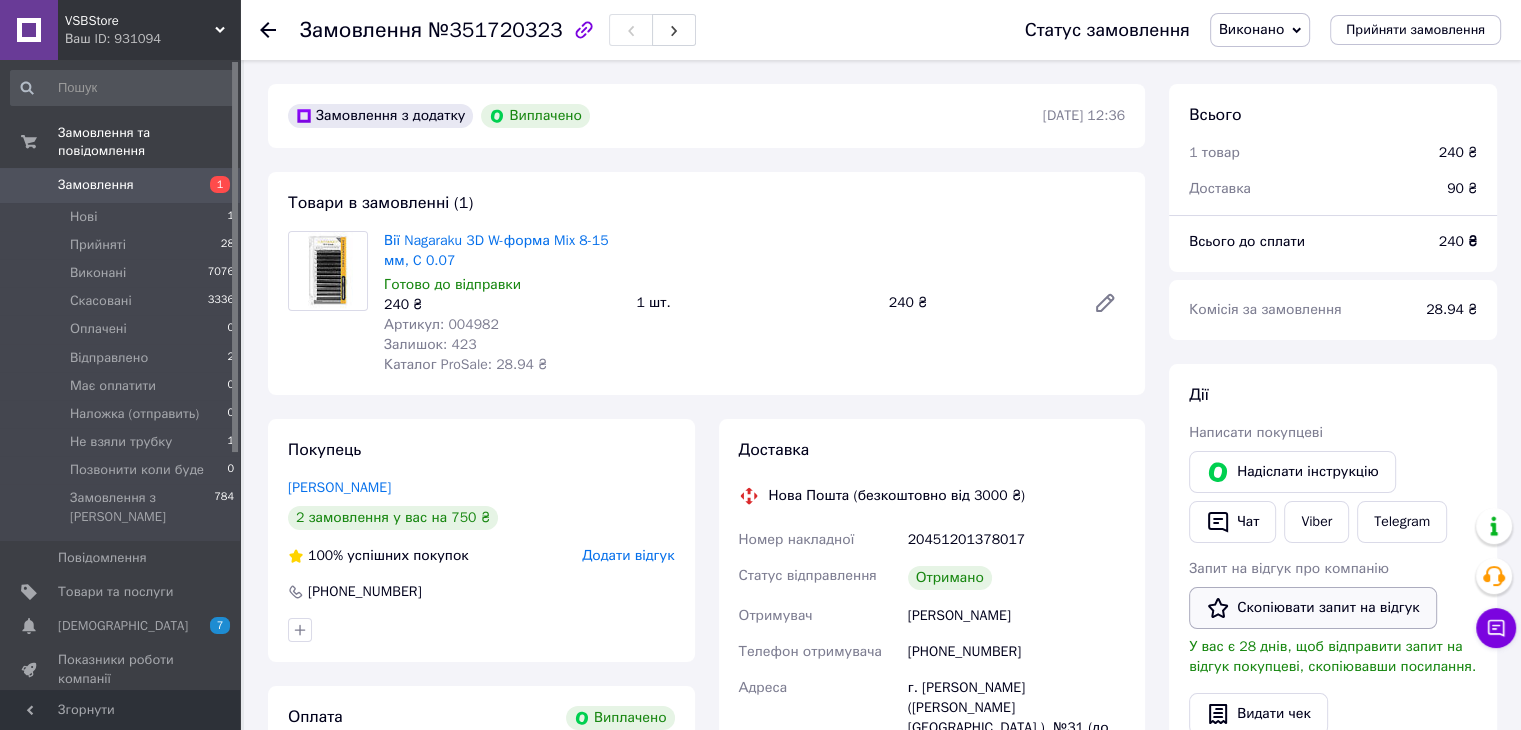 click on "Скопіювати запит на відгук" at bounding box center [1313, 608] 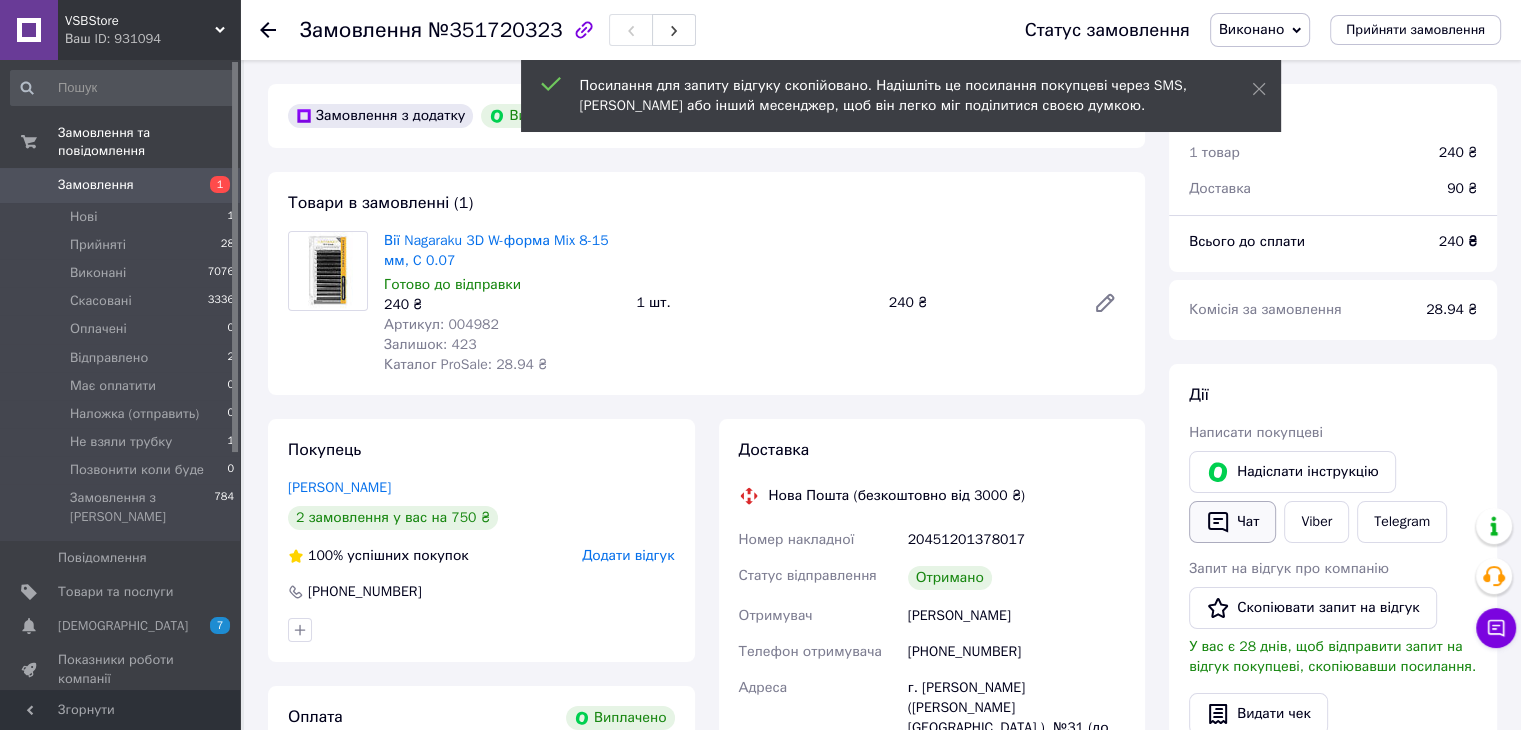 click on "Чат" at bounding box center (1232, 522) 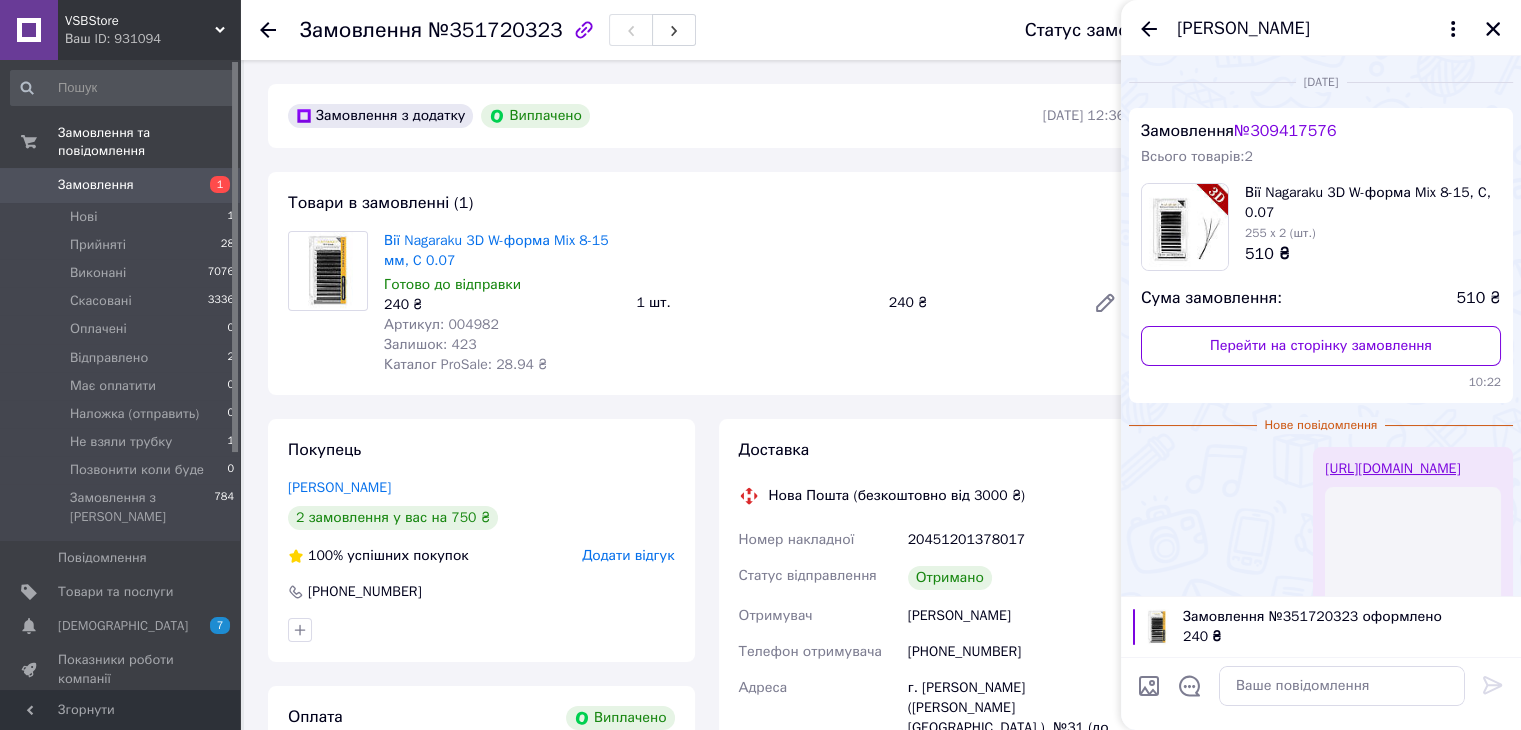 scroll, scrollTop: 172, scrollLeft: 0, axis: vertical 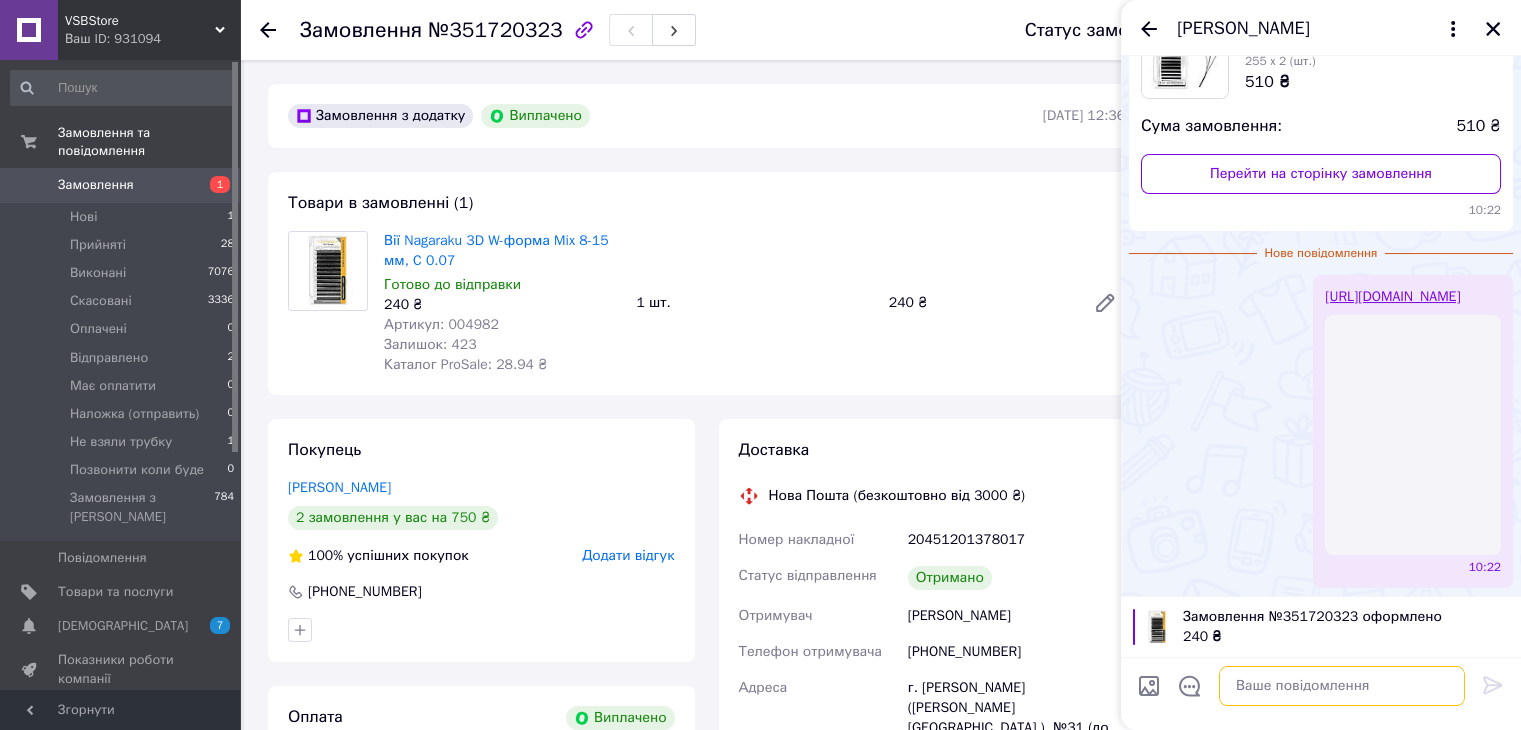 drag, startPoint x: 1275, startPoint y: 696, endPoint x: 1294, endPoint y: 696, distance: 19 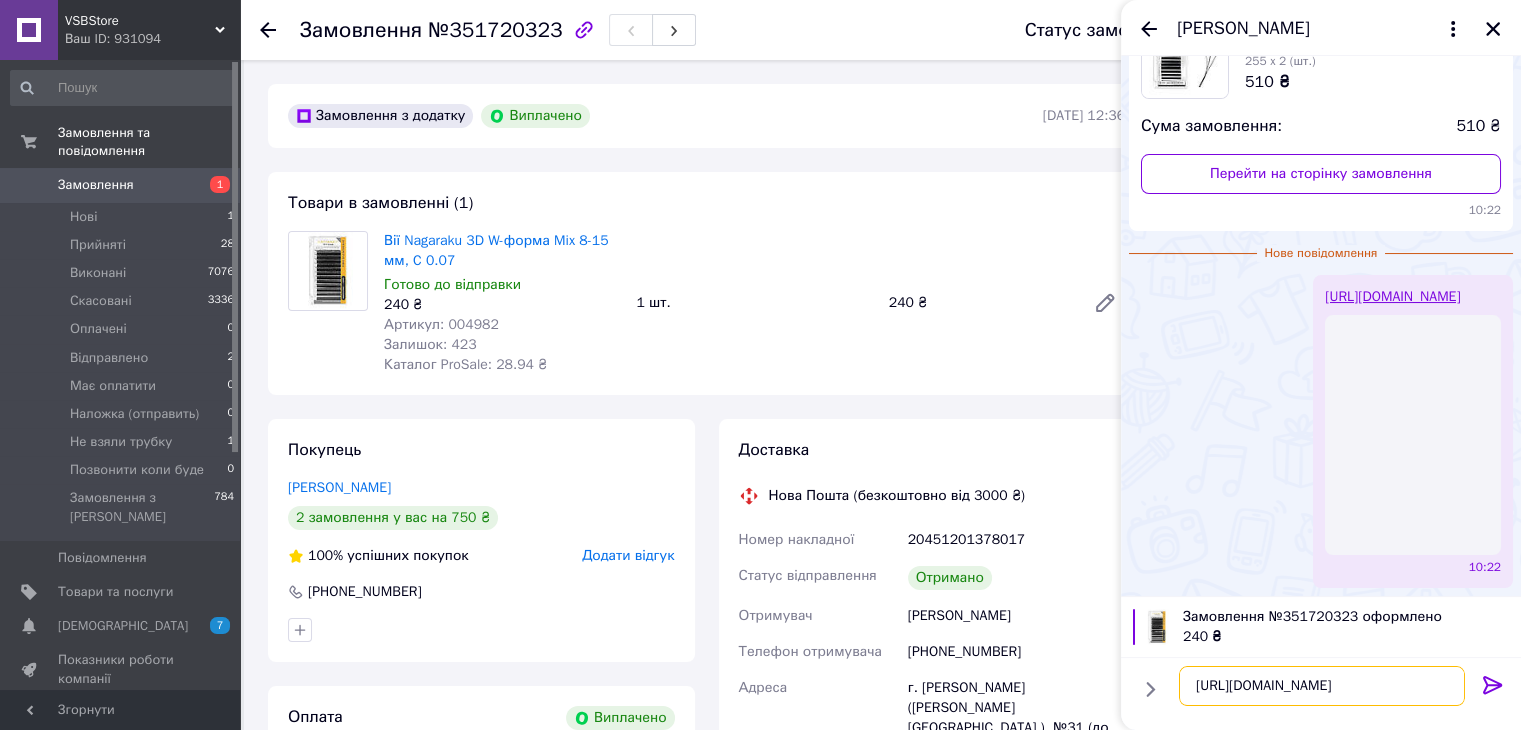 click on "[URL][DOMAIN_NAME]" at bounding box center (1322, 686) 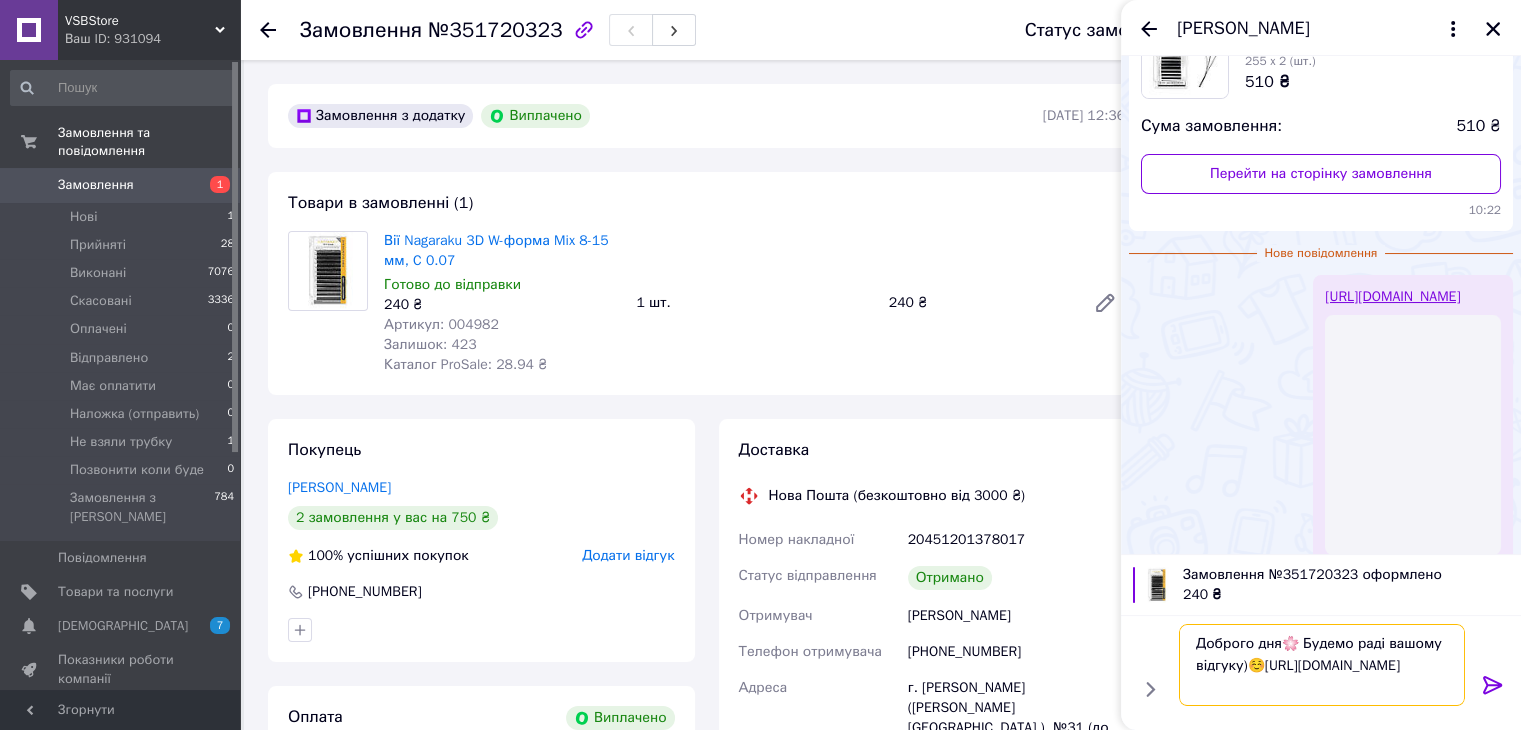 type on "Доброго дня🌸 Будемо раді вашому відгуку)☺️[URL][DOMAIN_NAME]" 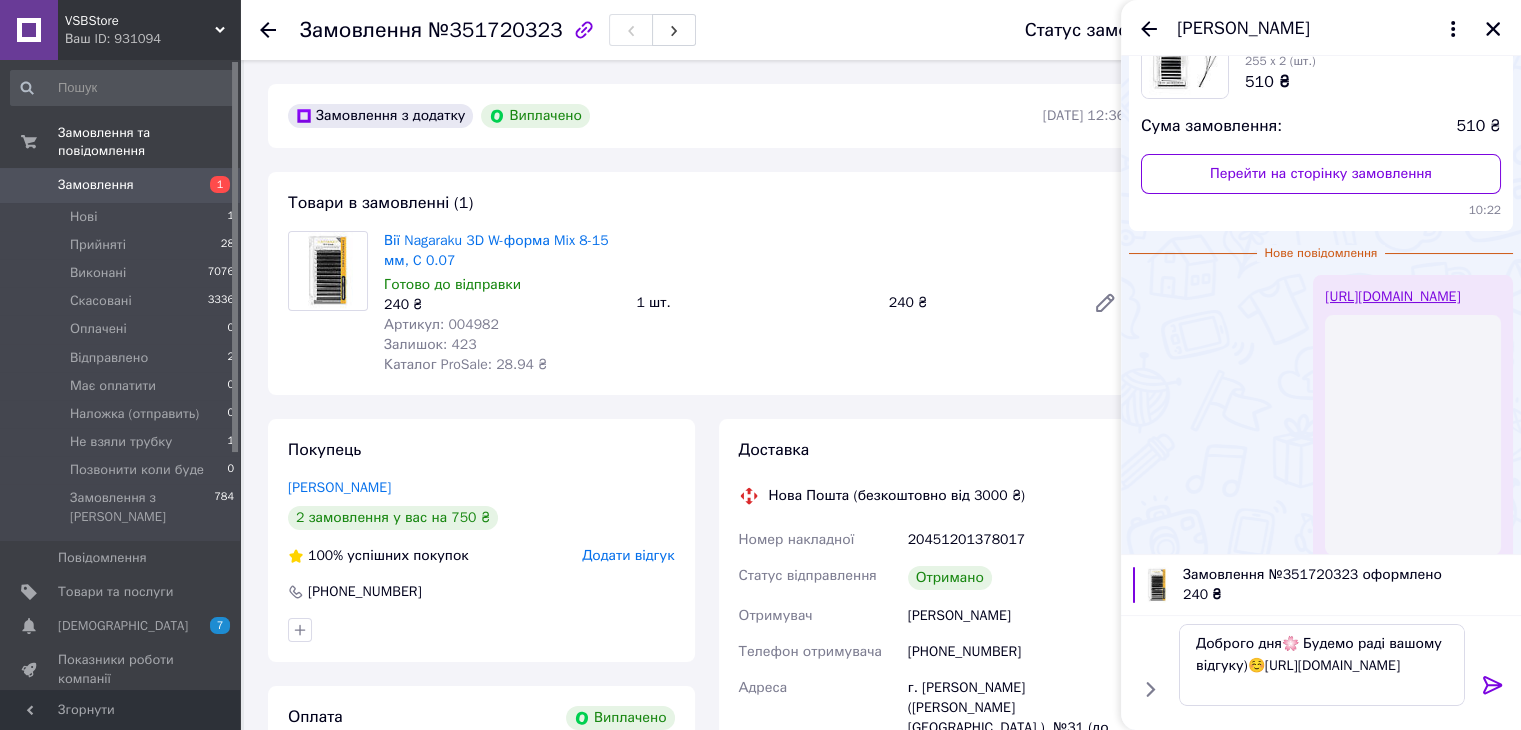 click 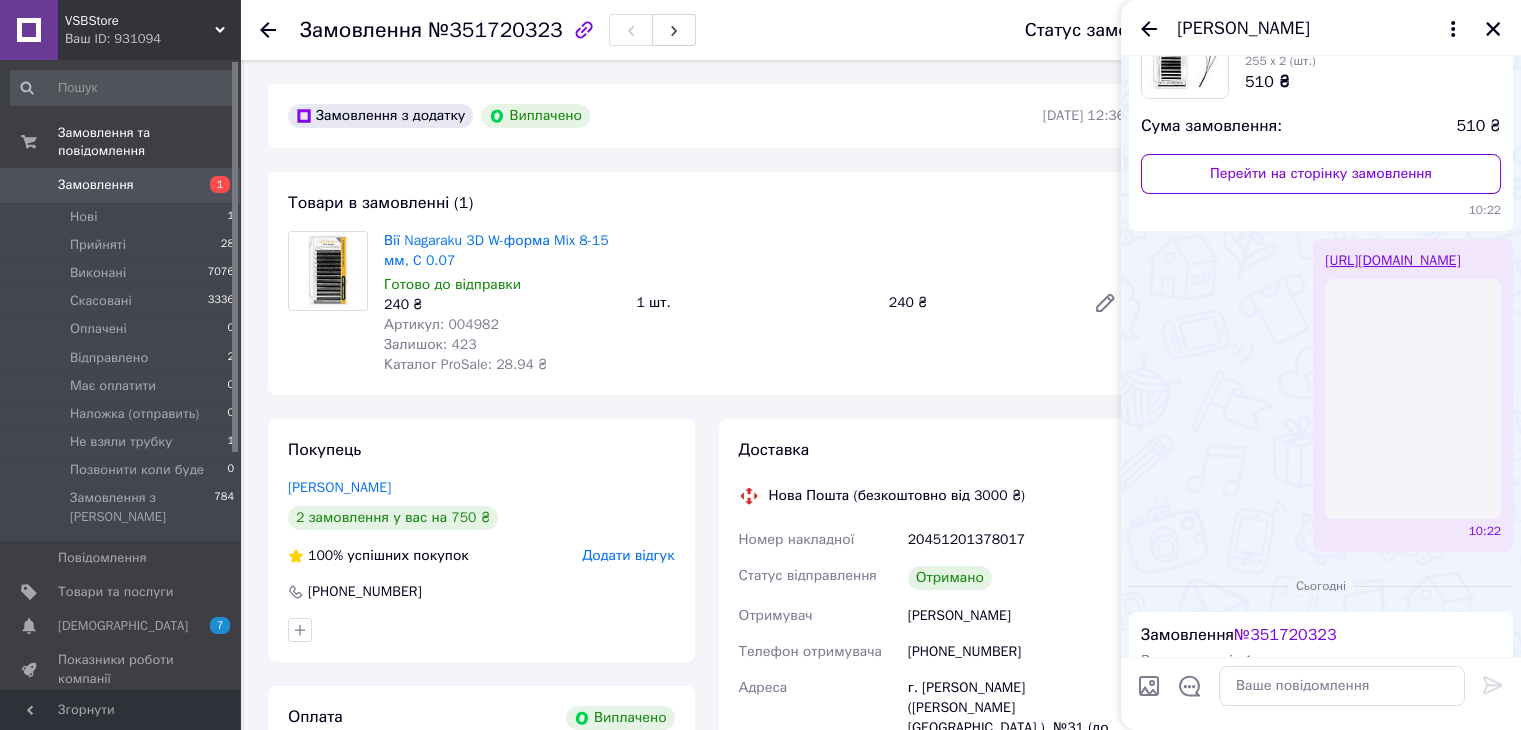 scroll, scrollTop: 771, scrollLeft: 0, axis: vertical 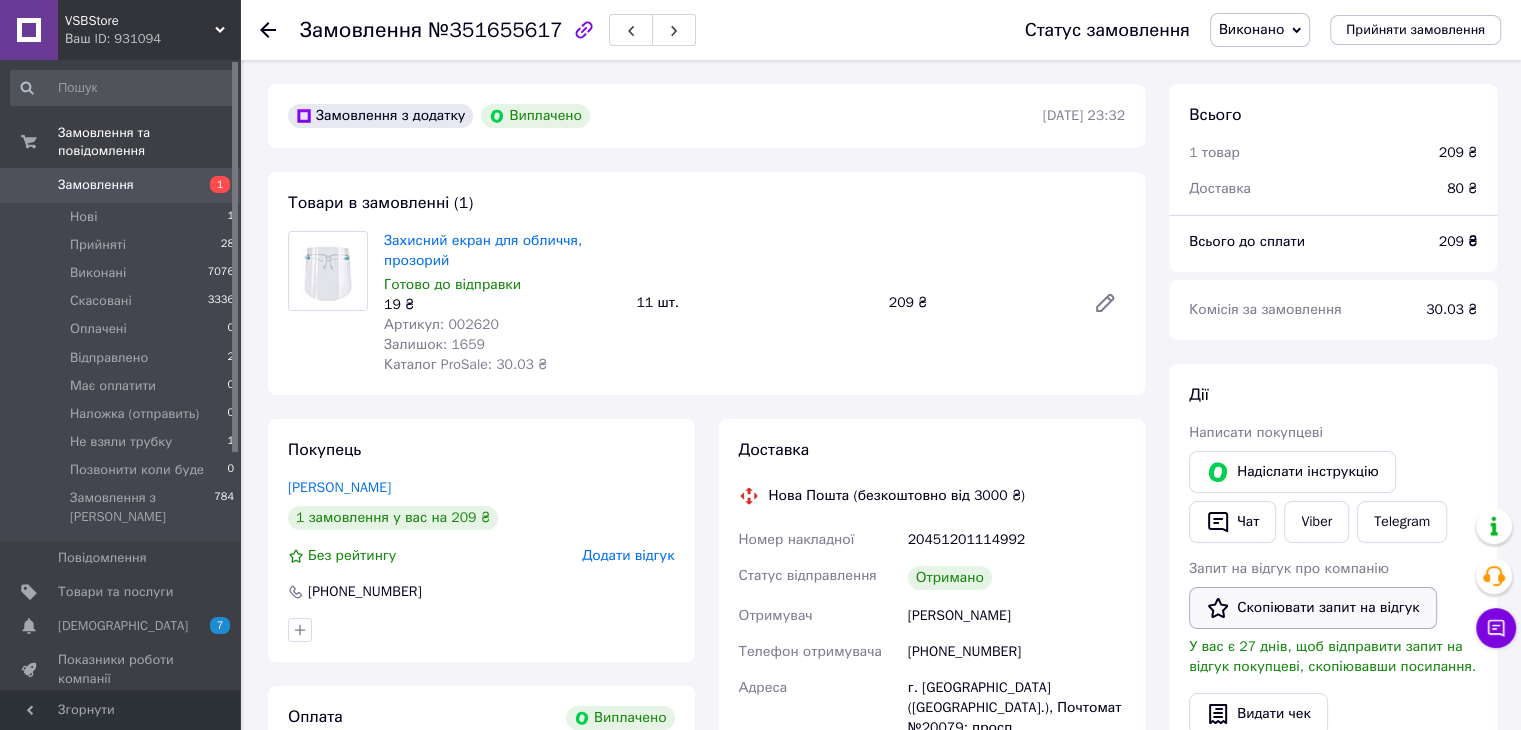 click on "Скопіювати запит на відгук" at bounding box center (1313, 608) 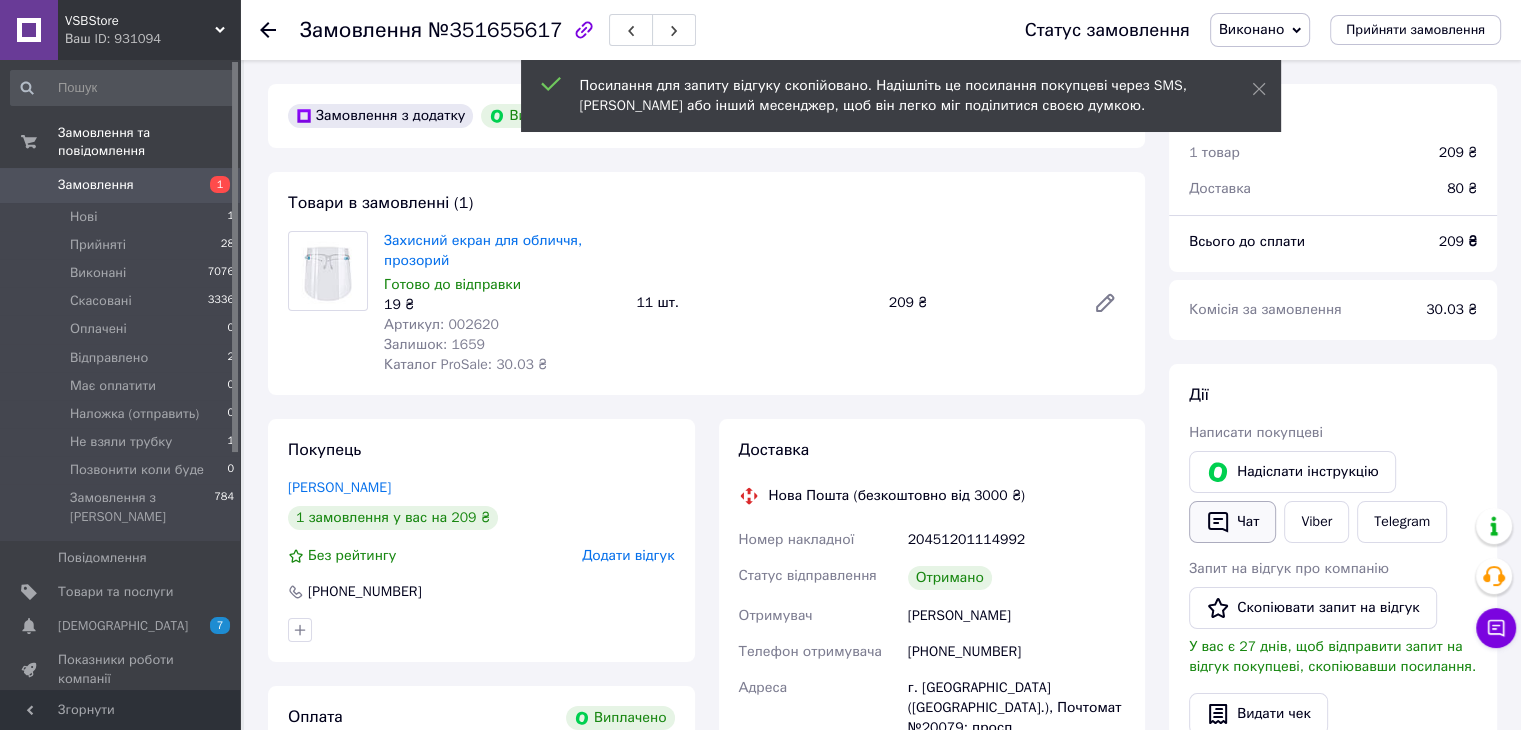 click on "Чат" at bounding box center (1232, 522) 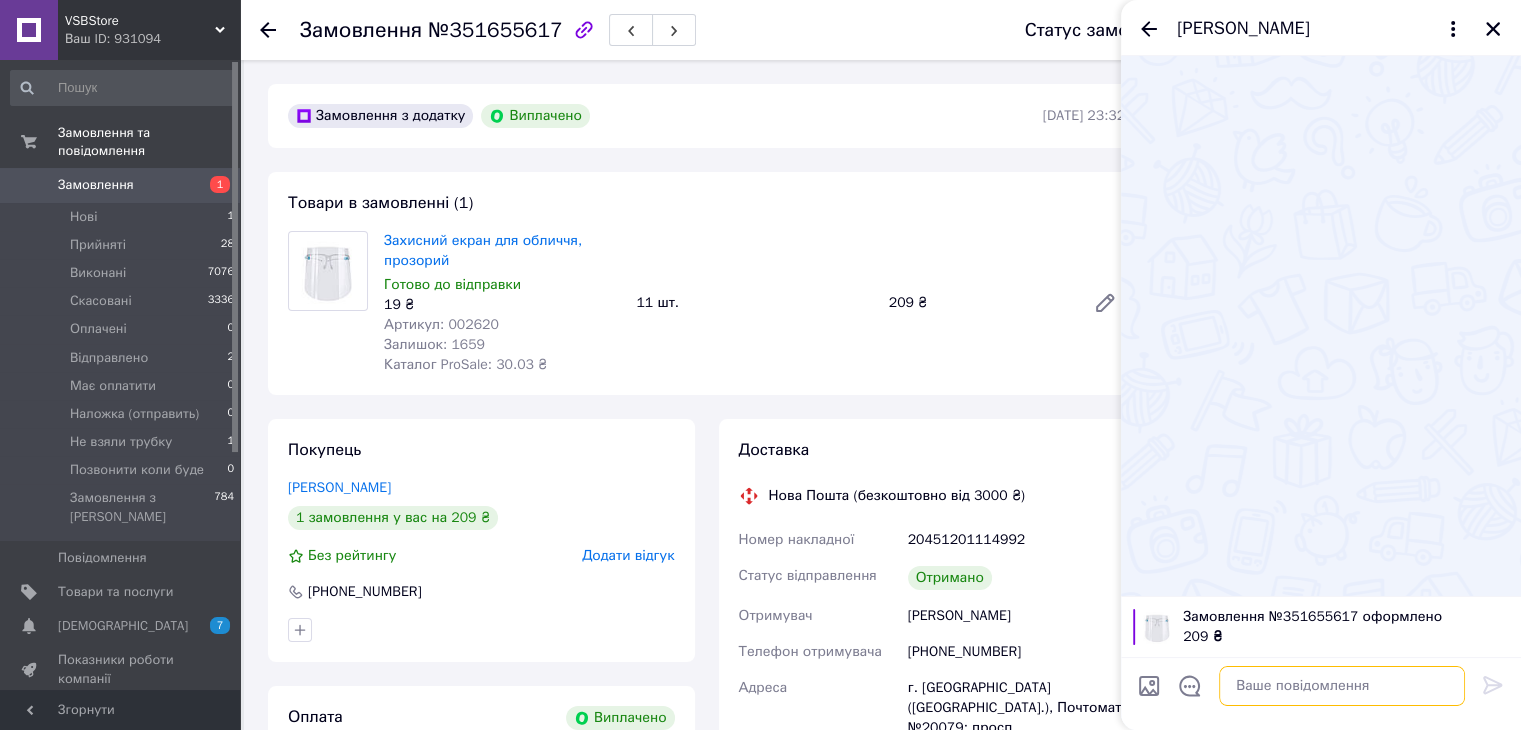 click at bounding box center (1342, 686) 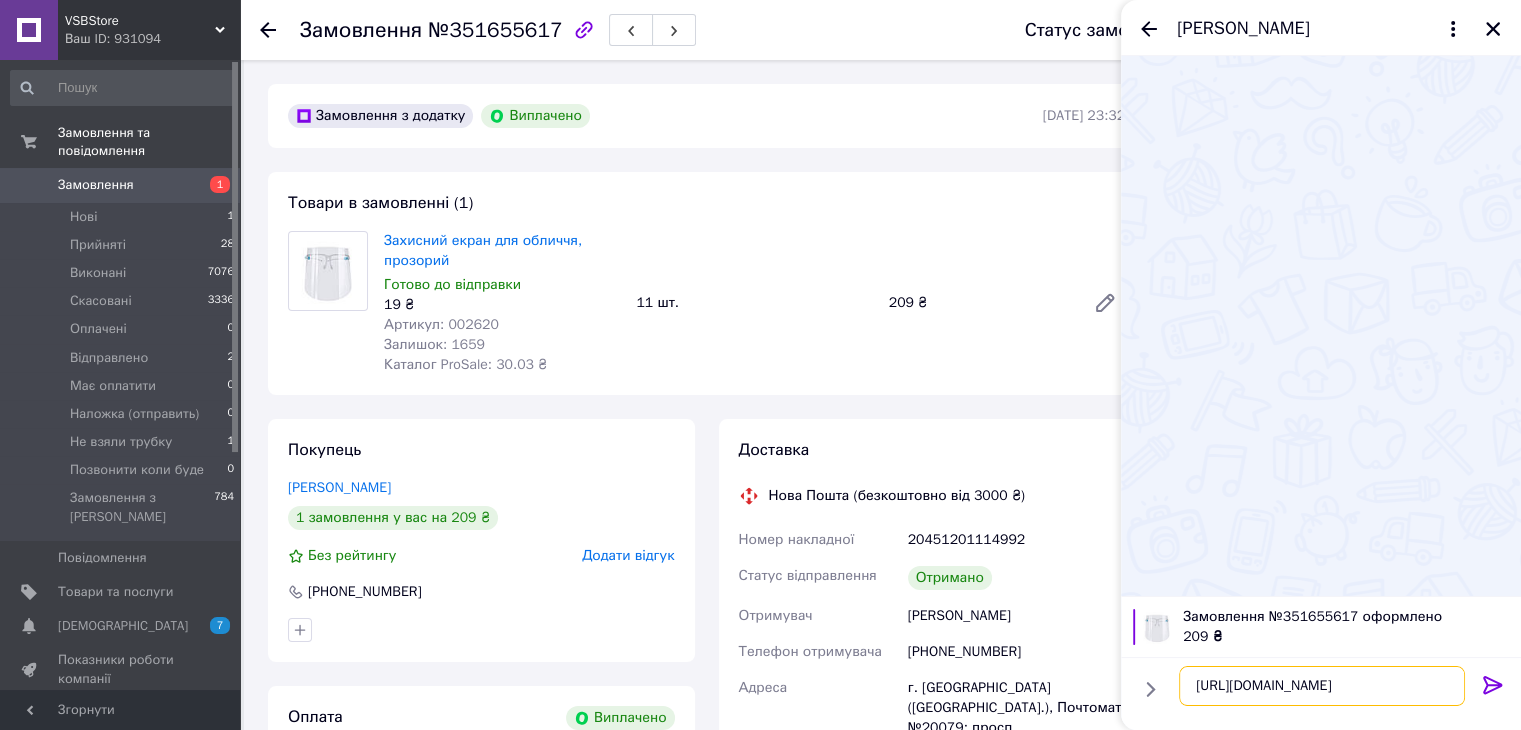 click on "https://s.prom.st/fY0Uzao9osC" at bounding box center [1322, 686] 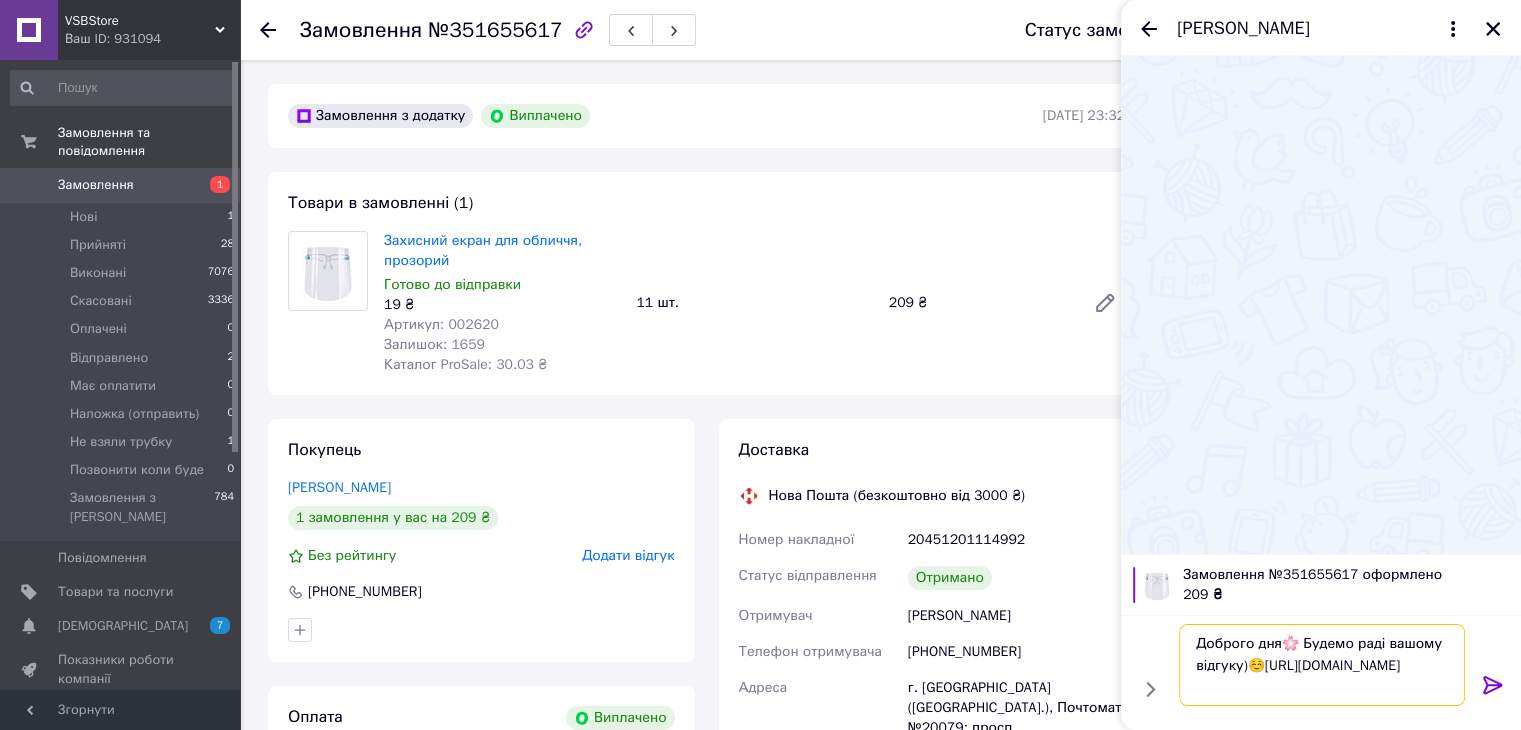 type on "Доброго дня🌸 Будемо раді вашому відгуку)☺️https://s.prom.st/fY0Uzao9osC" 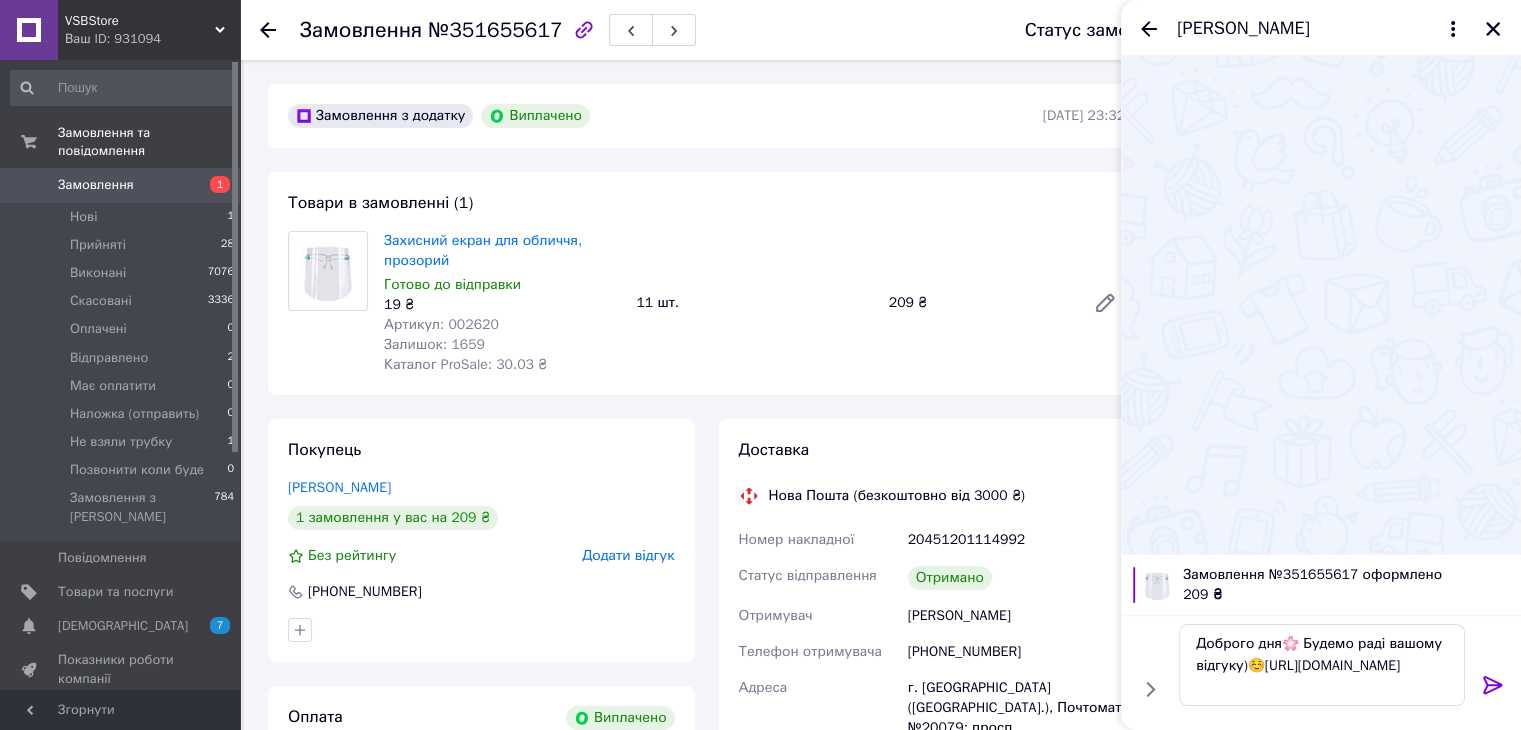 click 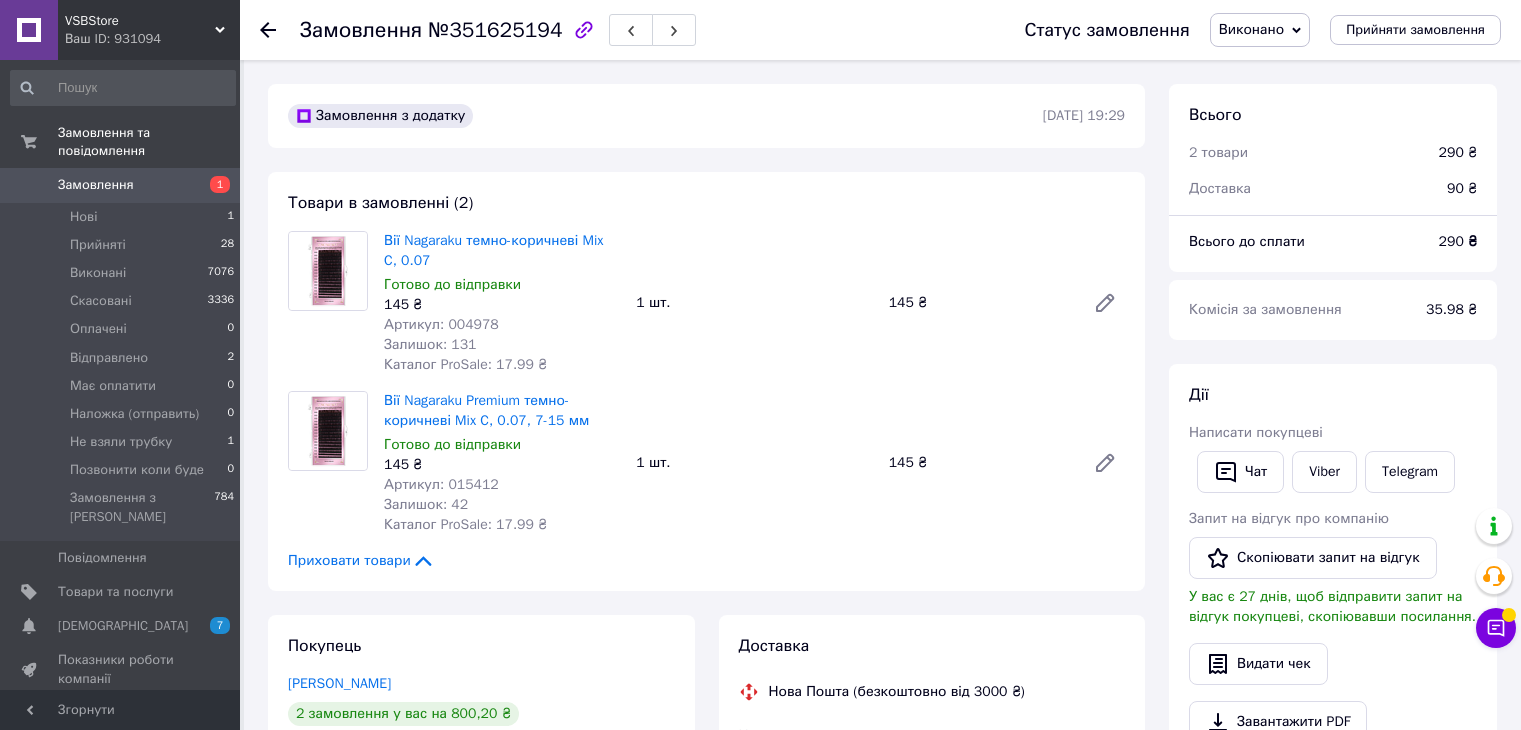 scroll, scrollTop: 0, scrollLeft: 0, axis: both 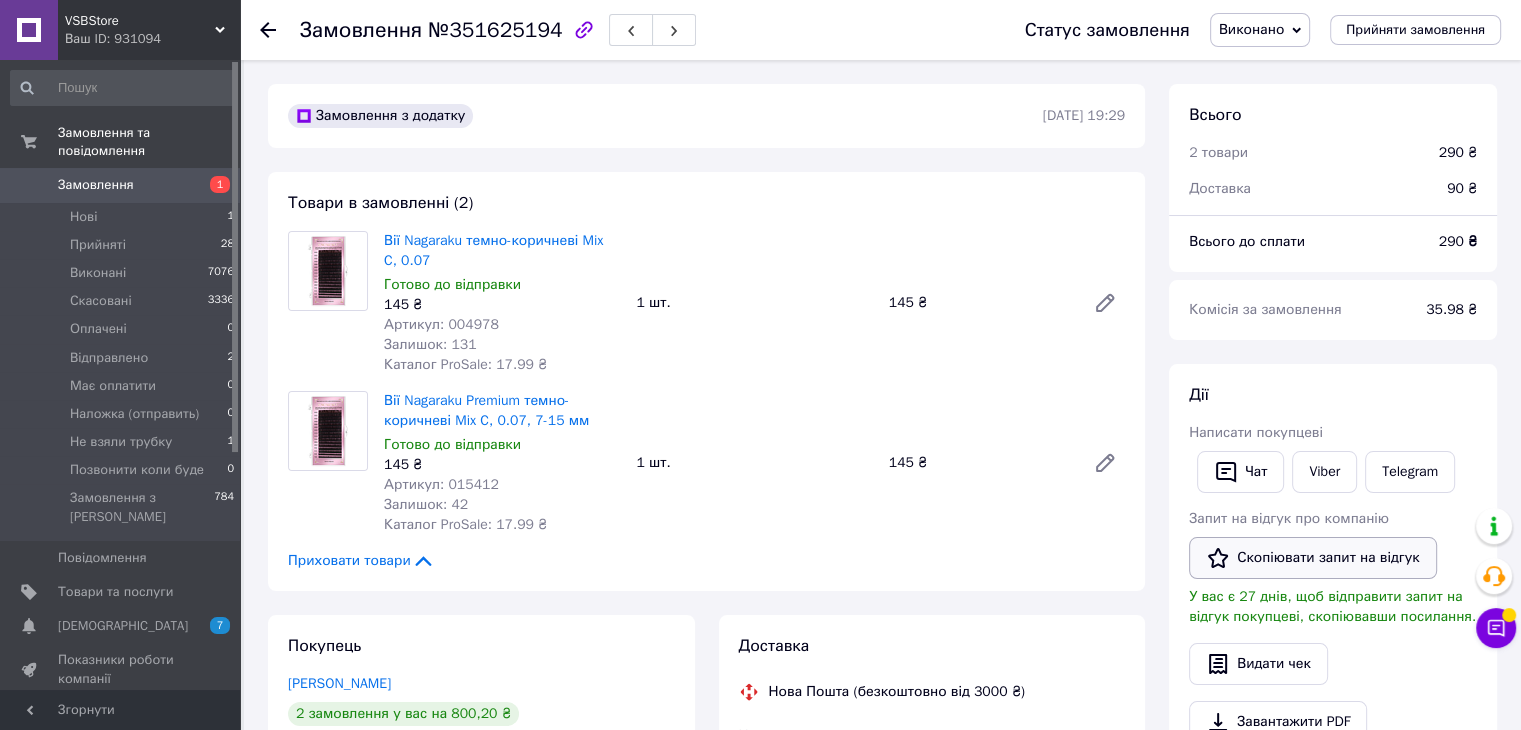 click on "Скопіювати запит на відгук" at bounding box center [1313, 558] 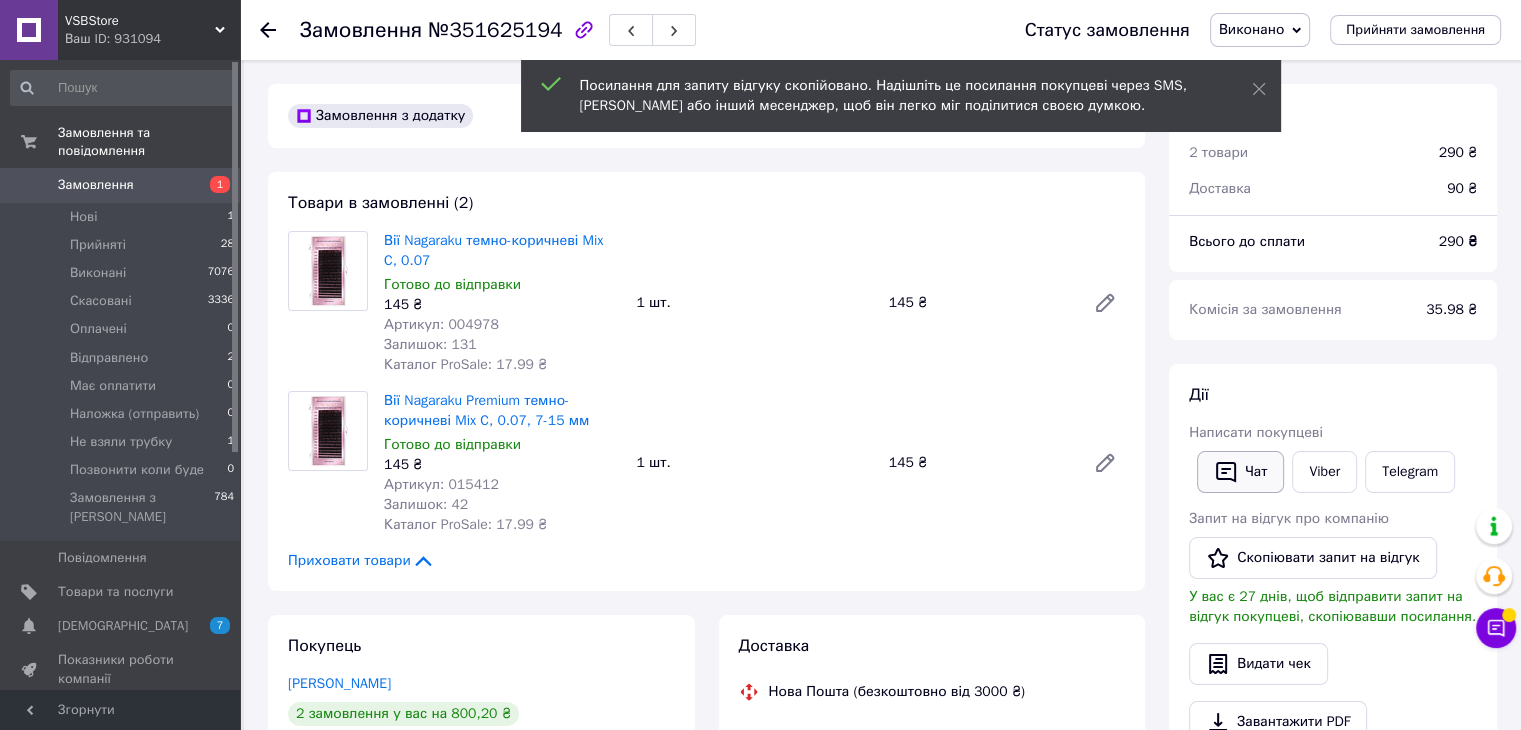 click on "Чат" at bounding box center (1240, 472) 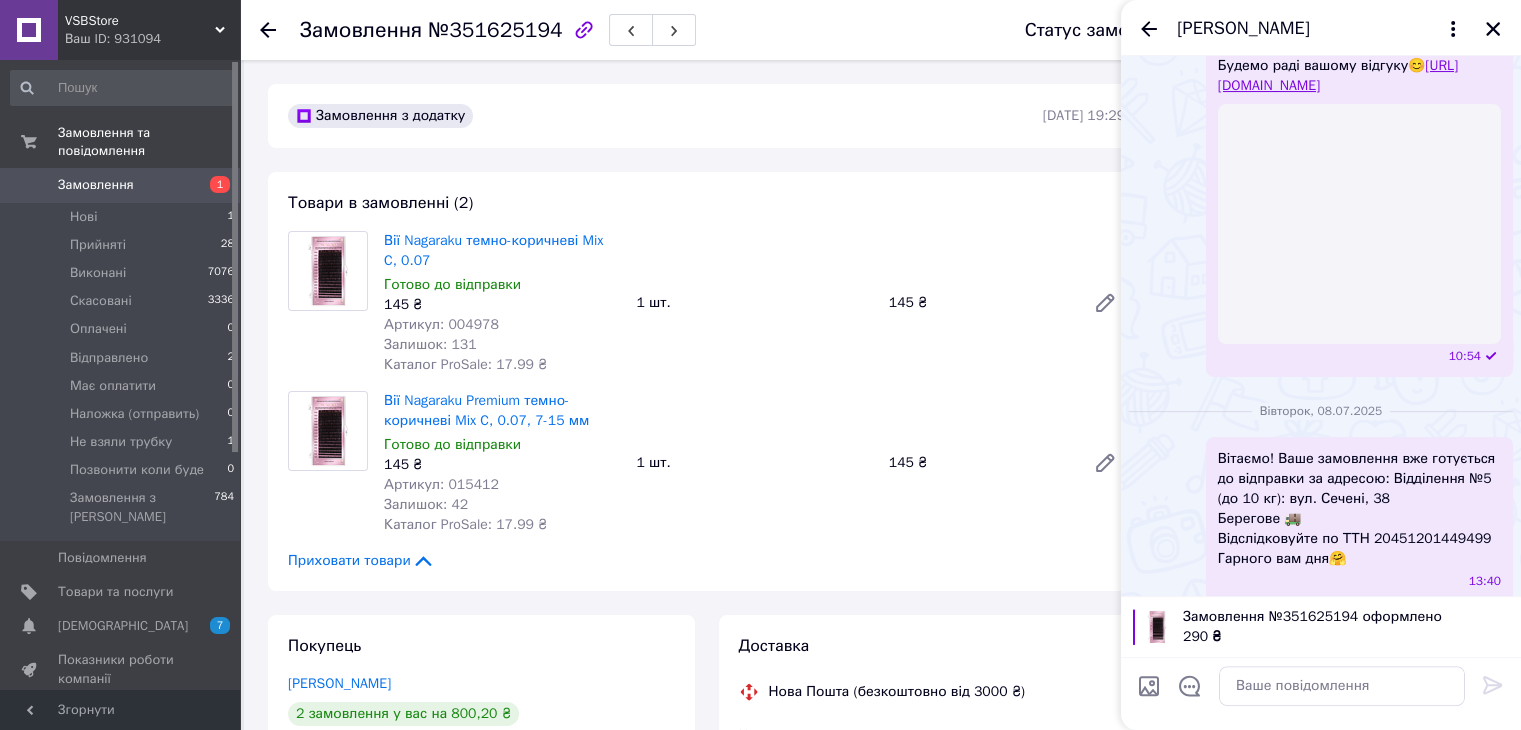 scroll, scrollTop: 439, scrollLeft: 0, axis: vertical 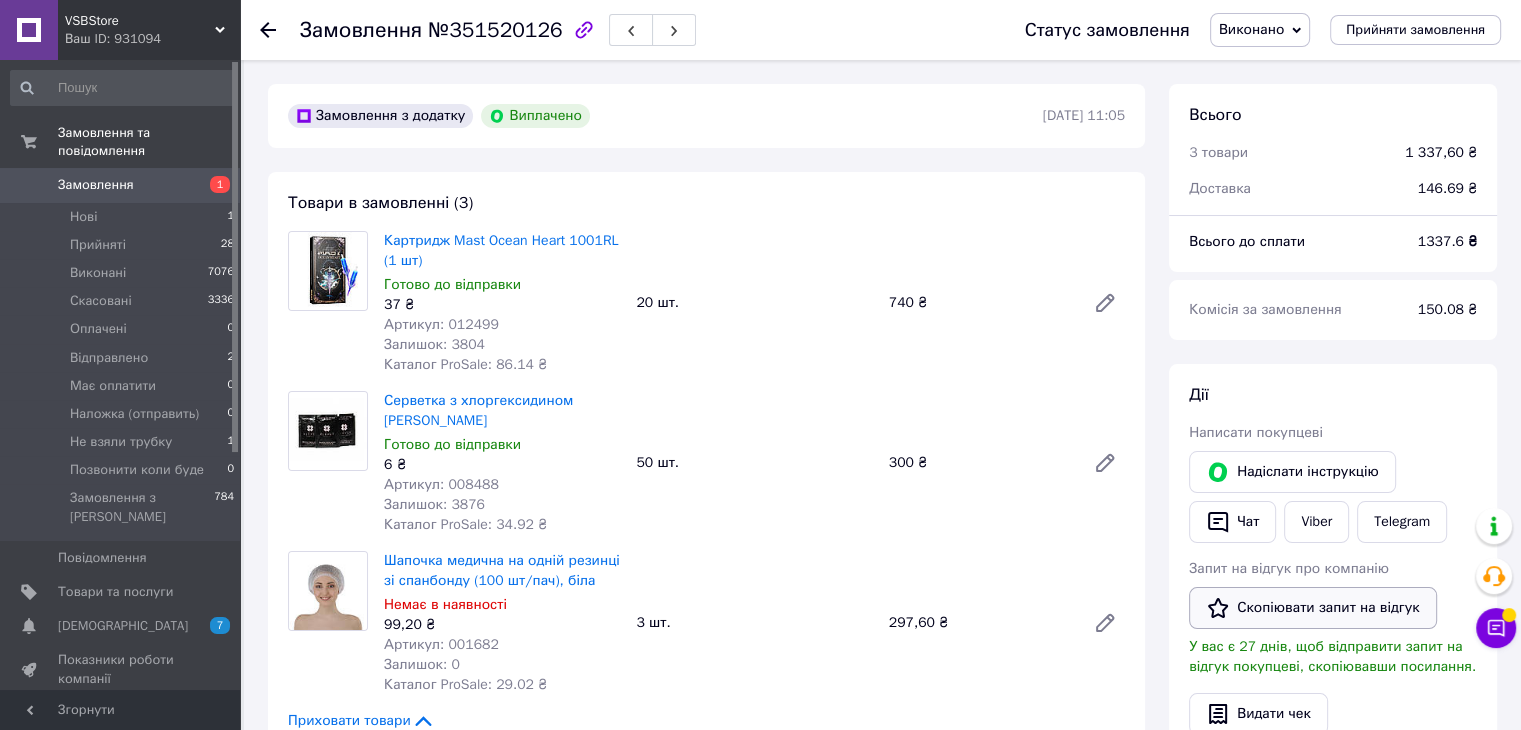 click on "Скопіювати запит на відгук" at bounding box center [1313, 608] 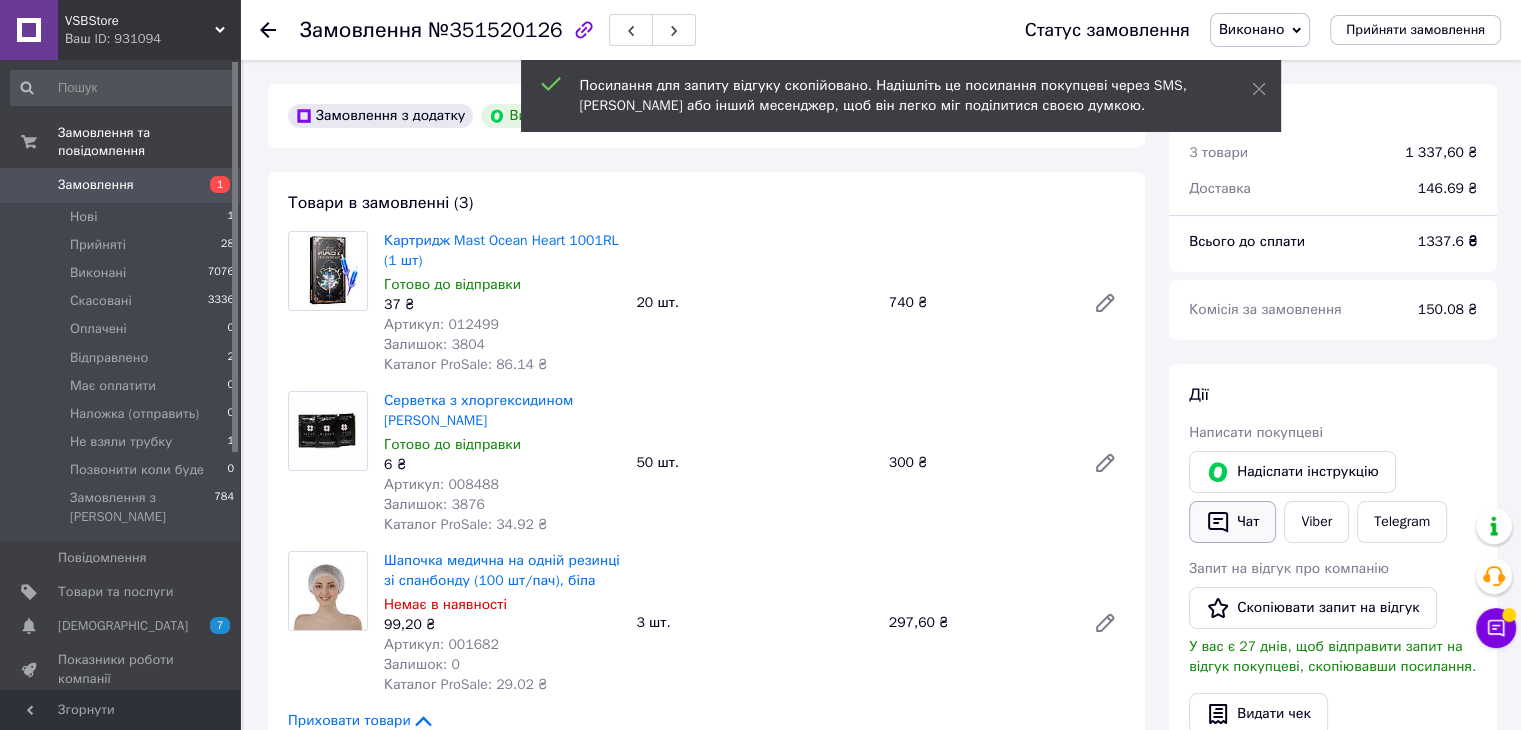 click on "Чат" at bounding box center [1232, 522] 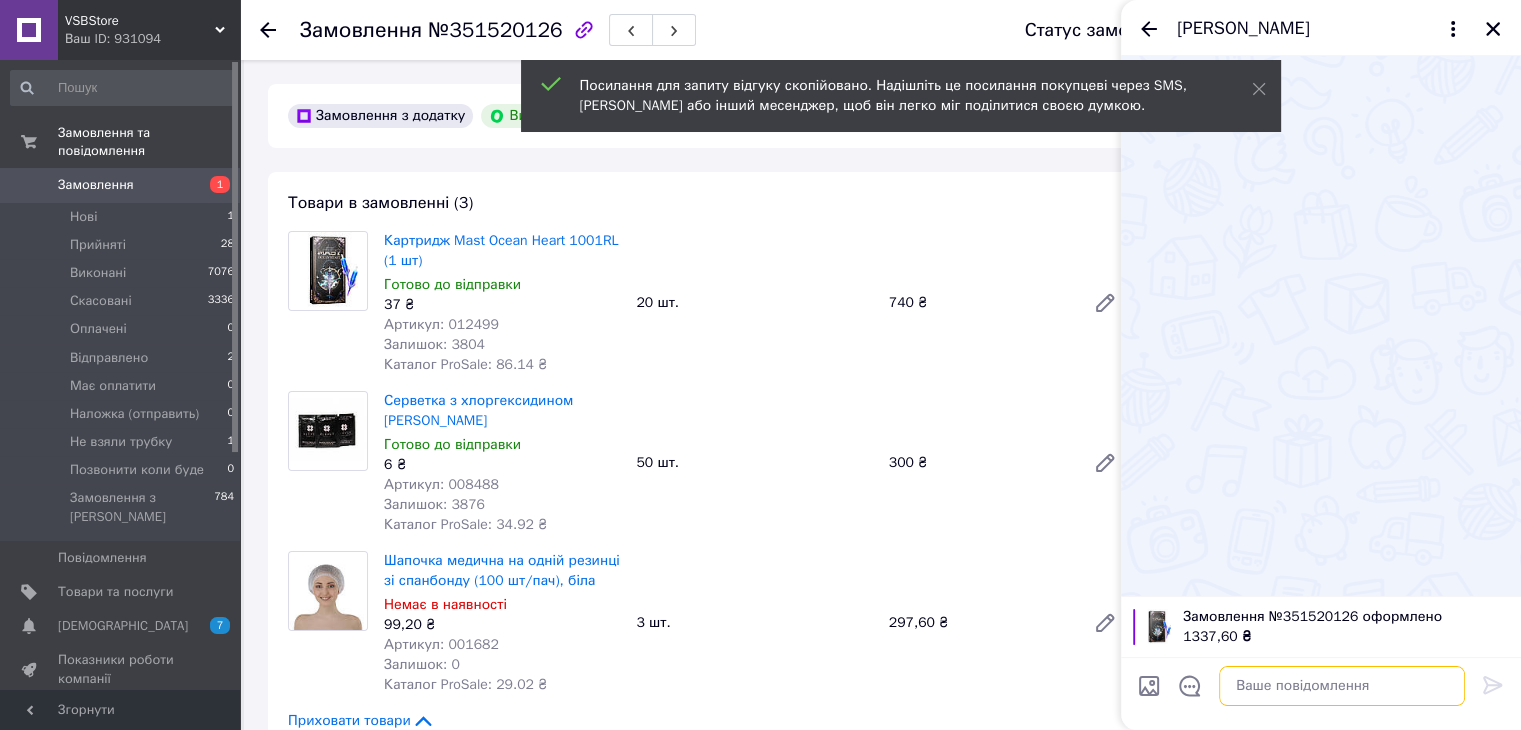 click at bounding box center (1342, 686) 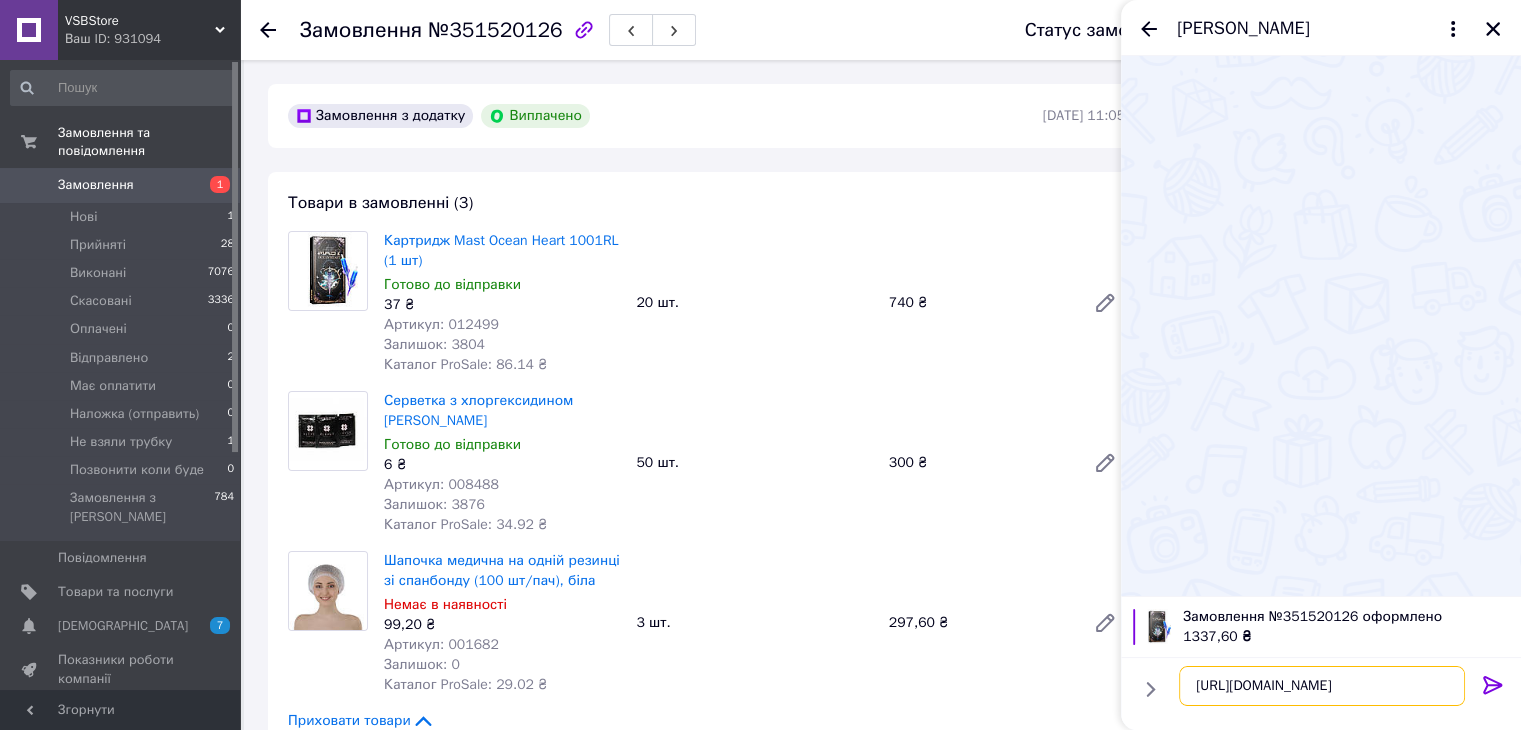 click on "https://s.prom.st/PFUkFhmFr8r" at bounding box center [1322, 686] 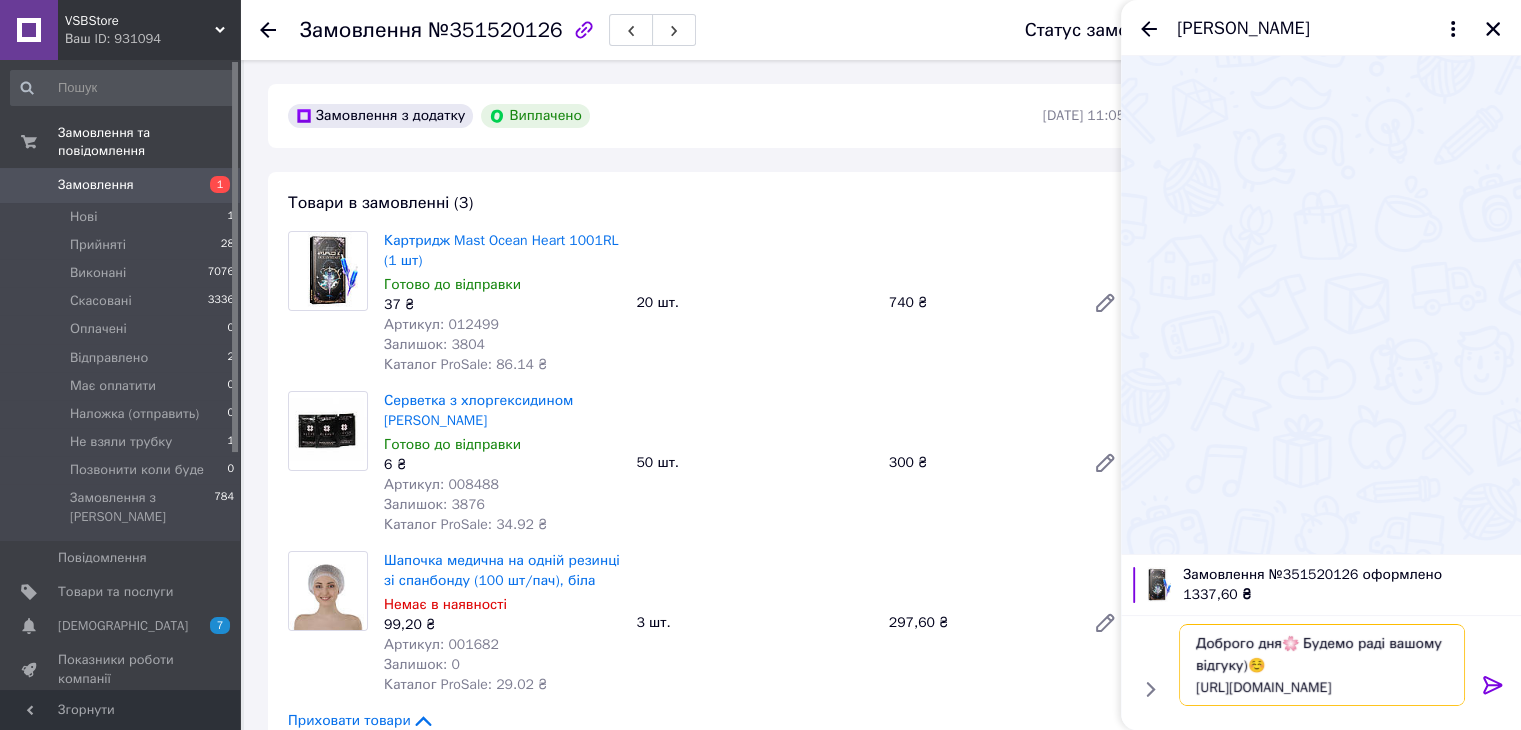 type on "Доброго дня🌸 Будемо раді вашому відгуку)☺️
[URL][DOMAIN_NAME]" 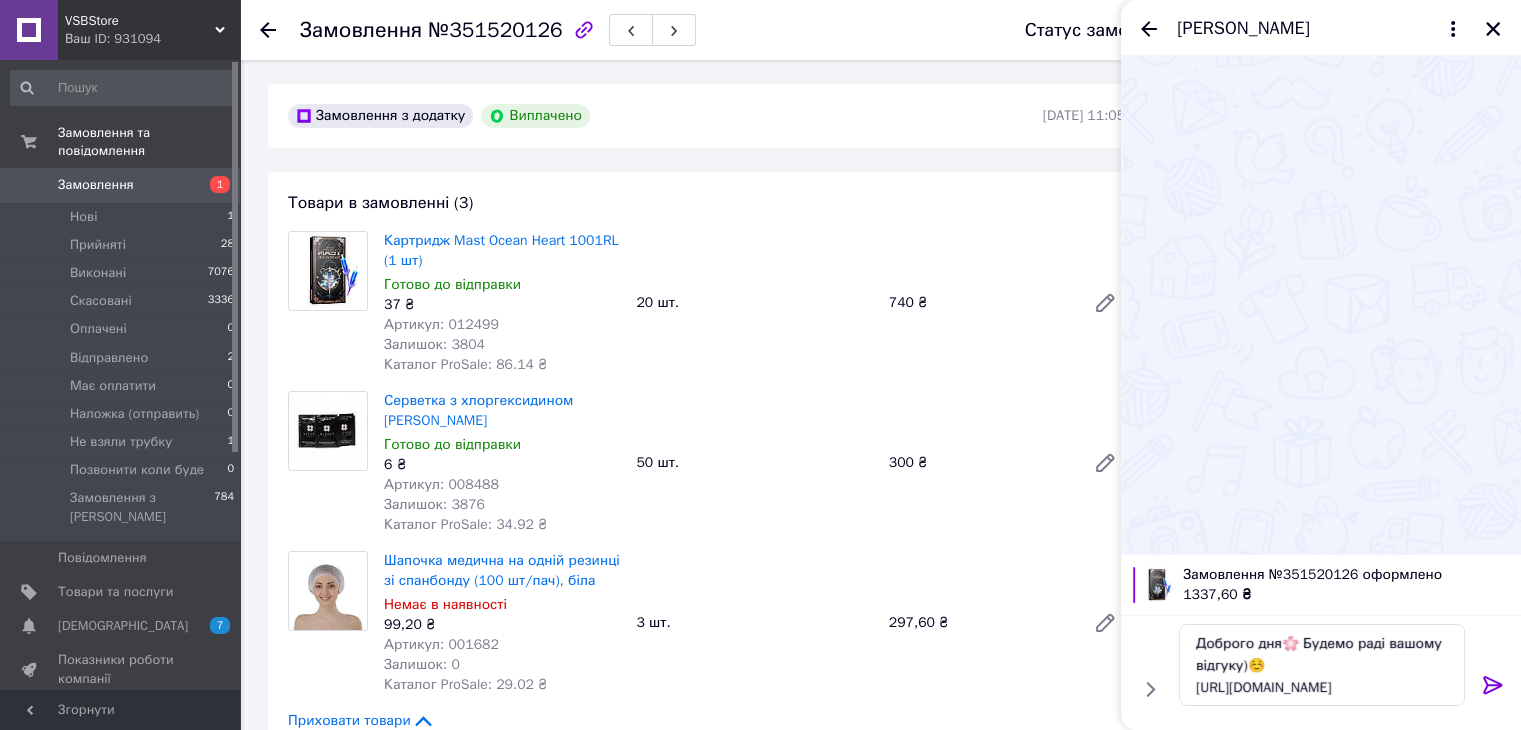 click 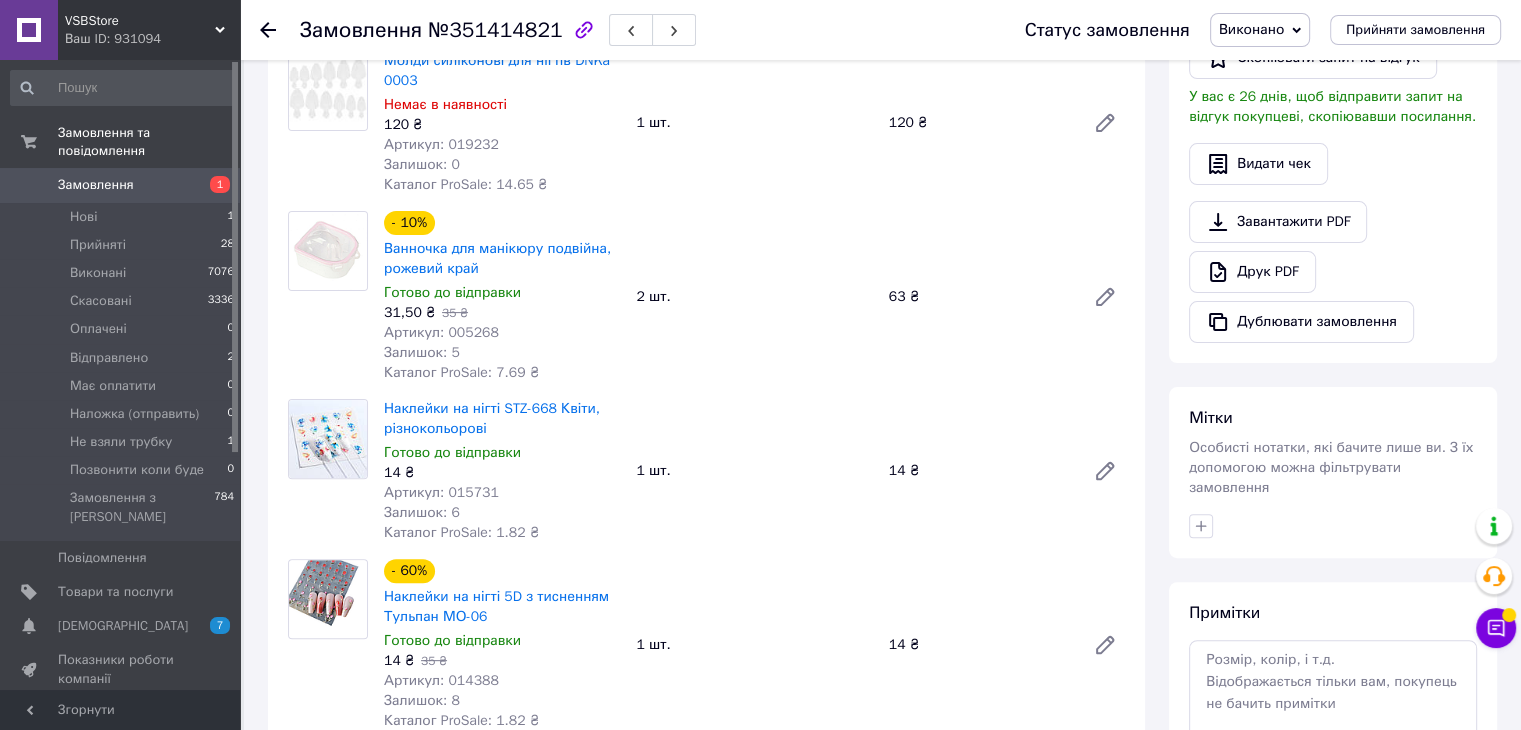 scroll, scrollTop: 0, scrollLeft: 0, axis: both 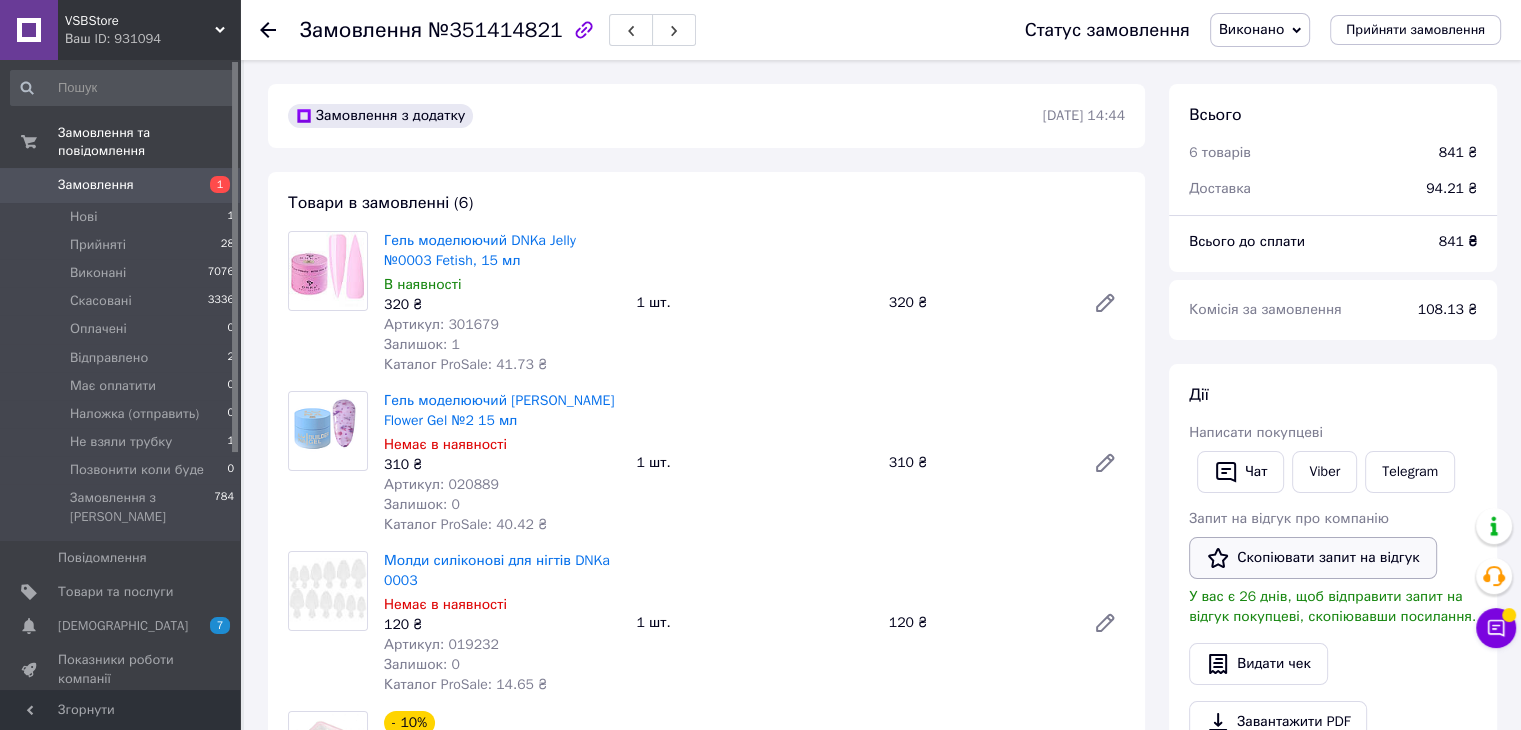 click on "Скопіювати запит на відгук" at bounding box center (1313, 558) 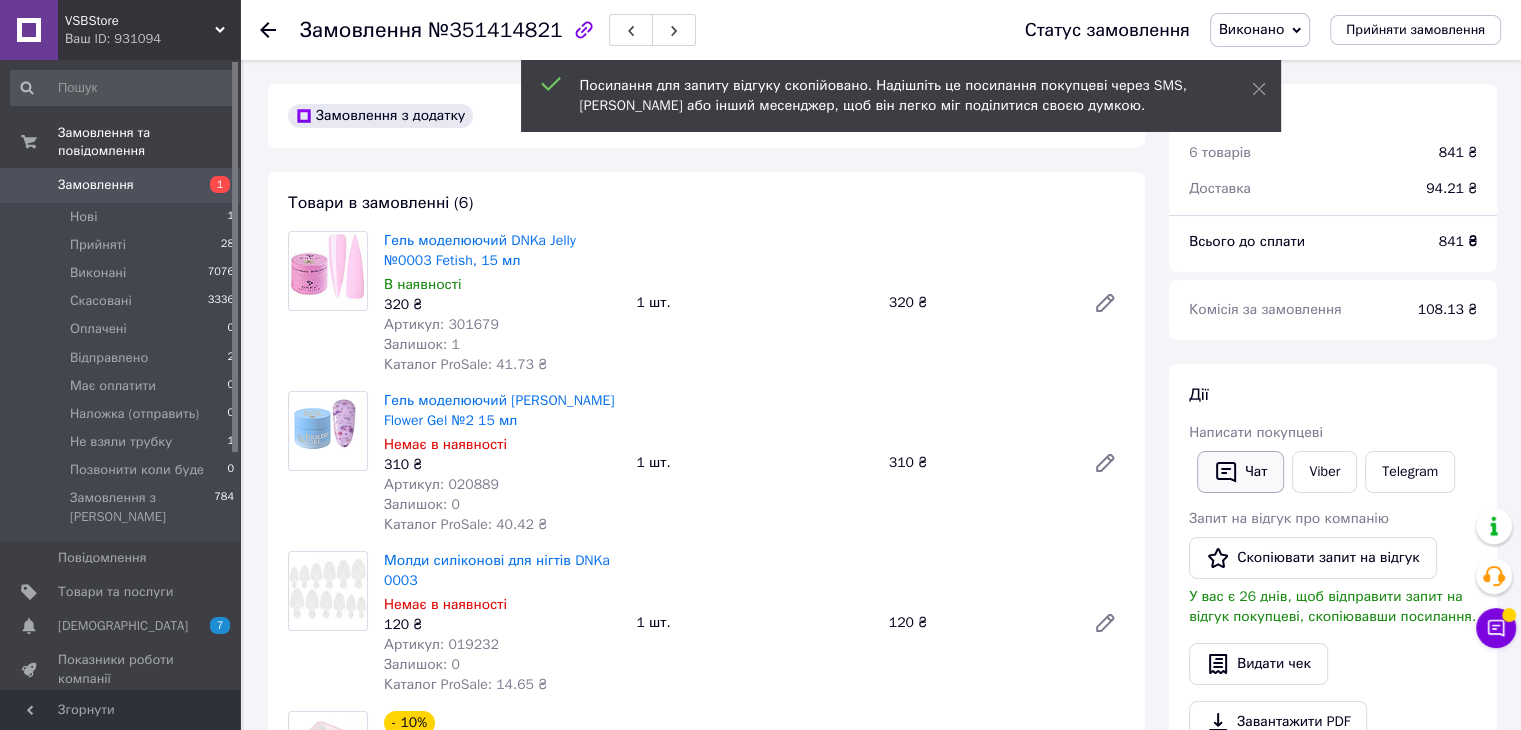 click on "Чат" at bounding box center (1240, 472) 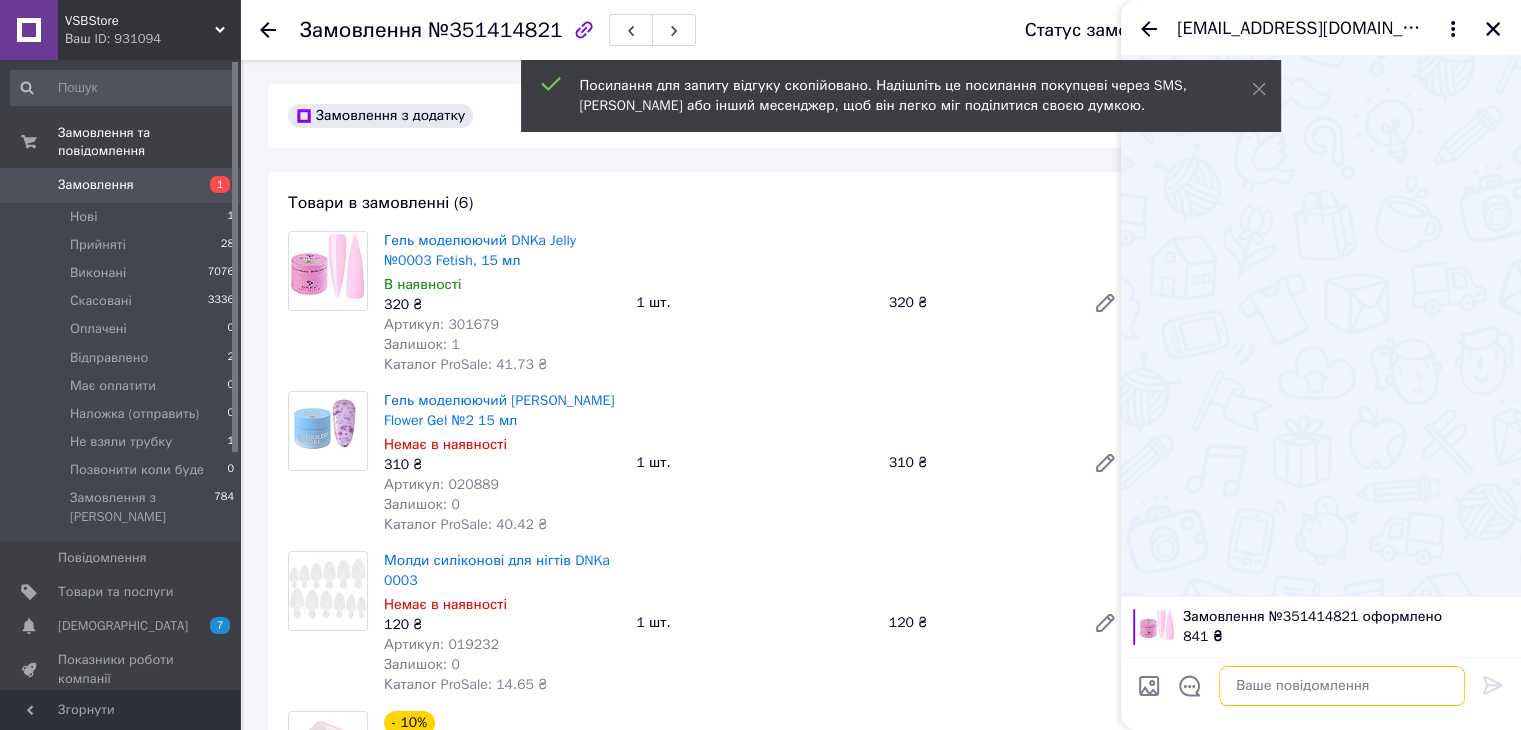 click at bounding box center (1342, 686) 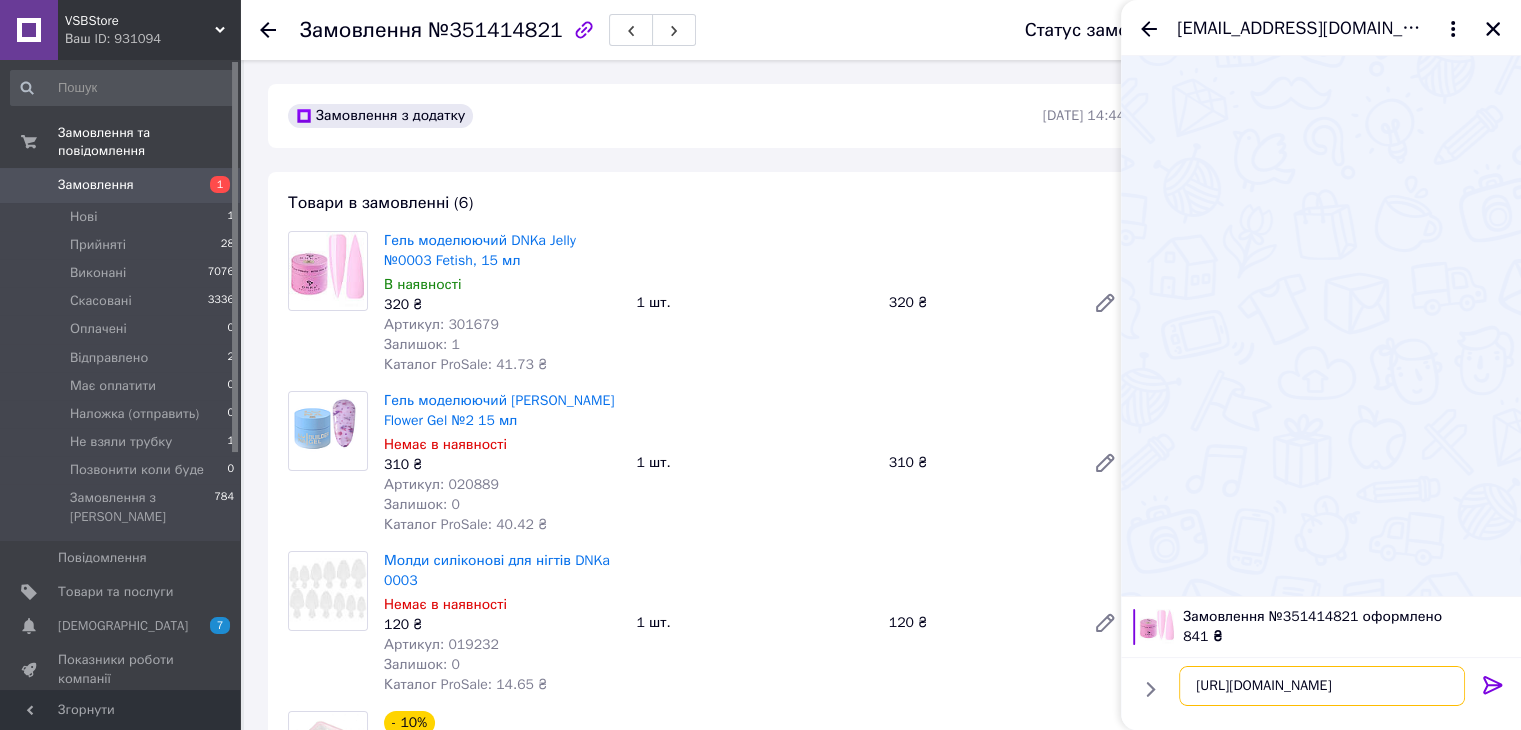 click on "[URL][DOMAIN_NAME]" at bounding box center [1322, 686] 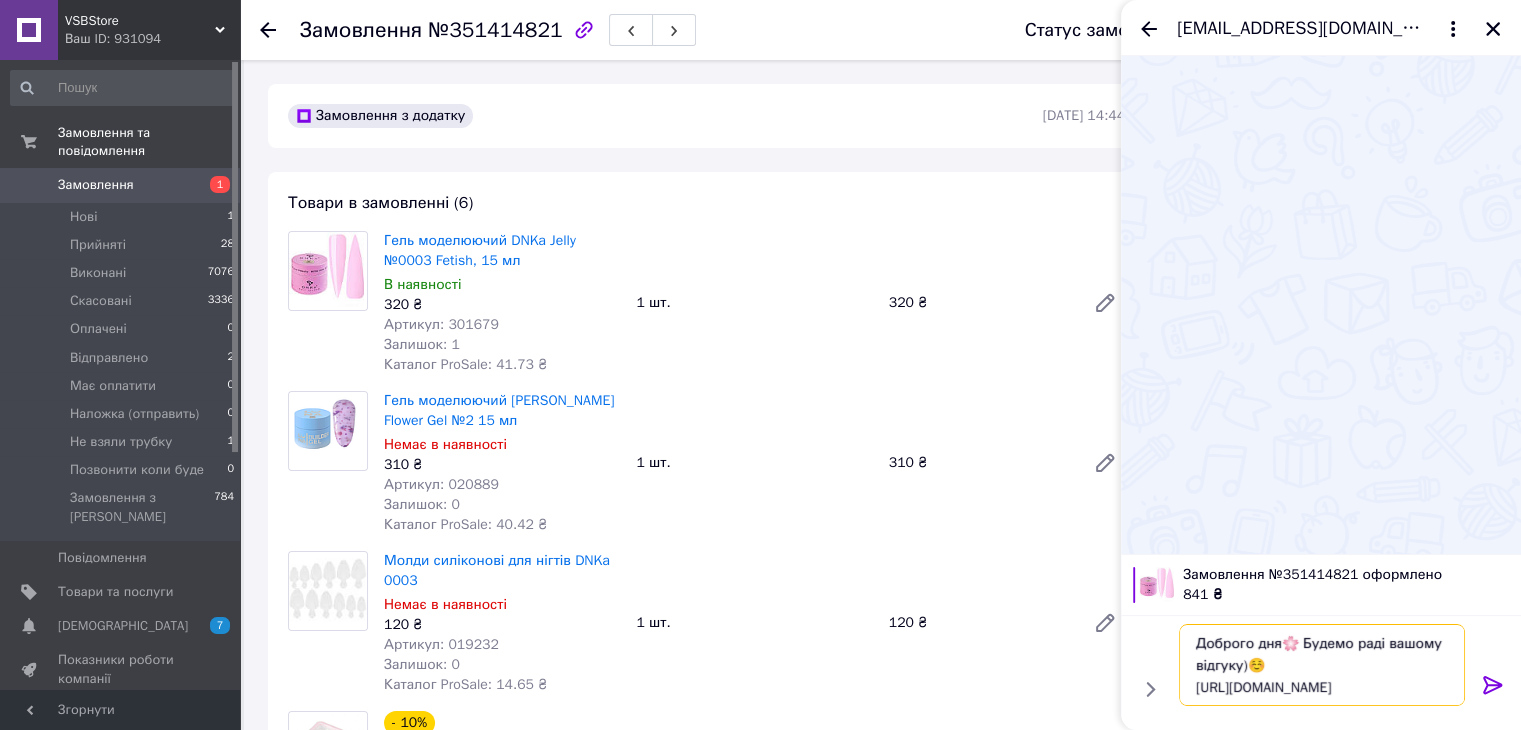 type on "Доброго дня🌸 Будемо раді вашому відгуку)☺️
[URL][DOMAIN_NAME]" 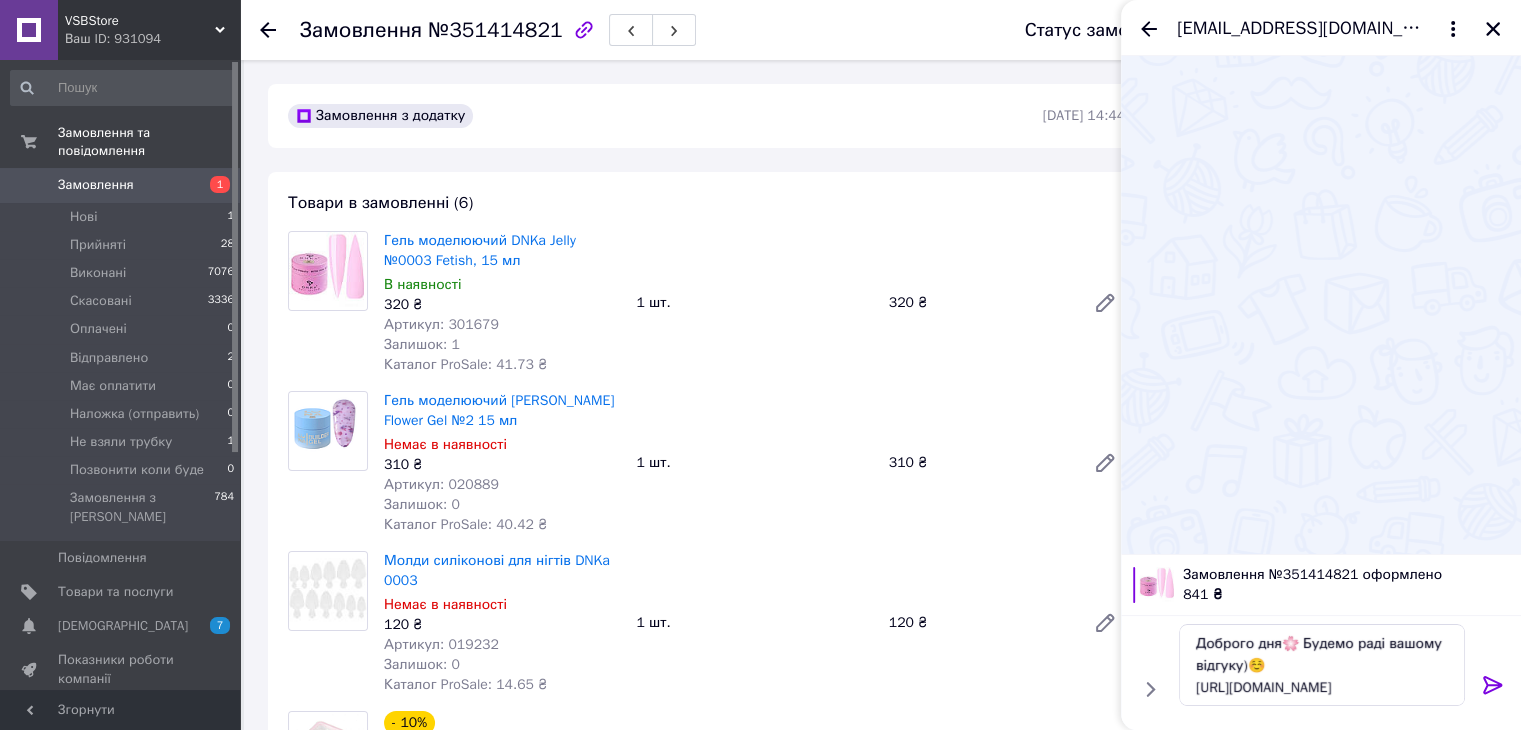 click 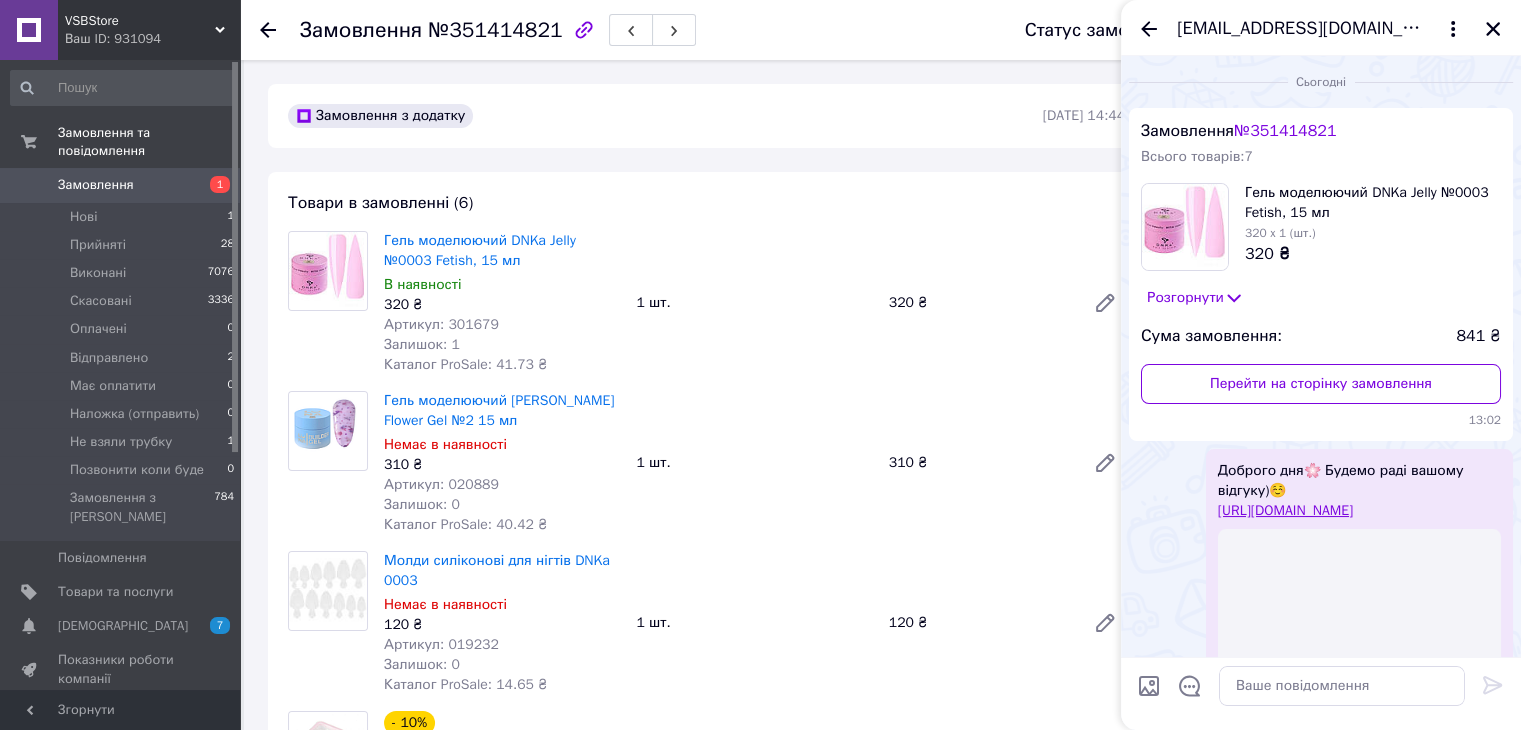 scroll, scrollTop: 152, scrollLeft: 0, axis: vertical 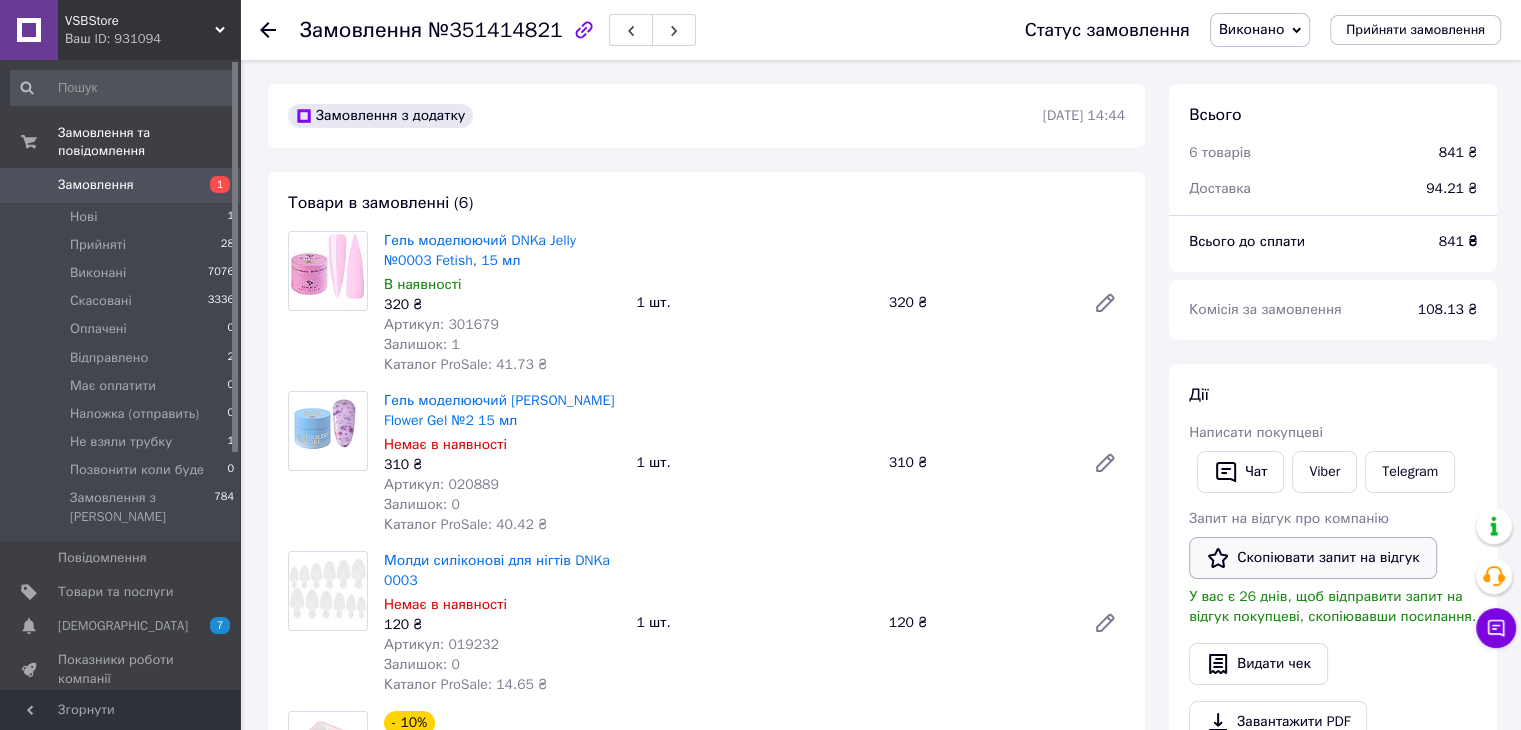 click on "Скопіювати запит на відгук" at bounding box center (1313, 558) 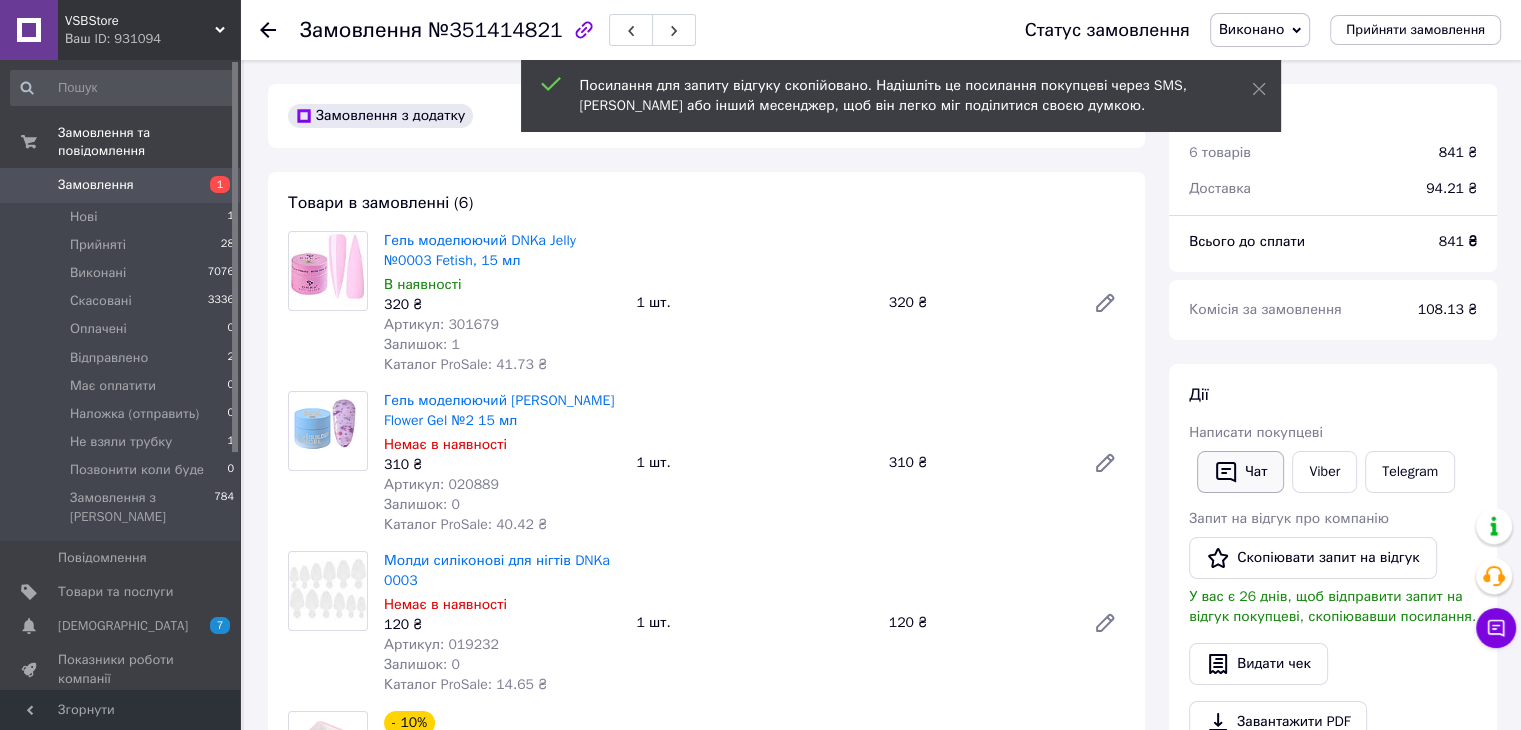 click on "Чат" at bounding box center (1240, 472) 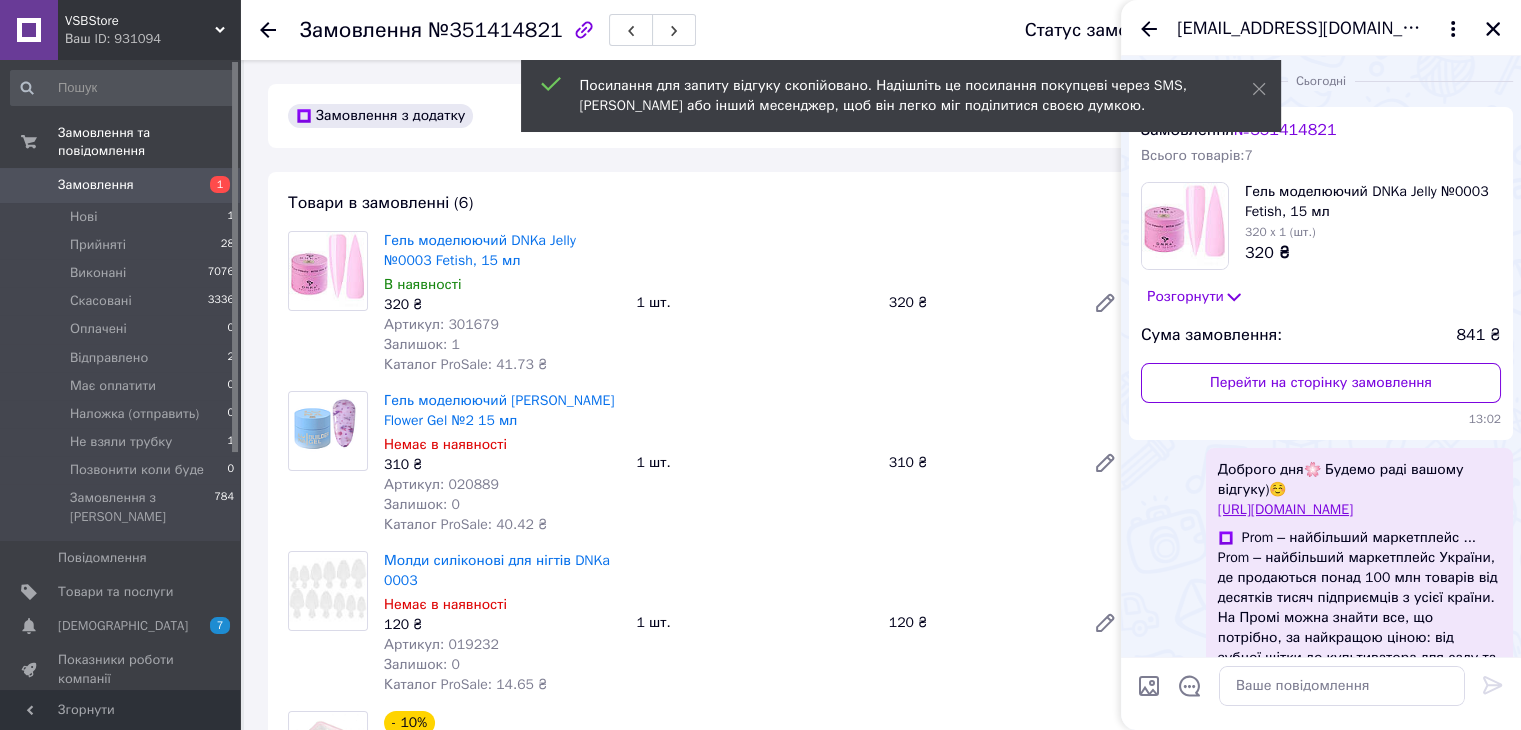 scroll, scrollTop: 0, scrollLeft: 0, axis: both 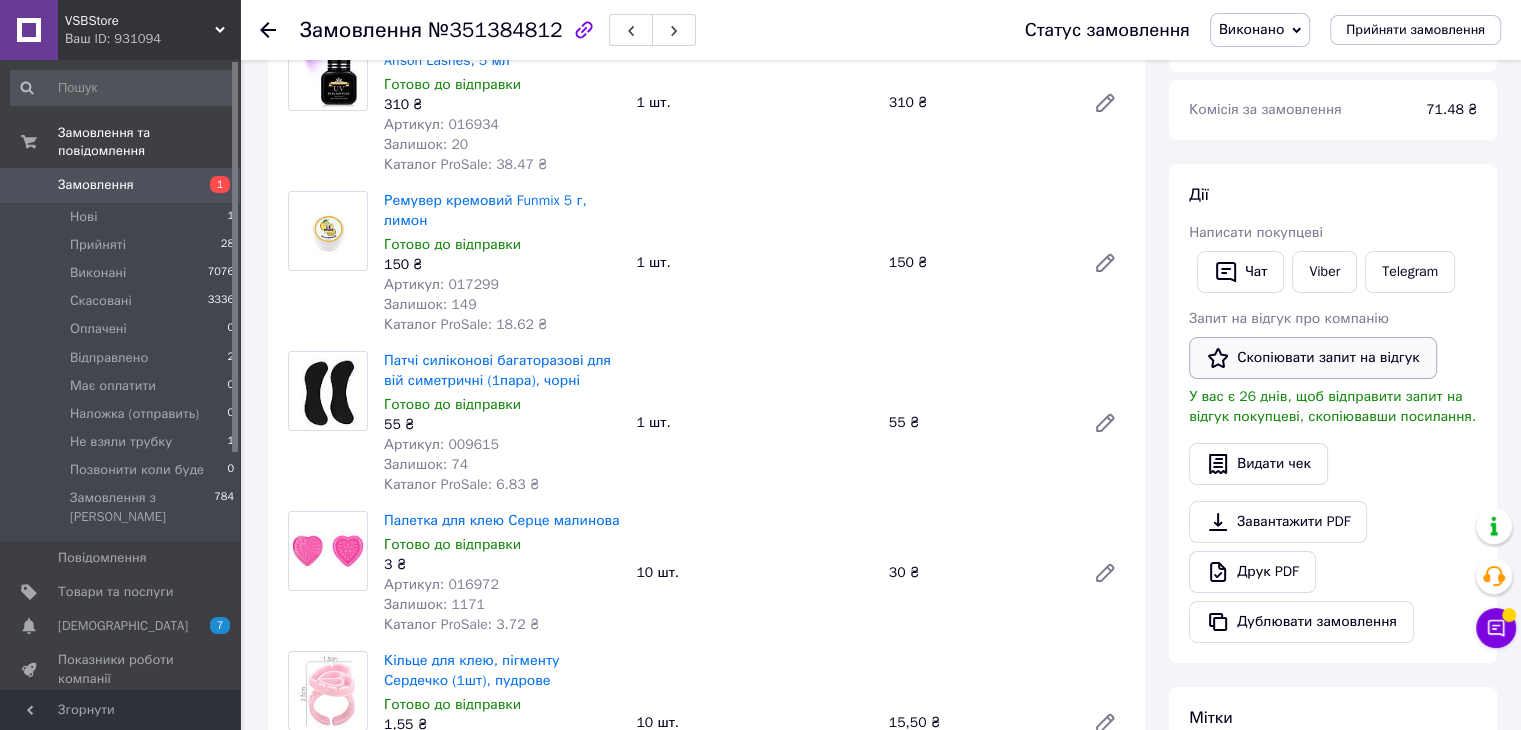 click on "Скопіювати запит на відгук" at bounding box center [1313, 358] 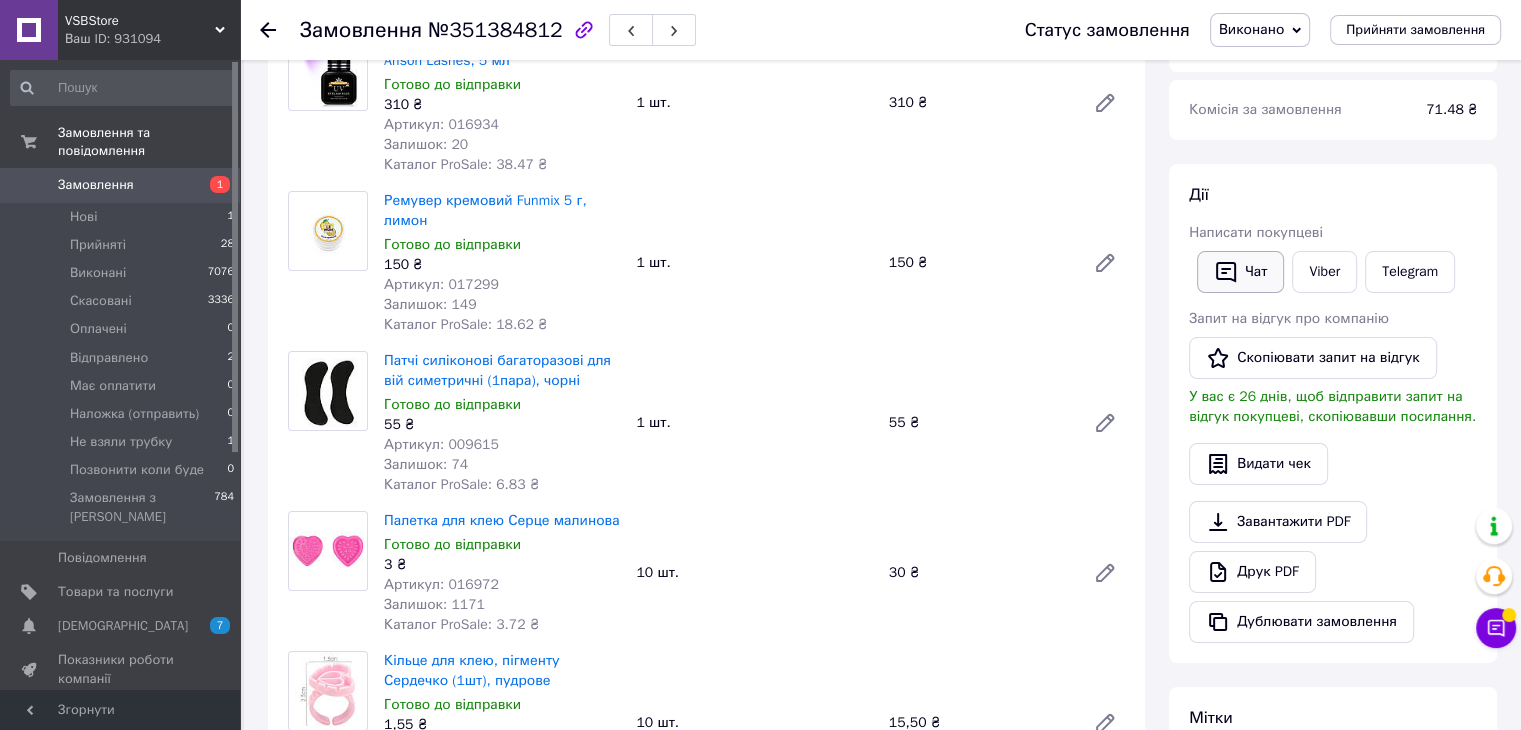 click on "Чат" at bounding box center (1240, 272) 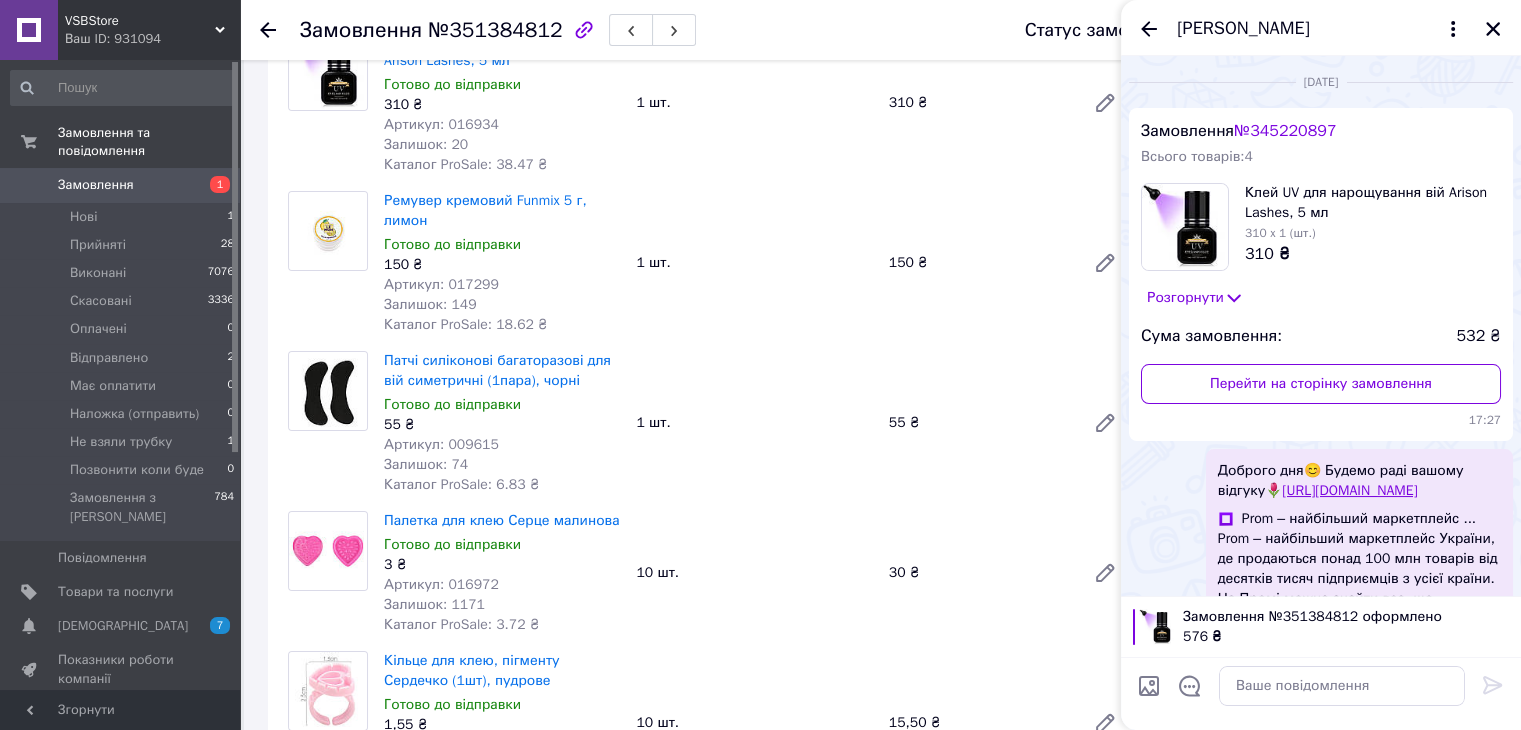 scroll, scrollTop: 340, scrollLeft: 0, axis: vertical 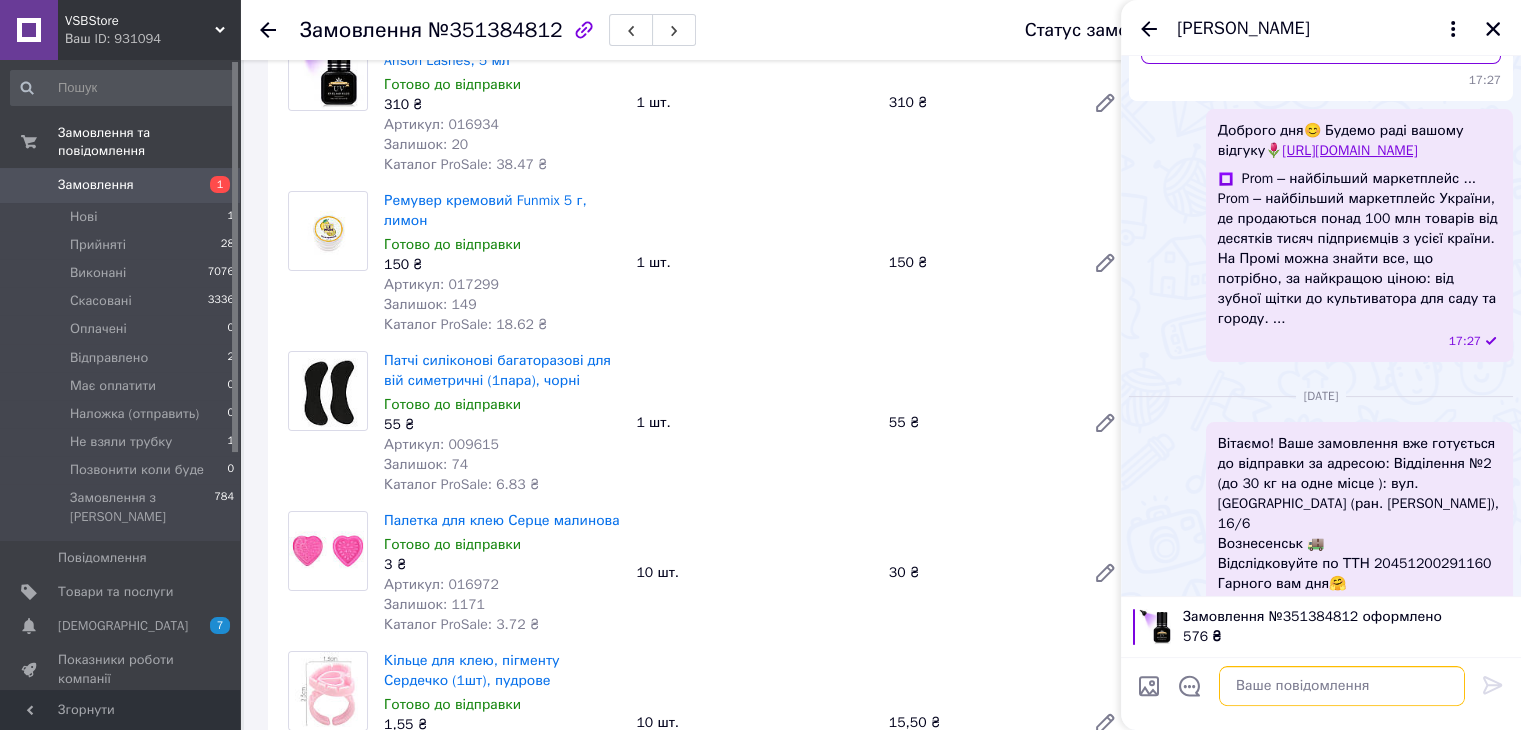 click at bounding box center (1342, 686) 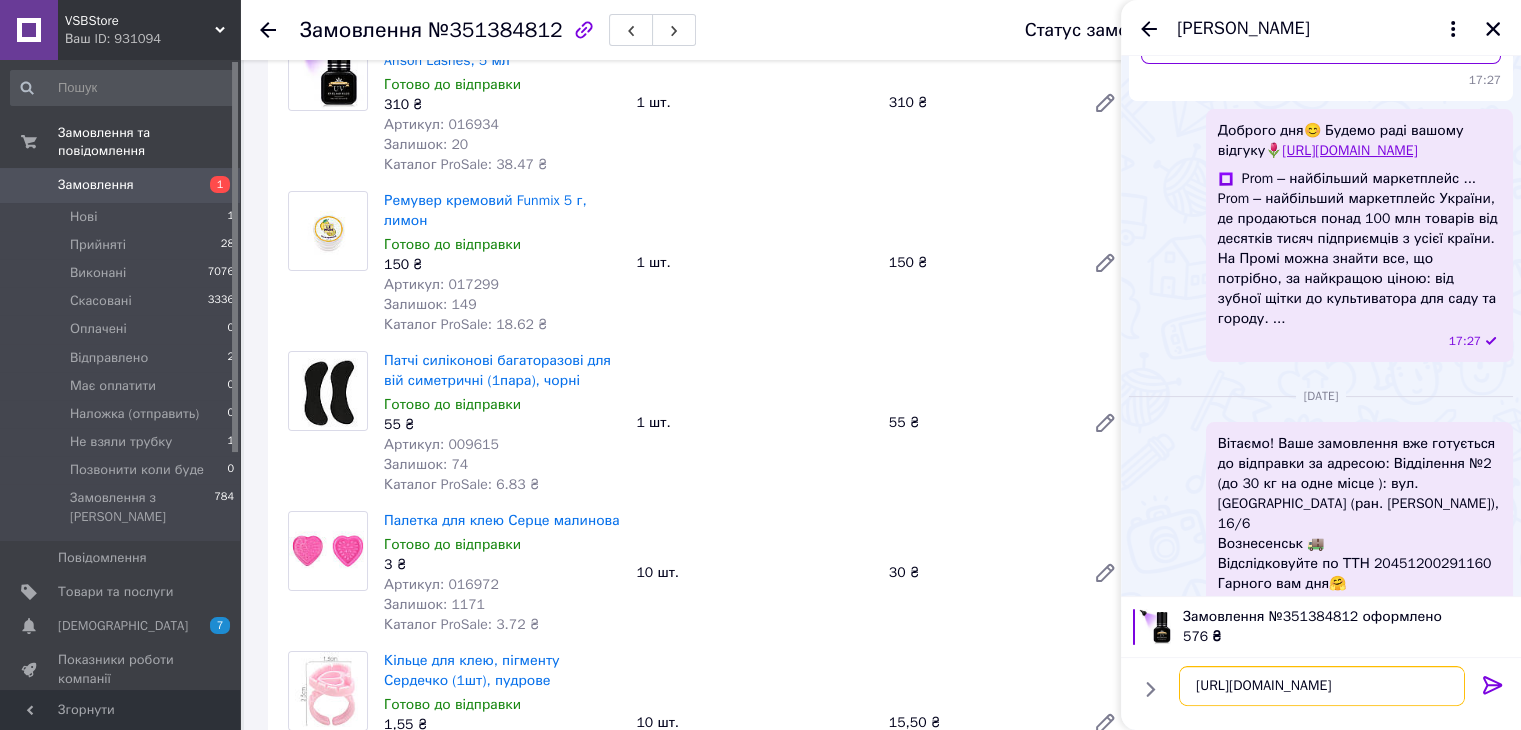 click on "https://s.prom.st/eWmkEOkUGfG" at bounding box center (1322, 686) 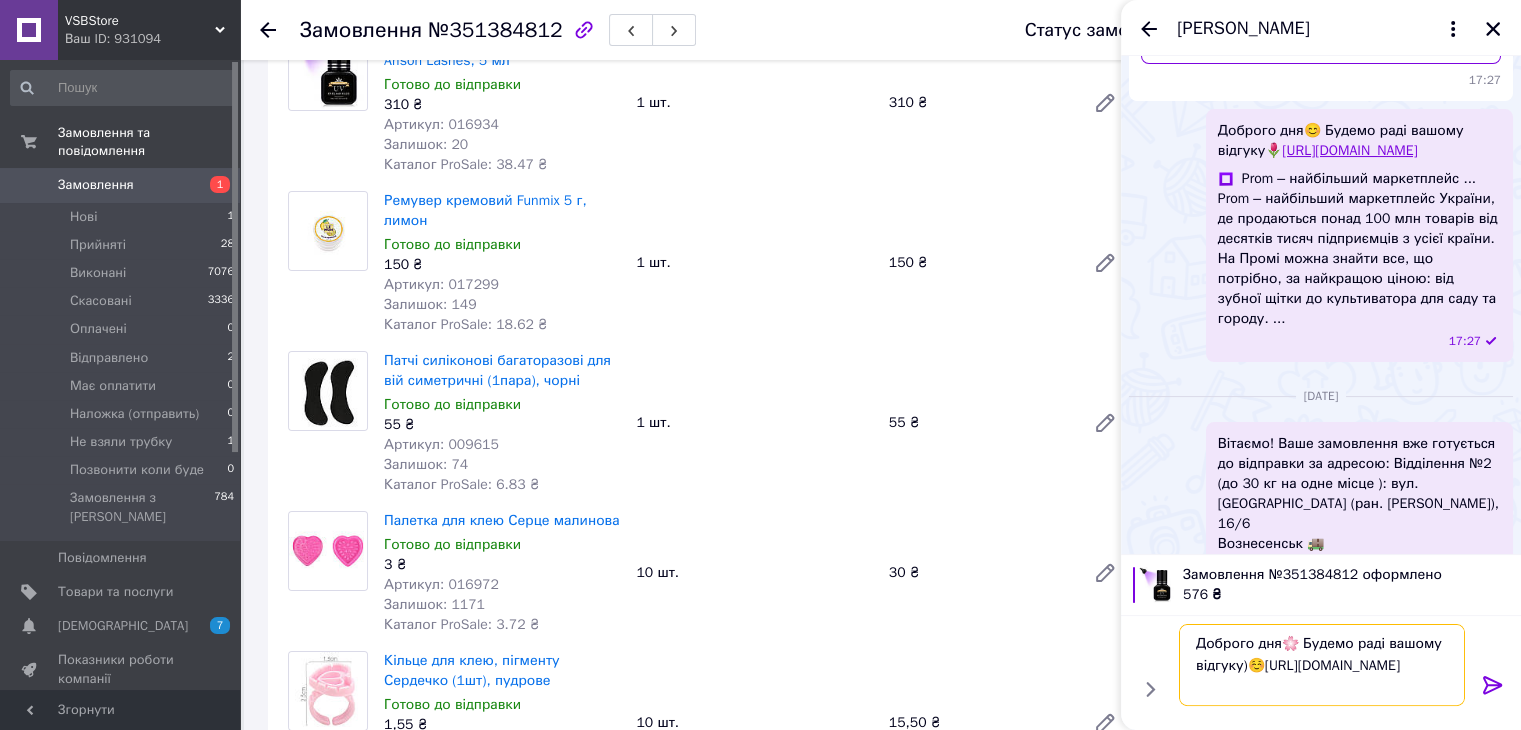 type on "Доброго дня🌸 Будемо раді вашому відгуку)☺️[URL][DOMAIN_NAME]" 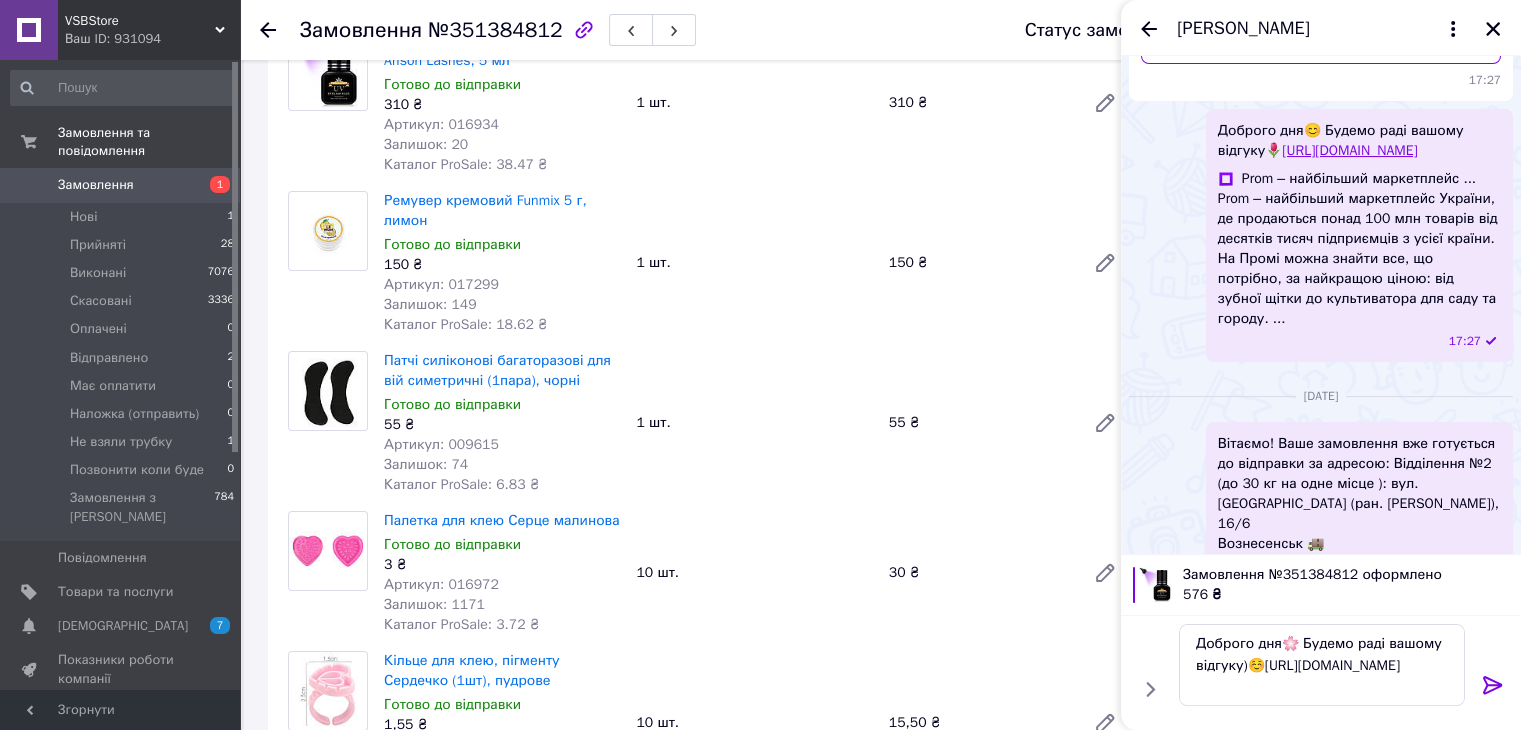 click 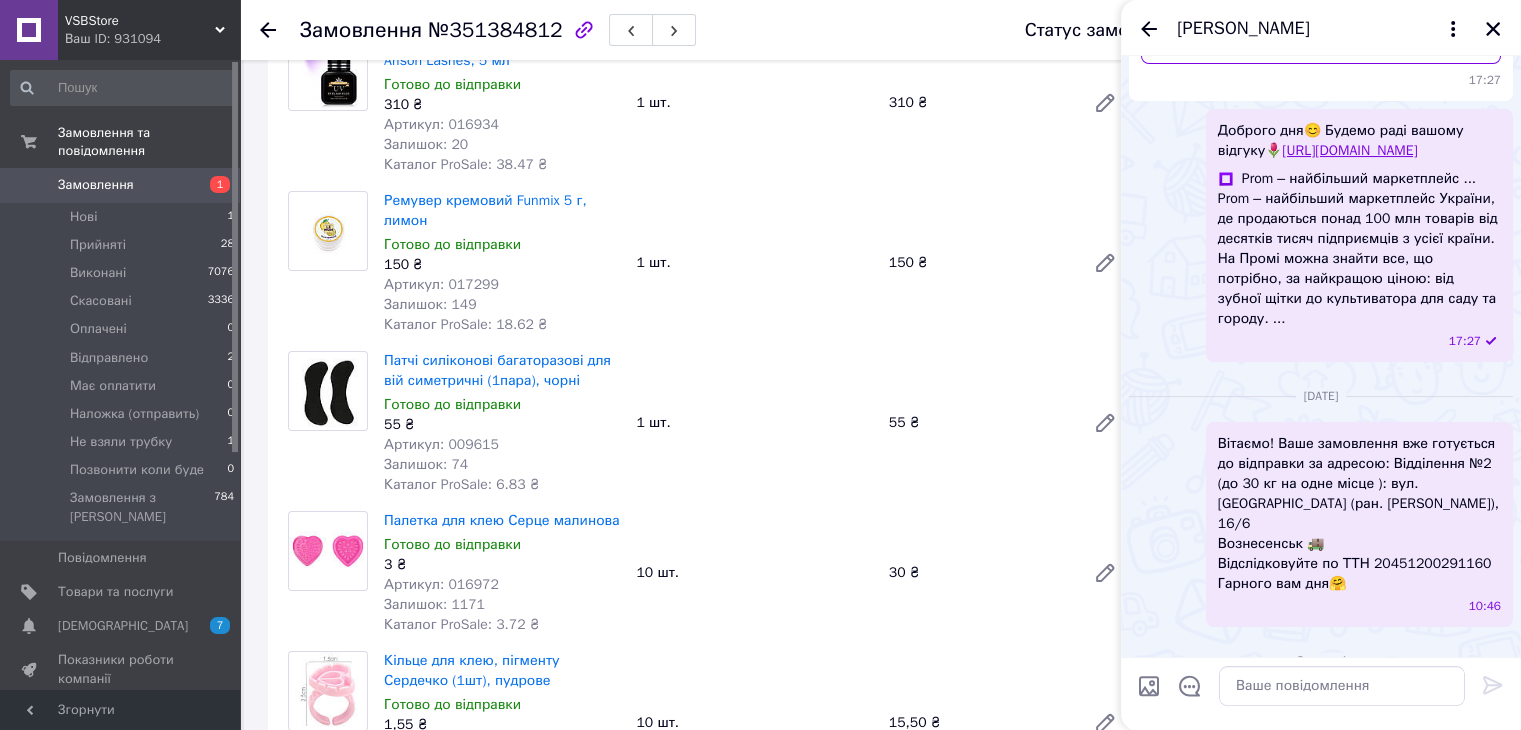 scroll, scrollTop: 1012, scrollLeft: 0, axis: vertical 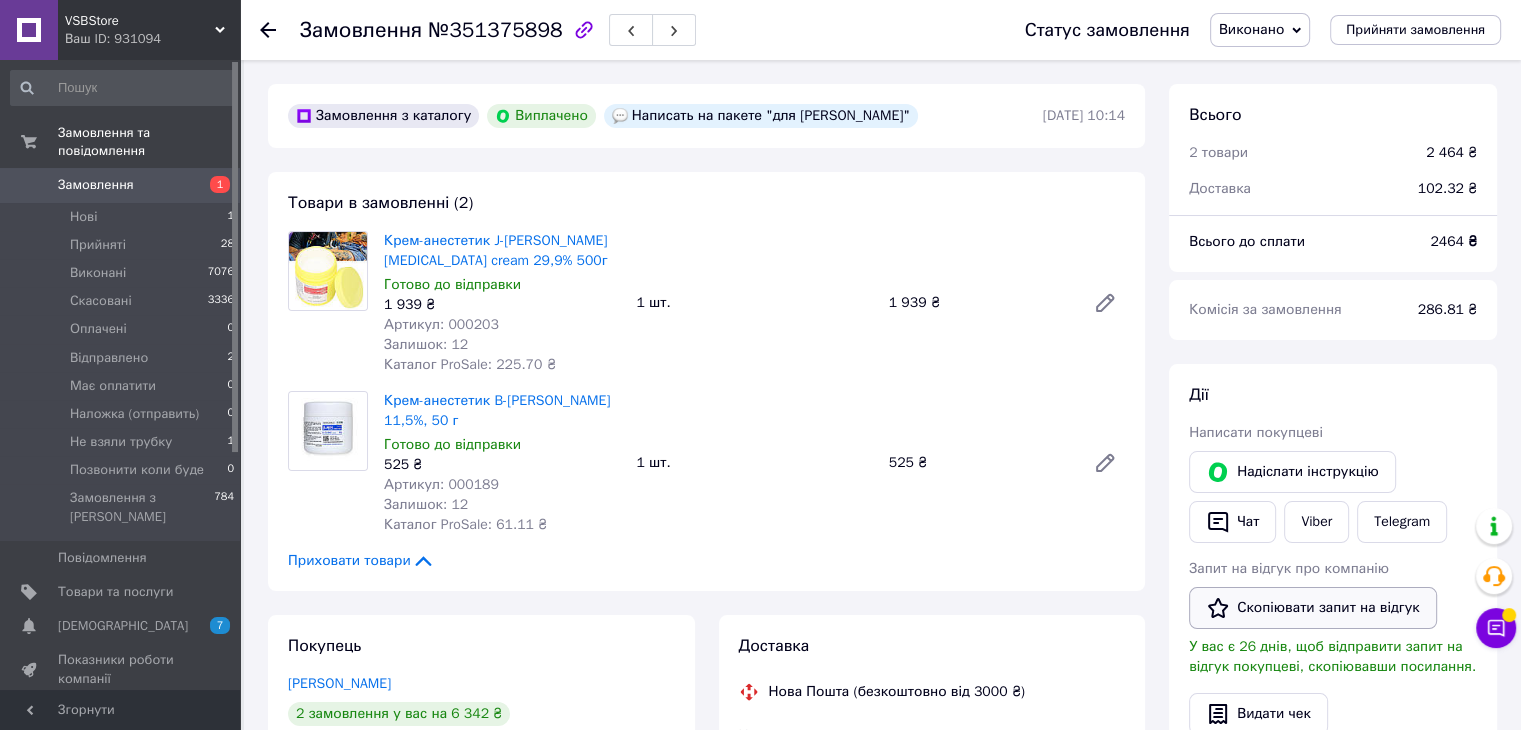 click on "Скопіювати запит на відгук" at bounding box center (1313, 608) 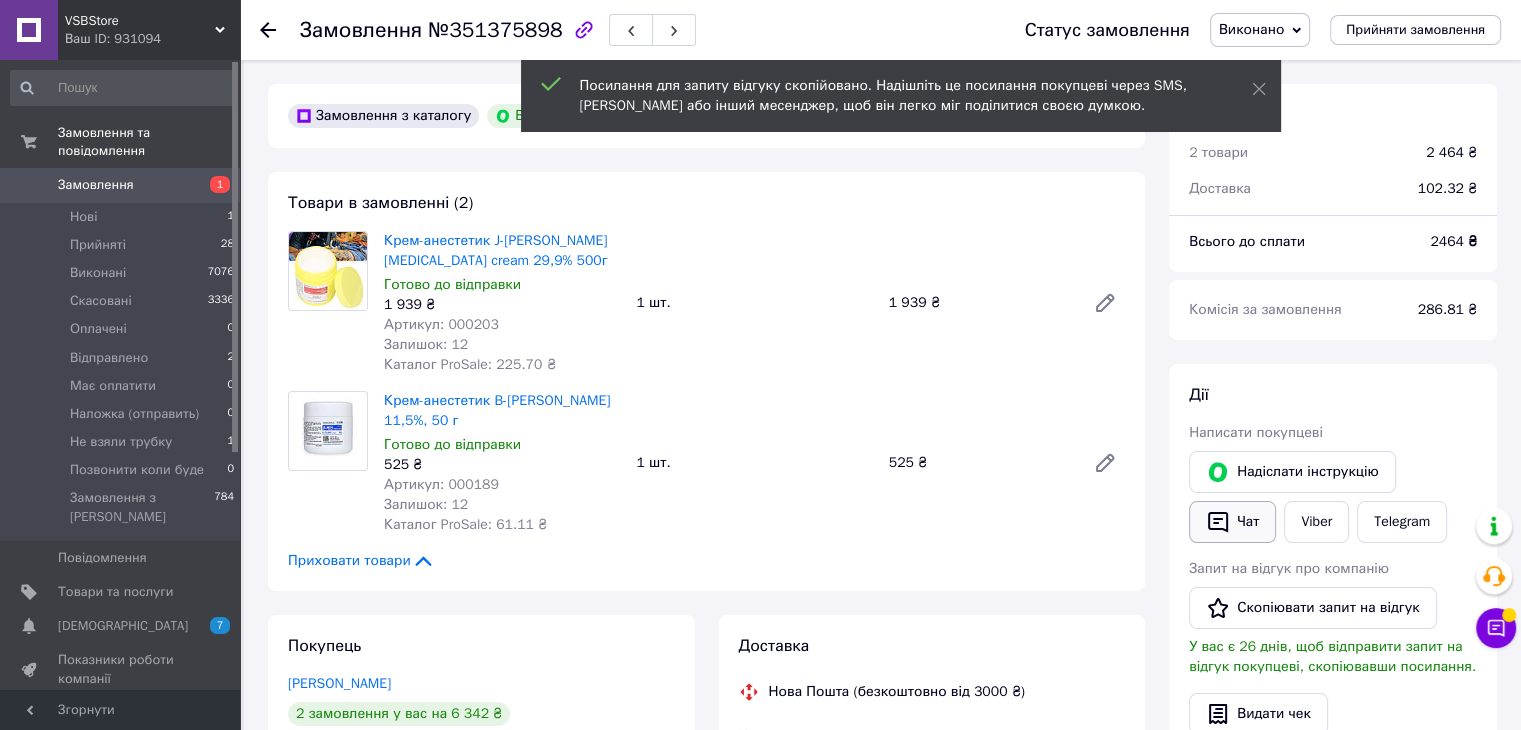 click on "Чат" at bounding box center [1232, 522] 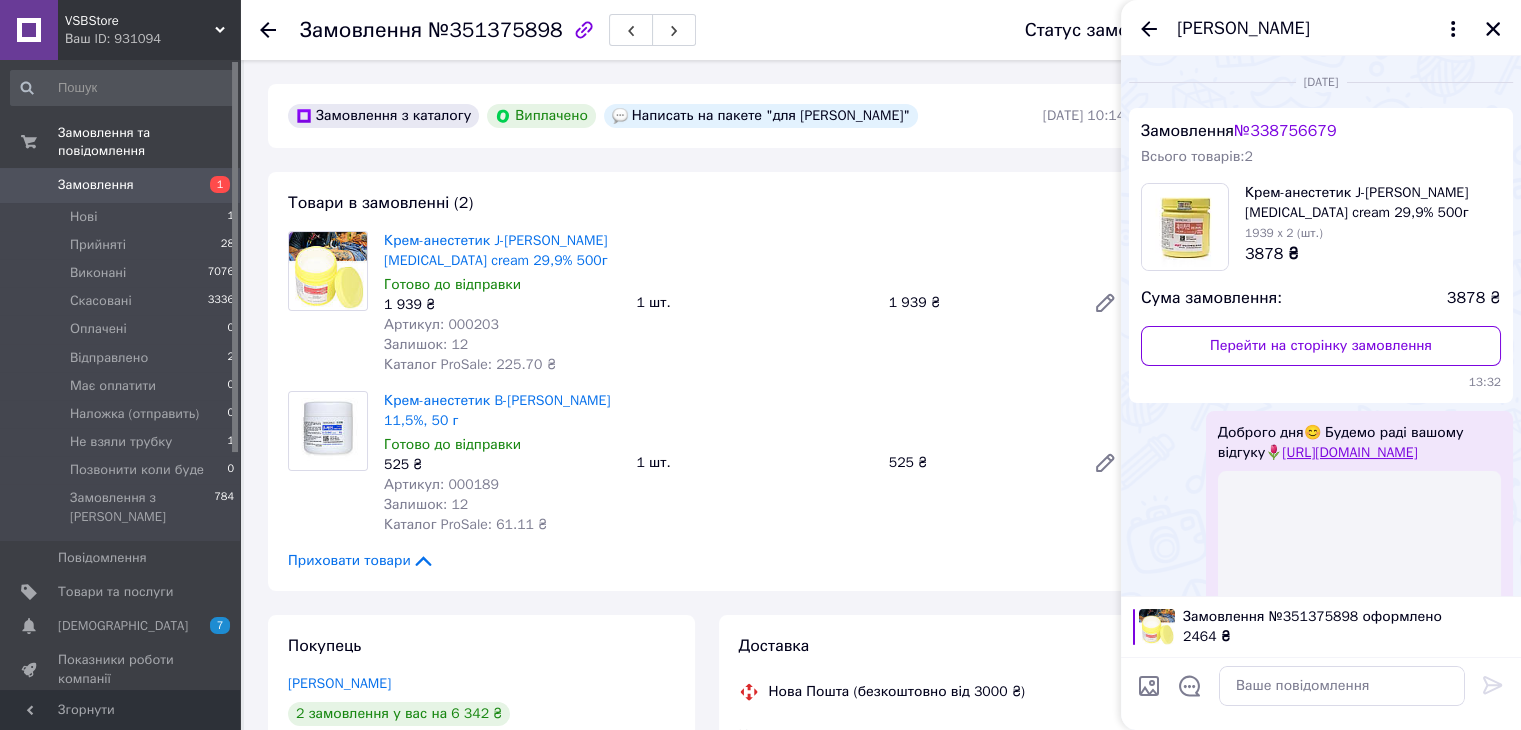 scroll, scrollTop: 156, scrollLeft: 0, axis: vertical 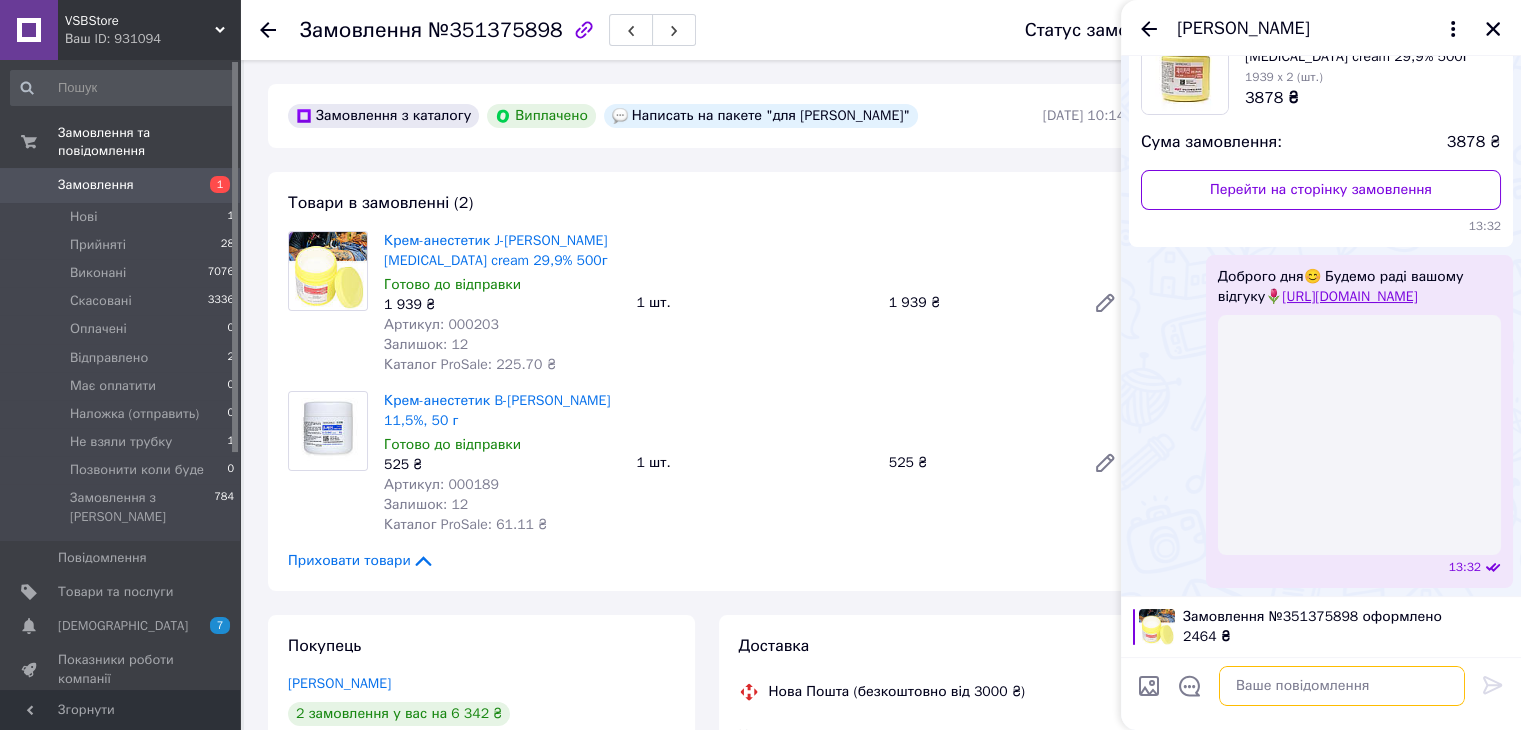 click at bounding box center (1342, 686) 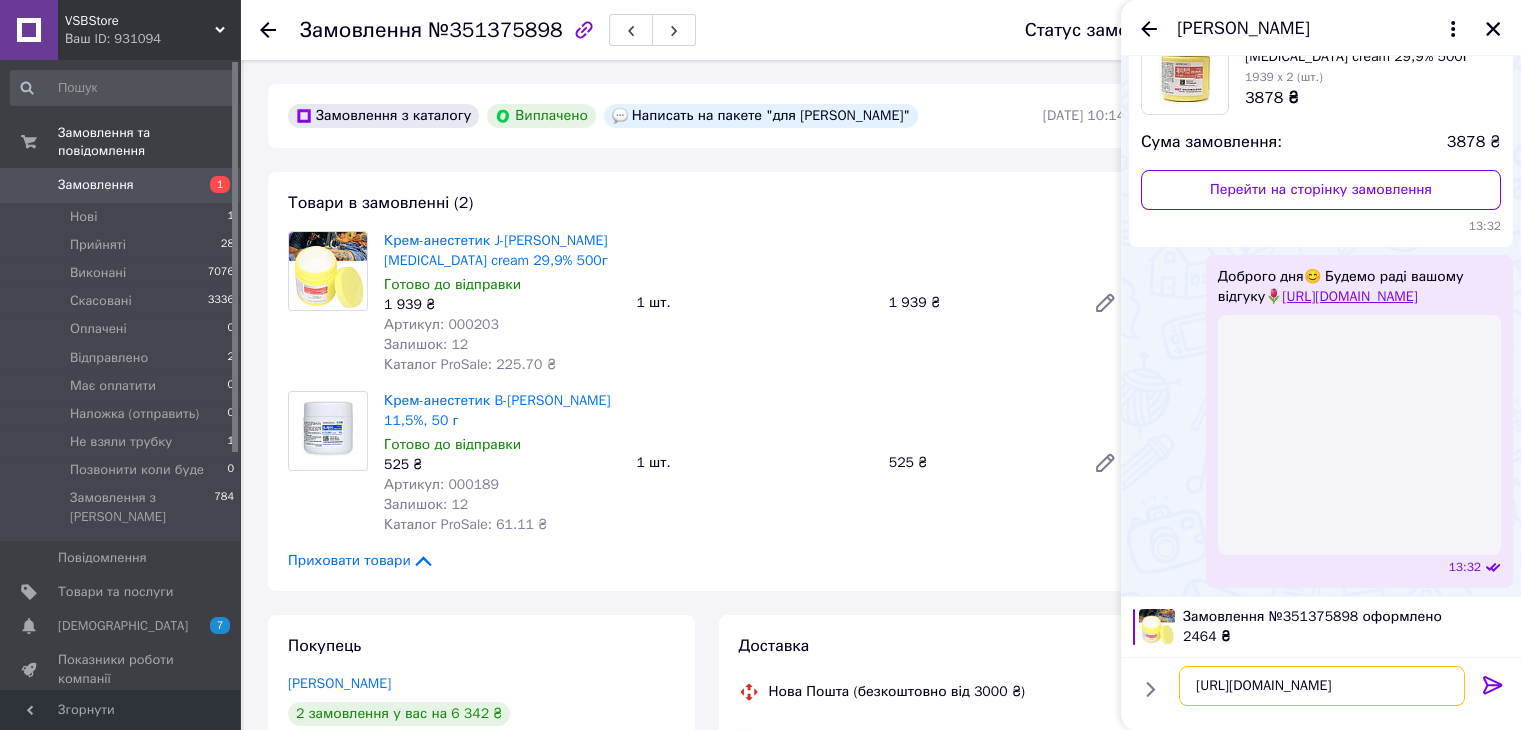 click on "https://s.prom.st/CUUicR2KDM5" at bounding box center (1322, 686) 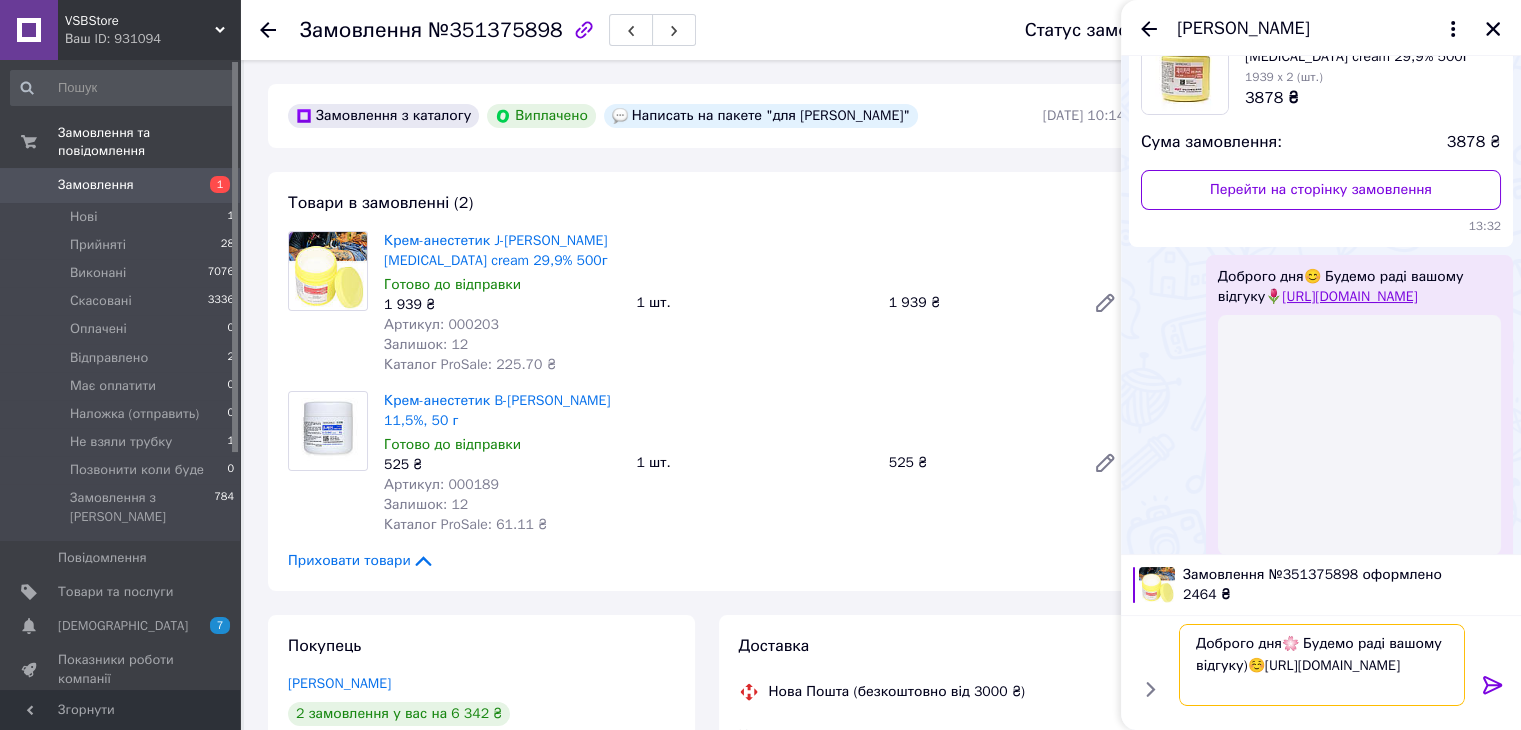 type on "Доброго дня🌸 Будемо раді вашому відгуку)☺️[URL][DOMAIN_NAME]" 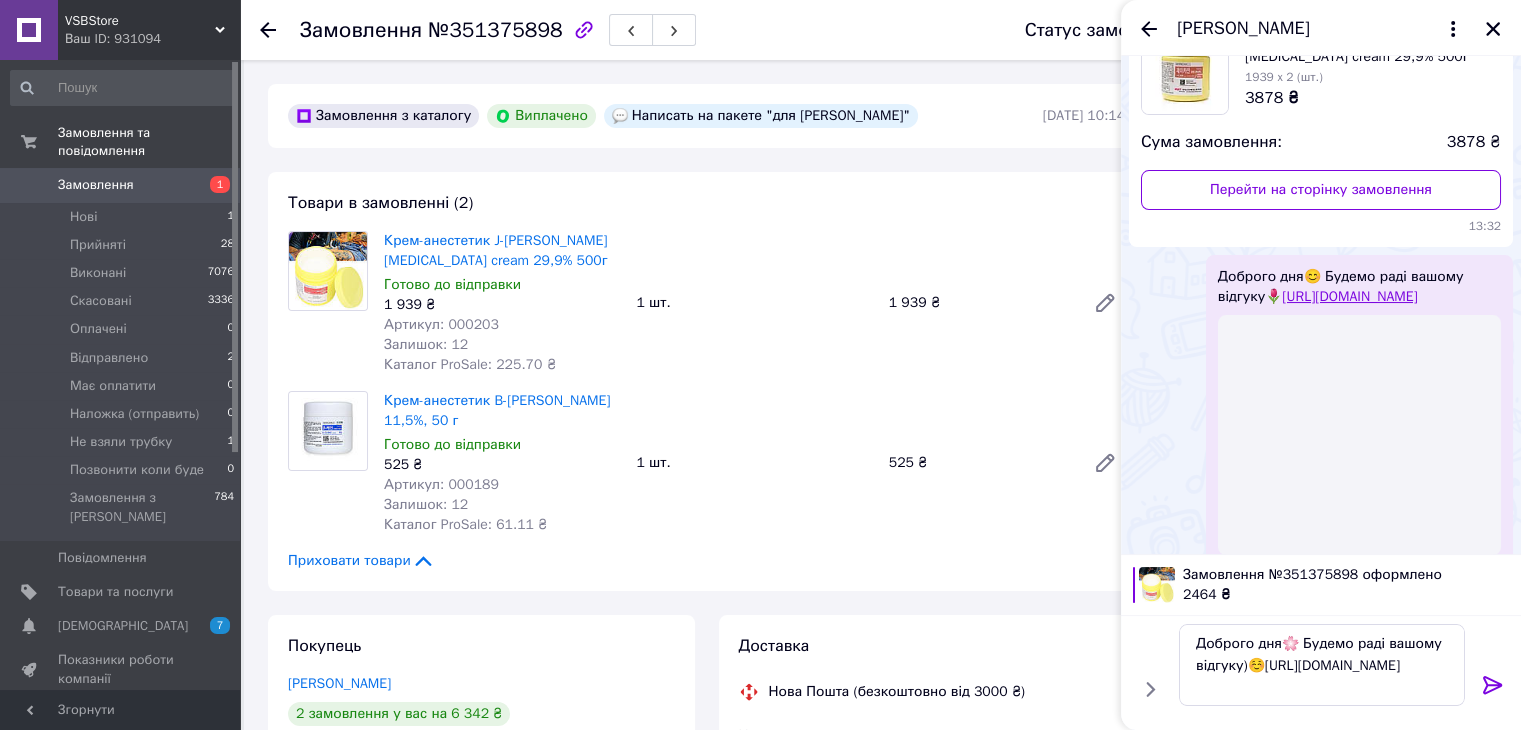click 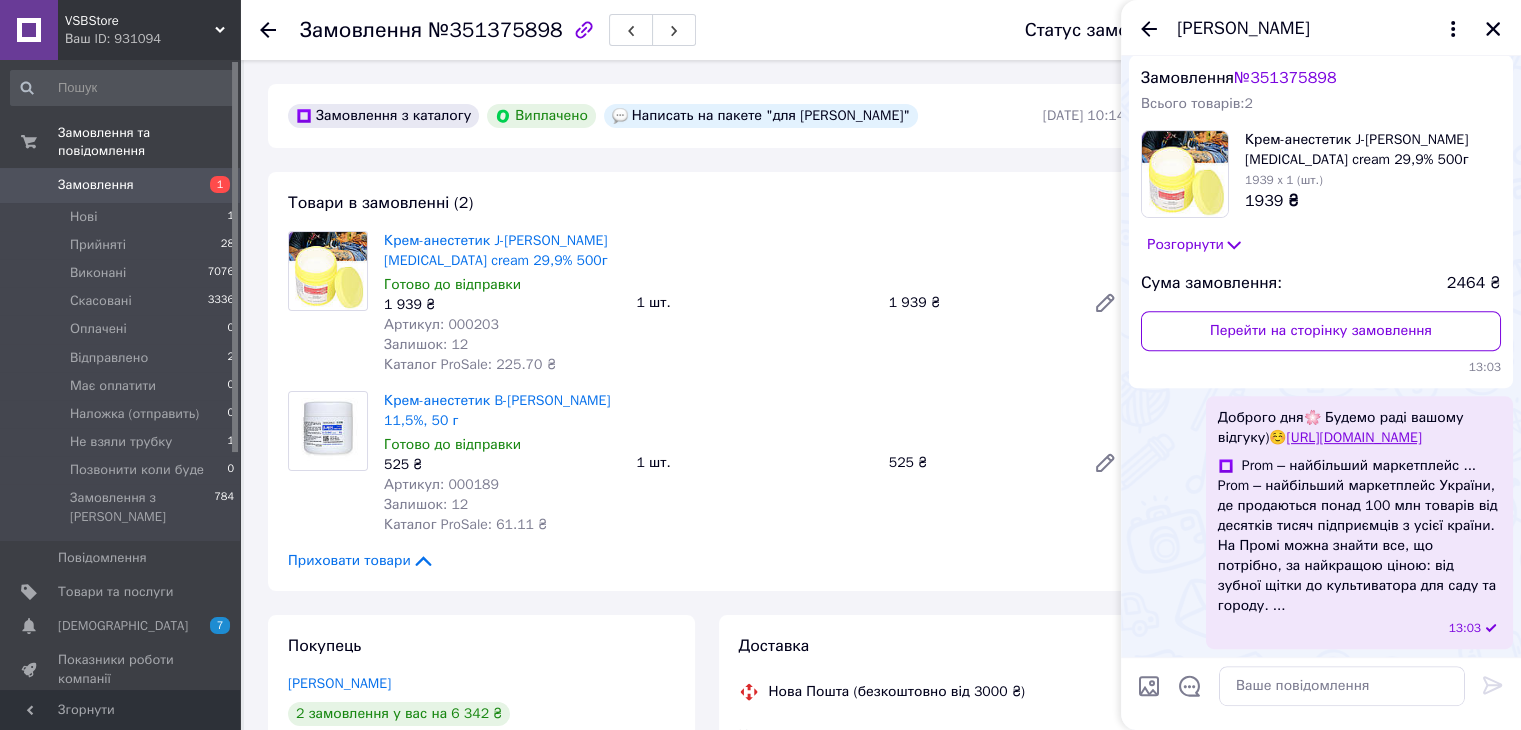 scroll, scrollTop: 729, scrollLeft: 0, axis: vertical 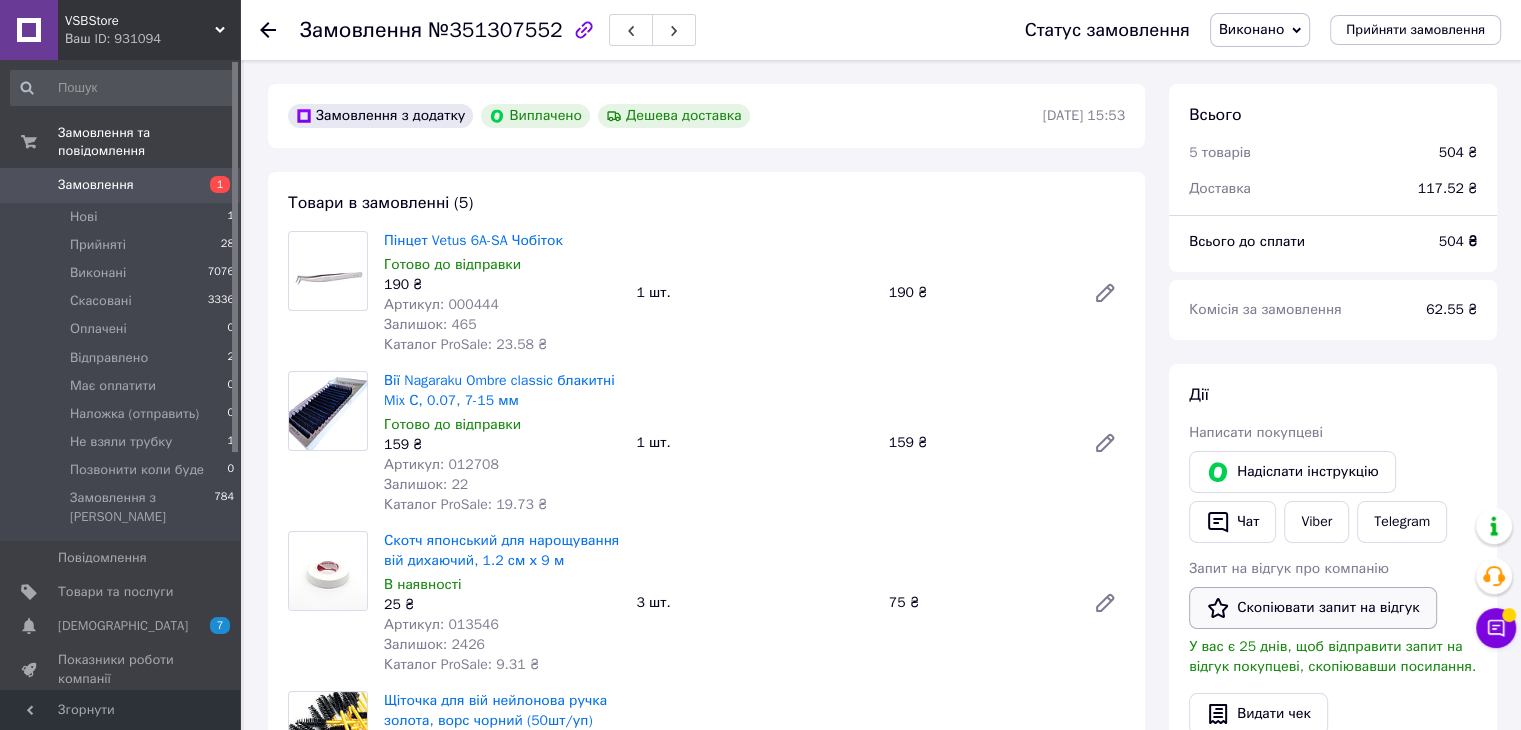 click on "Скопіювати запит на відгук" at bounding box center (1313, 608) 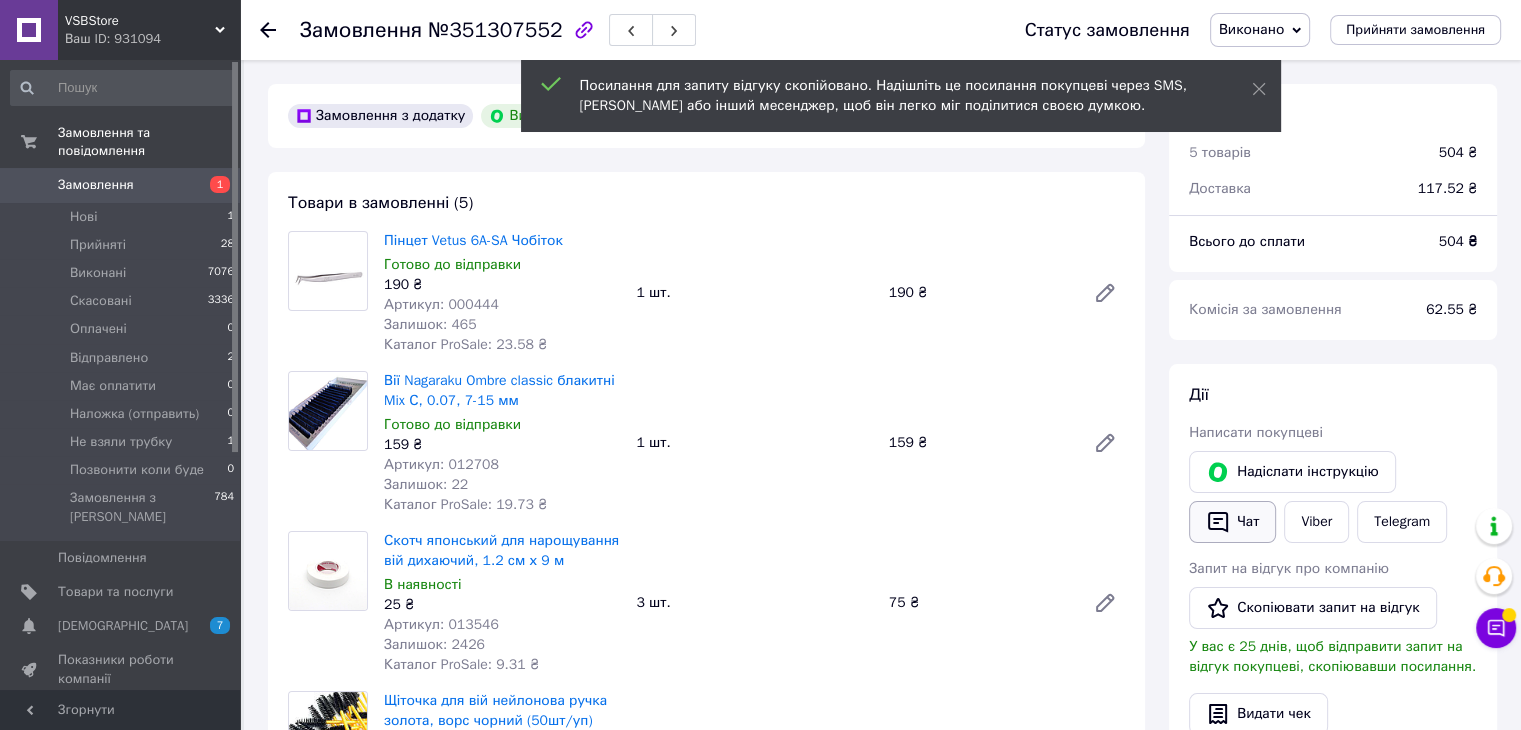 click on "Чат" at bounding box center (1232, 522) 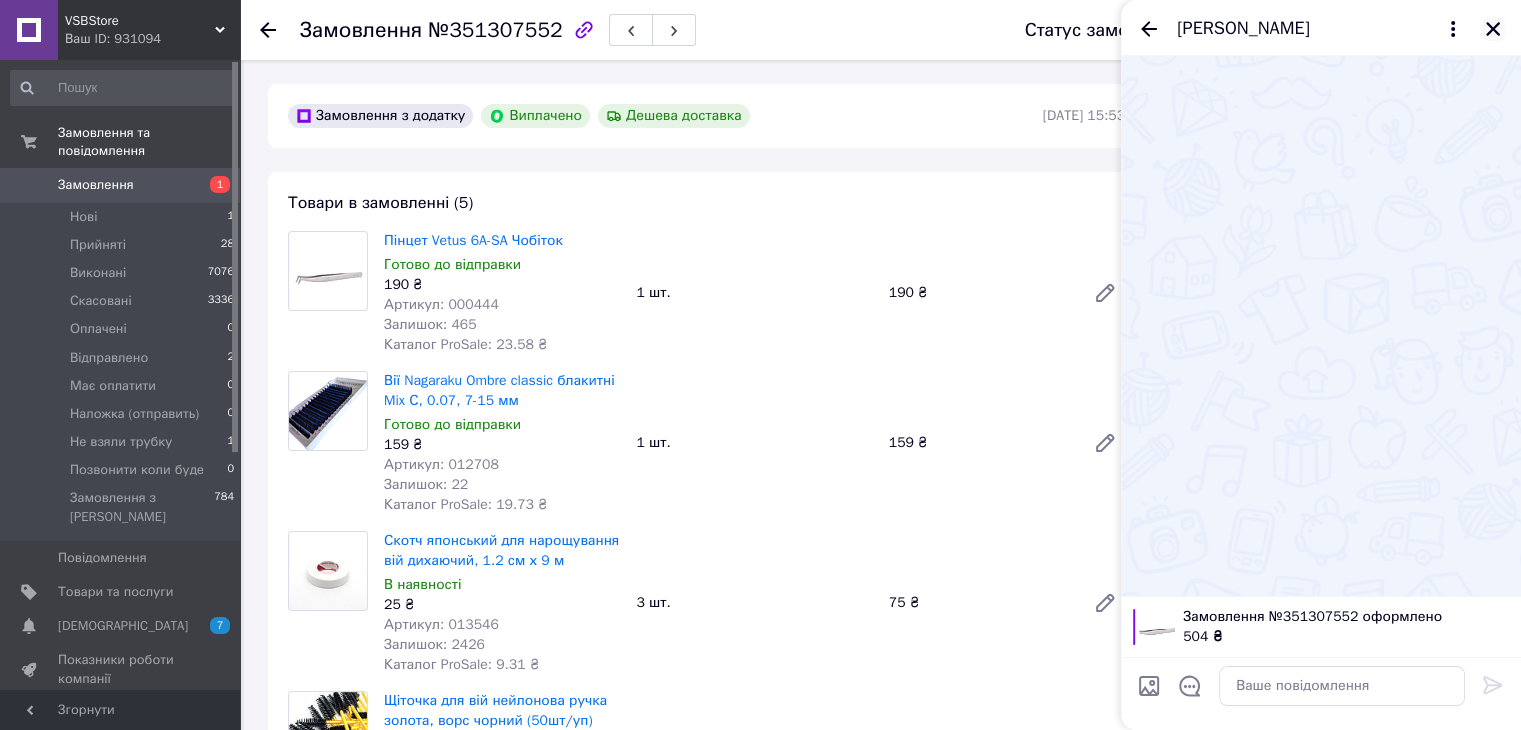 click at bounding box center (1493, 29) 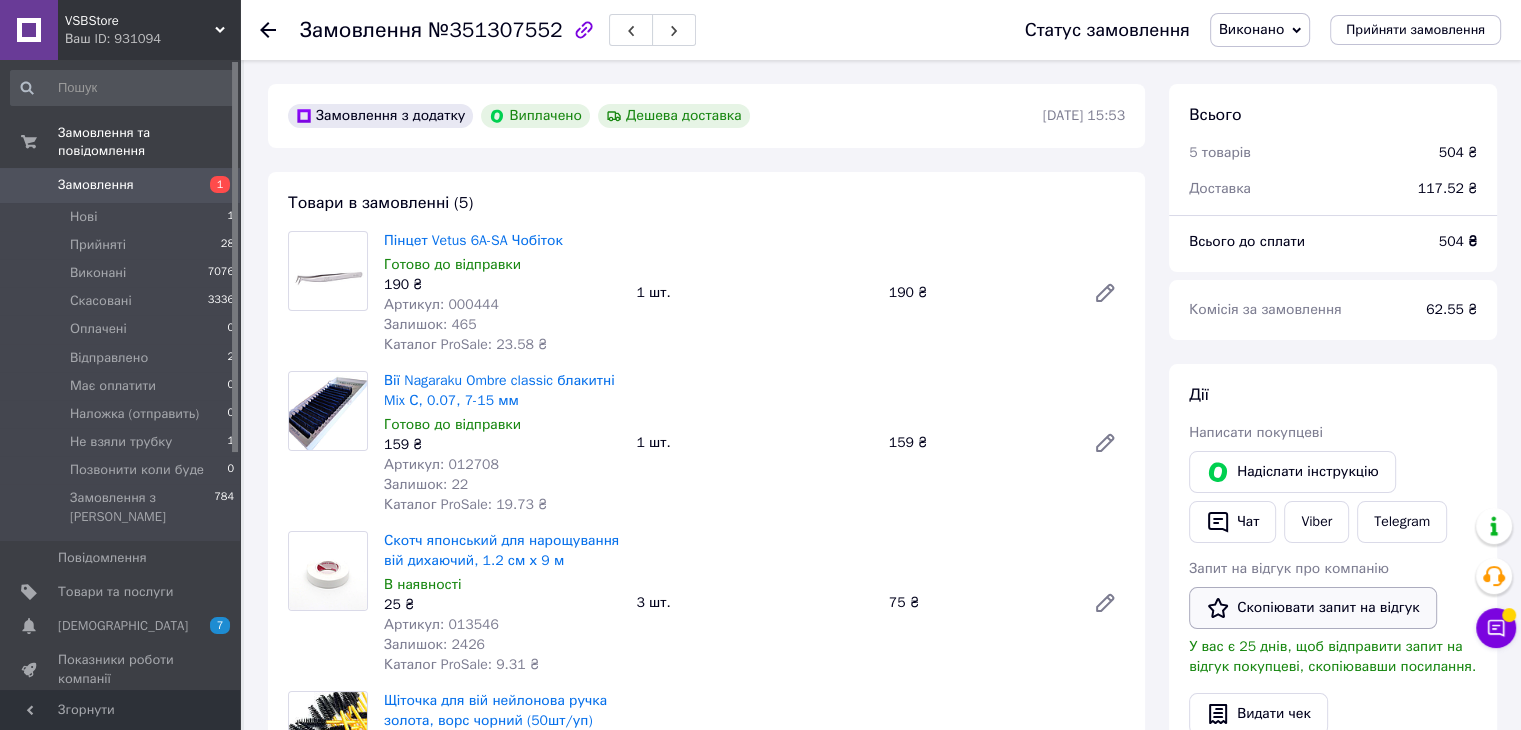 click on "Скопіювати запит на відгук" at bounding box center [1313, 608] 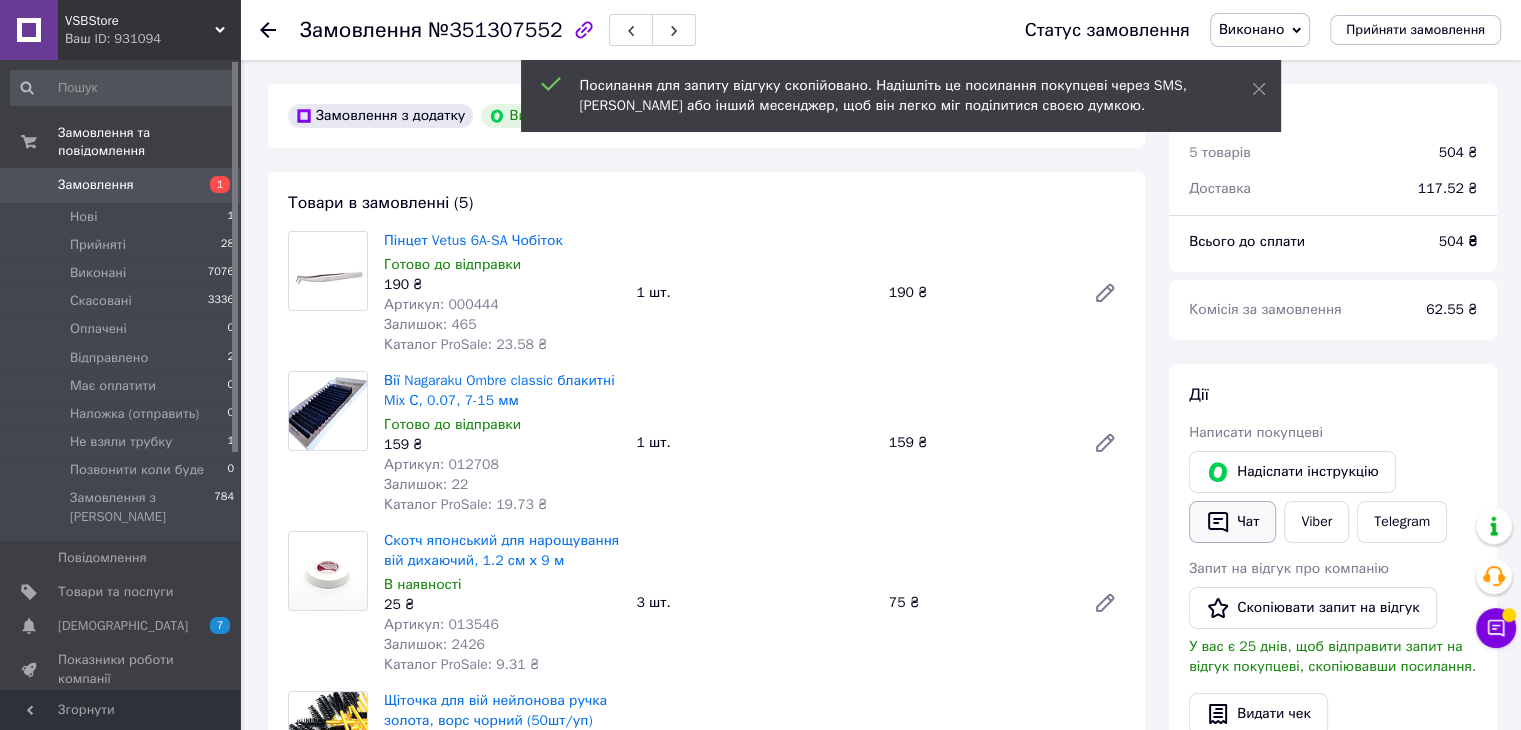 click on "Чат" at bounding box center [1232, 522] 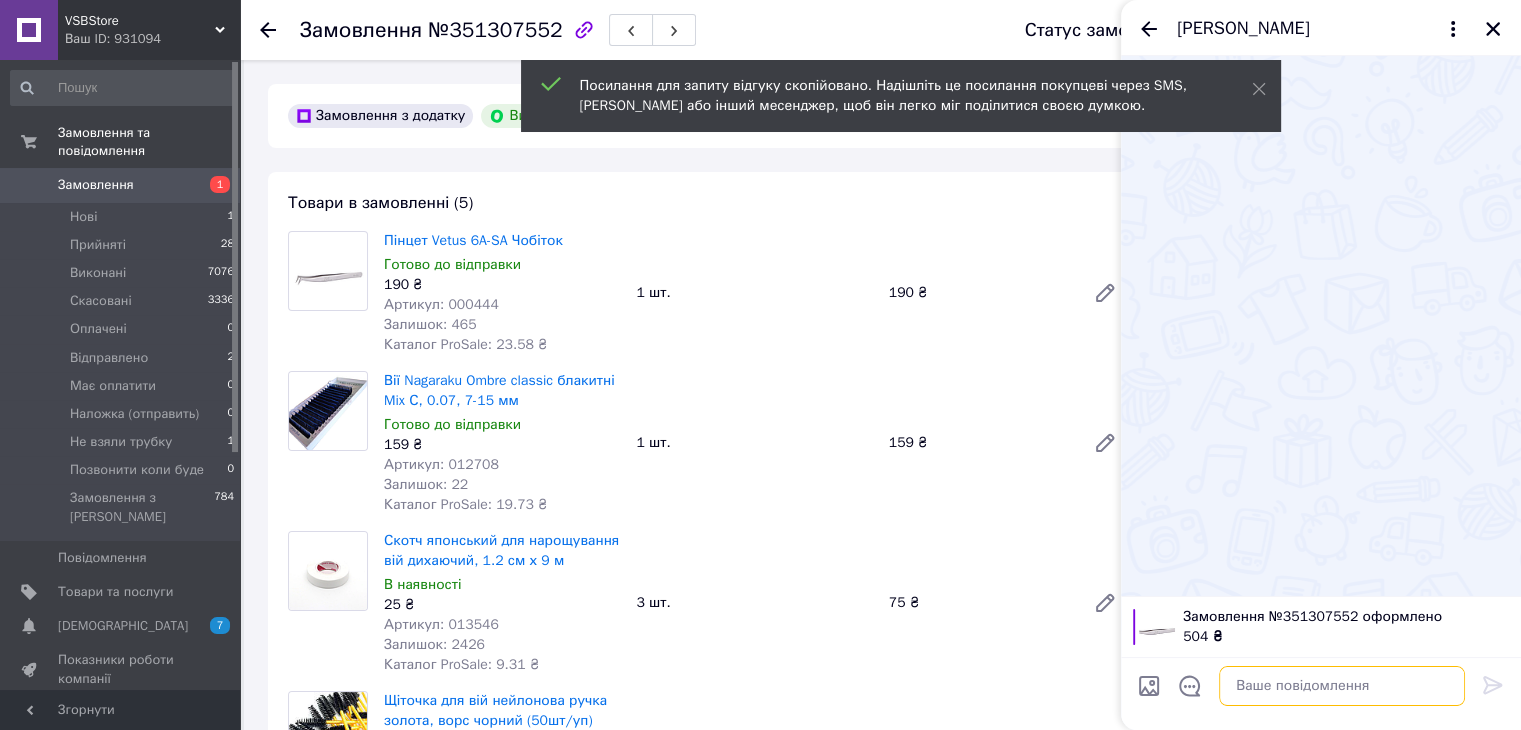 click at bounding box center [1342, 686] 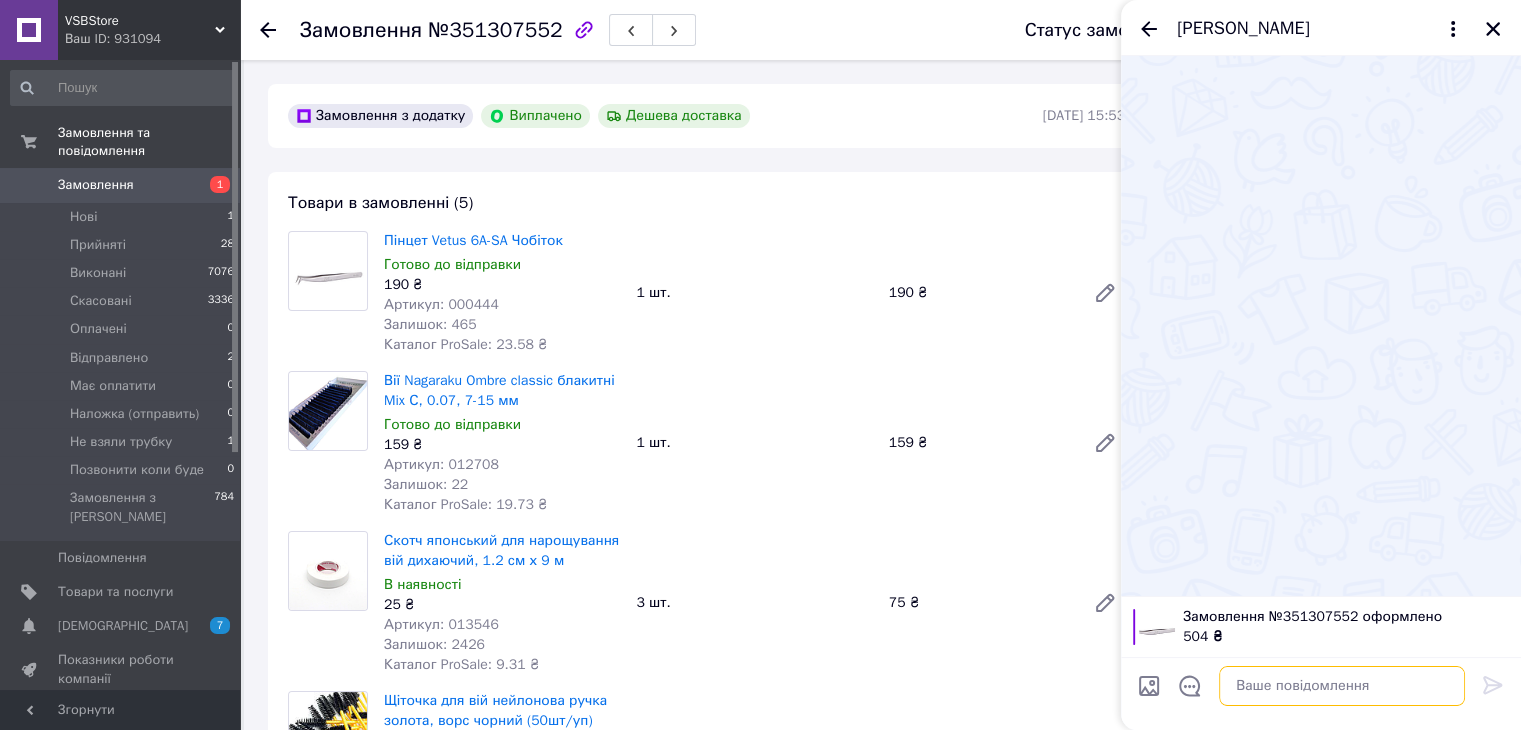 paste on "https://s.prom.st/LB1uqjgXh5L" 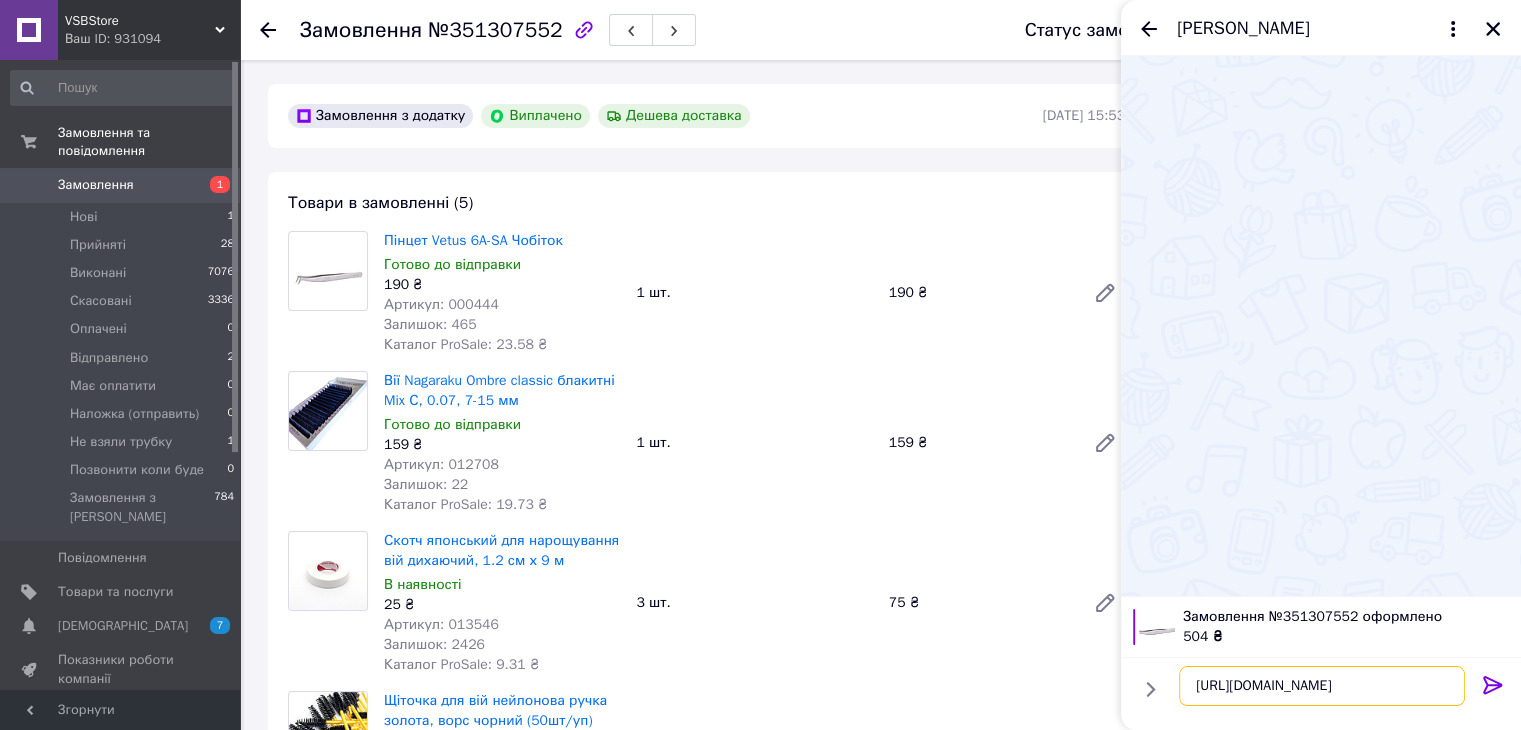 click on "https://s.prom.st/LB1uqjgXh5L" at bounding box center (1322, 686) 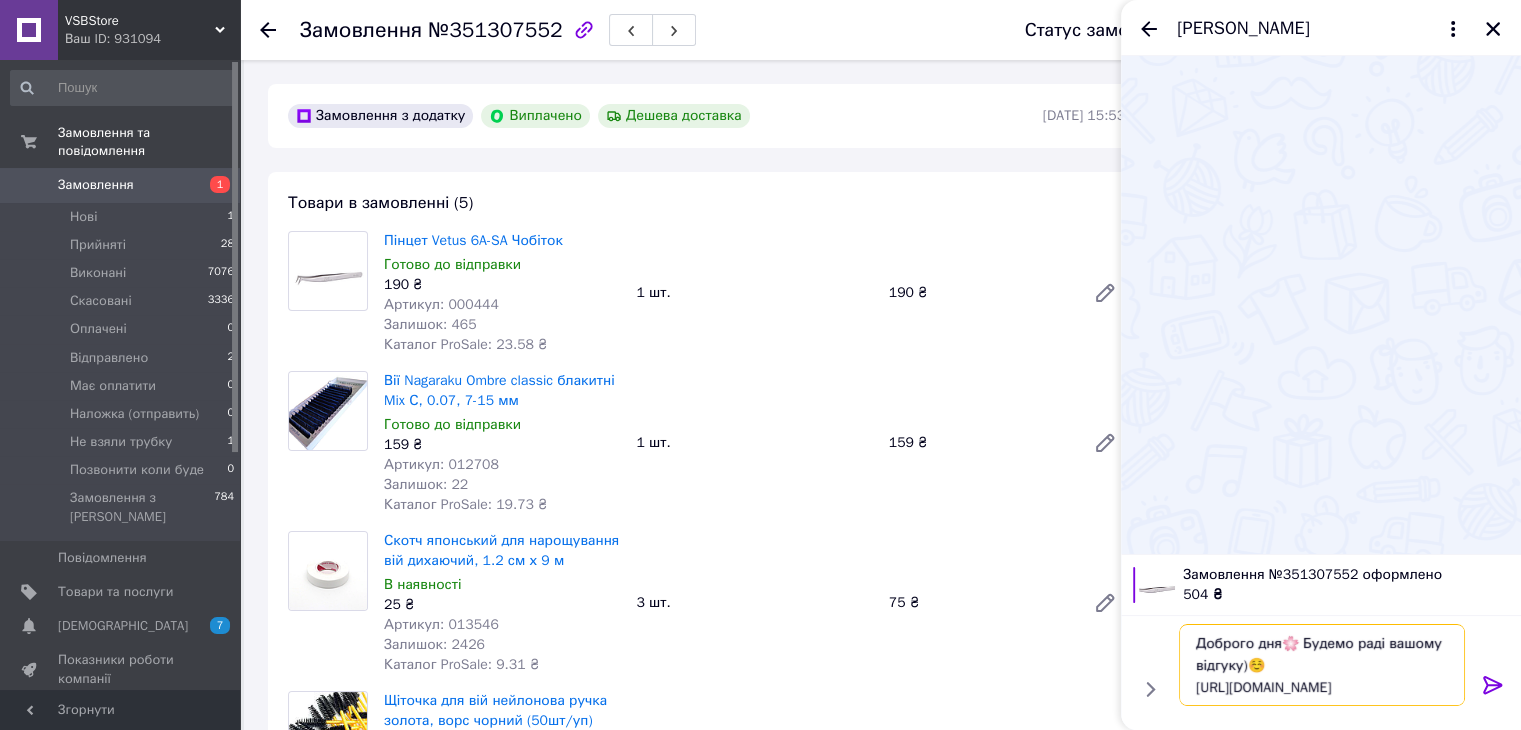 type on "Доброго дня🌸 Будемо раді вашому відгуку)☺️
[URL][DOMAIN_NAME]" 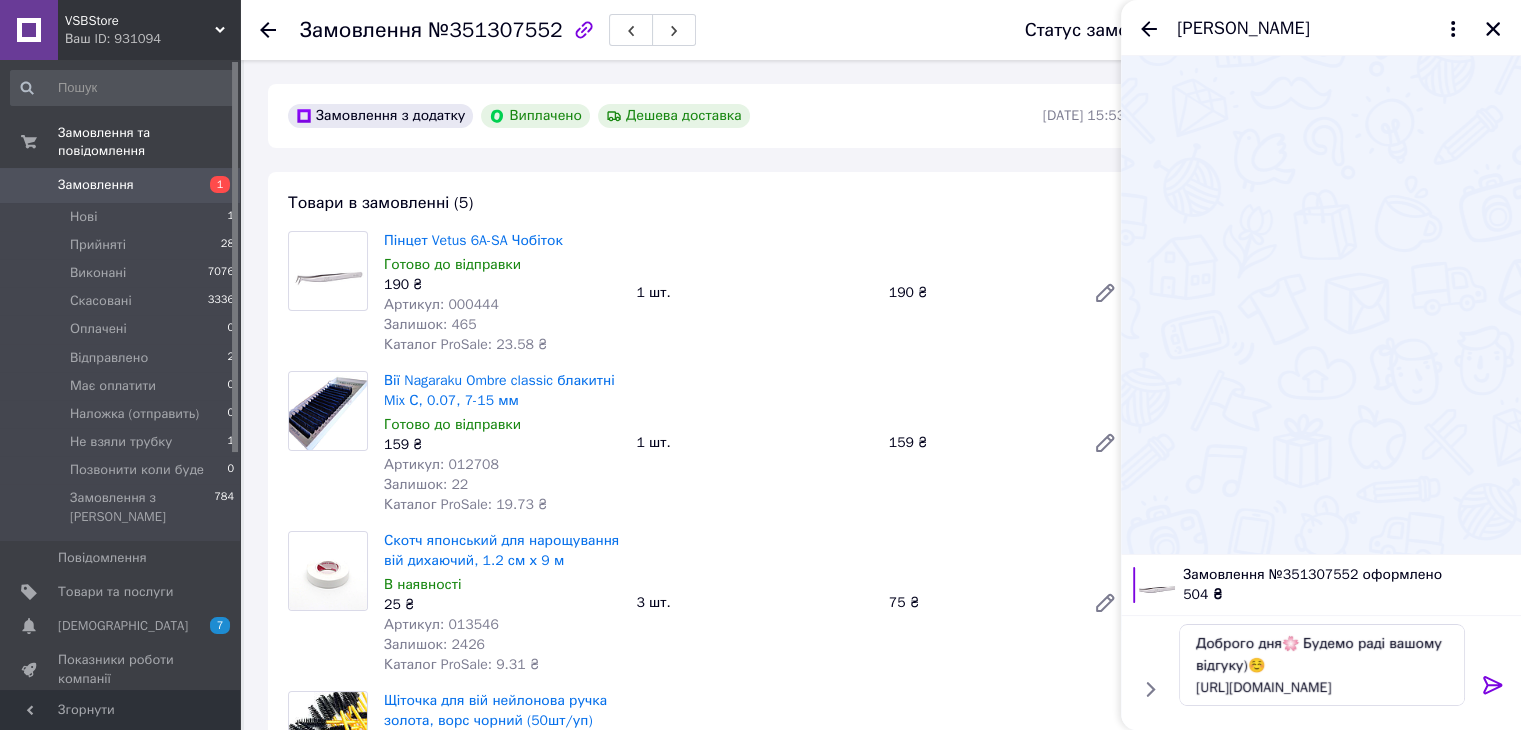 click 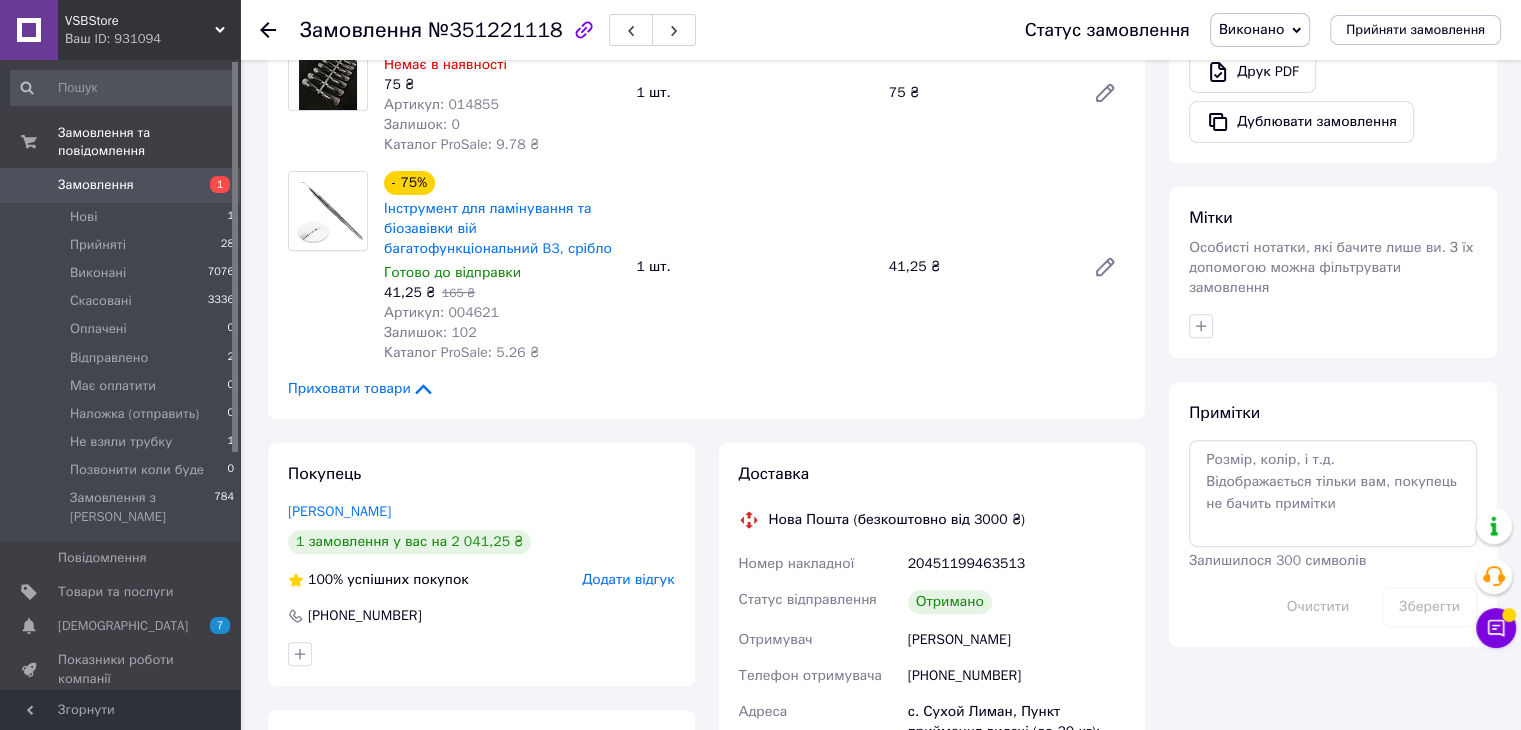 scroll, scrollTop: 100, scrollLeft: 0, axis: vertical 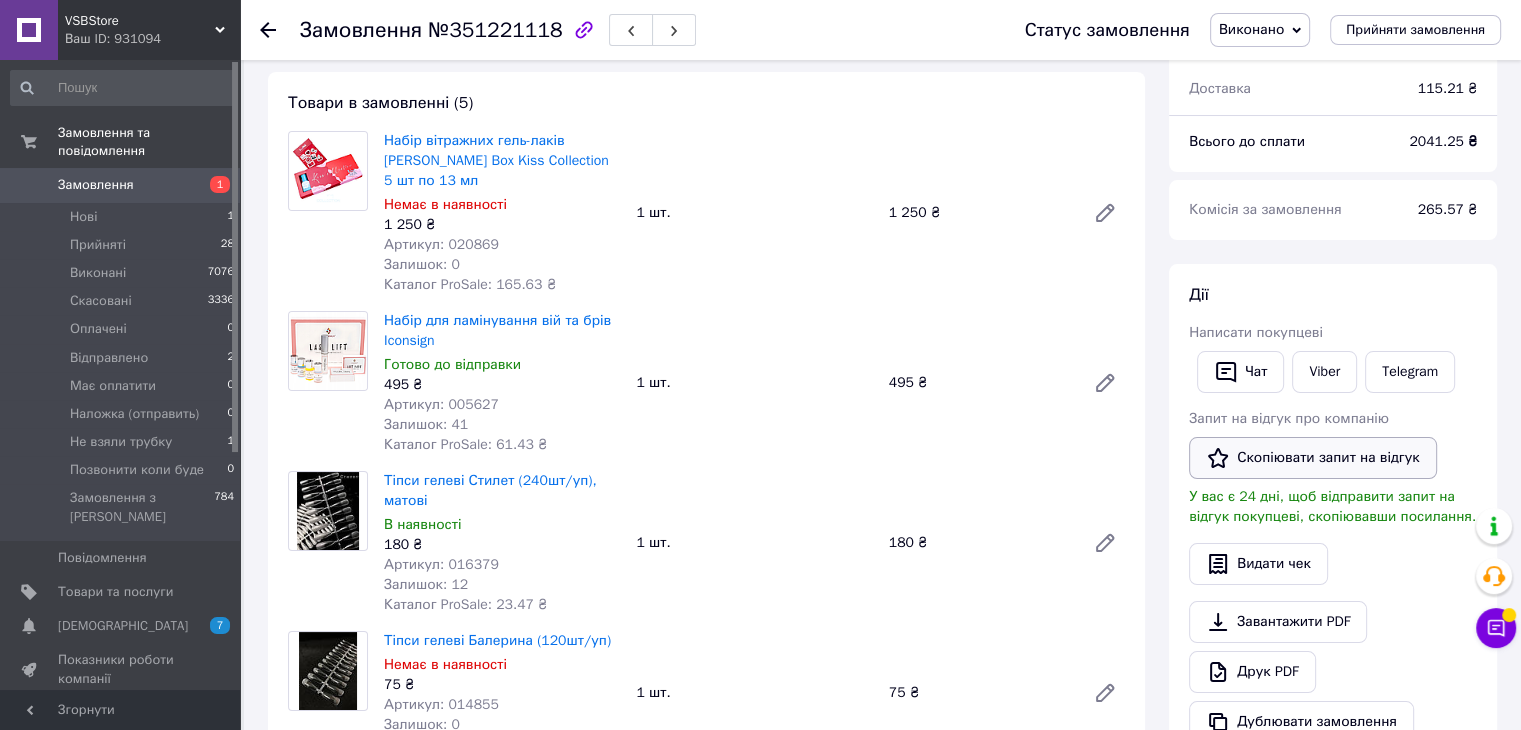 click on "Скопіювати запит на відгук" at bounding box center (1313, 458) 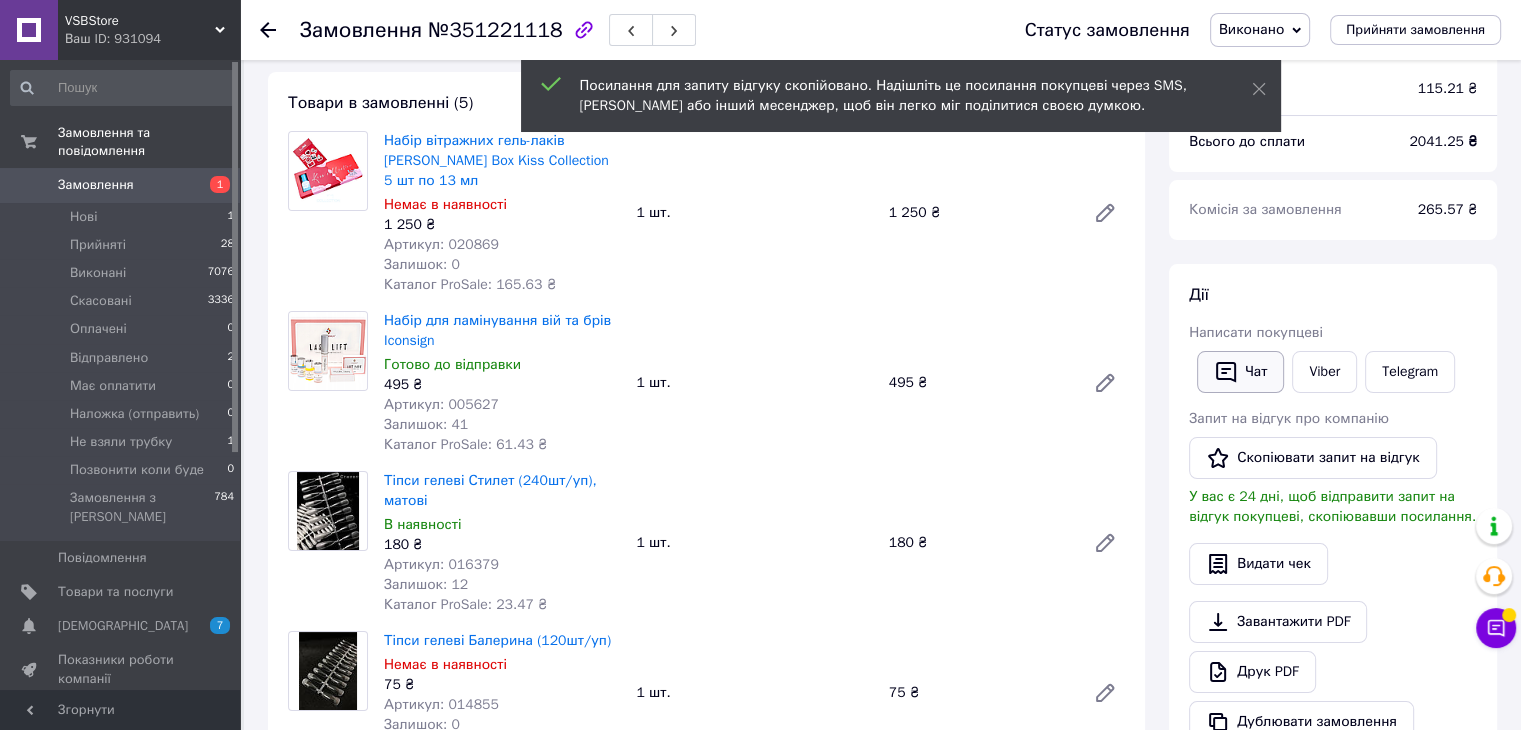 click on "Чат" at bounding box center [1240, 372] 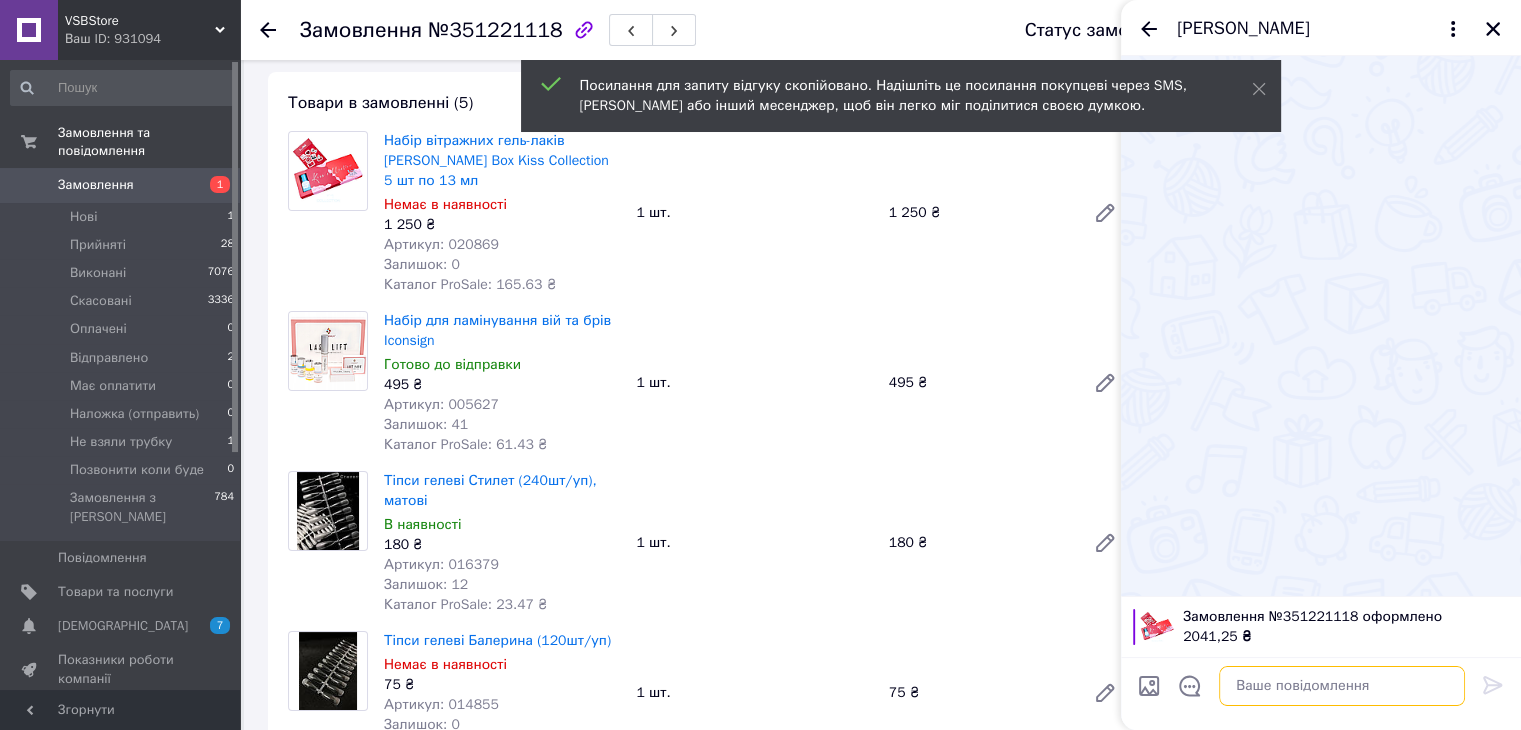click at bounding box center (1342, 686) 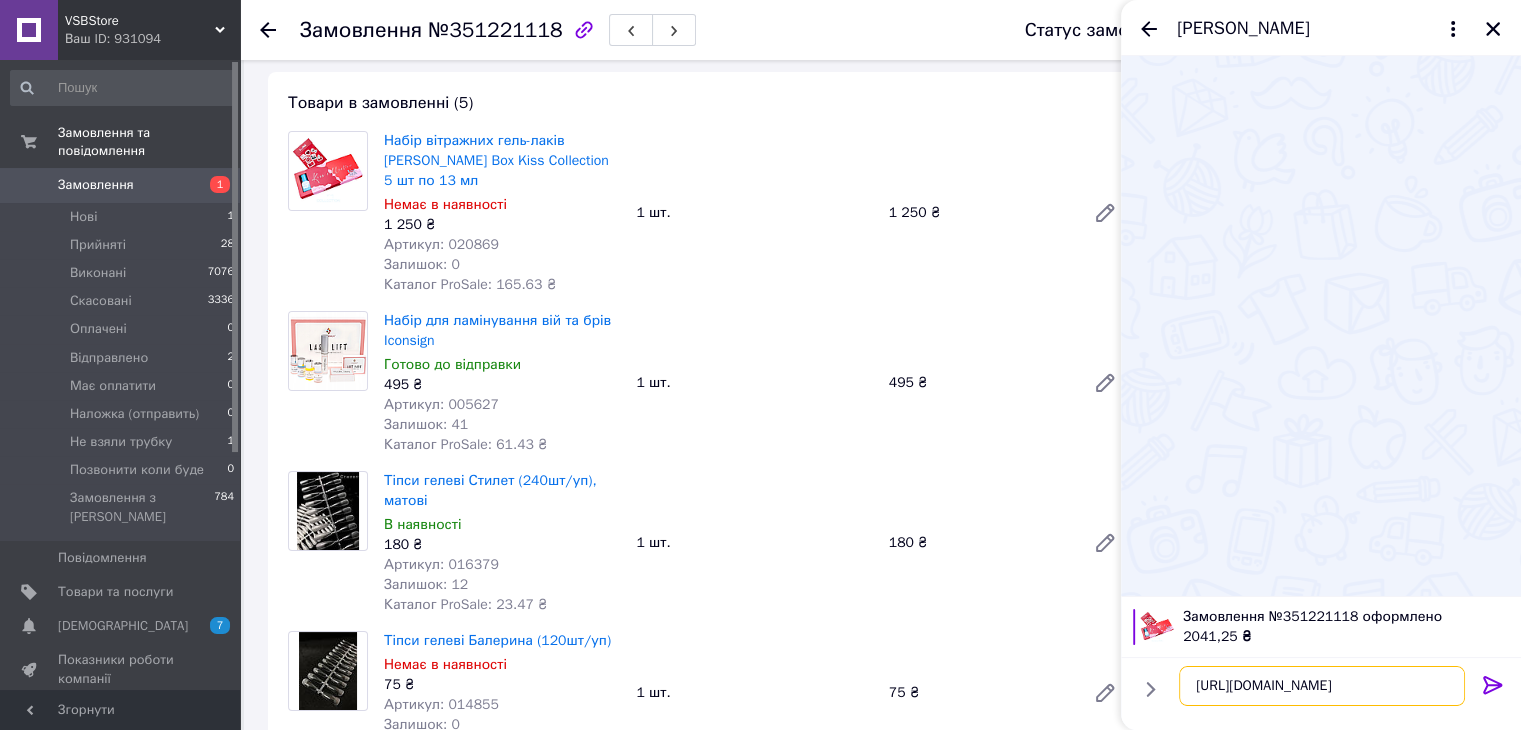 click on "https://s.prom.st/XTjthKIKzOR" at bounding box center (1322, 686) 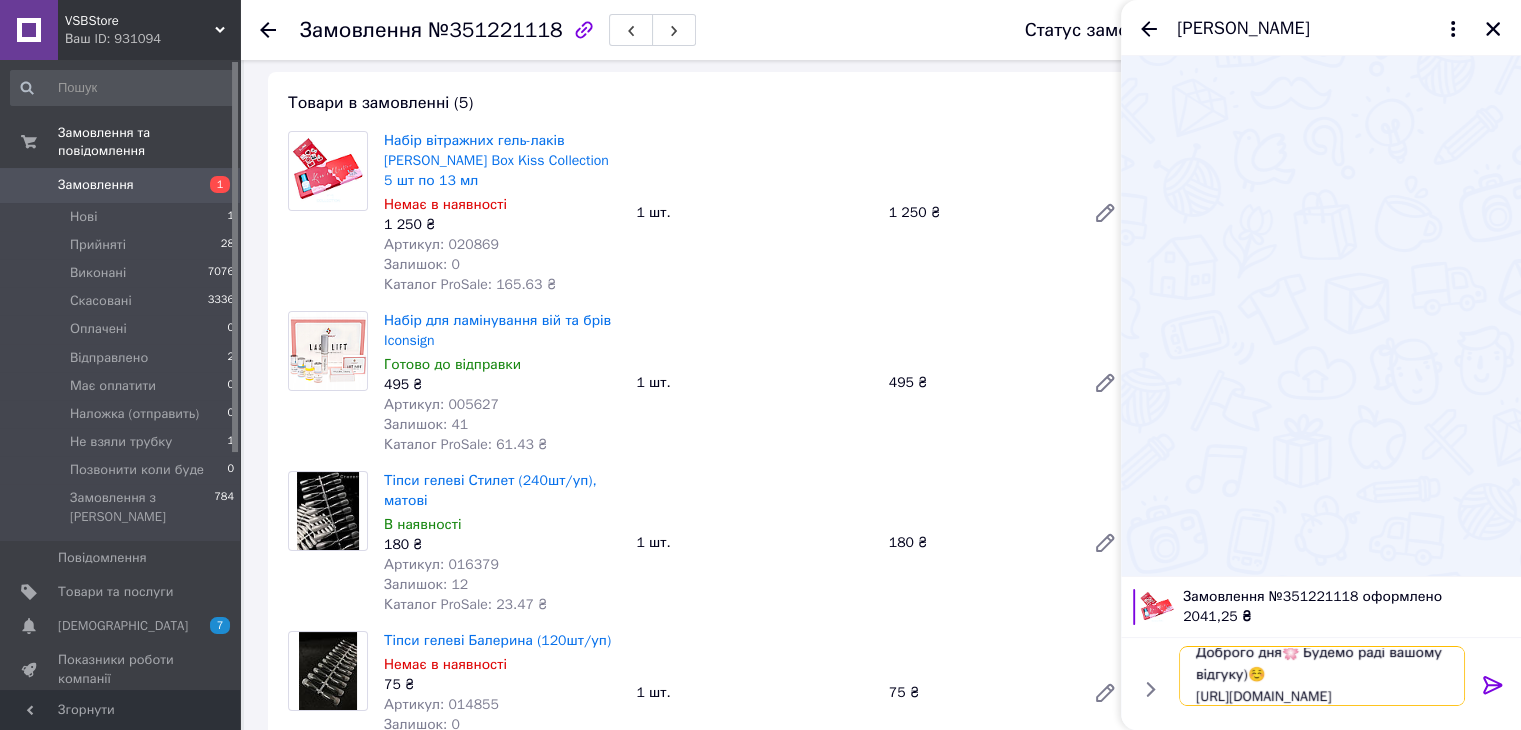 scroll, scrollTop: 1, scrollLeft: 0, axis: vertical 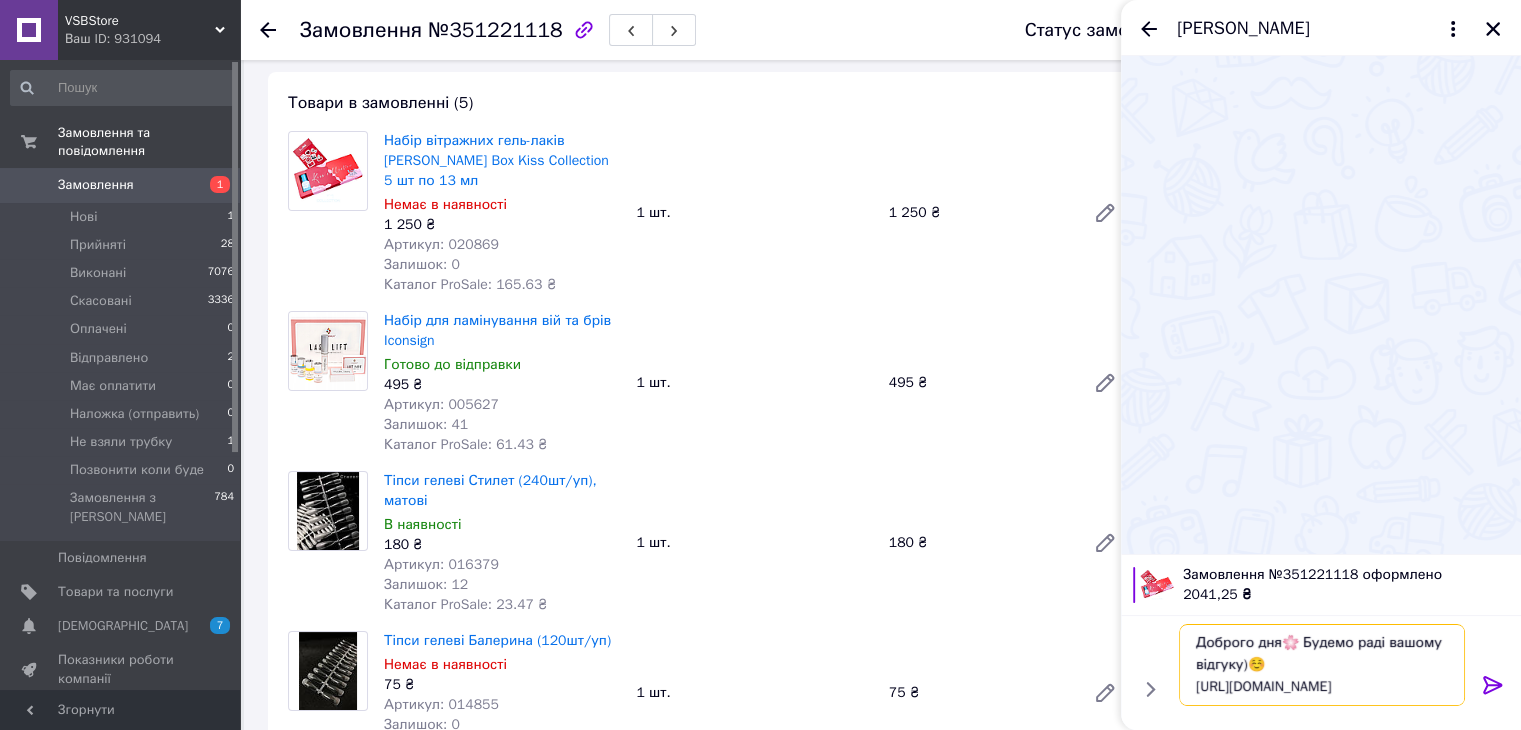 type on "Доброго дня🌸 Будемо раді вашому відгуку)☺️
[URL][DOMAIN_NAME]" 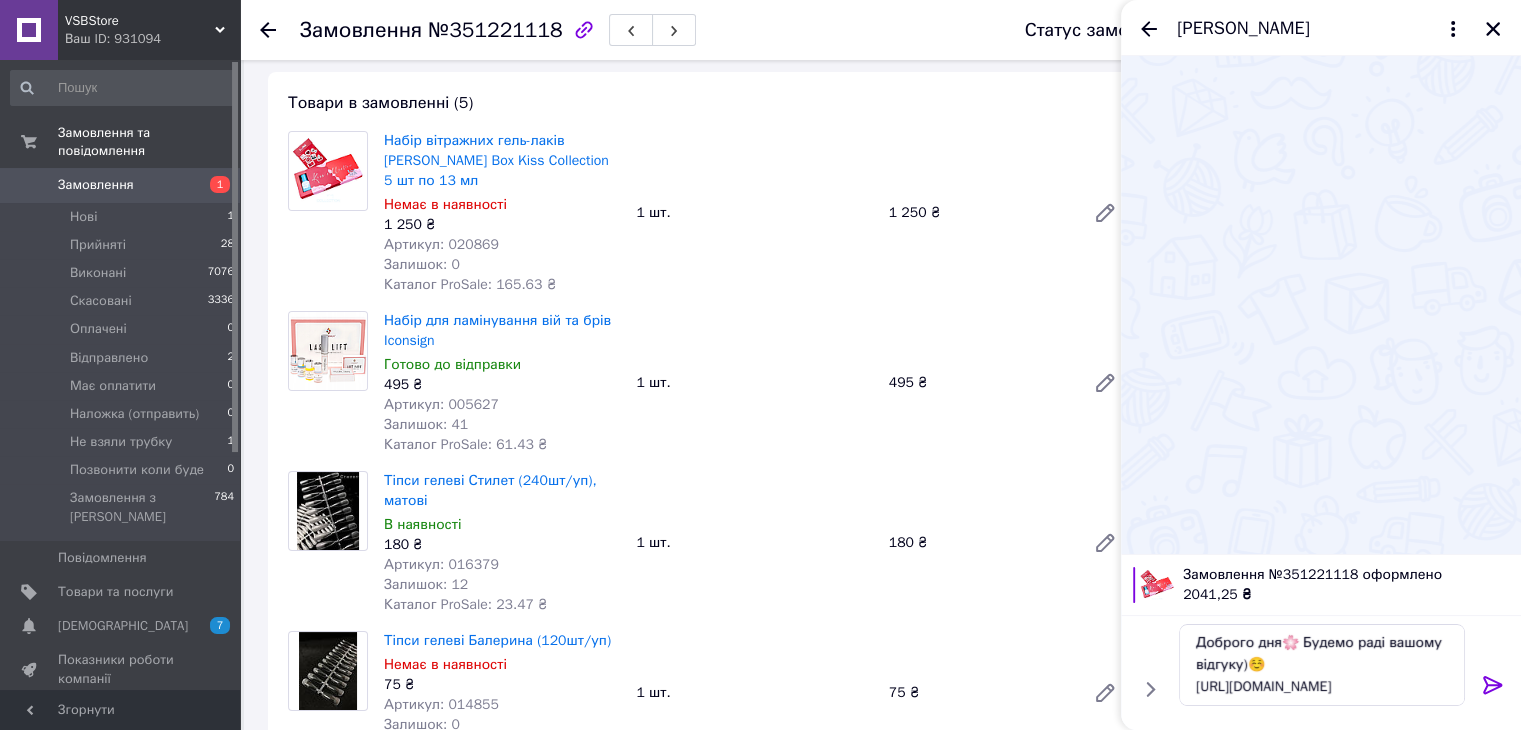 click 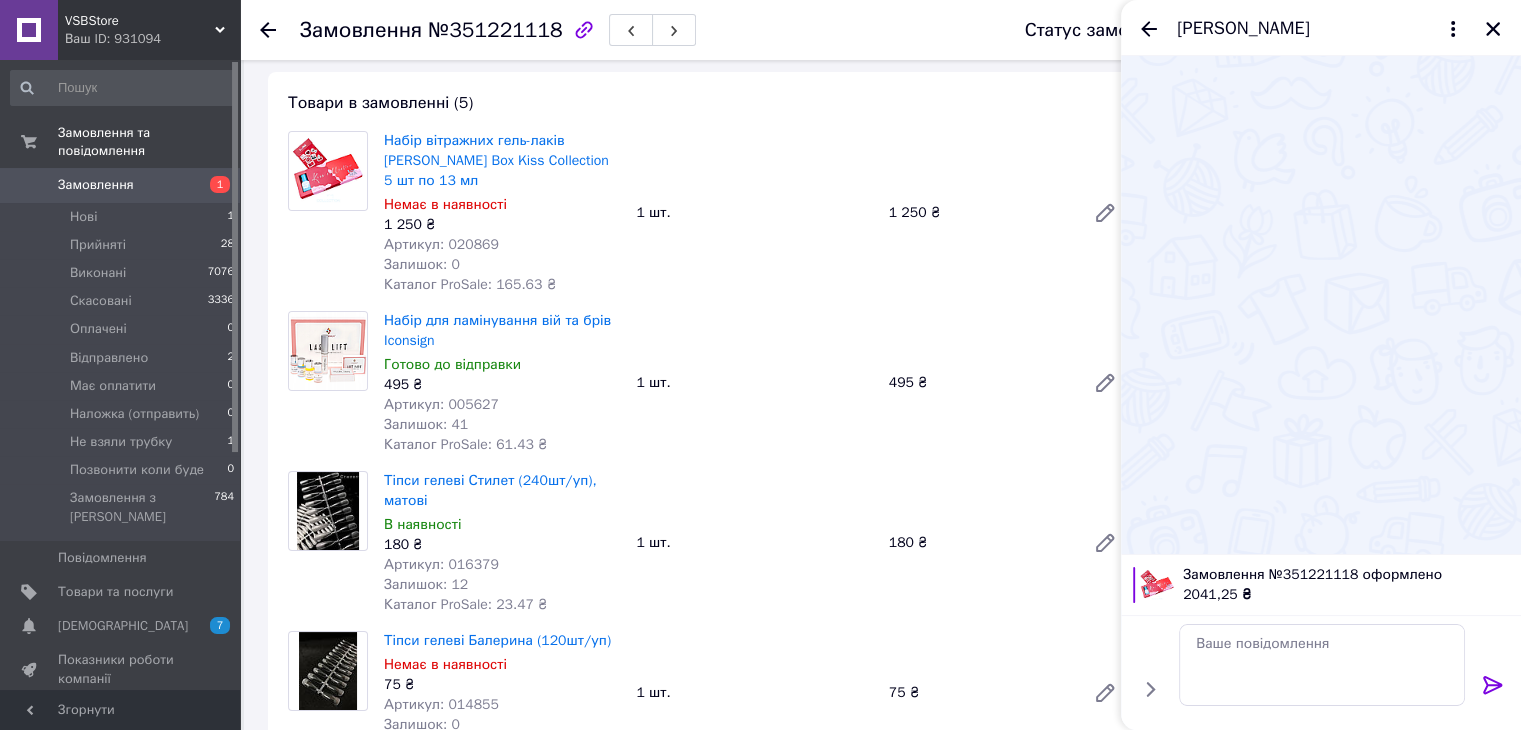 scroll, scrollTop: 0, scrollLeft: 0, axis: both 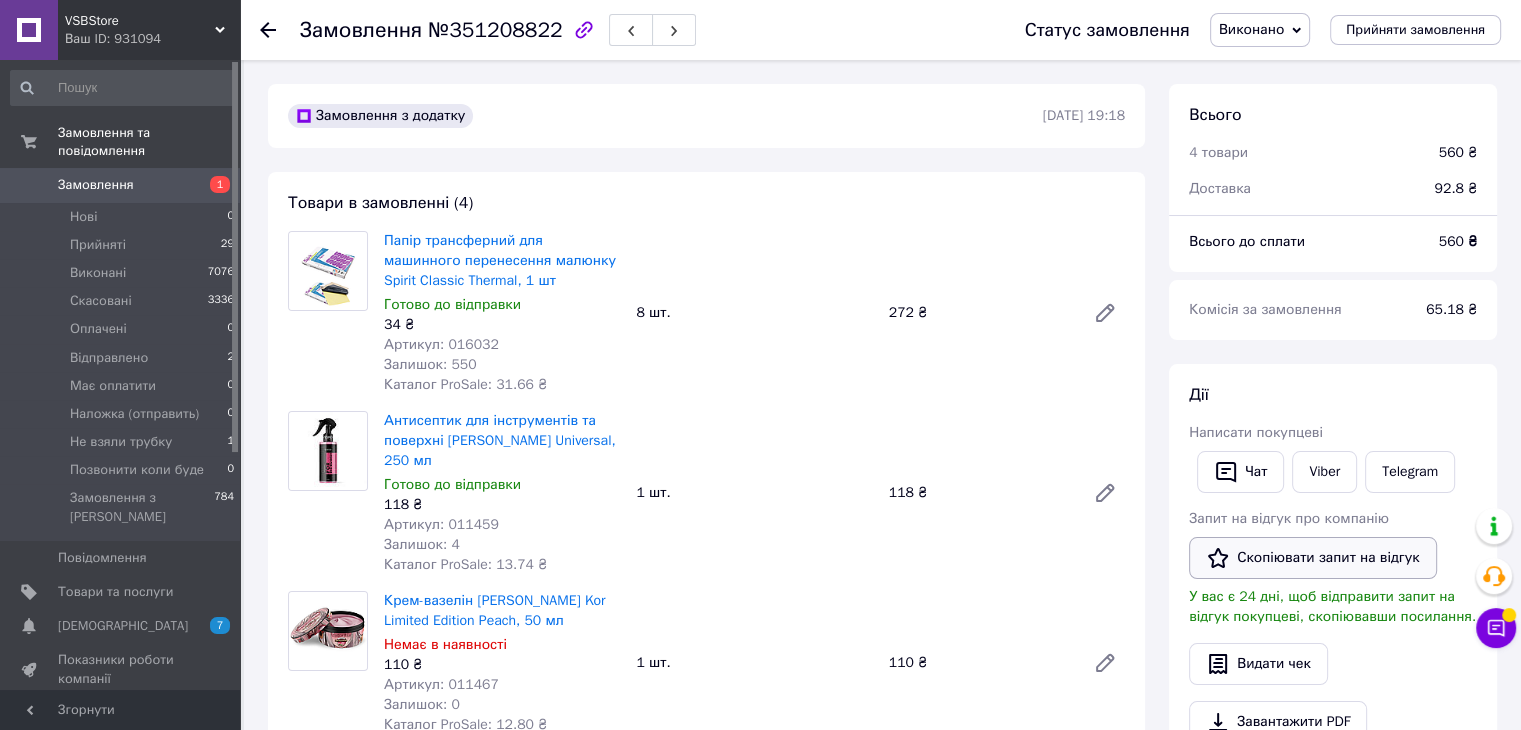 click on "Скопіювати запит на відгук" at bounding box center [1313, 558] 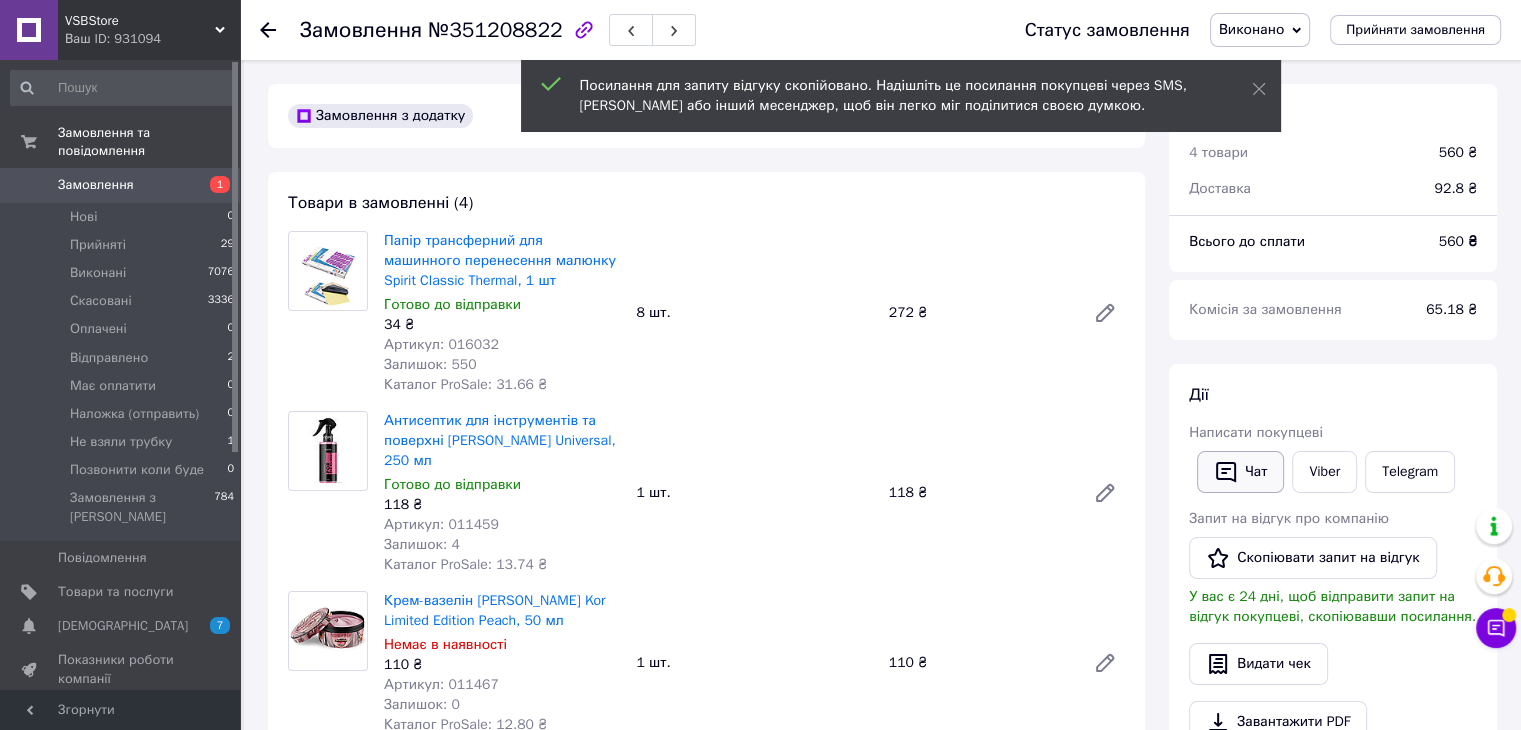 click on "Чат" at bounding box center [1240, 472] 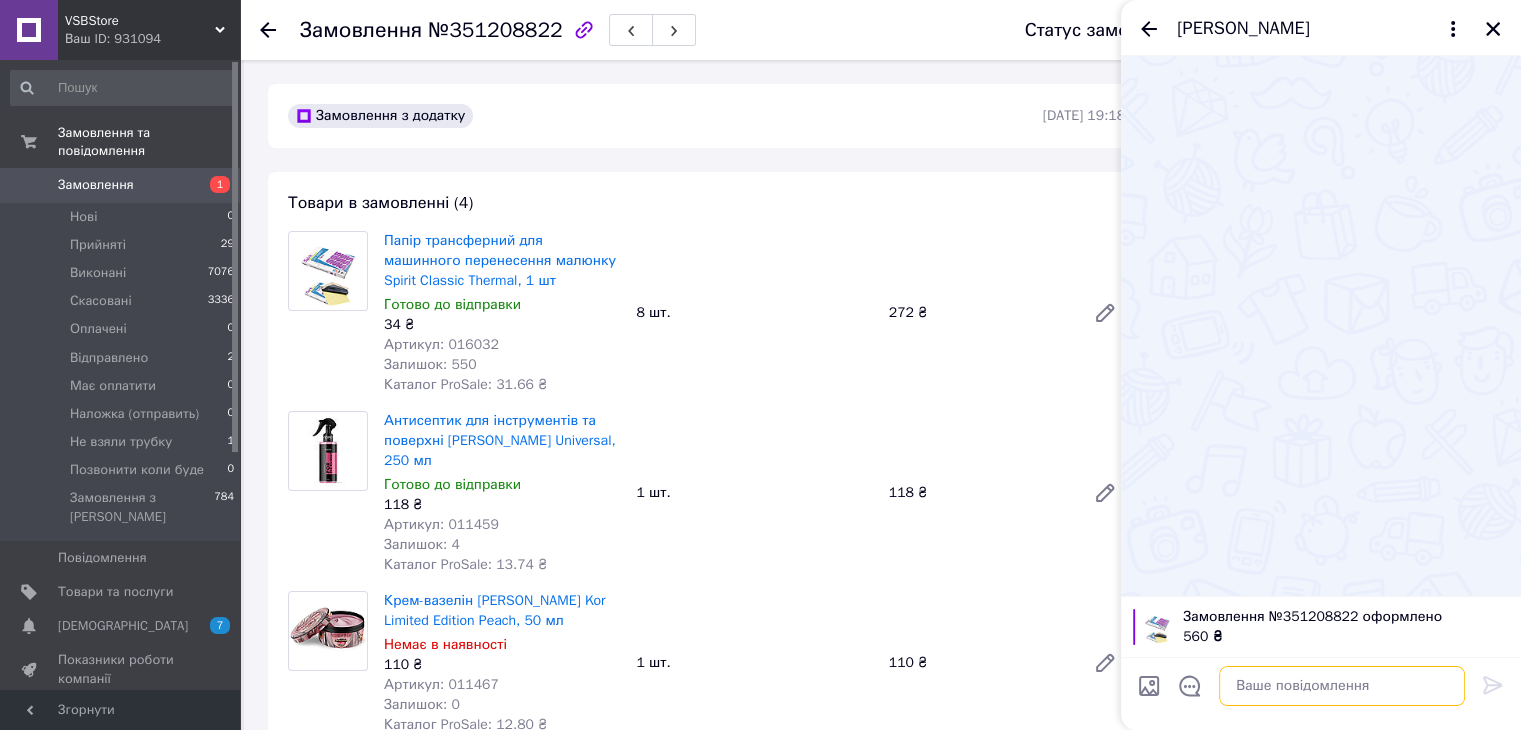 click at bounding box center (1342, 686) 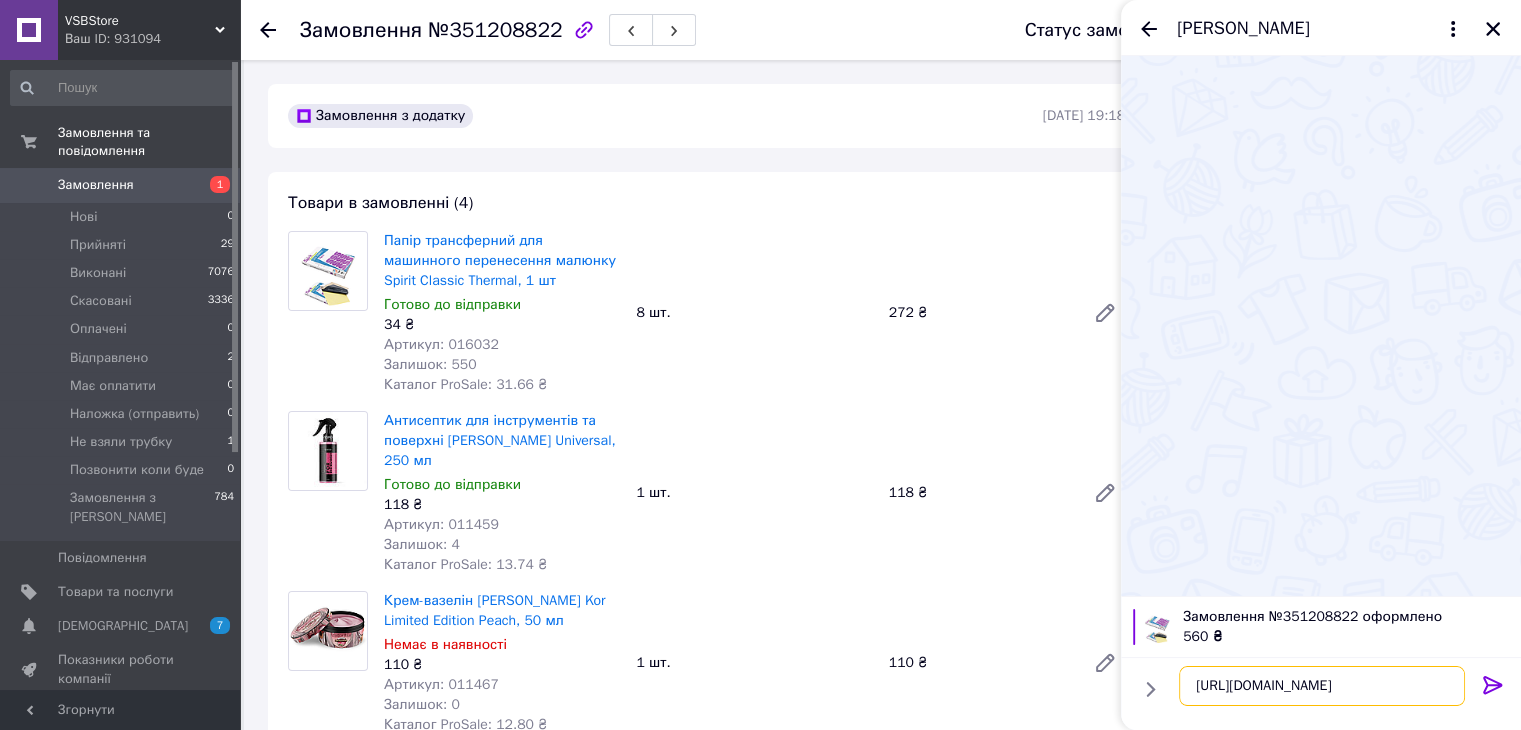click on "https://s.prom.st/pC8tZ8KgecT" at bounding box center (1322, 686) 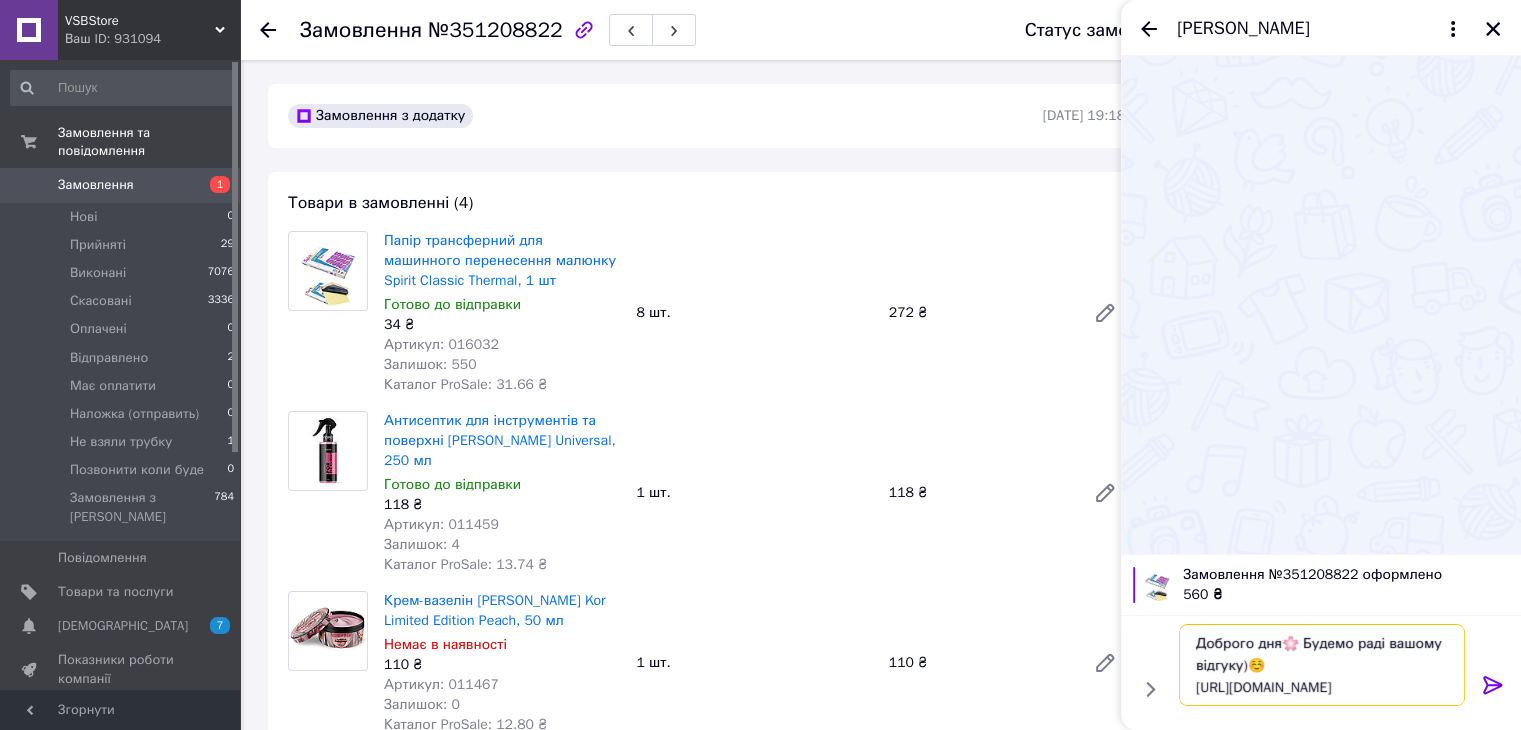 type on "Доброго дня🌸 Будемо раді вашому відгуку)☺️
[URL][DOMAIN_NAME]" 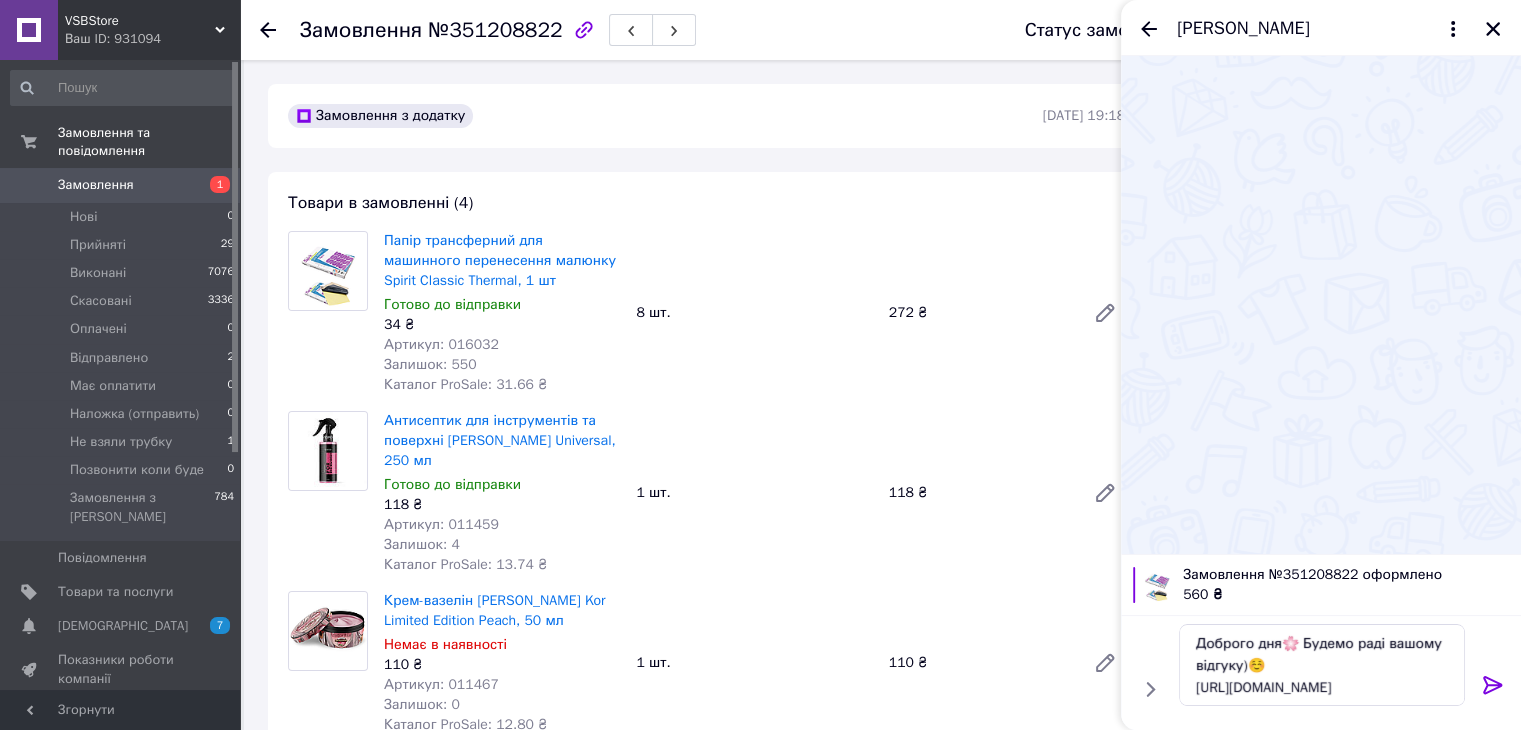 click 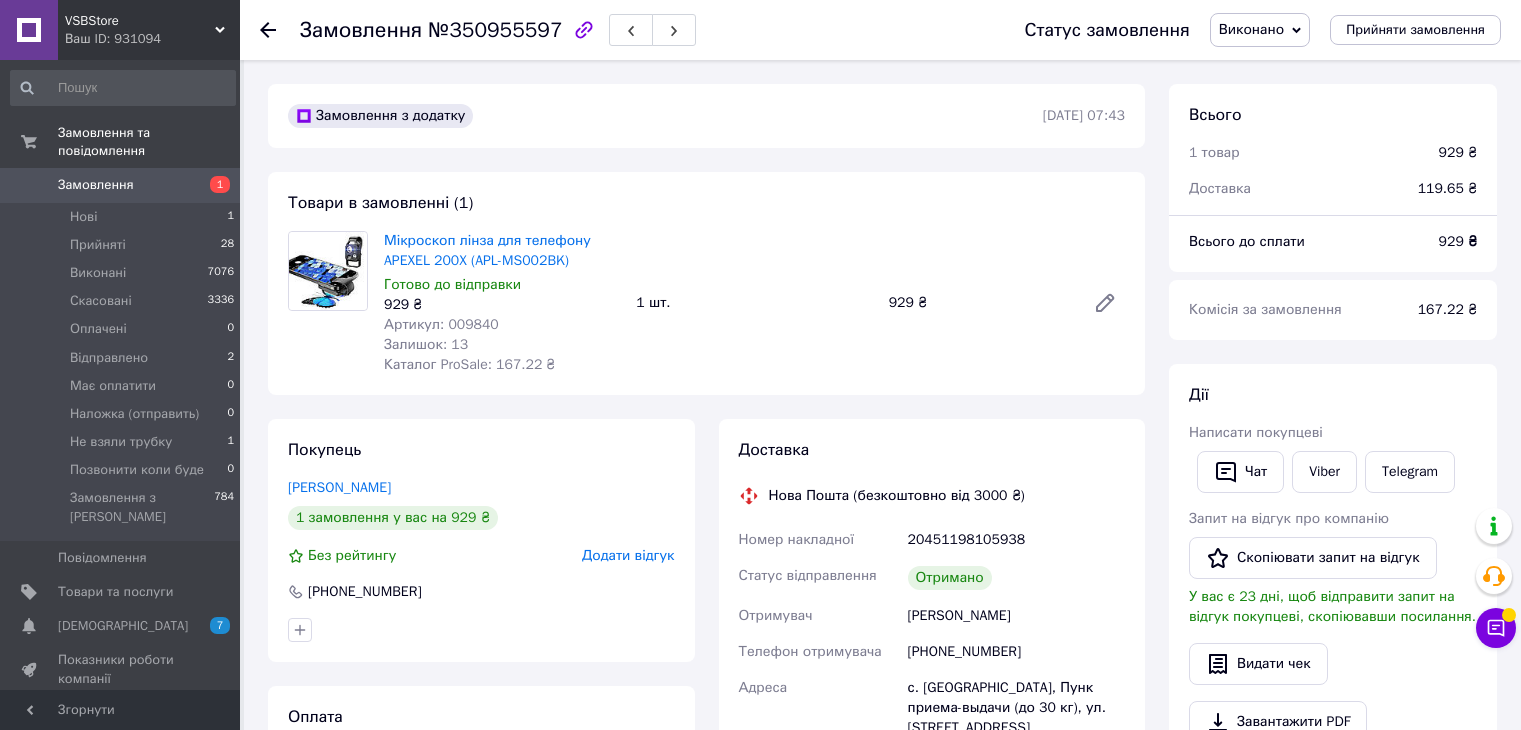 scroll, scrollTop: 0, scrollLeft: 0, axis: both 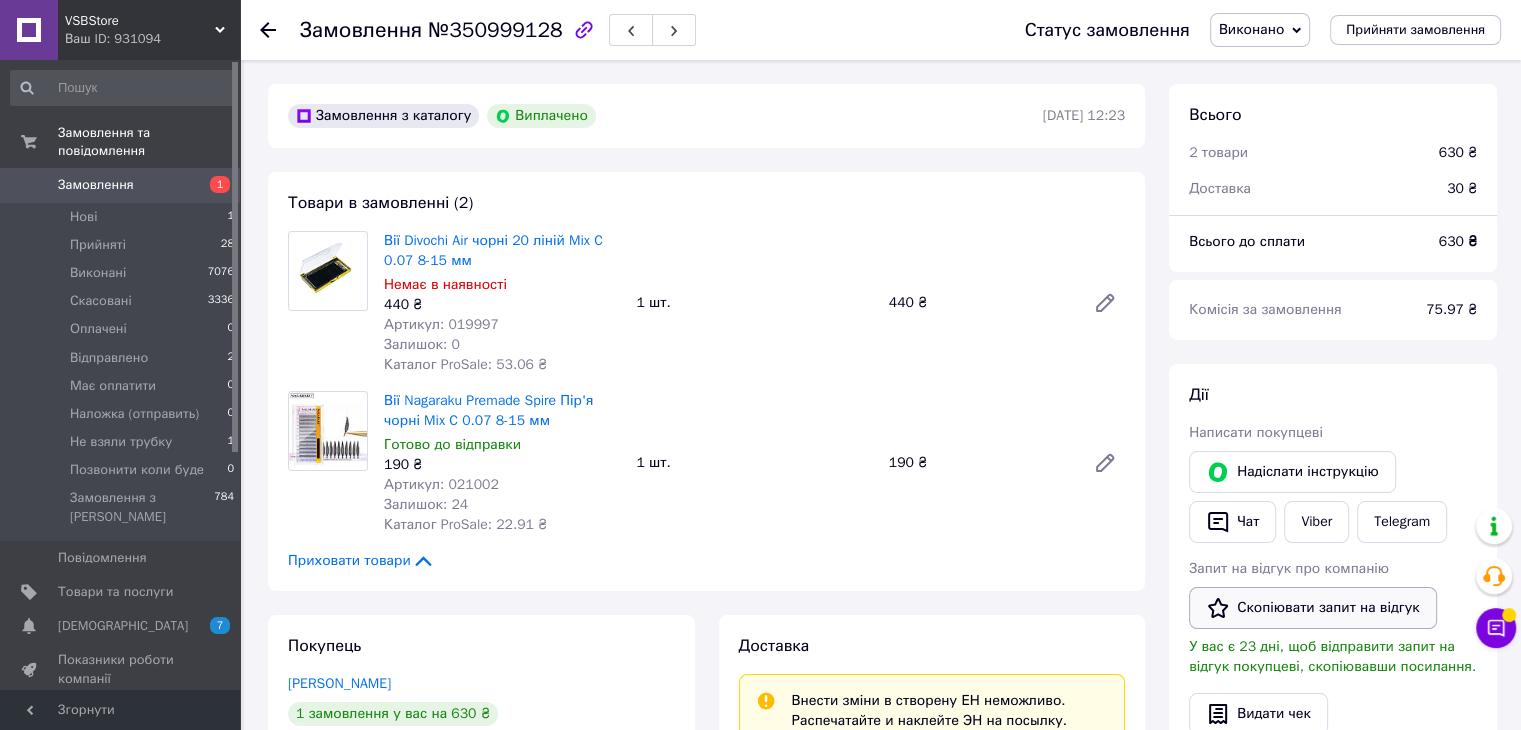 click on "Скопіювати запит на відгук" at bounding box center [1313, 608] 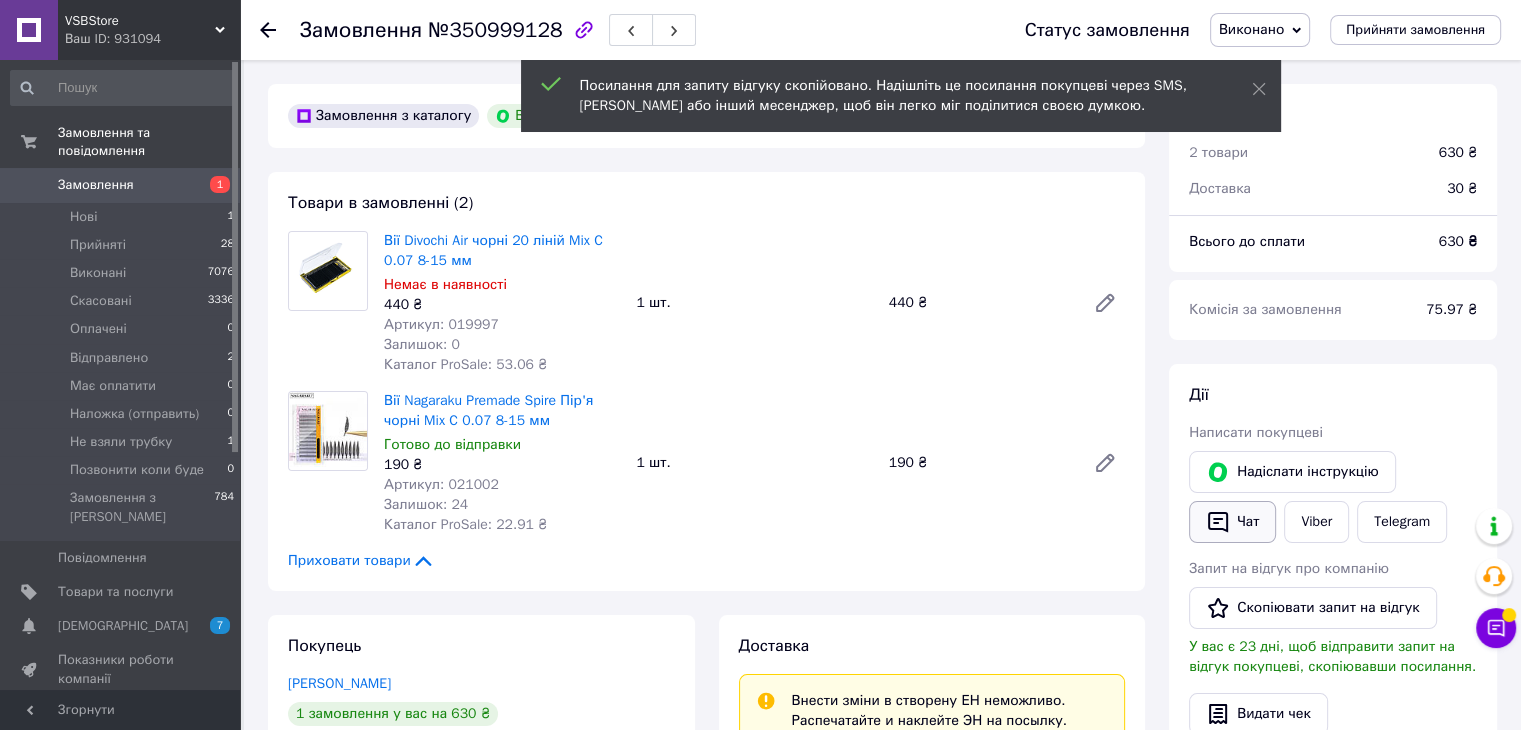 click on "Чат" at bounding box center (1232, 522) 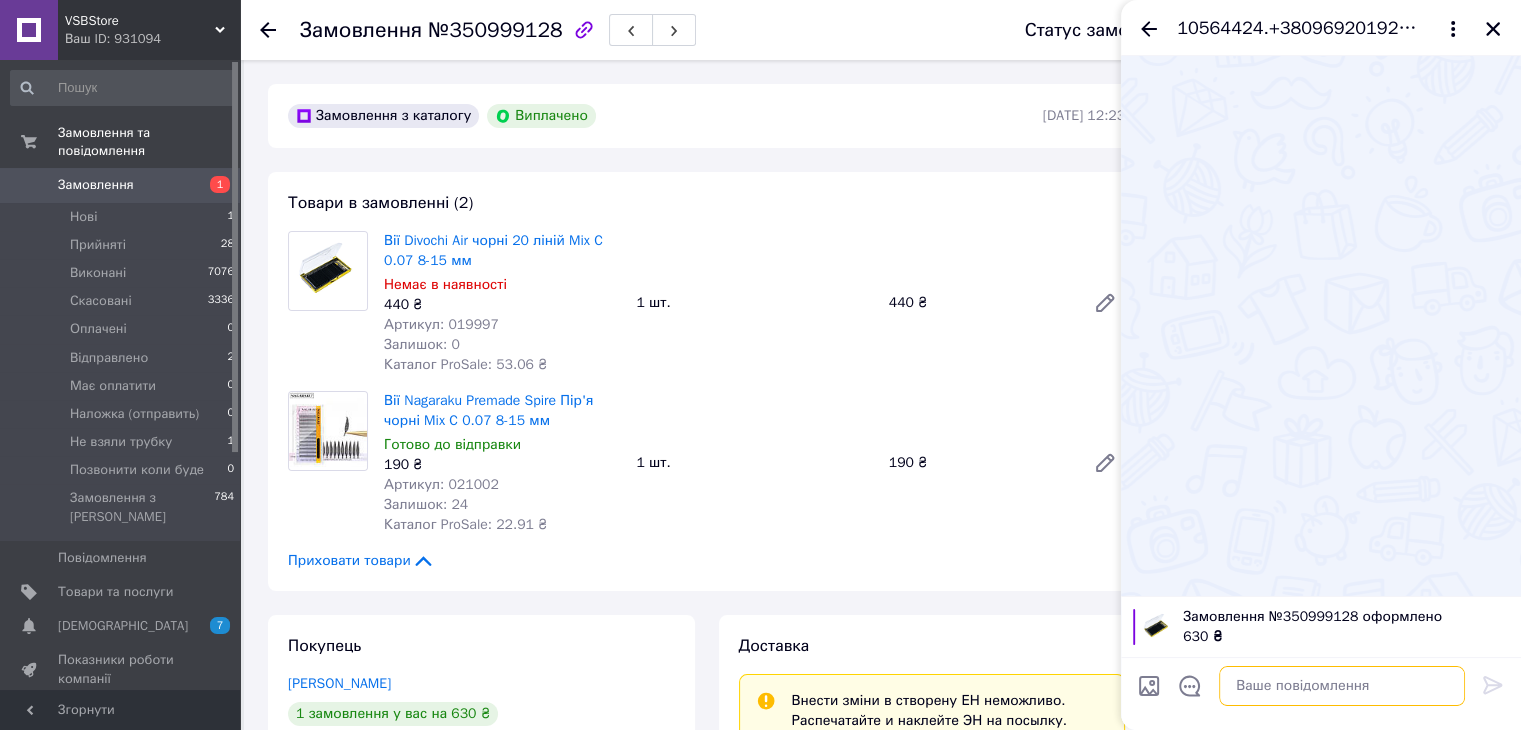 click at bounding box center (1342, 686) 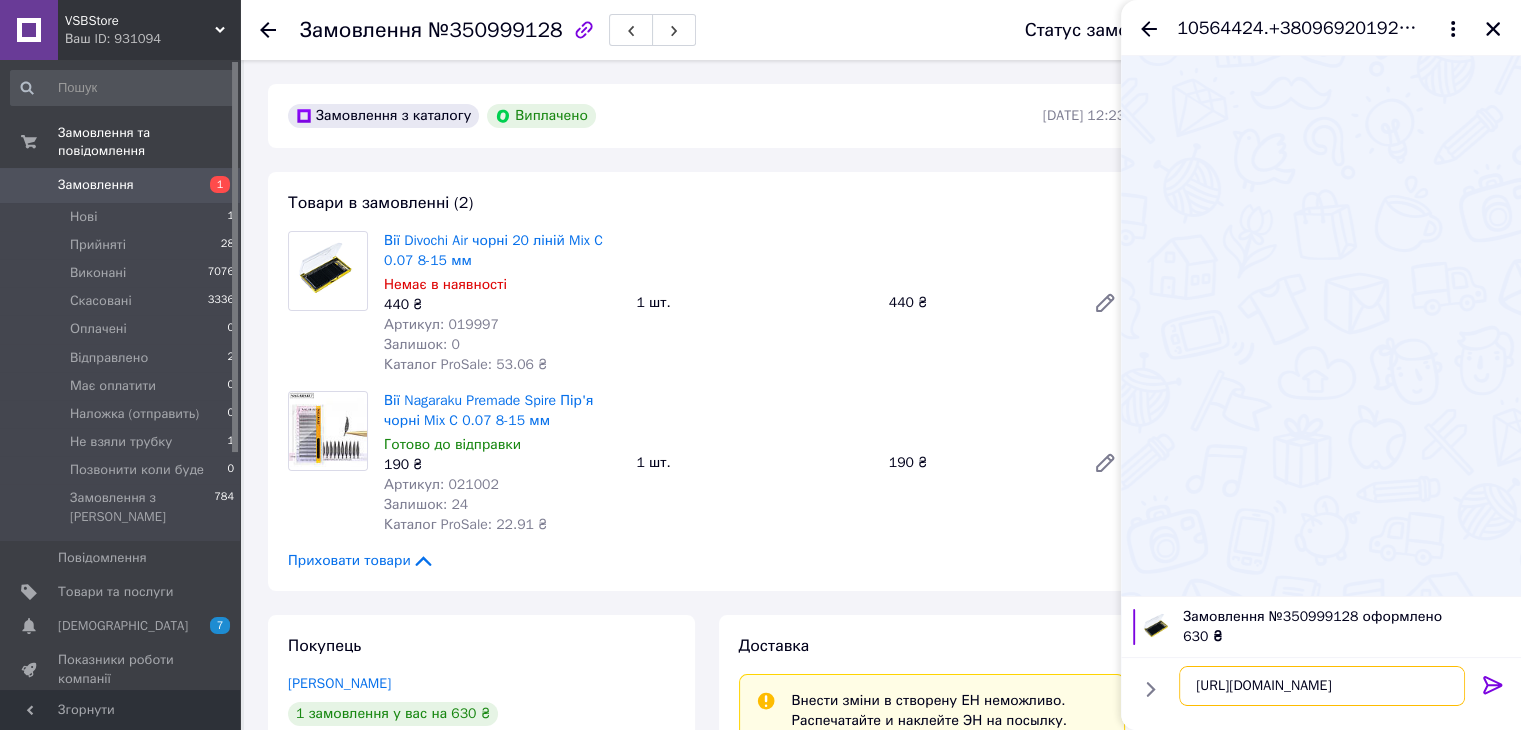click on "[URL][DOMAIN_NAME]" at bounding box center (1322, 686) 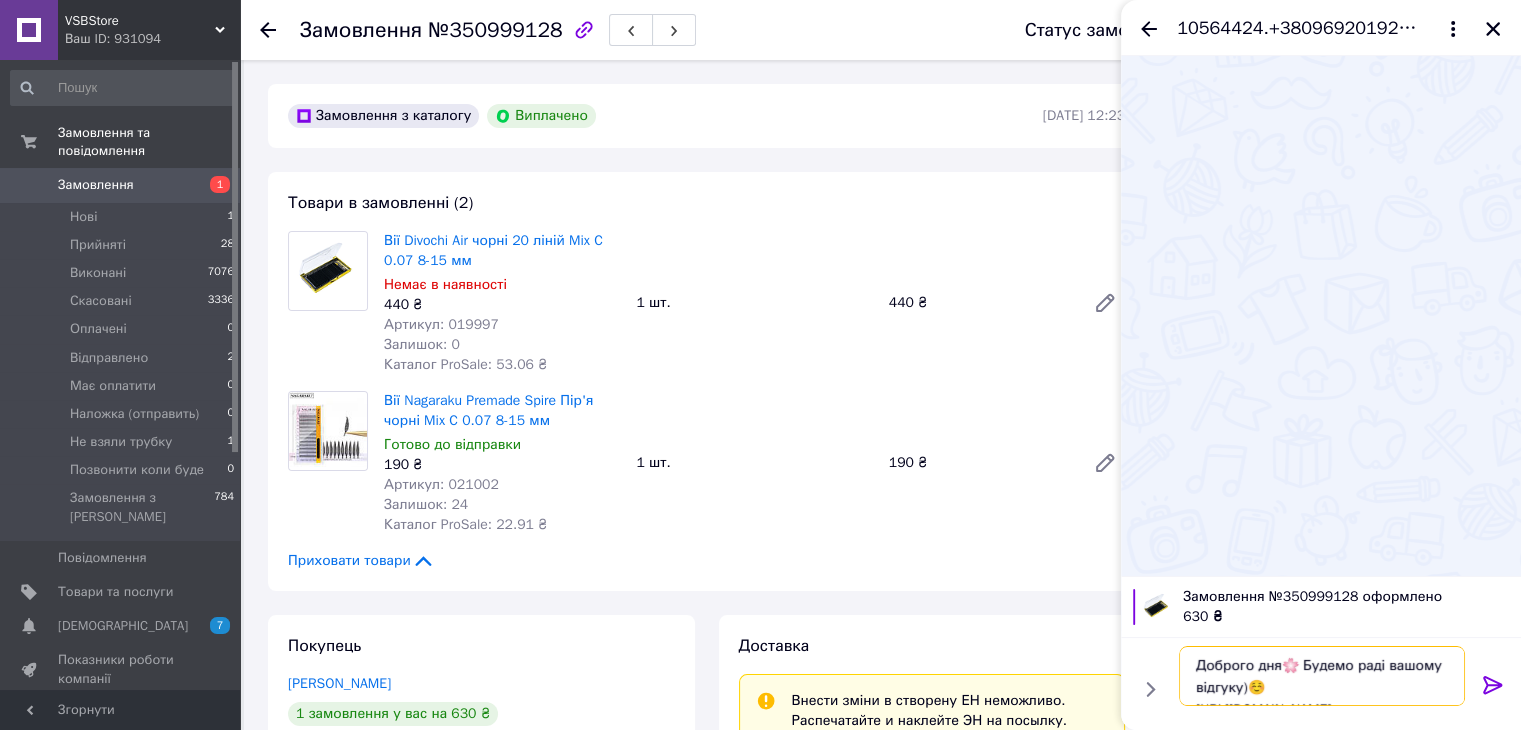 scroll, scrollTop: 13, scrollLeft: 0, axis: vertical 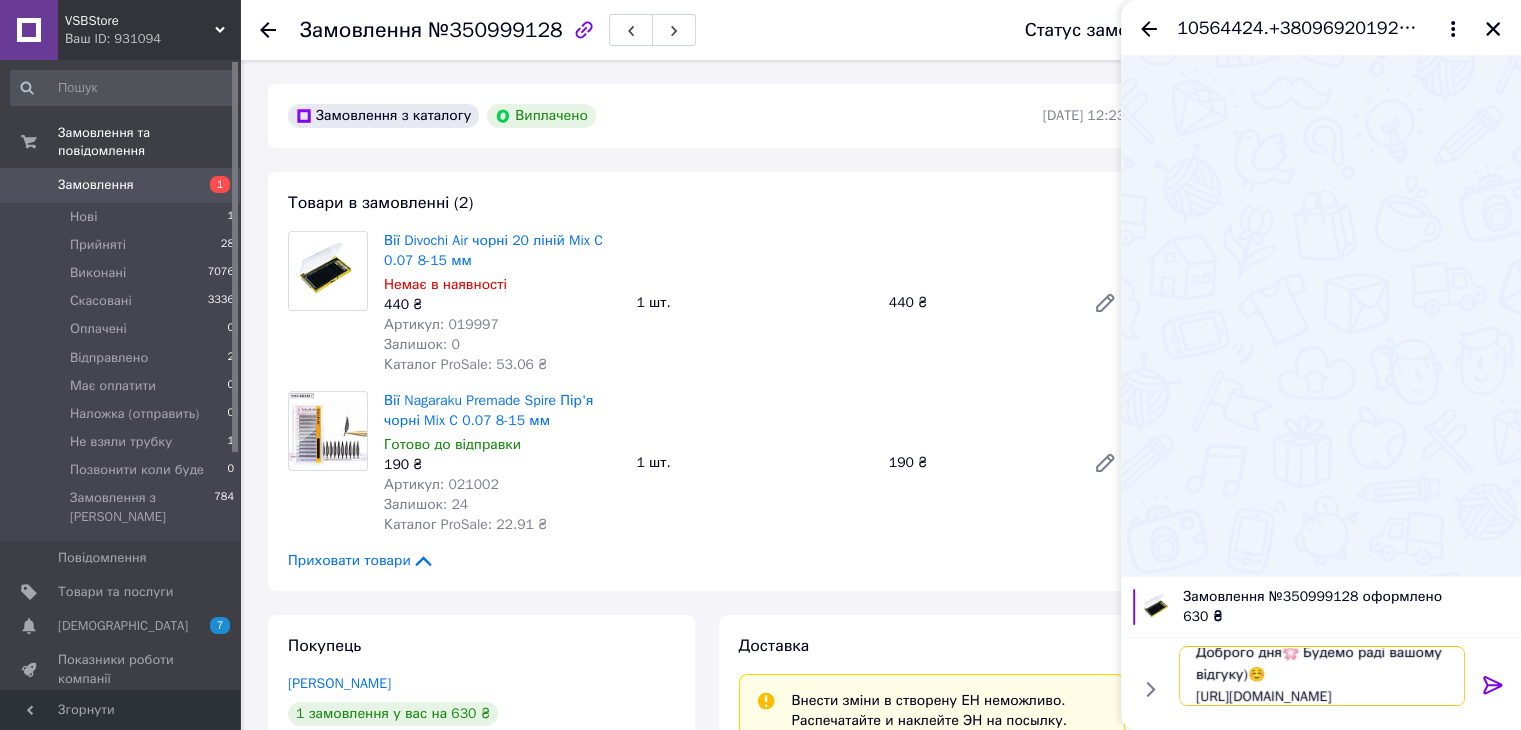 type on "Доброго дня🌸 Будемо раді вашому відгуку)☺️
[URL][DOMAIN_NAME]" 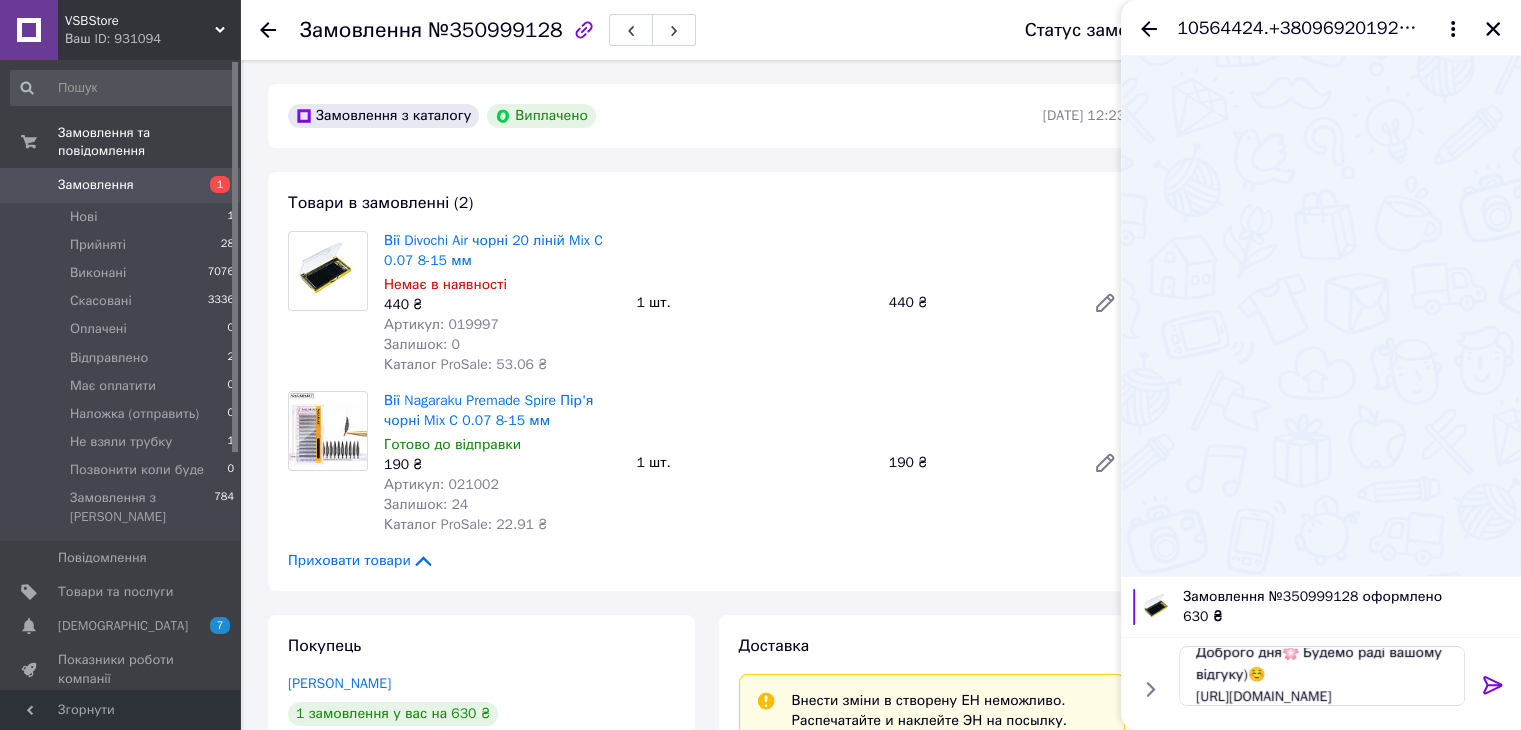 click 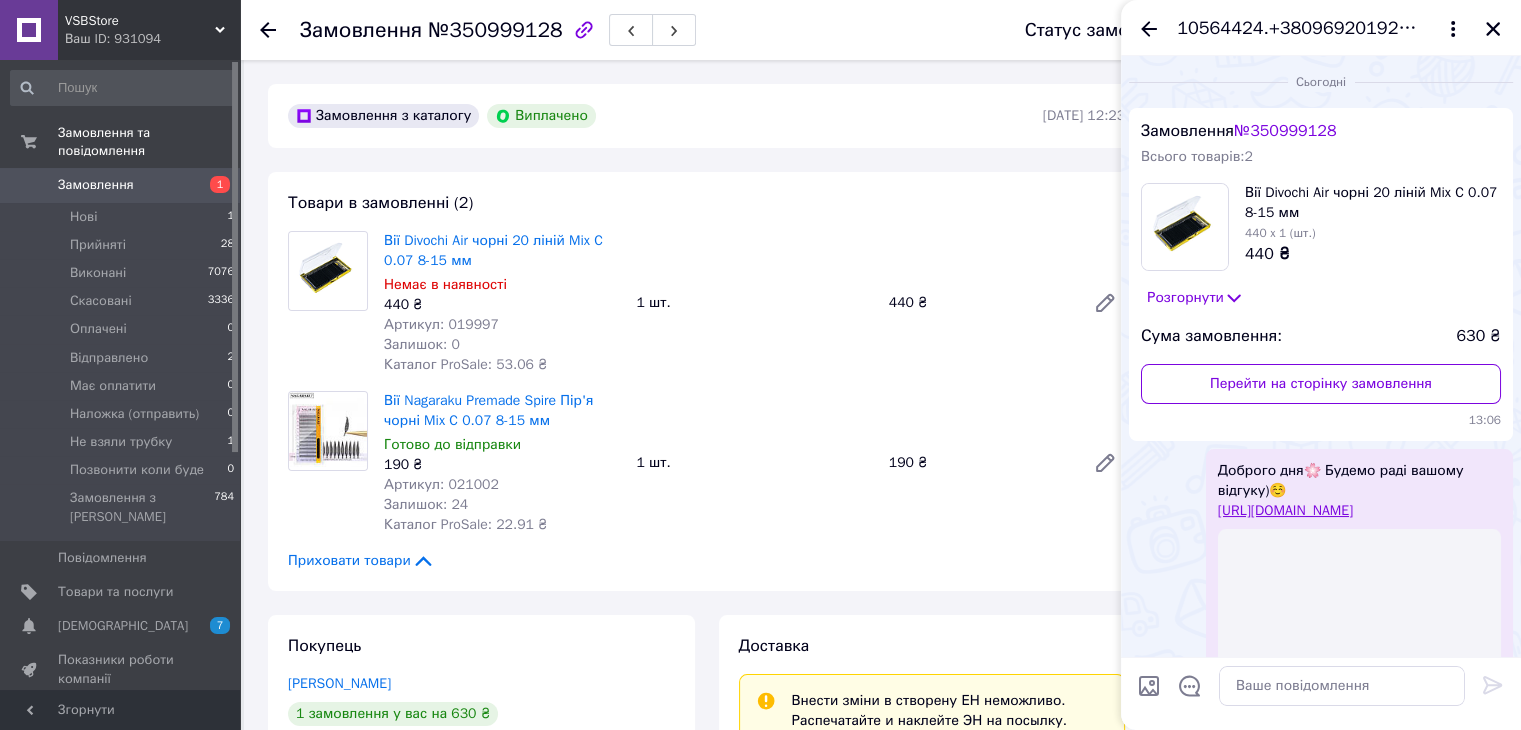 scroll, scrollTop: 0, scrollLeft: 0, axis: both 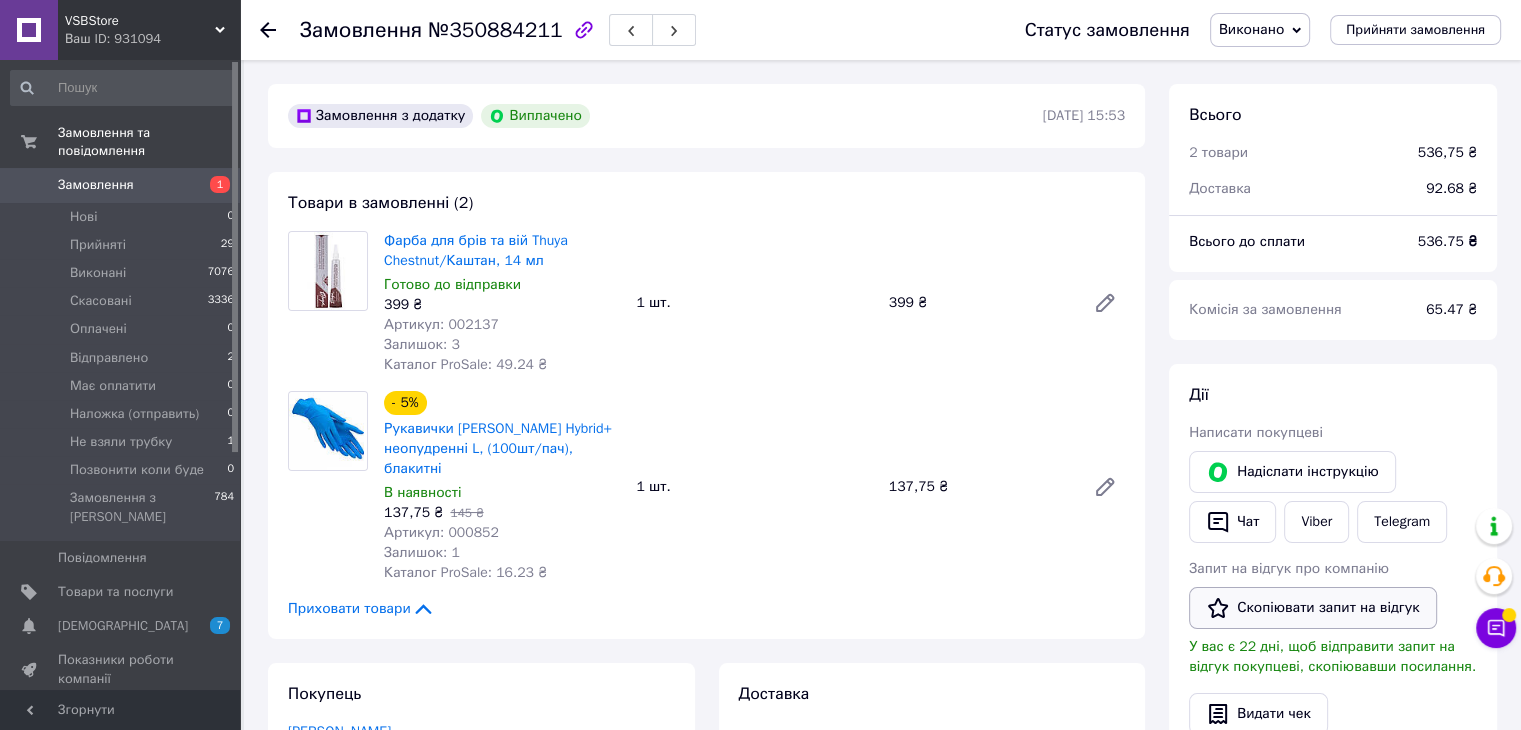 click on "Скопіювати запит на відгук" at bounding box center [1313, 608] 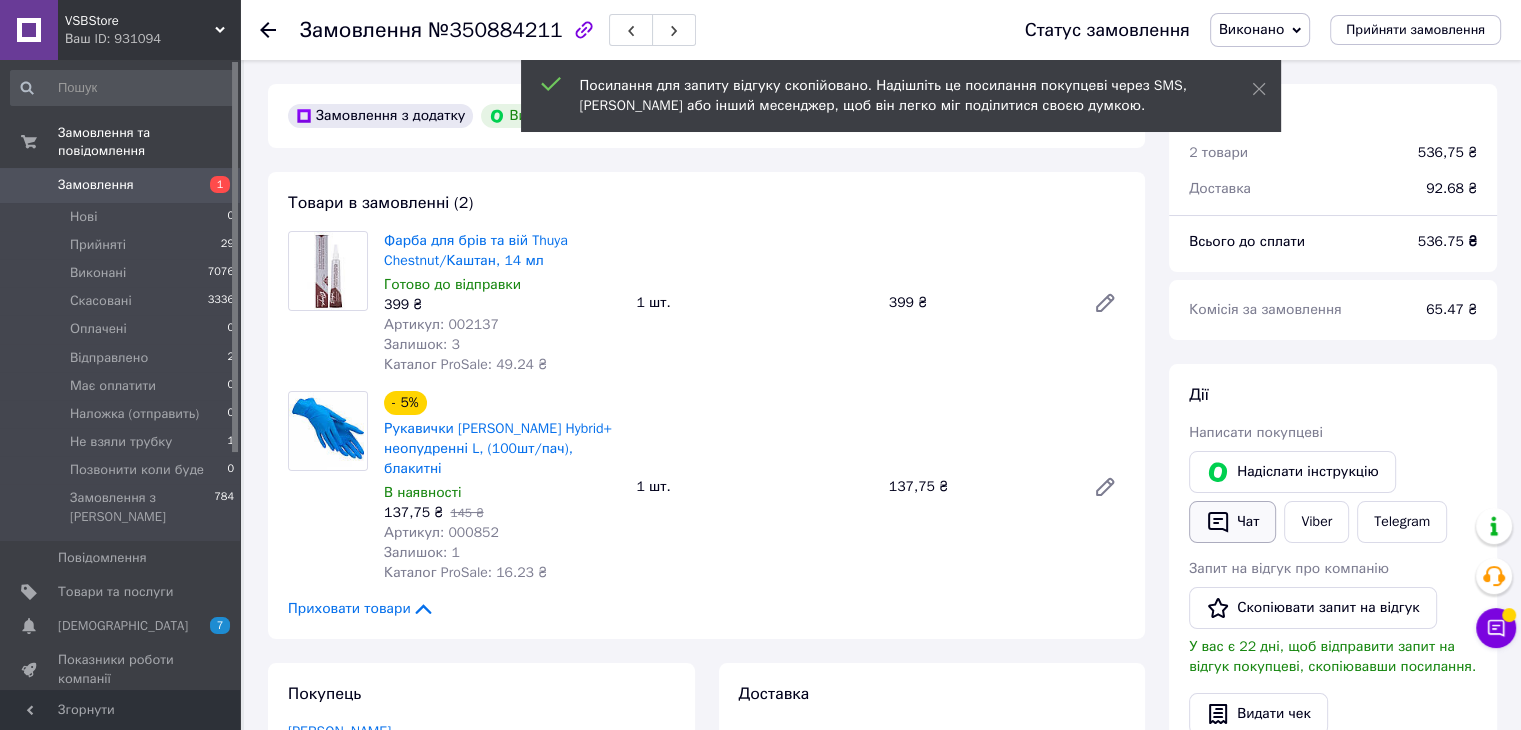 click on "Чат" at bounding box center [1232, 522] 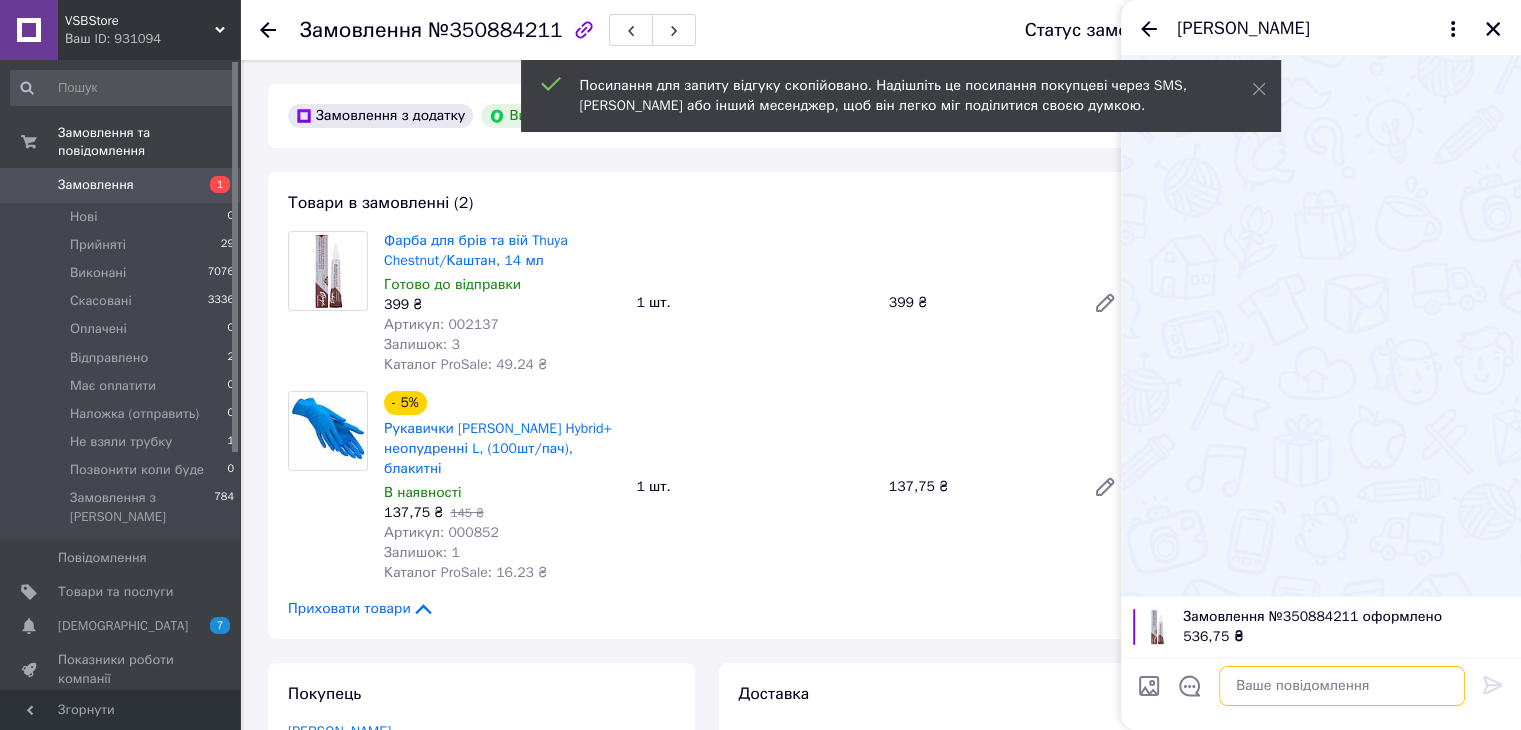 click at bounding box center (1342, 686) 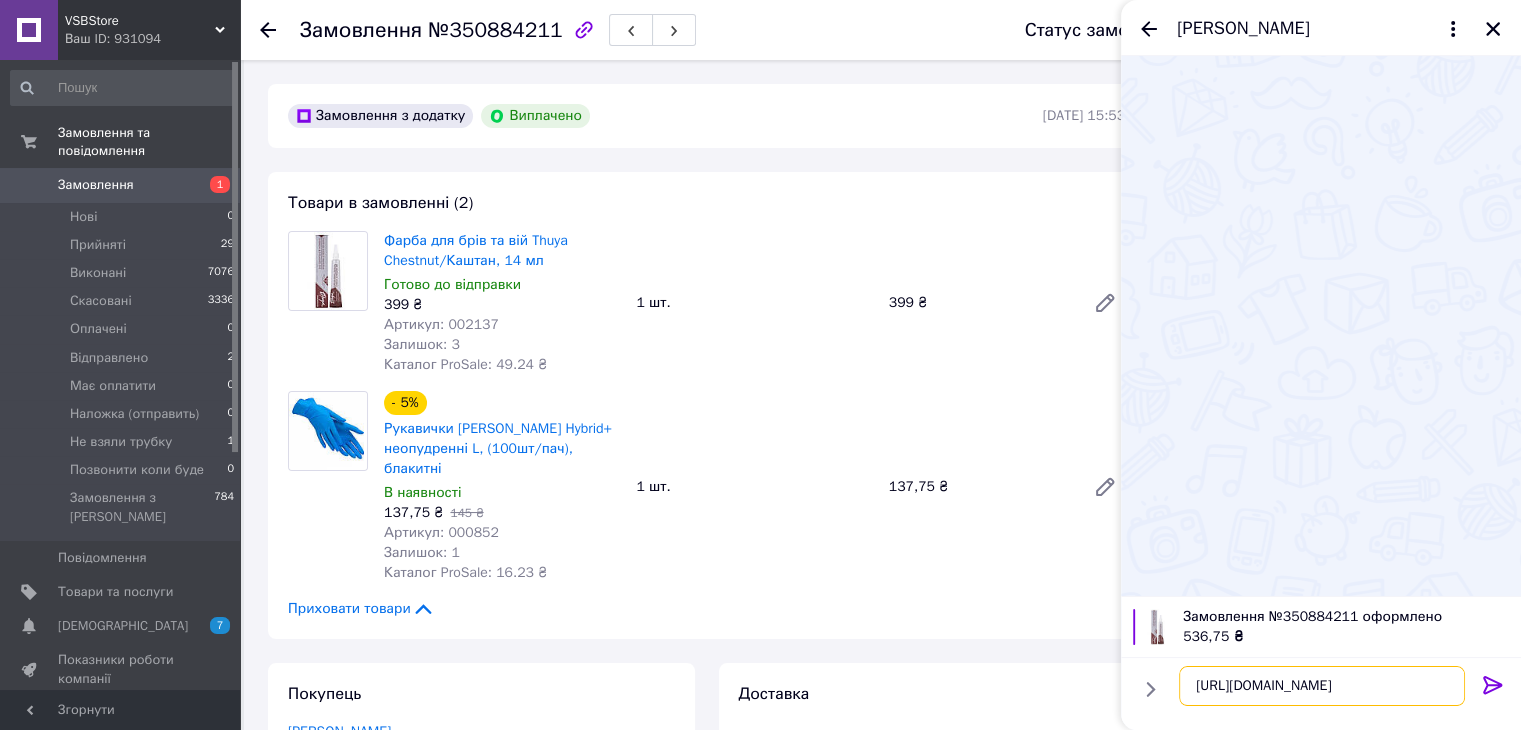 click on "https://s.prom.st/ssz7C0iphyJ" at bounding box center (1322, 686) 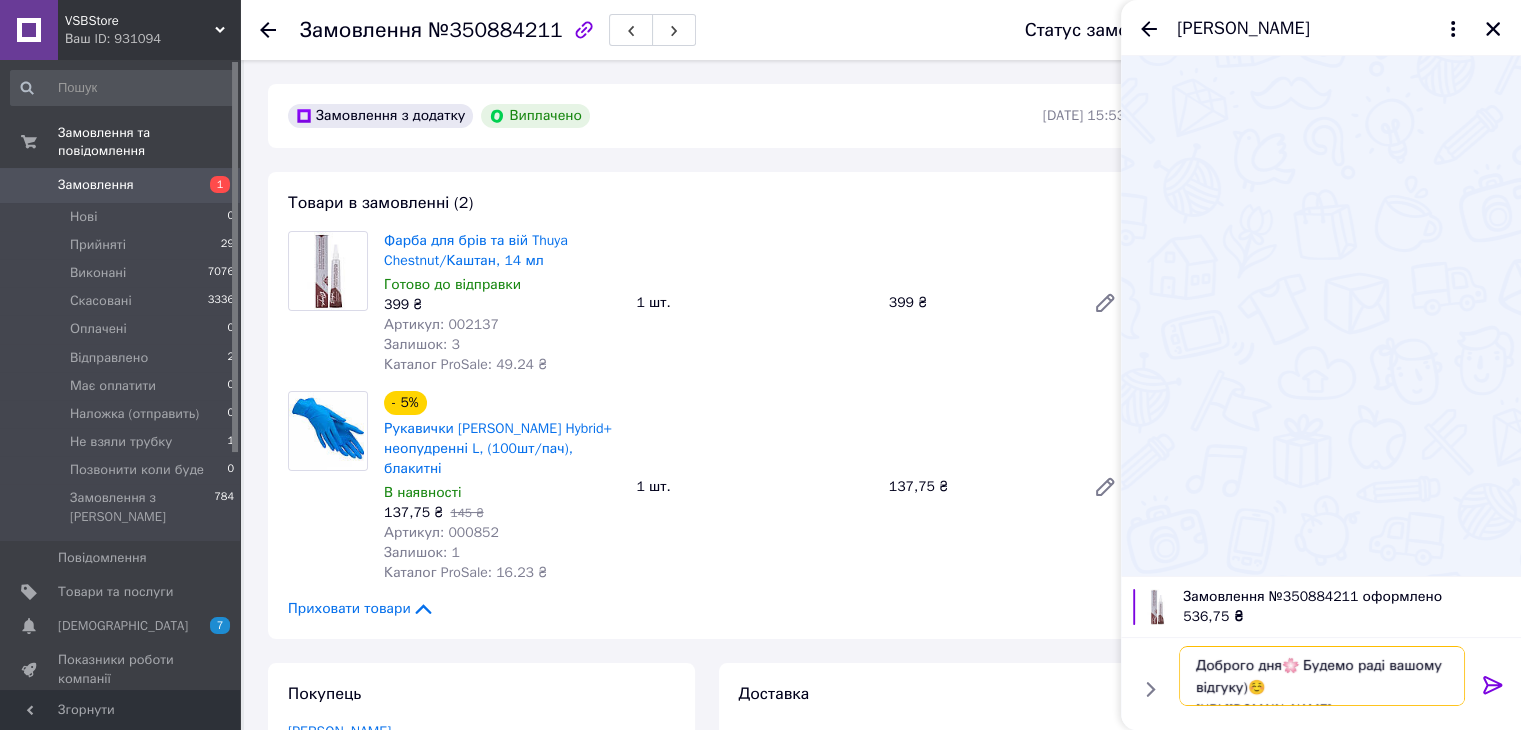 scroll, scrollTop: 13, scrollLeft: 0, axis: vertical 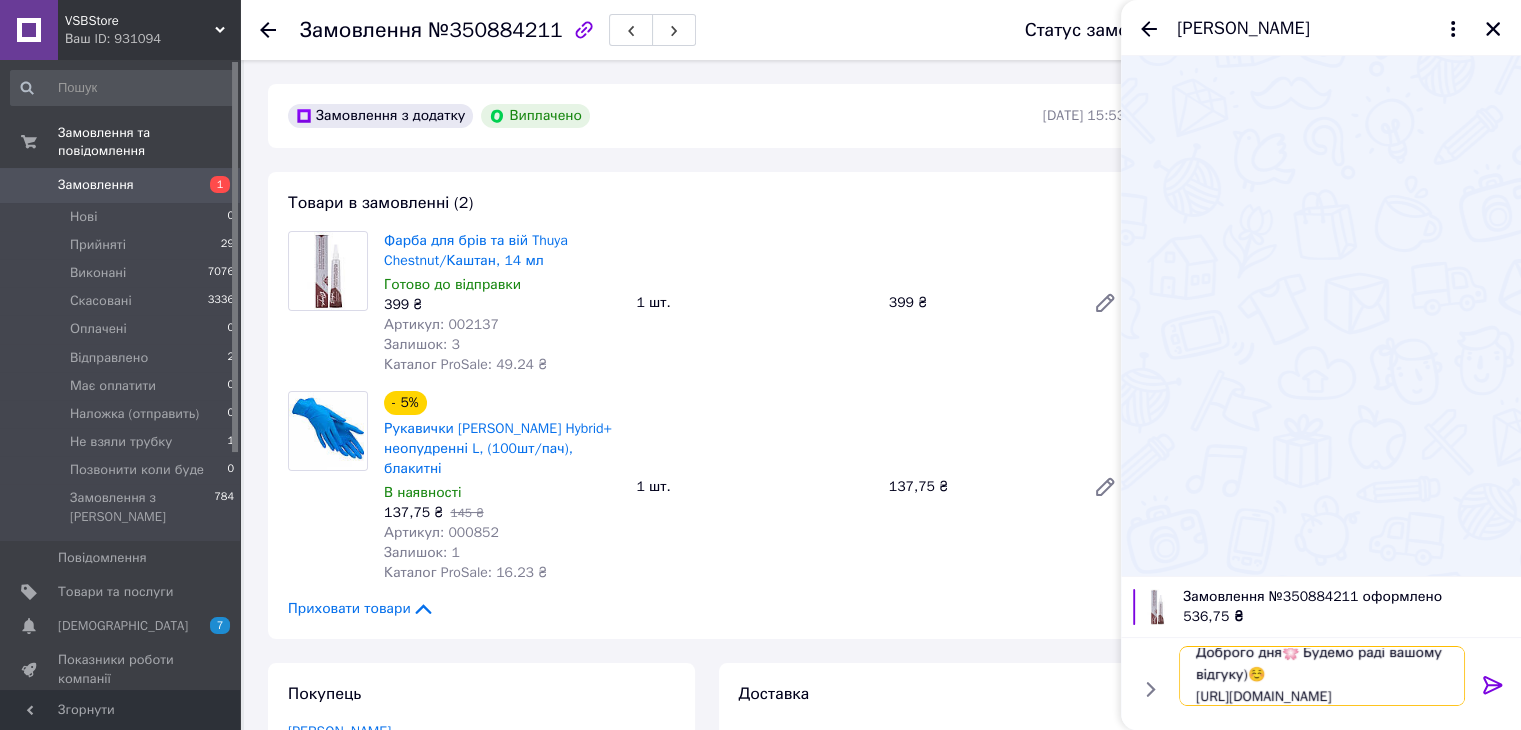 type on "Доброго дня🌸 Будемо раді вашому відгуку)☺️
[URL][DOMAIN_NAME]" 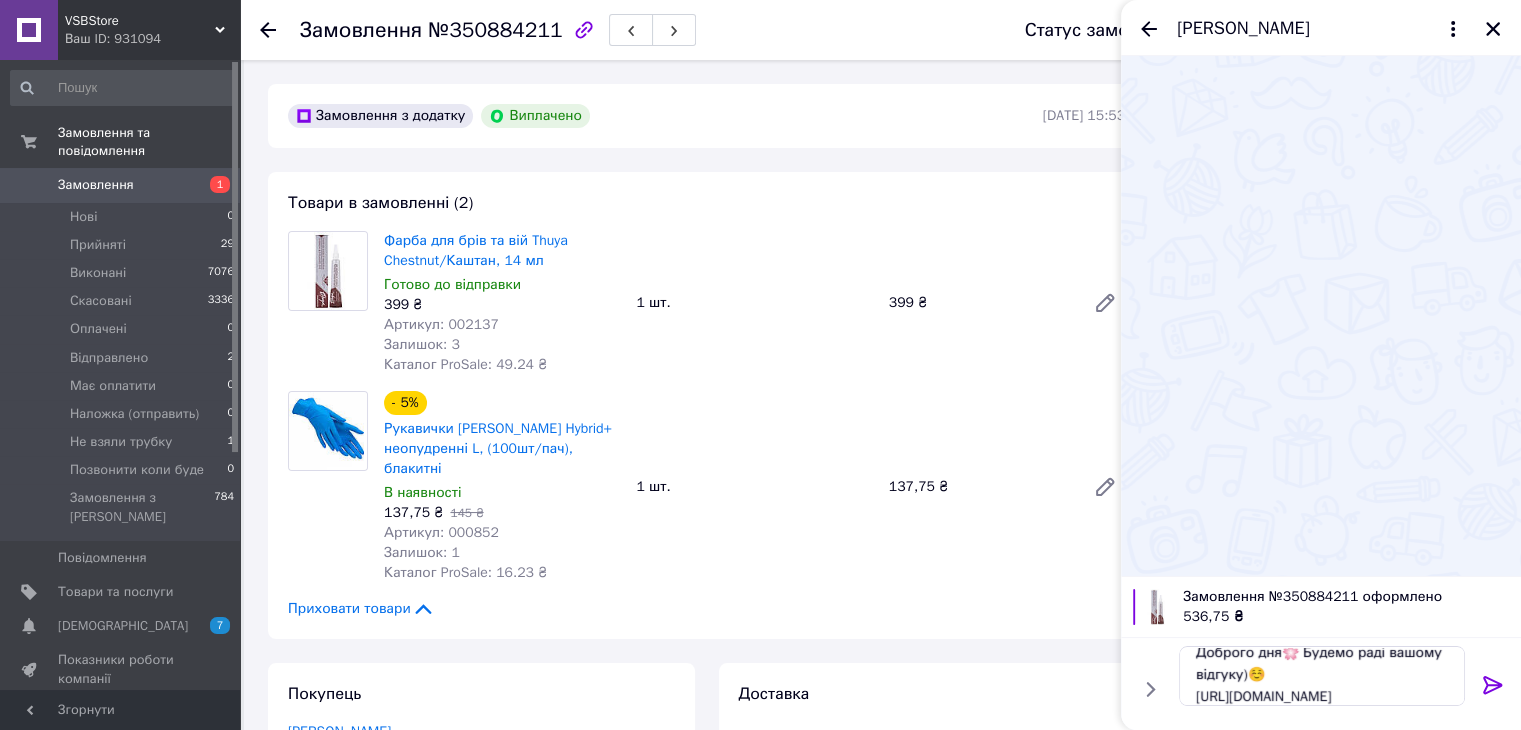 click 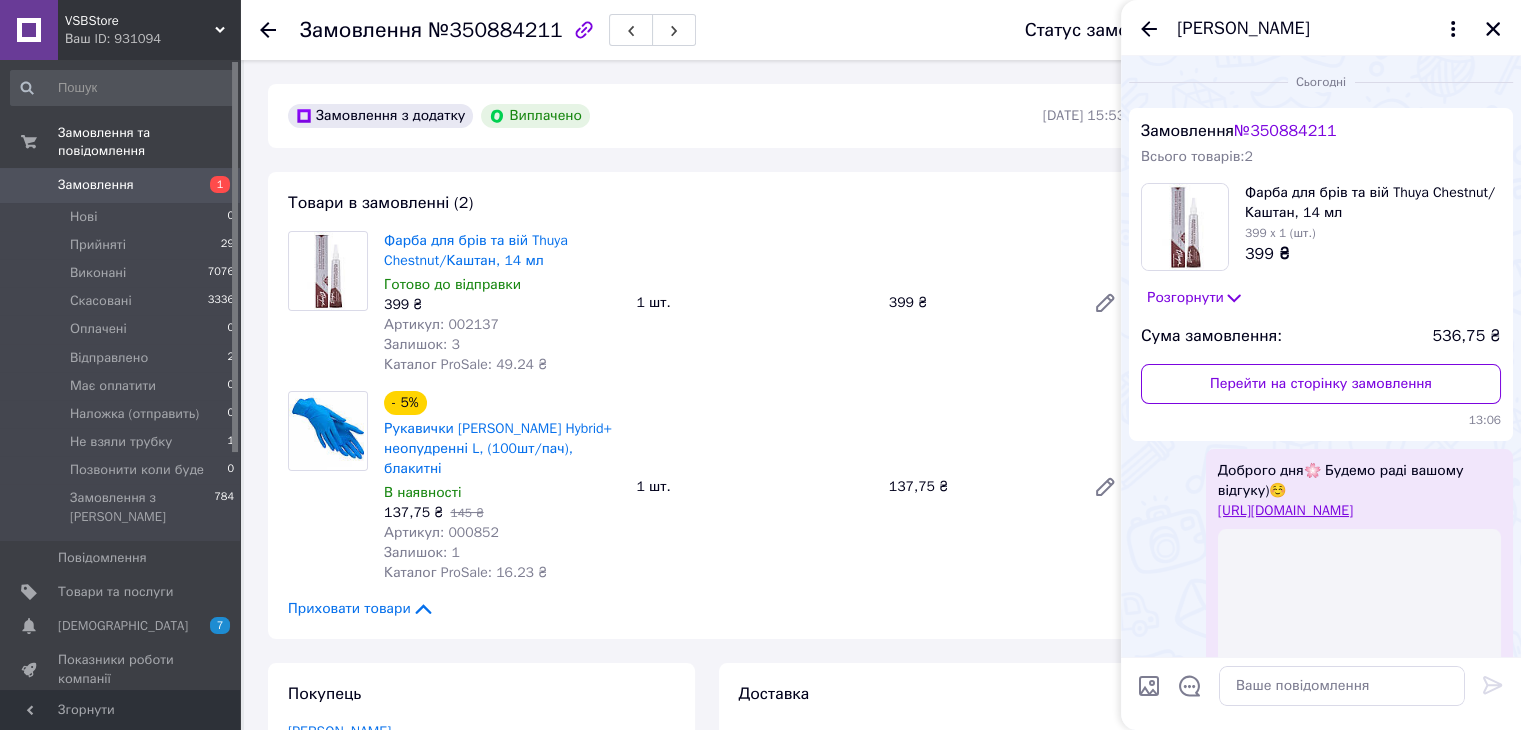 scroll, scrollTop: 0, scrollLeft: 0, axis: both 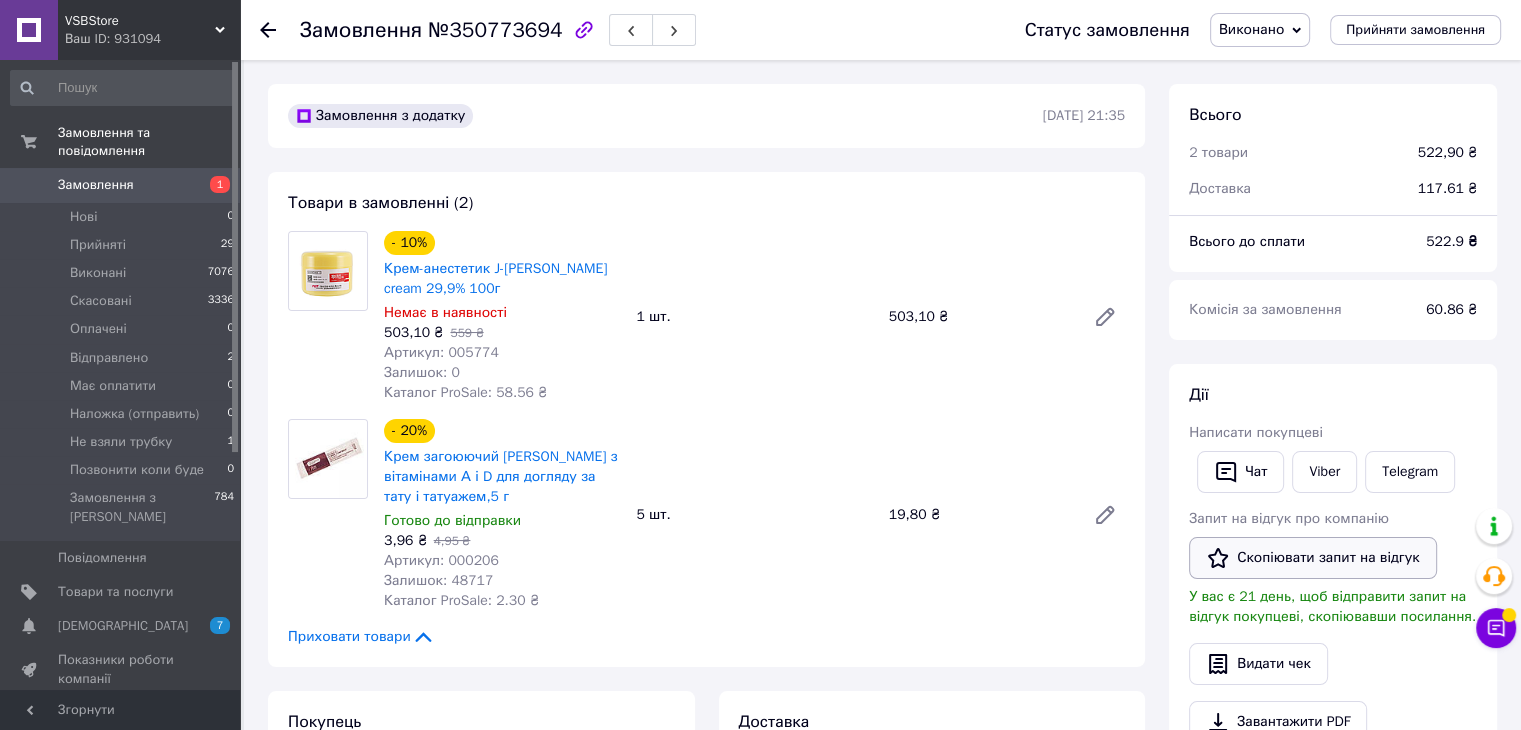 click on "Скопіювати запит на відгук" at bounding box center [1313, 558] 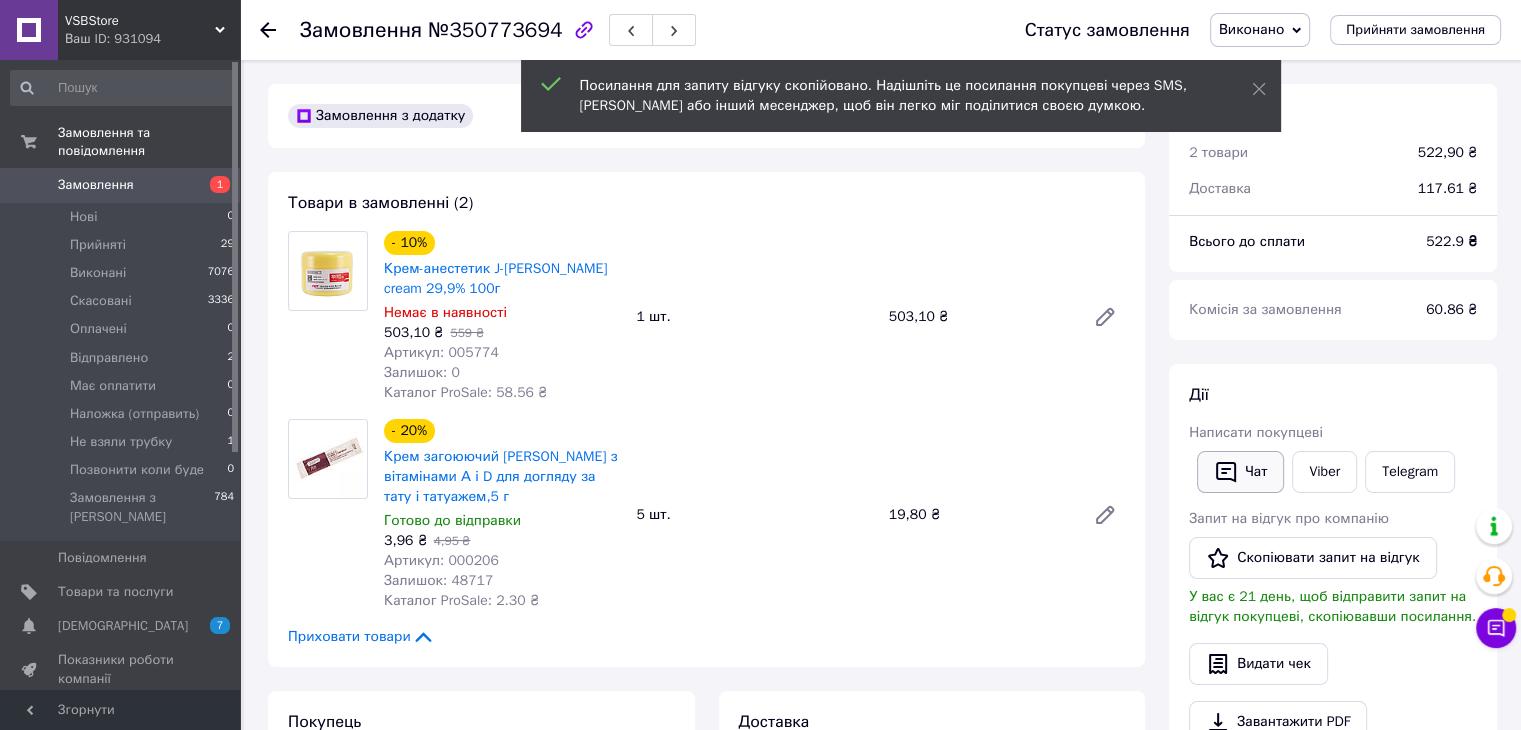 click on "Чат" at bounding box center [1240, 472] 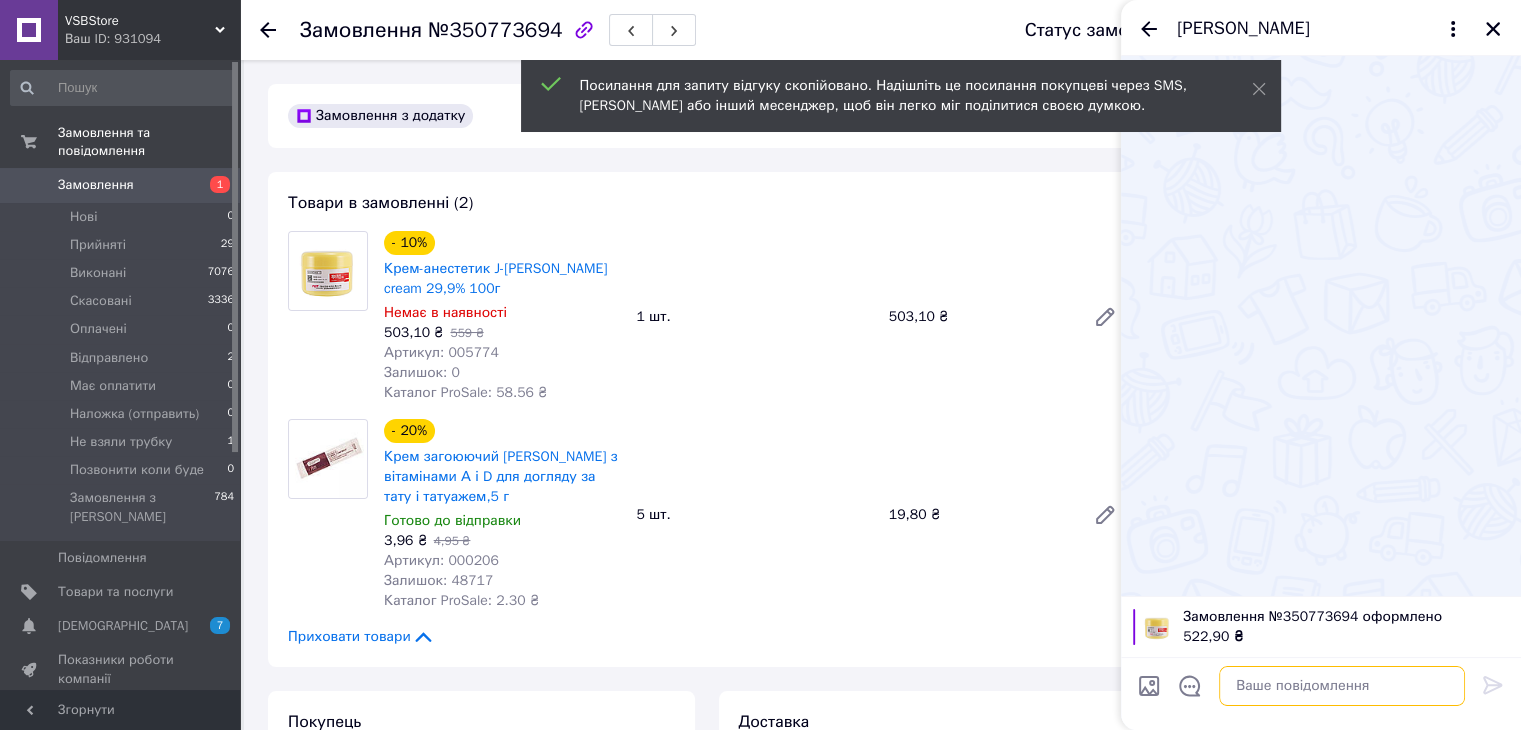click at bounding box center [1342, 686] 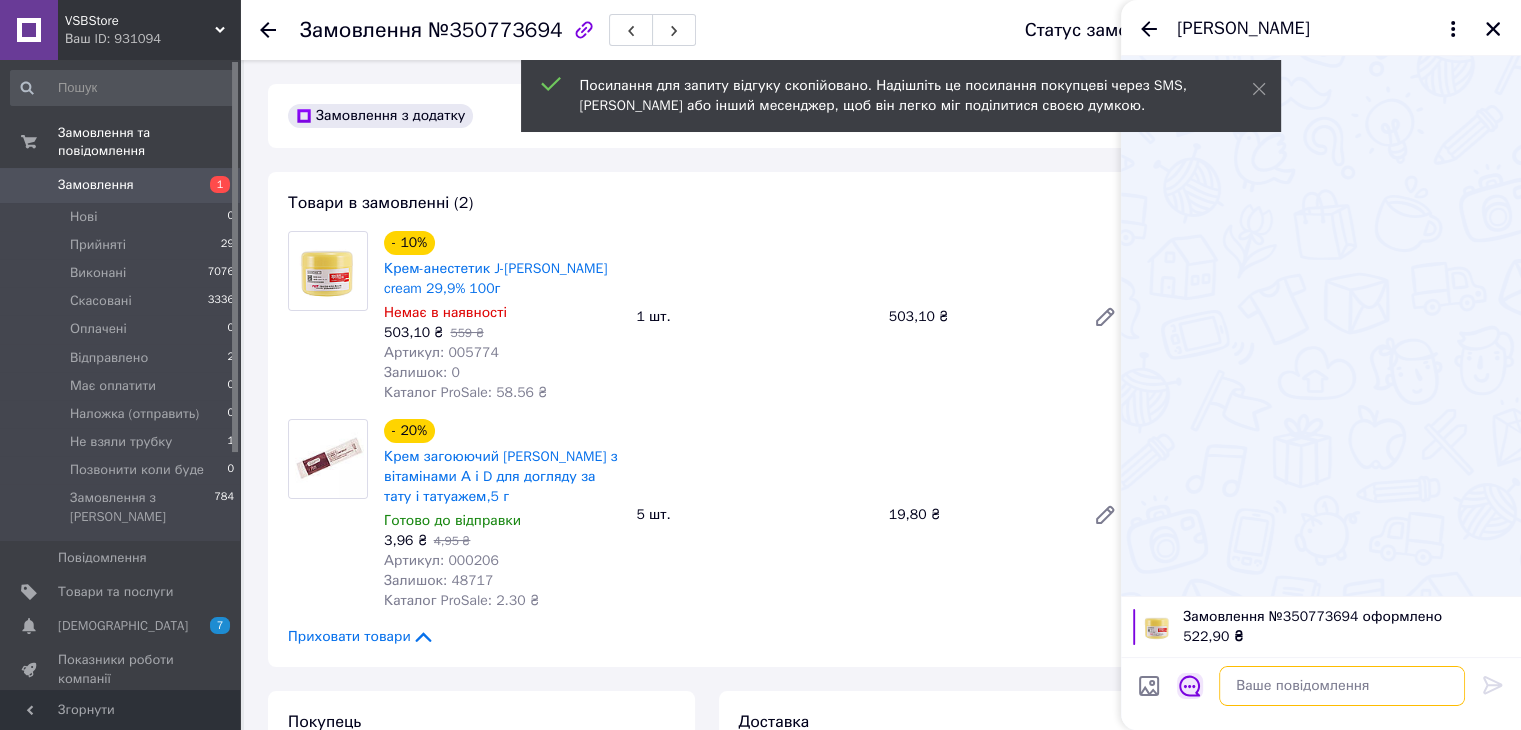 paste on "https://s.prom.st/eEIgC41Ubfe" 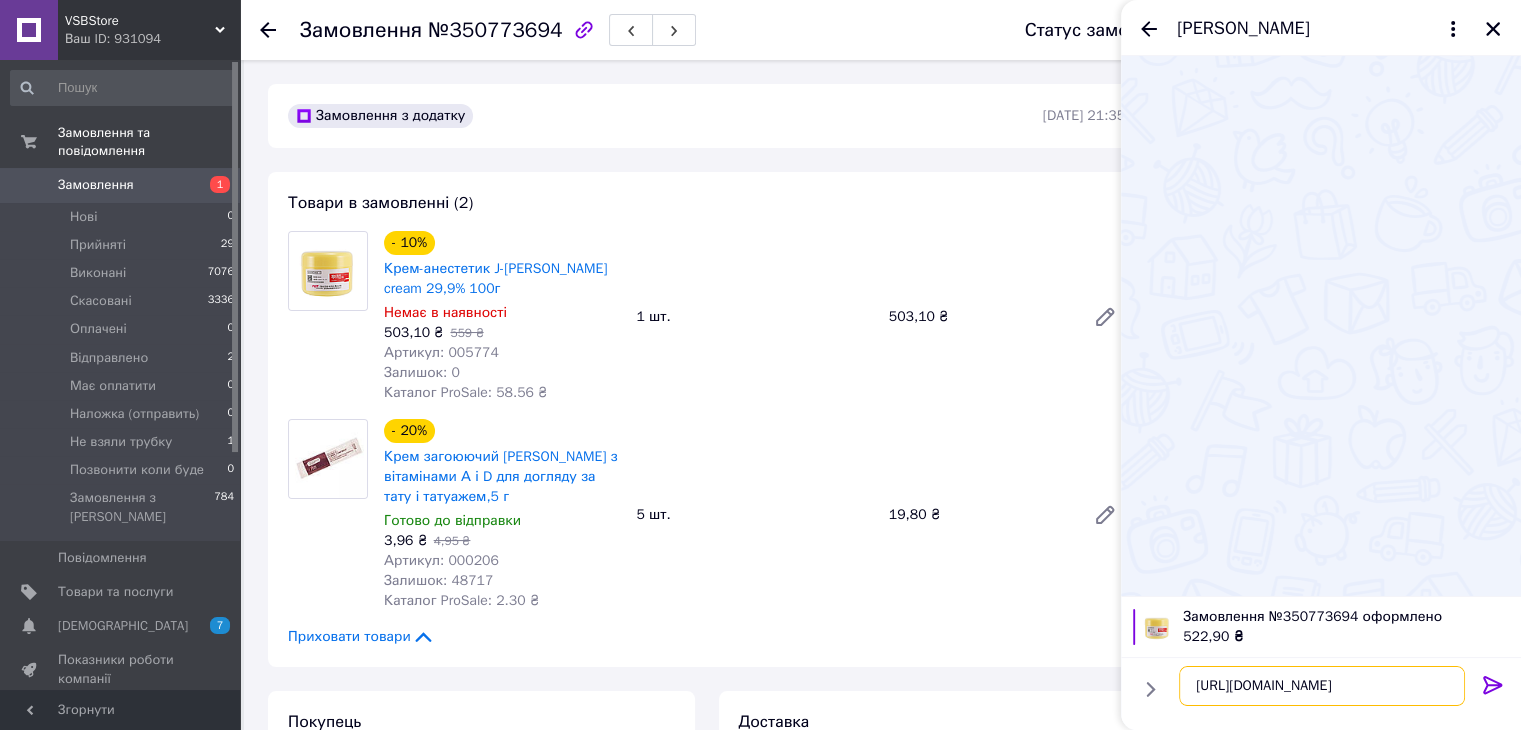 click on "https://s.prom.st/eEIgC41Ubfe" at bounding box center (1322, 686) 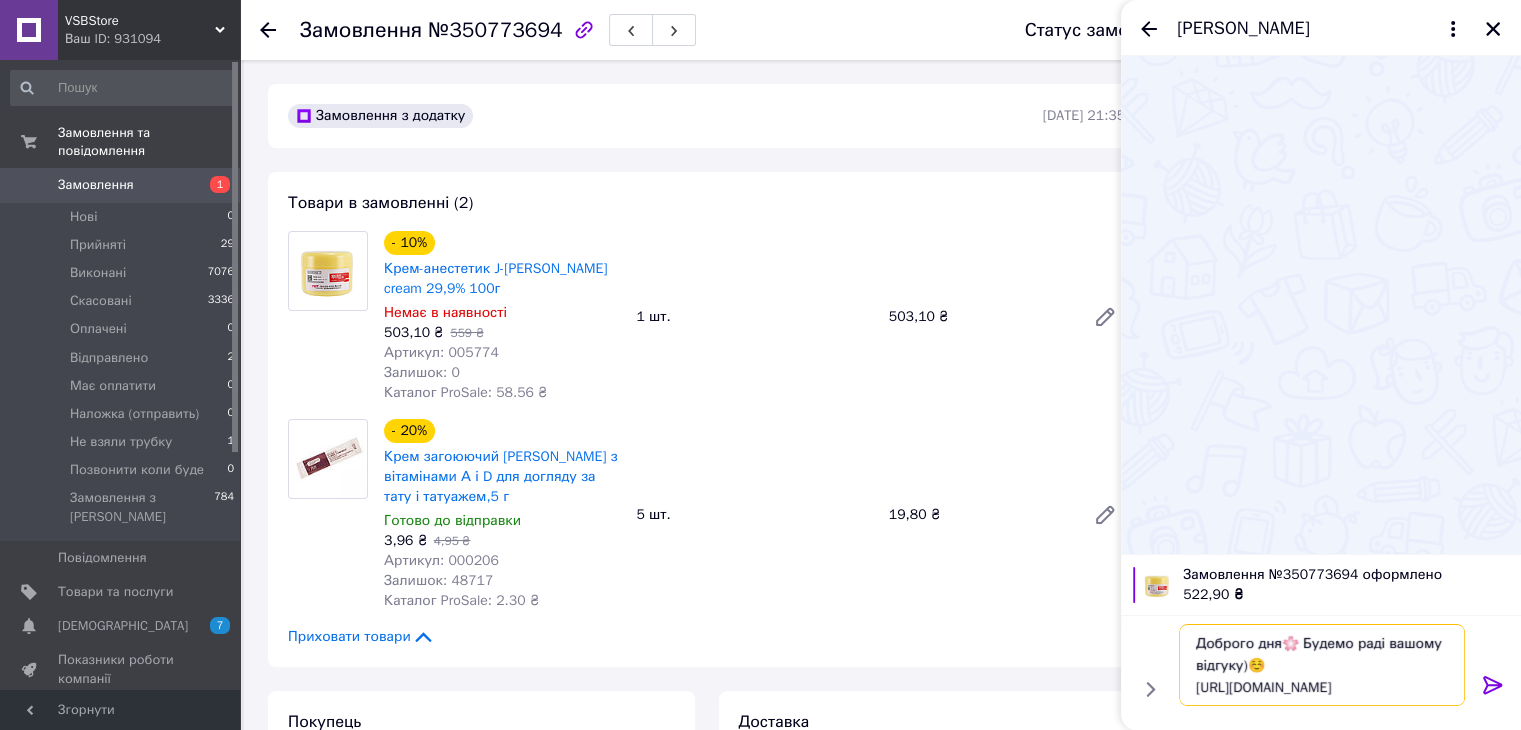 type on "Доброго дня🌸 Будемо раді вашому відгуку)☺️
[URL][DOMAIN_NAME]" 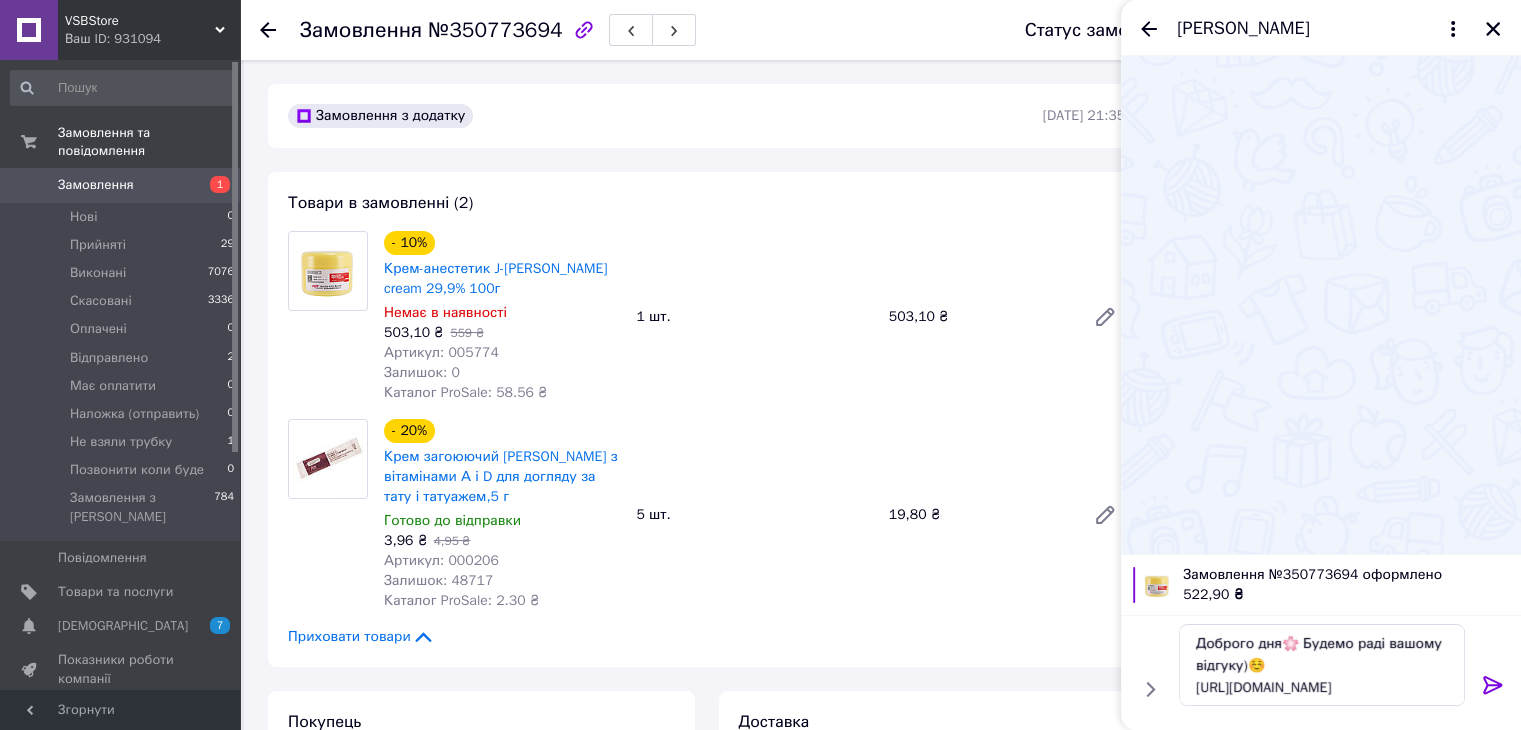 click 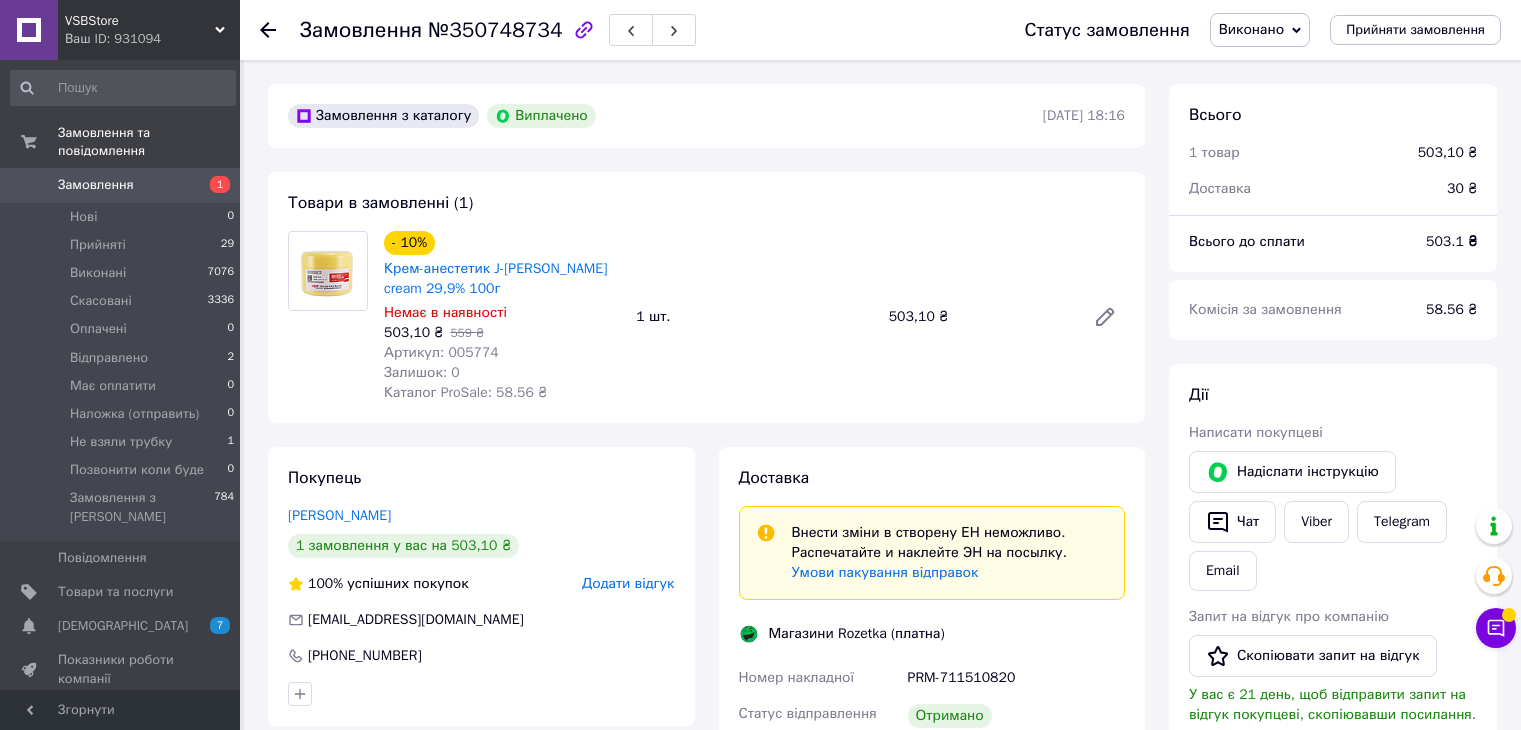 scroll, scrollTop: 0, scrollLeft: 0, axis: both 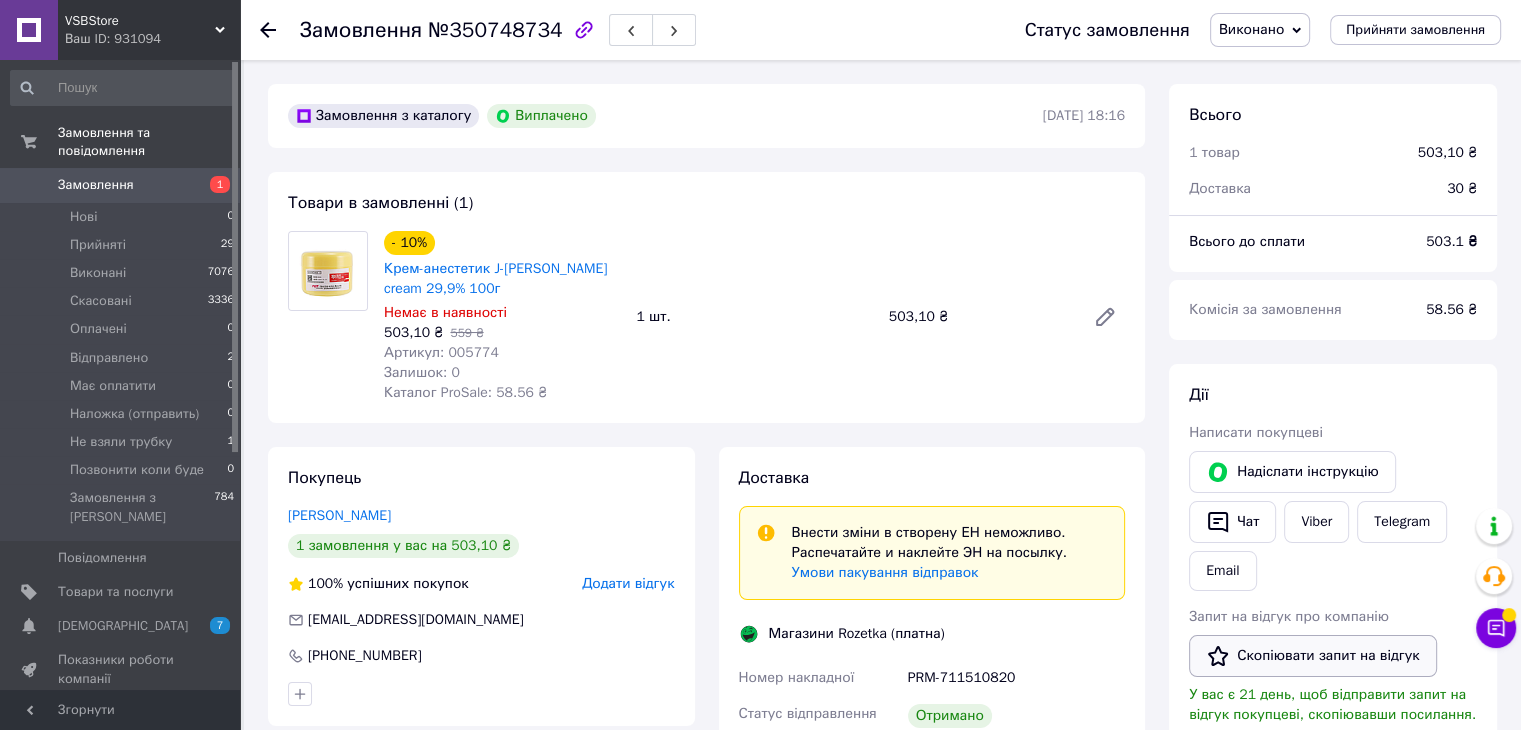 click on "Скопіювати запит на відгук" at bounding box center [1313, 656] 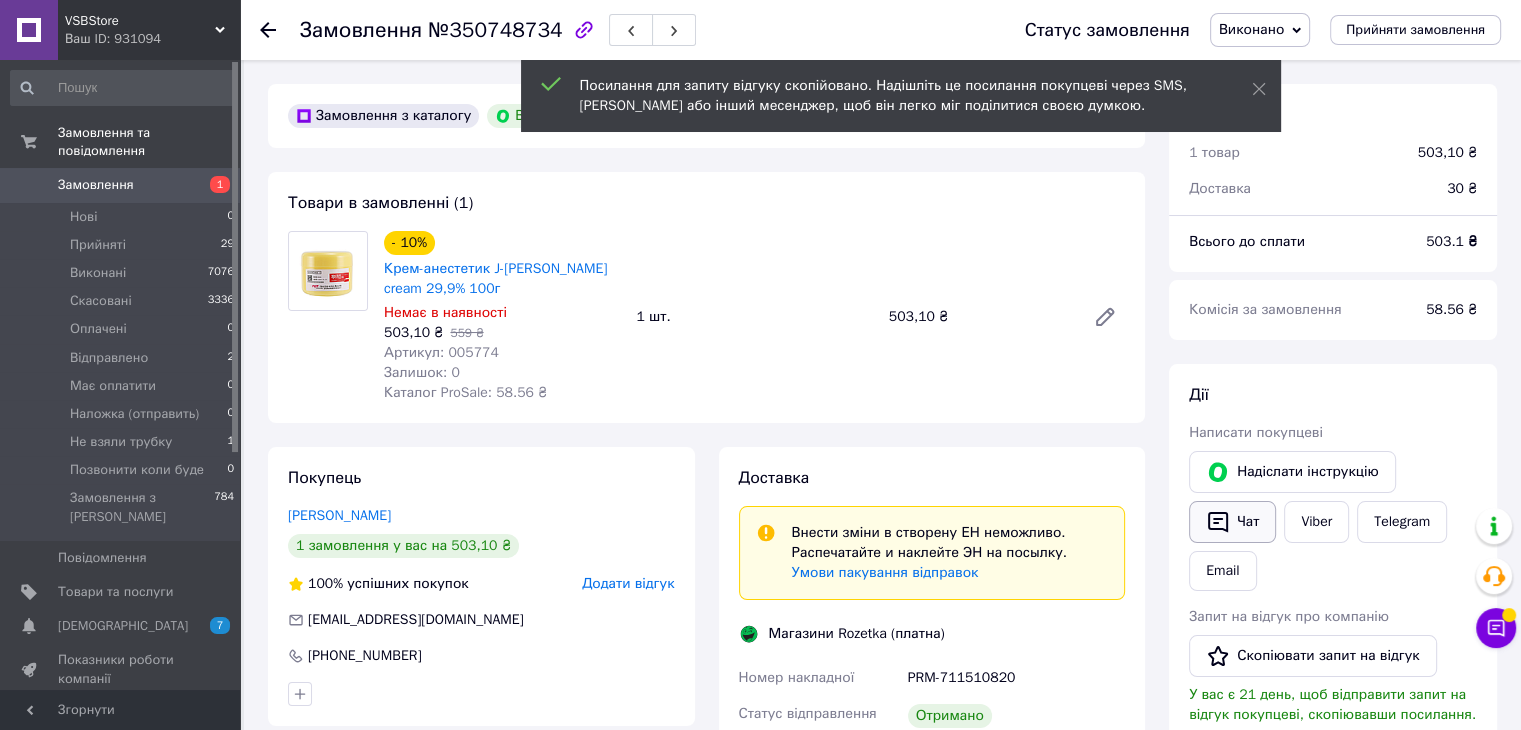 click on "Чат" at bounding box center (1232, 522) 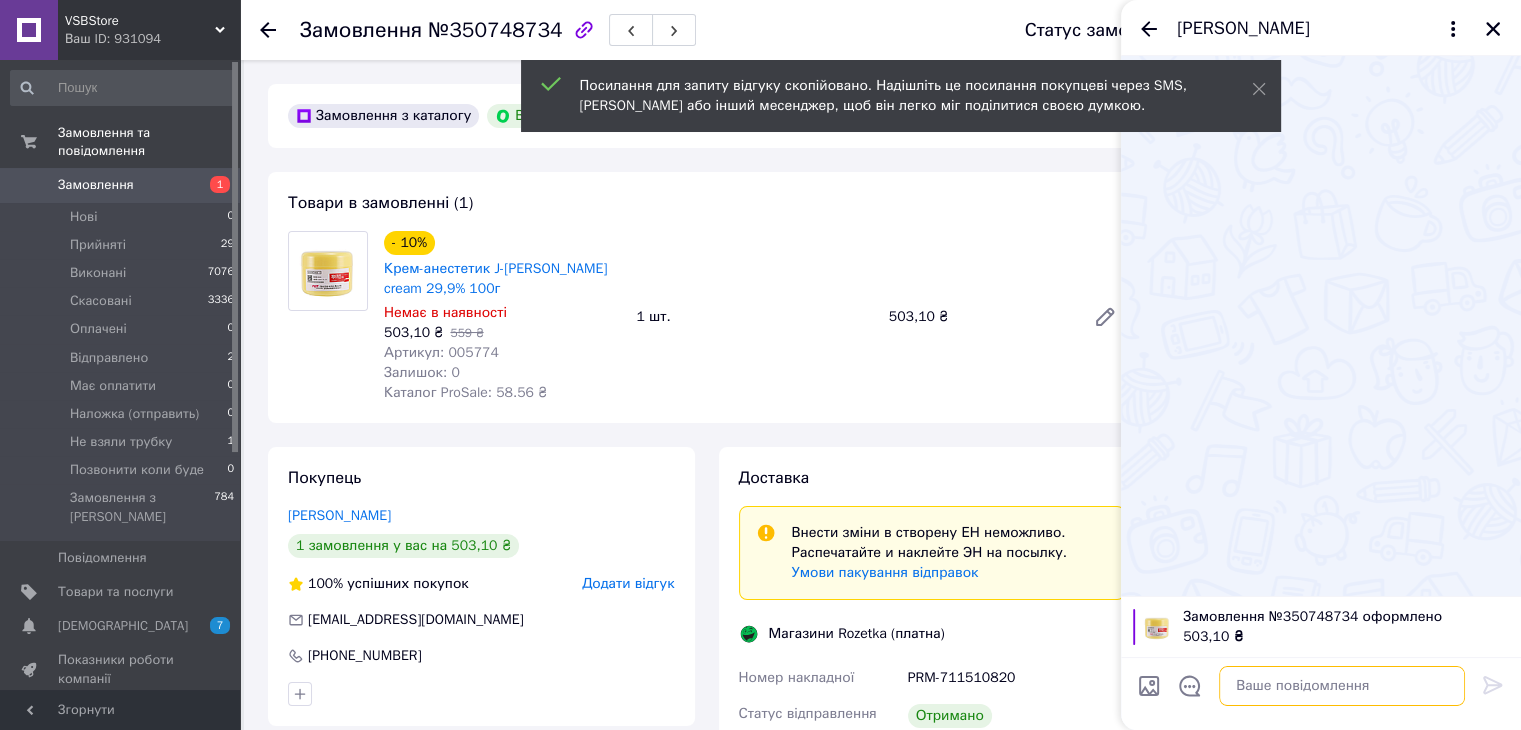 click at bounding box center [1342, 686] 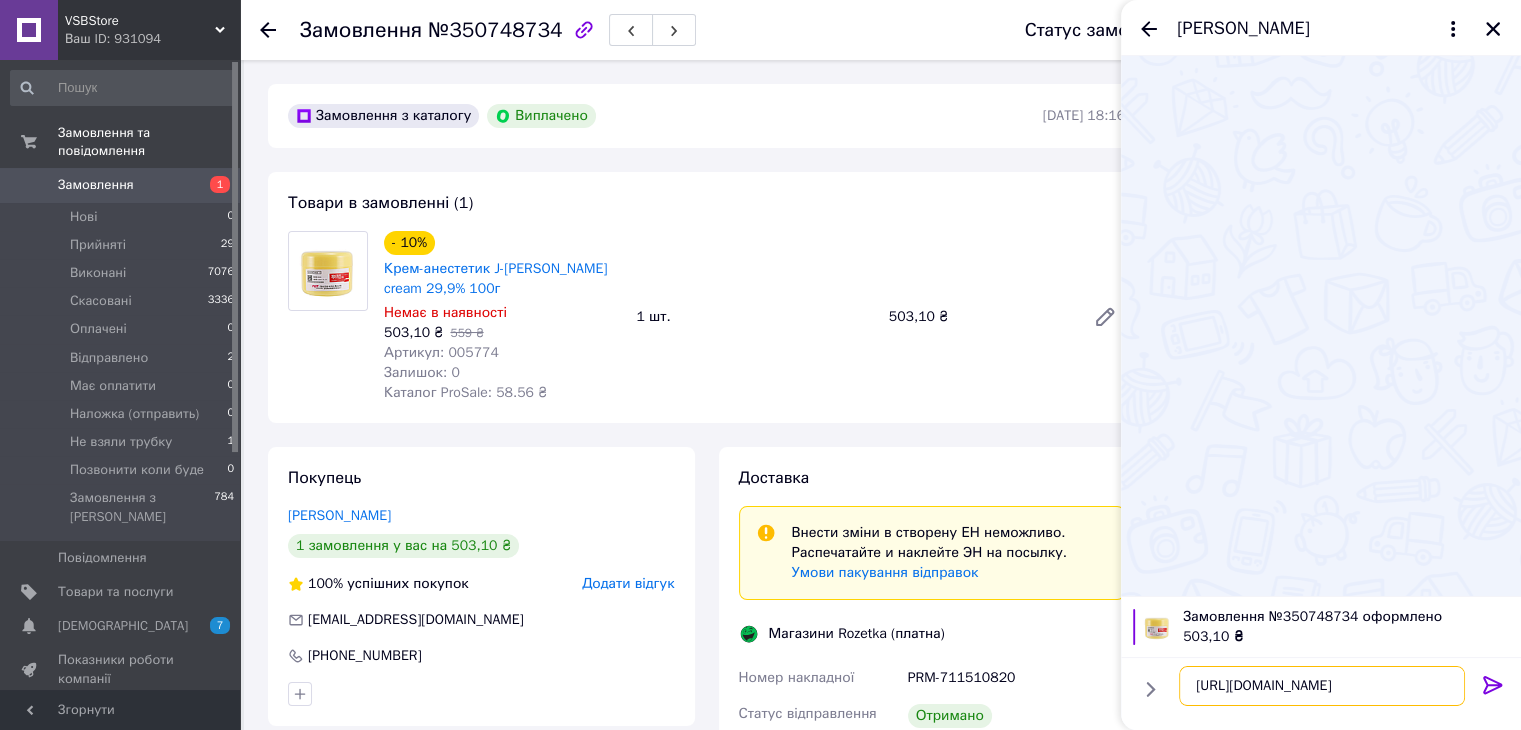 click on "https://s.prom.st/Y6GgsmI6mTO" at bounding box center [1322, 686] 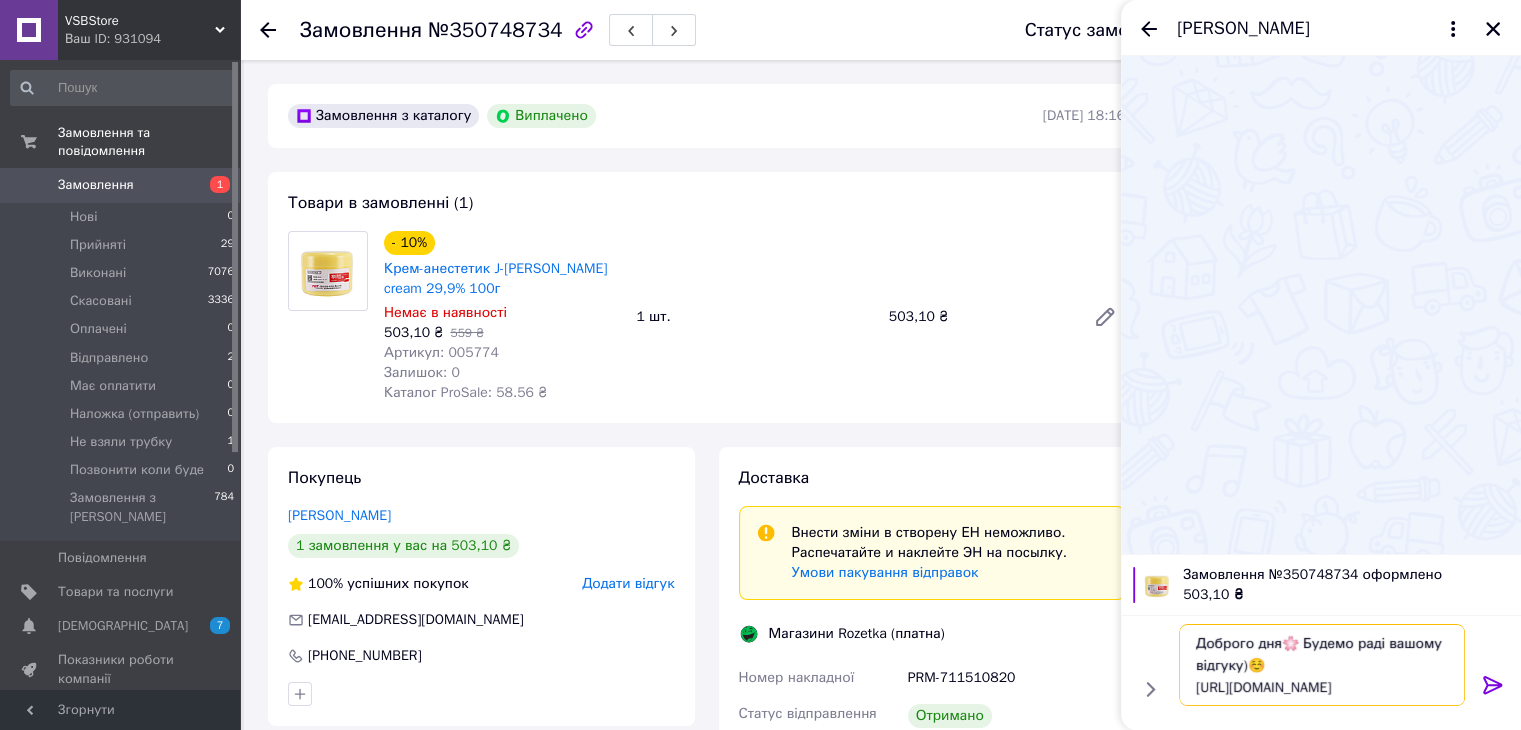 type on "Доброго дня🌸 Будемо раді вашому відгуку)☺️
[URL][DOMAIN_NAME]" 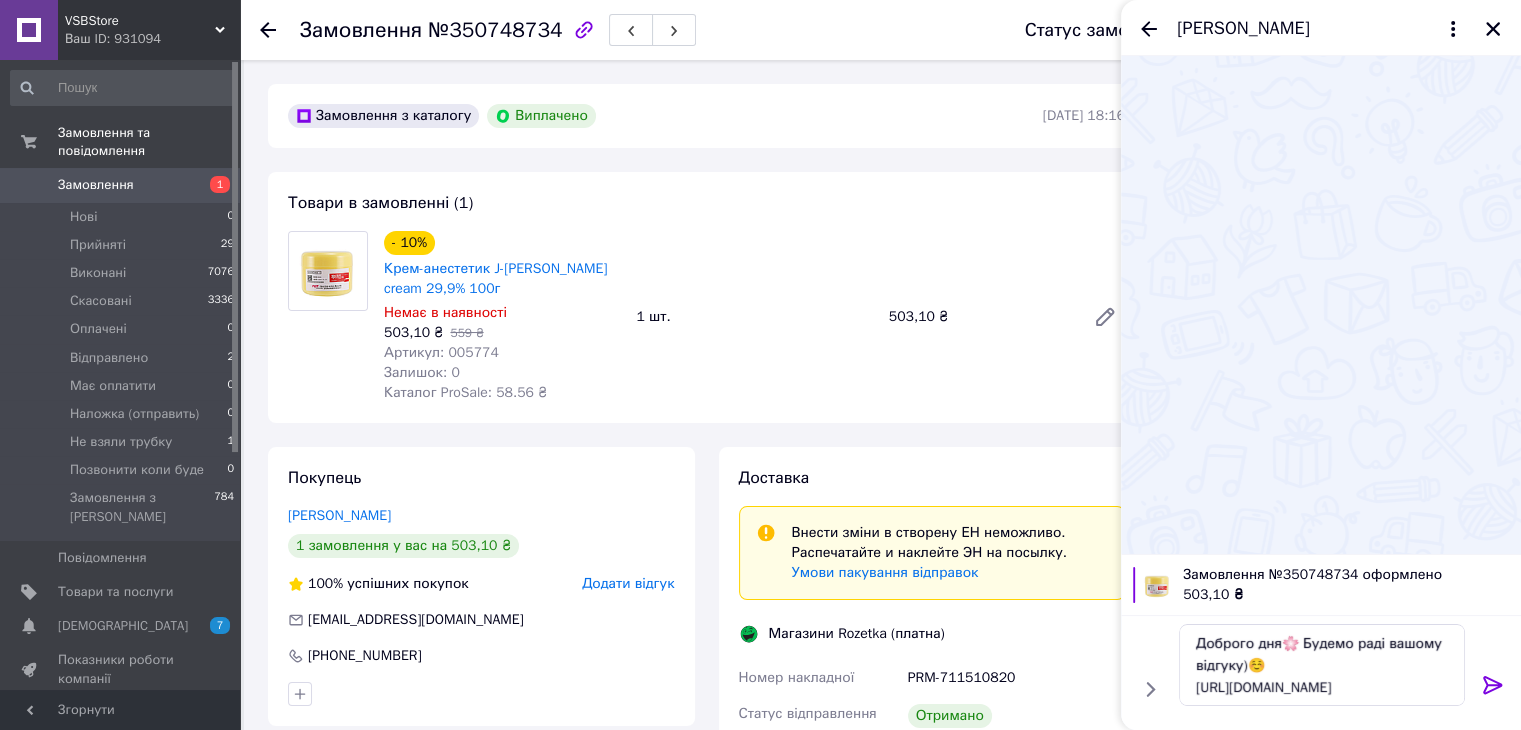 click 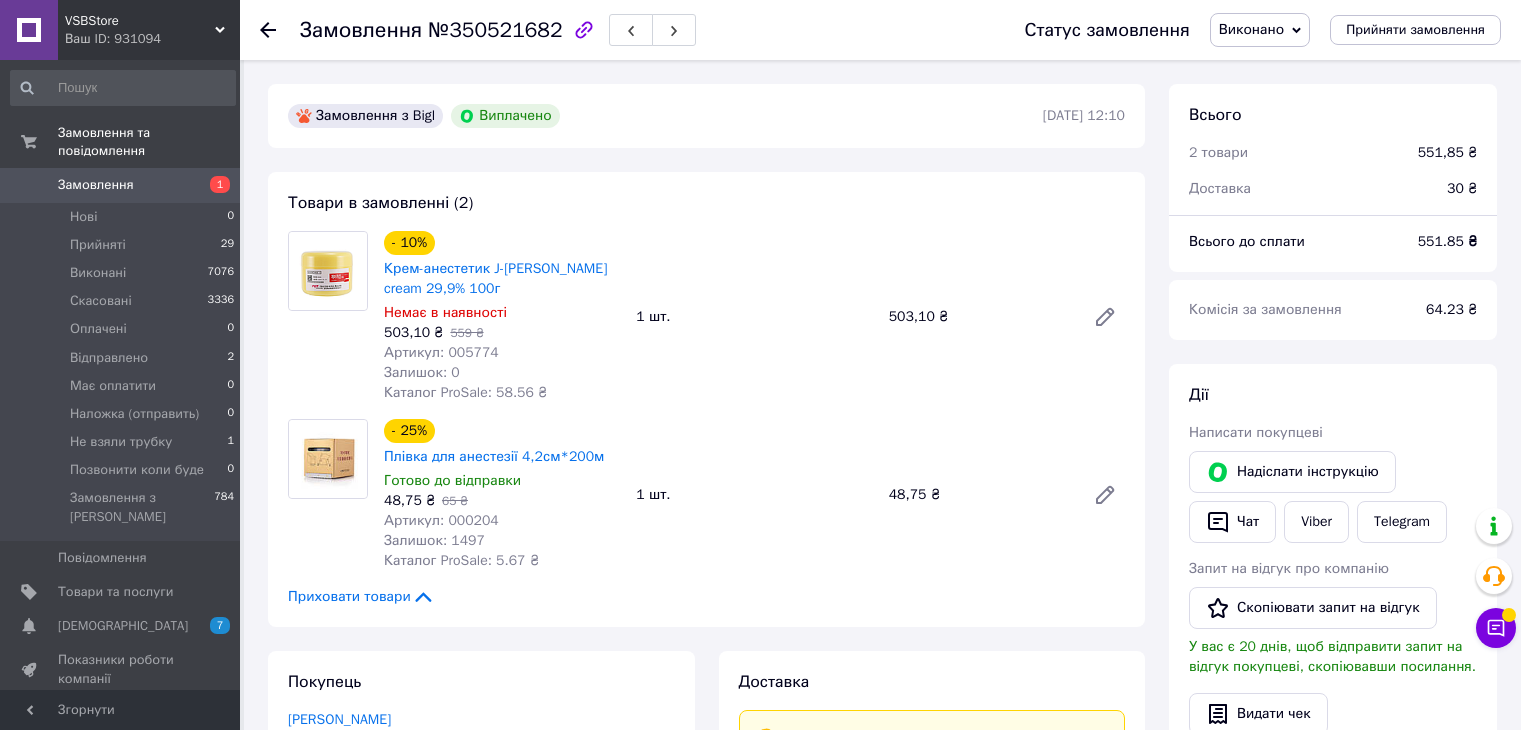 scroll, scrollTop: 0, scrollLeft: 0, axis: both 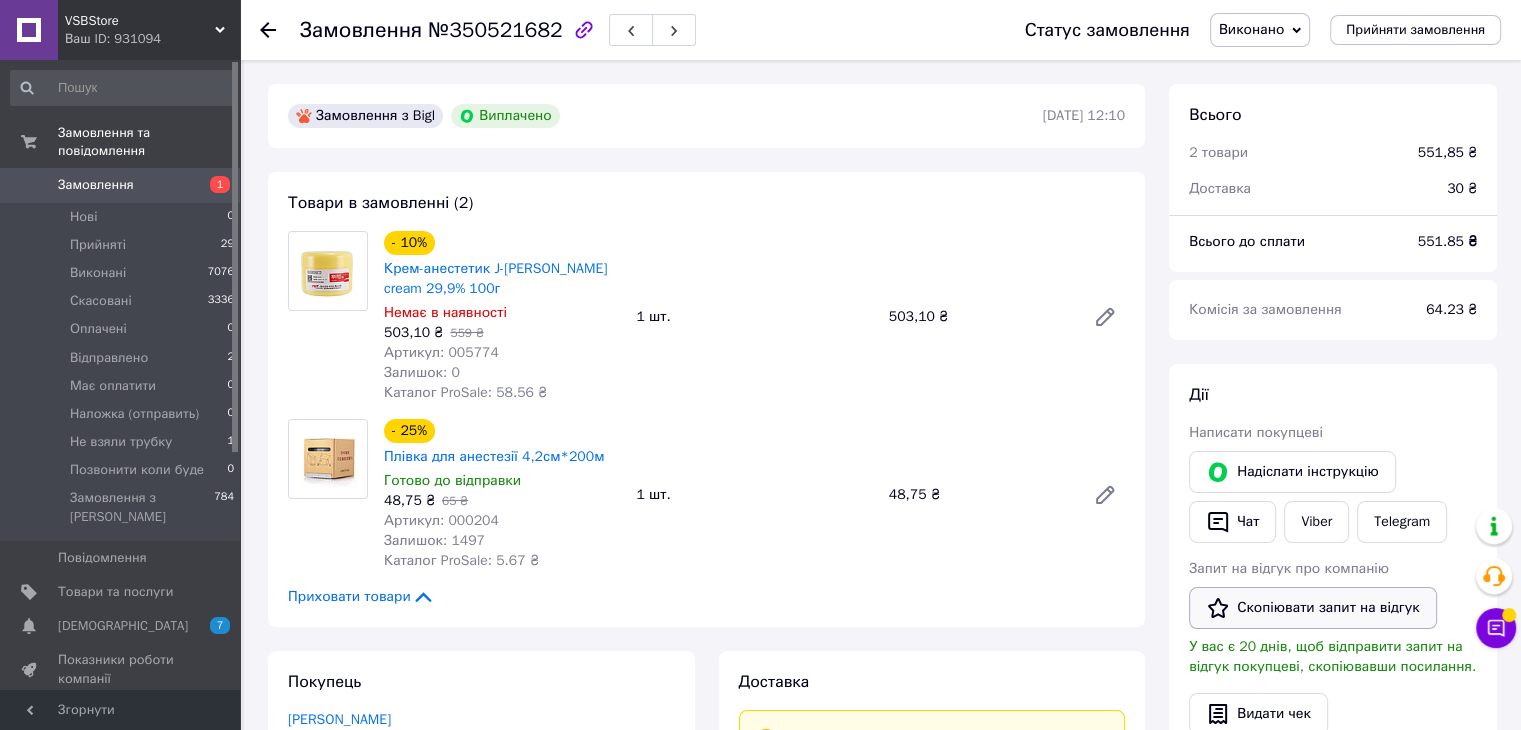 click on "Скопіювати запит на відгук" at bounding box center [1313, 608] 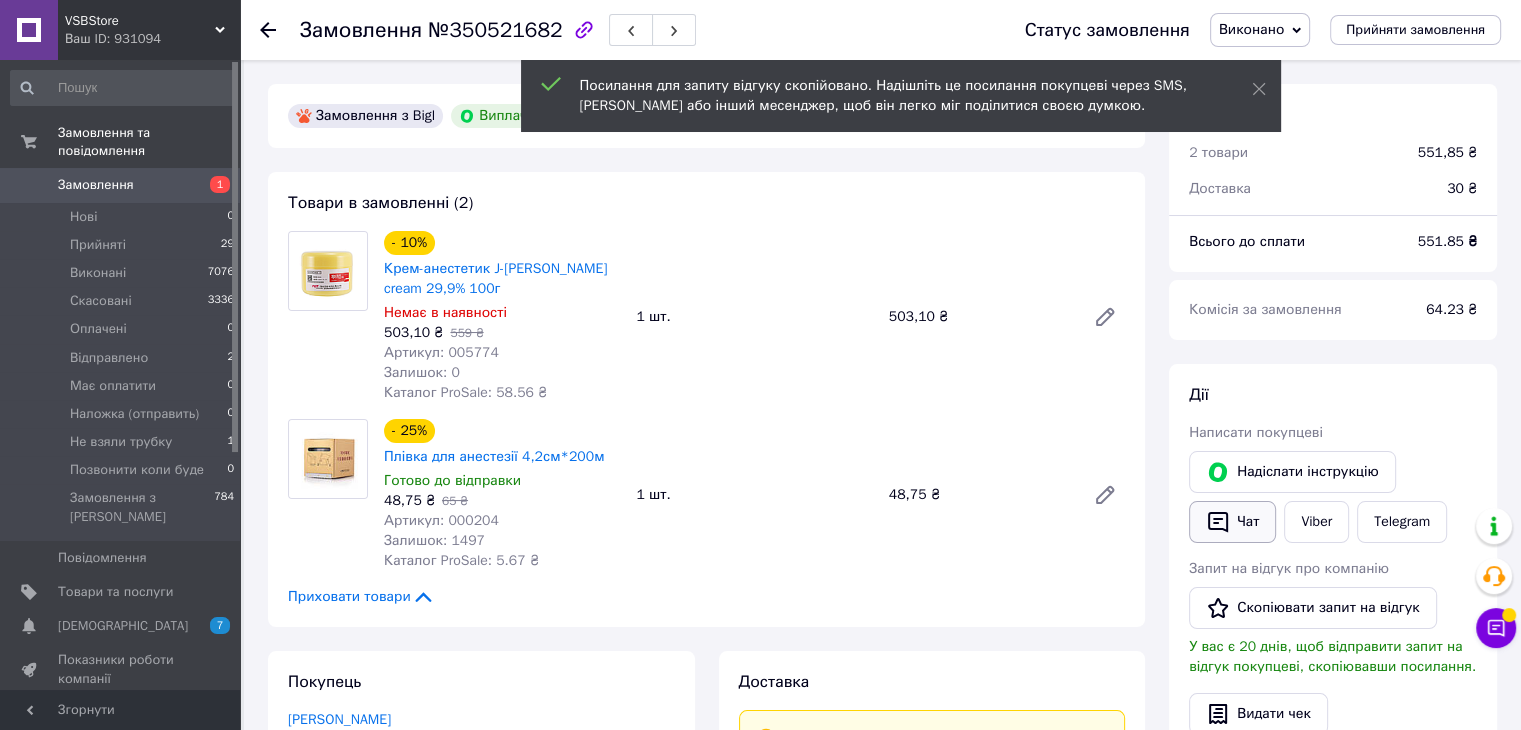 click on "Чат" at bounding box center (1232, 522) 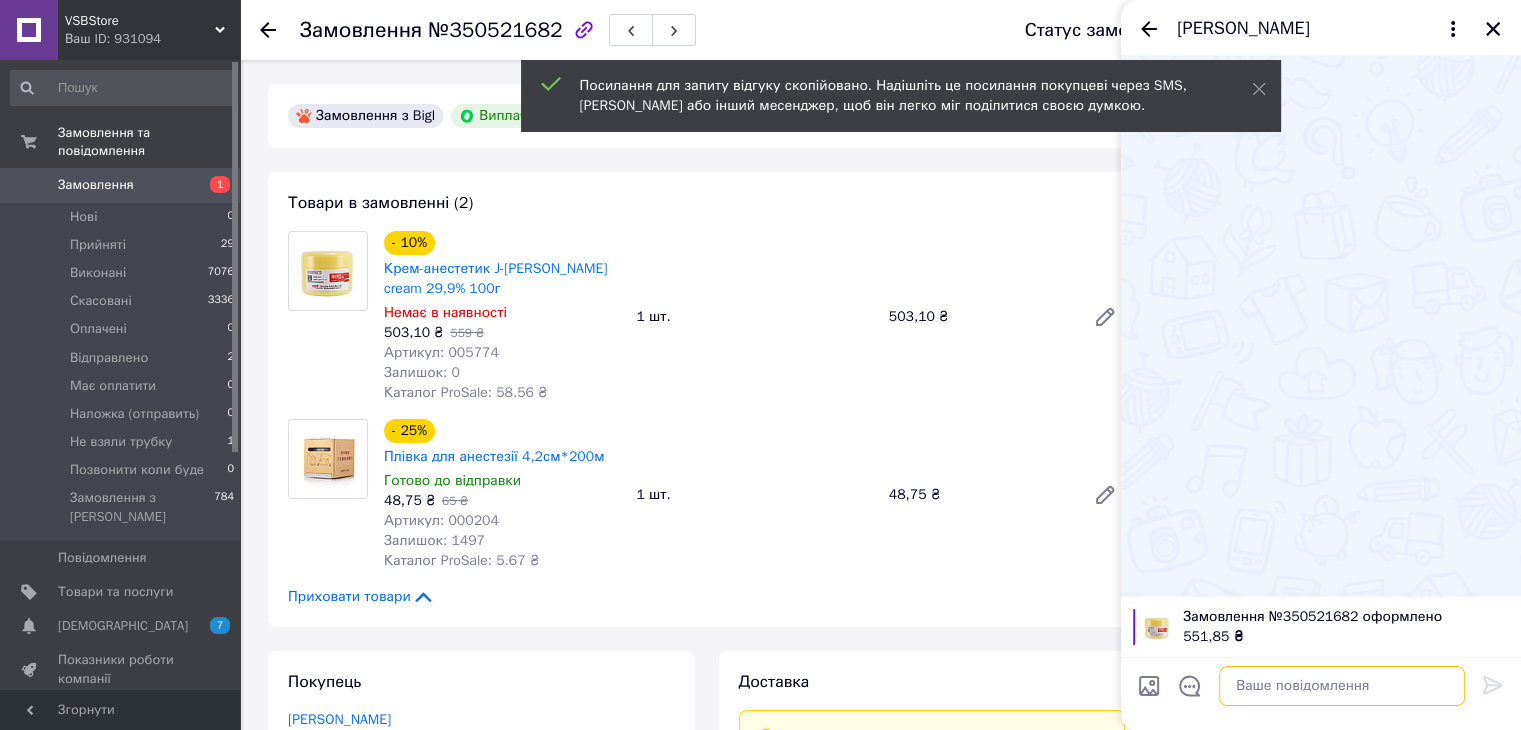 click at bounding box center [1342, 686] 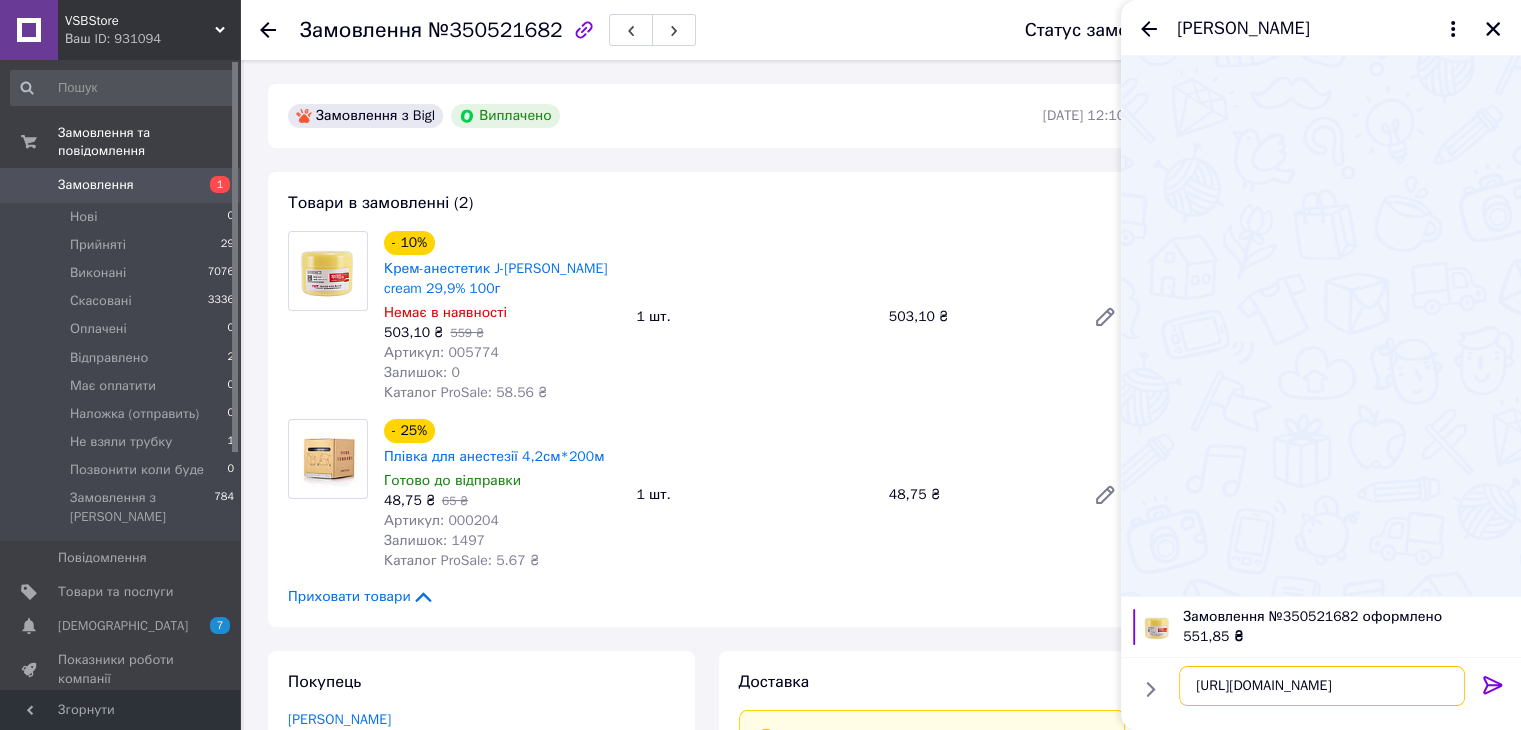 click on "[URL][DOMAIN_NAME]" at bounding box center (1322, 686) 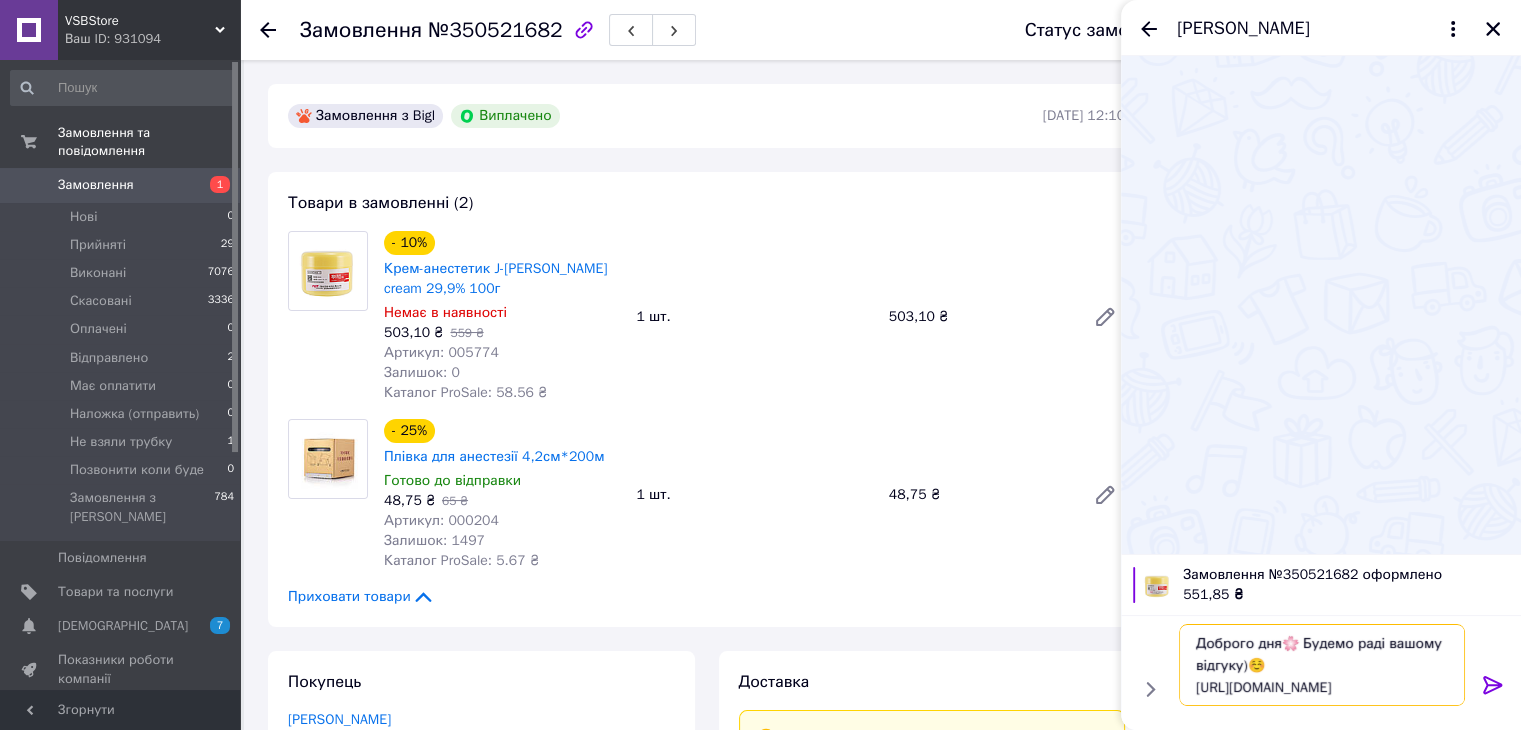 type on "Доброго дня🌸 Будемо раді вашому відгуку)☺️
[URL][DOMAIN_NAME]" 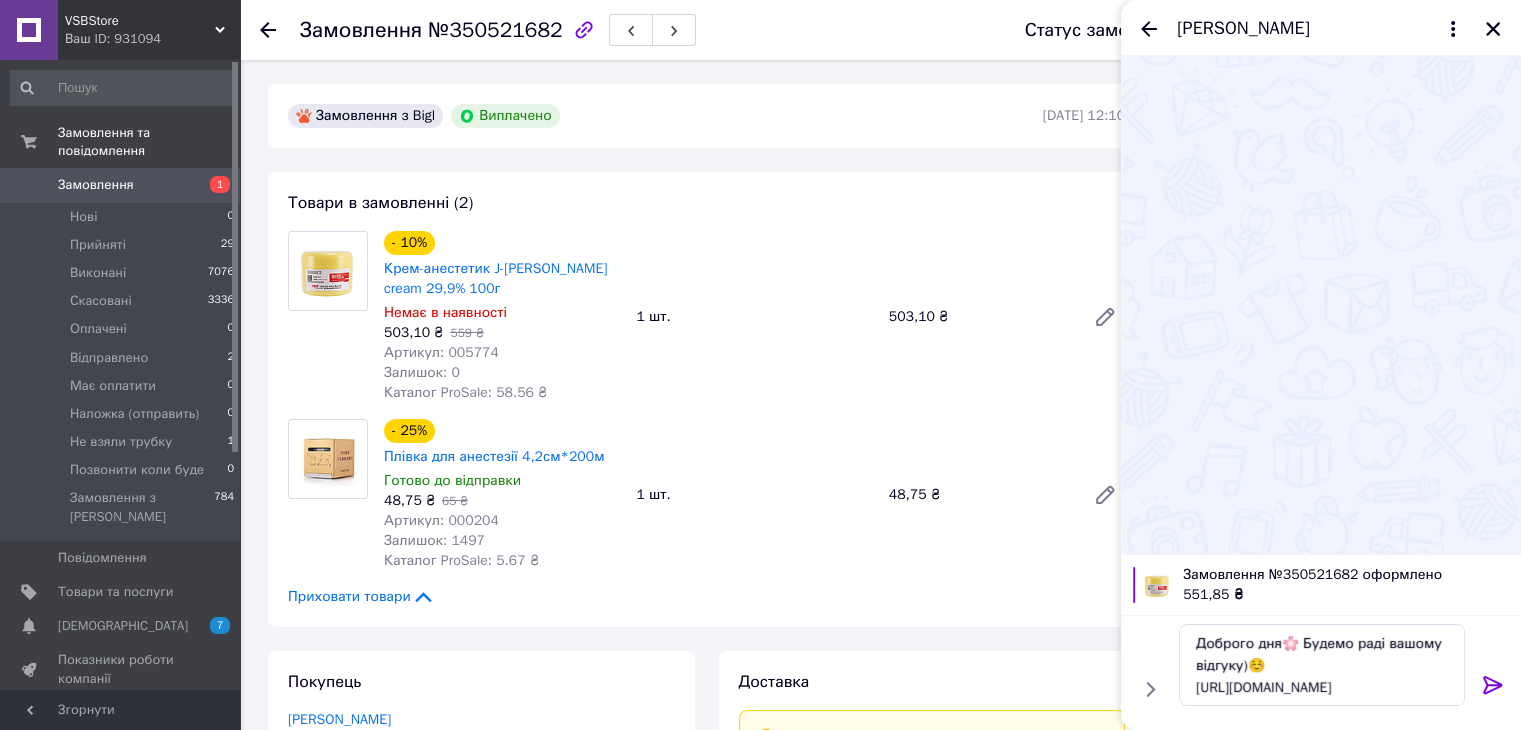 click 